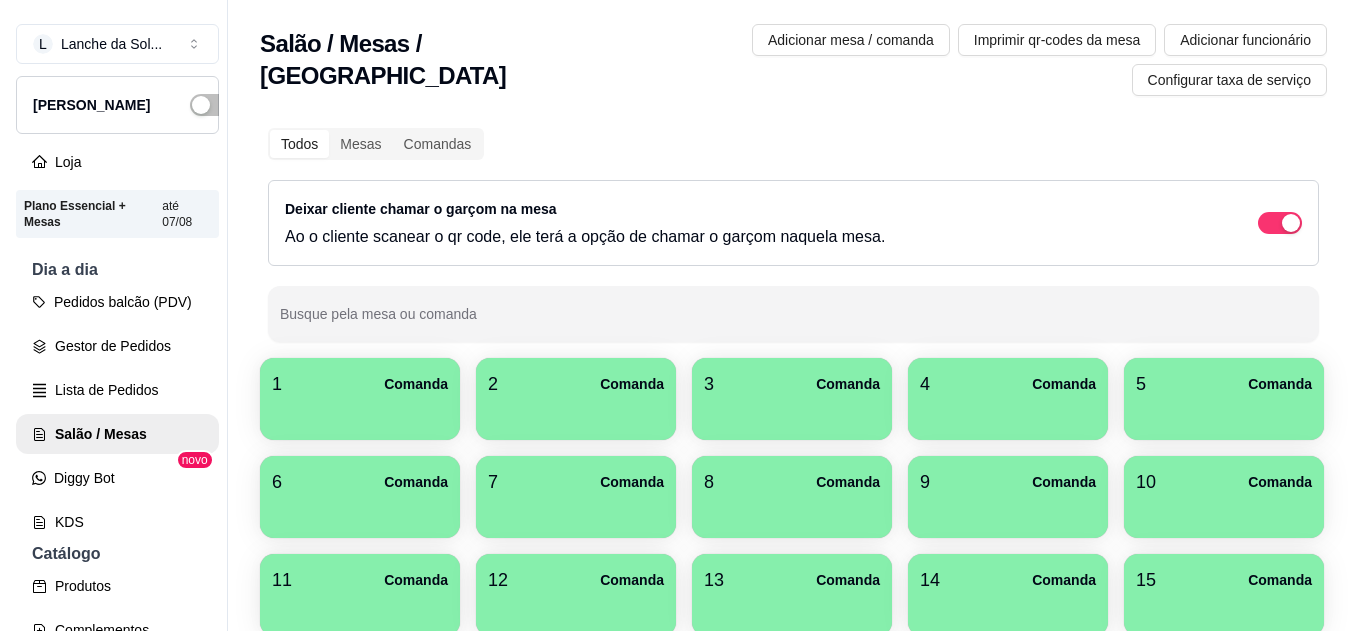scroll, scrollTop: 0, scrollLeft: 0, axis: both 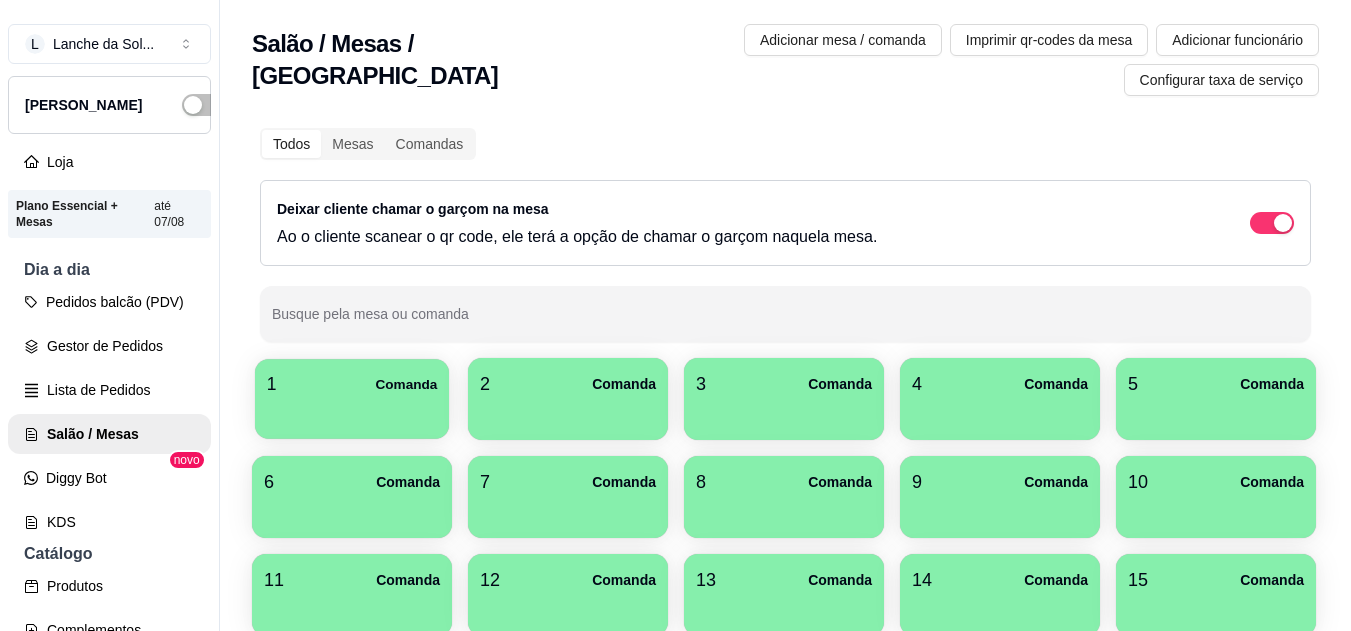 click at bounding box center [352, 412] 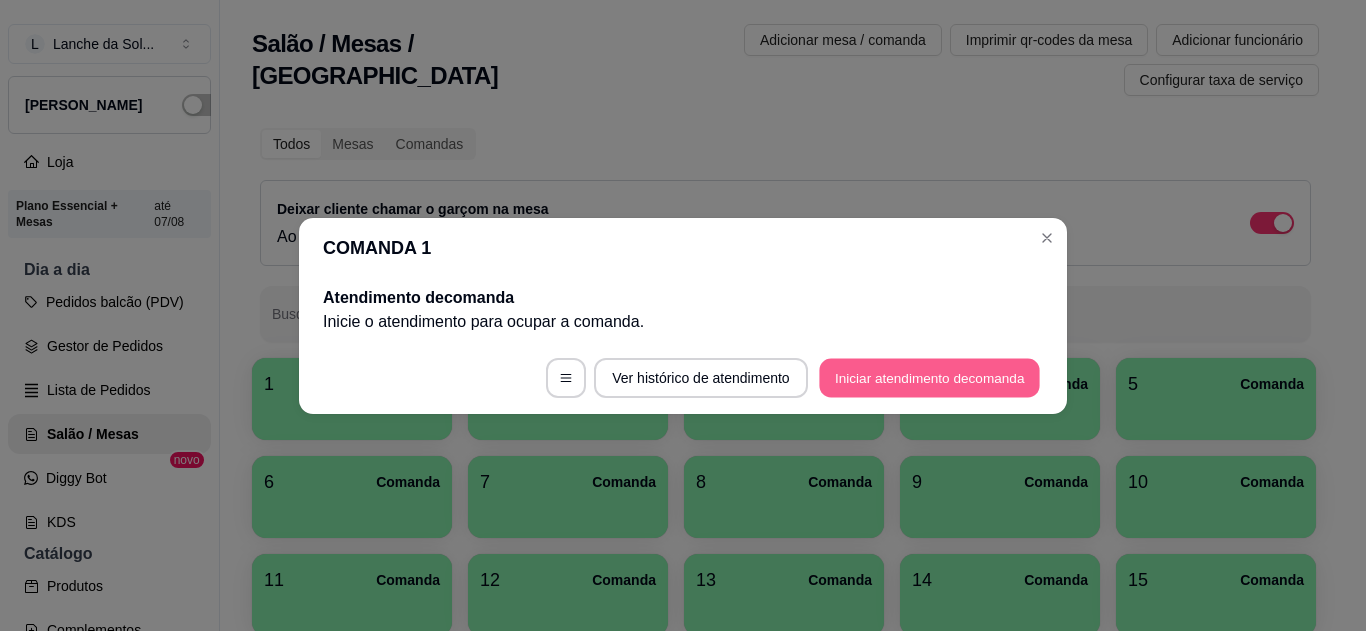 click on "Iniciar atendimento de  comanda" at bounding box center (929, 377) 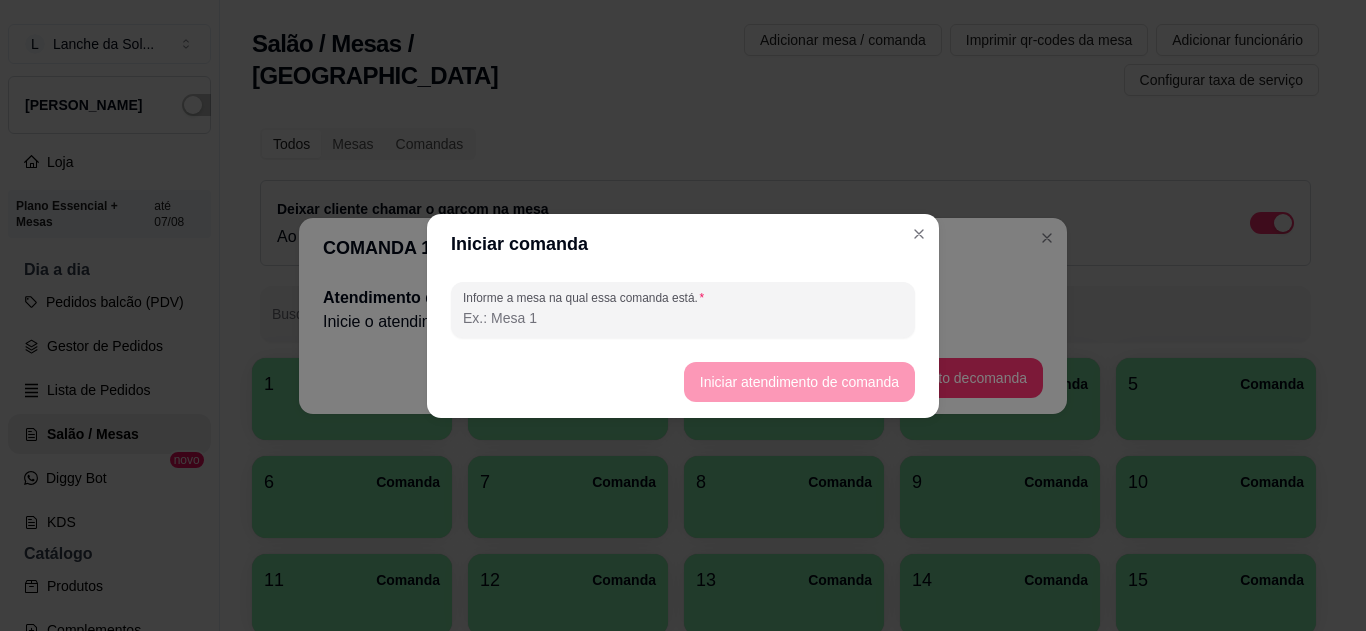 click on "Informe a mesa na qual essa comanda está." at bounding box center [683, 318] 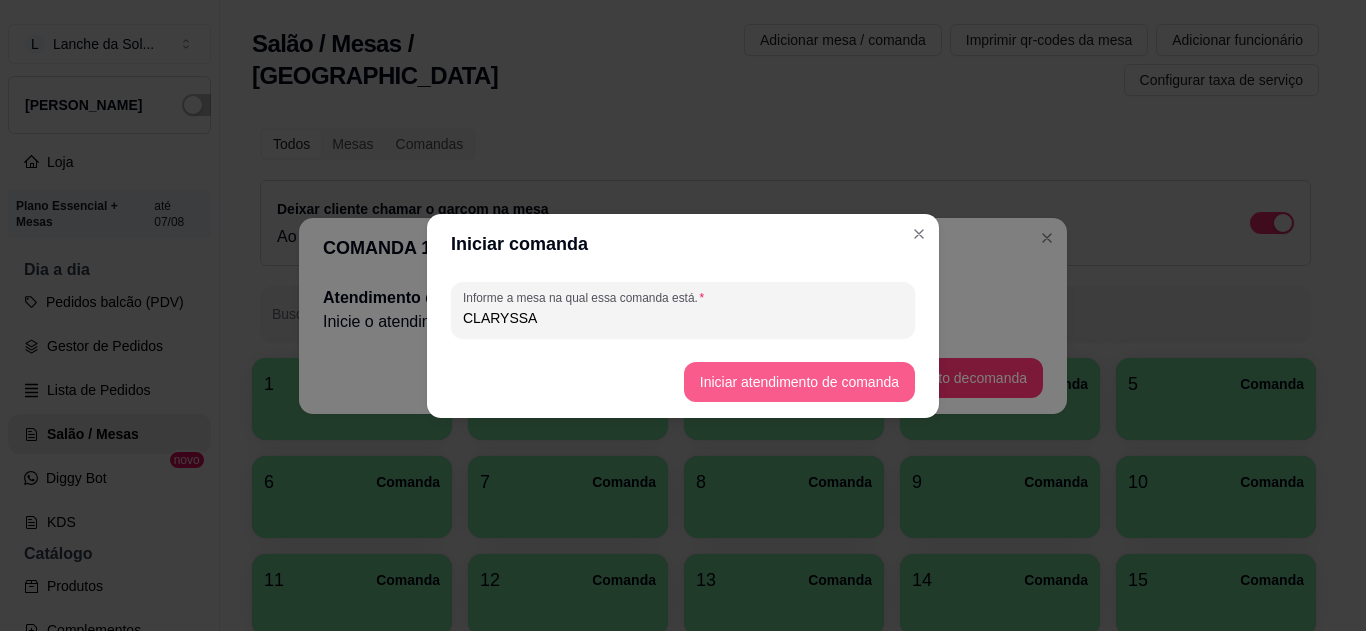 type on "CLARYSSA" 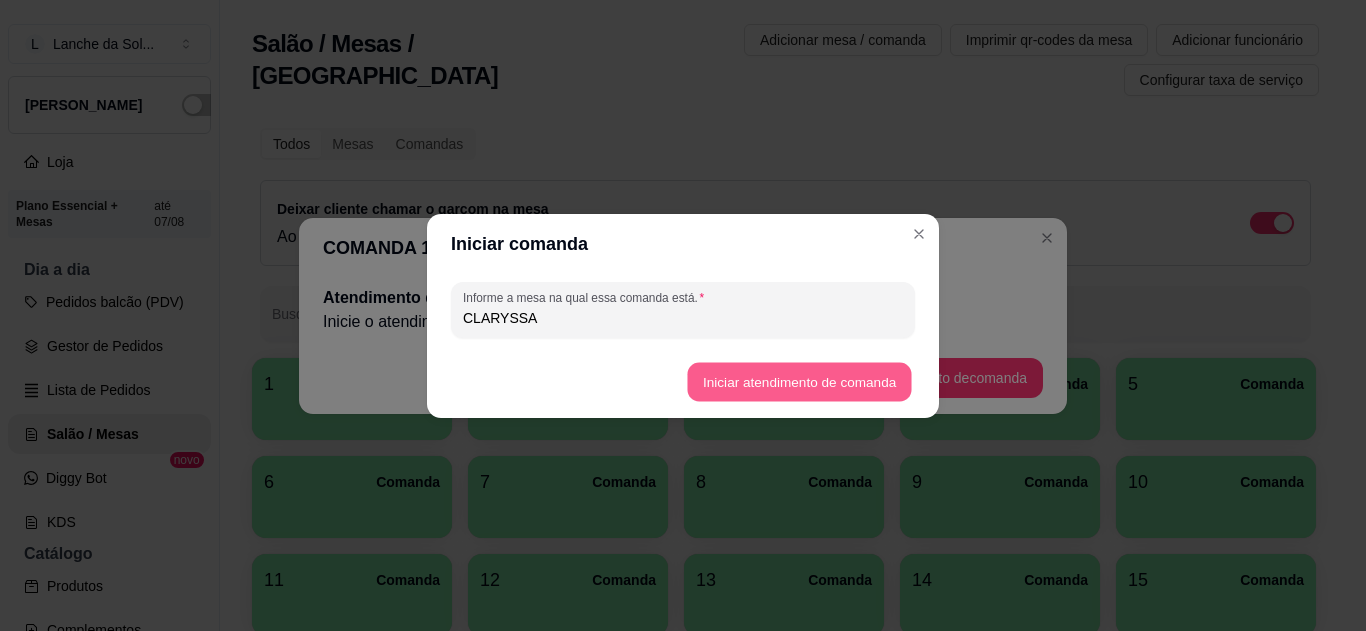 click on "Iniciar atendimento de comanda" at bounding box center (799, 381) 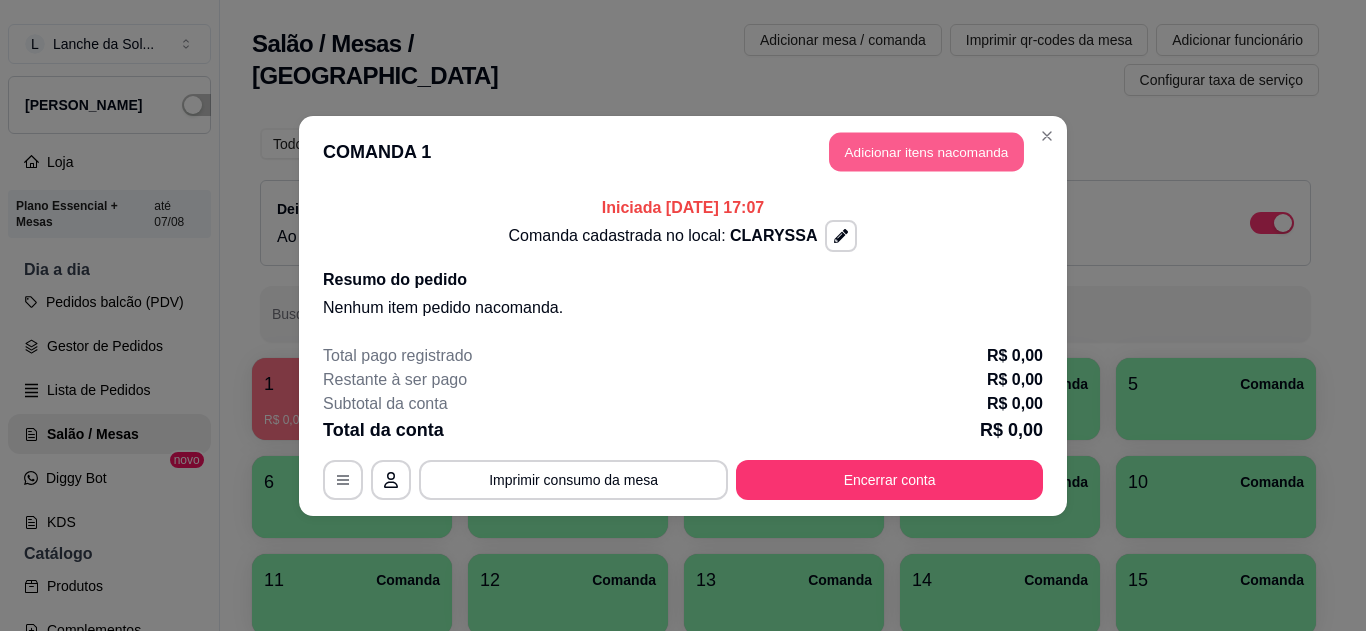 click on "Adicionar itens na  comanda" at bounding box center (926, 151) 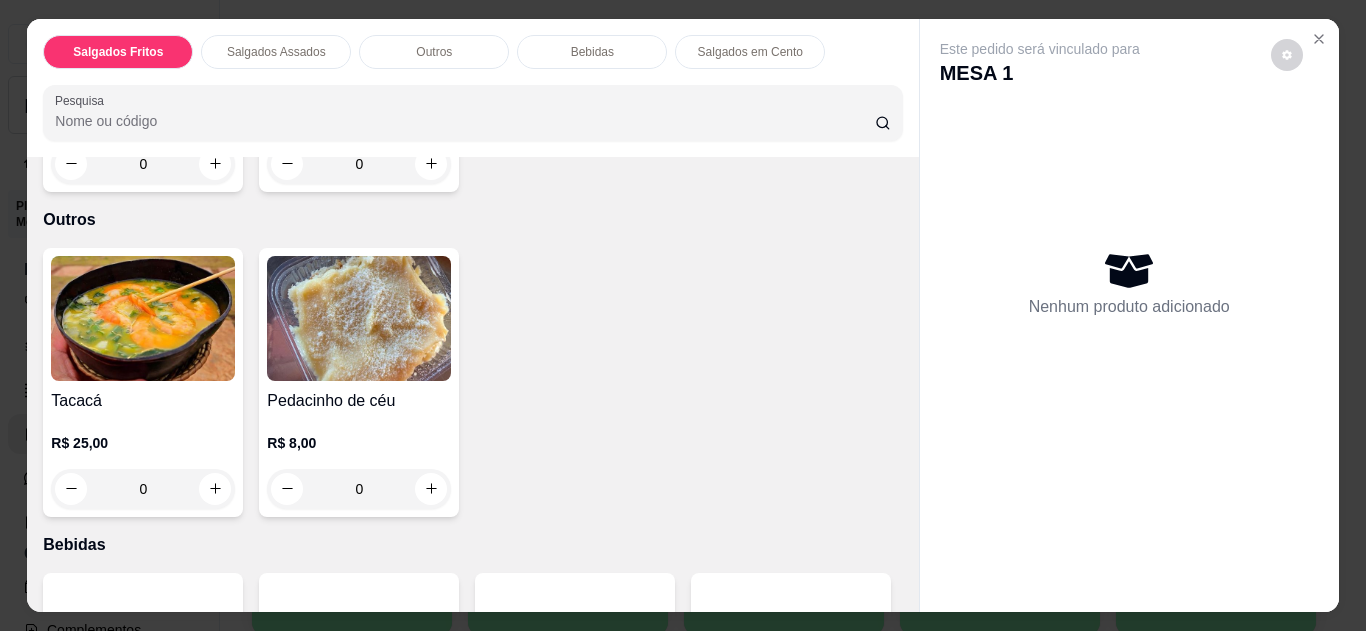 scroll, scrollTop: 1000, scrollLeft: 0, axis: vertical 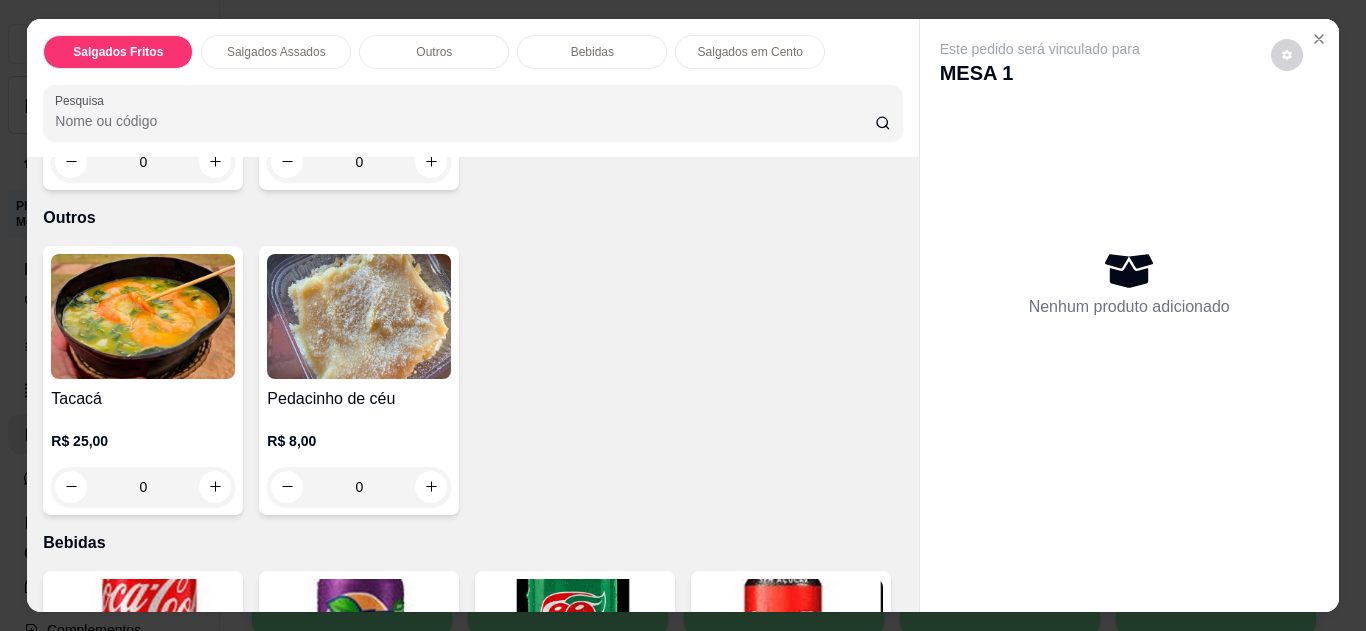 click on "0" at bounding box center (143, 487) 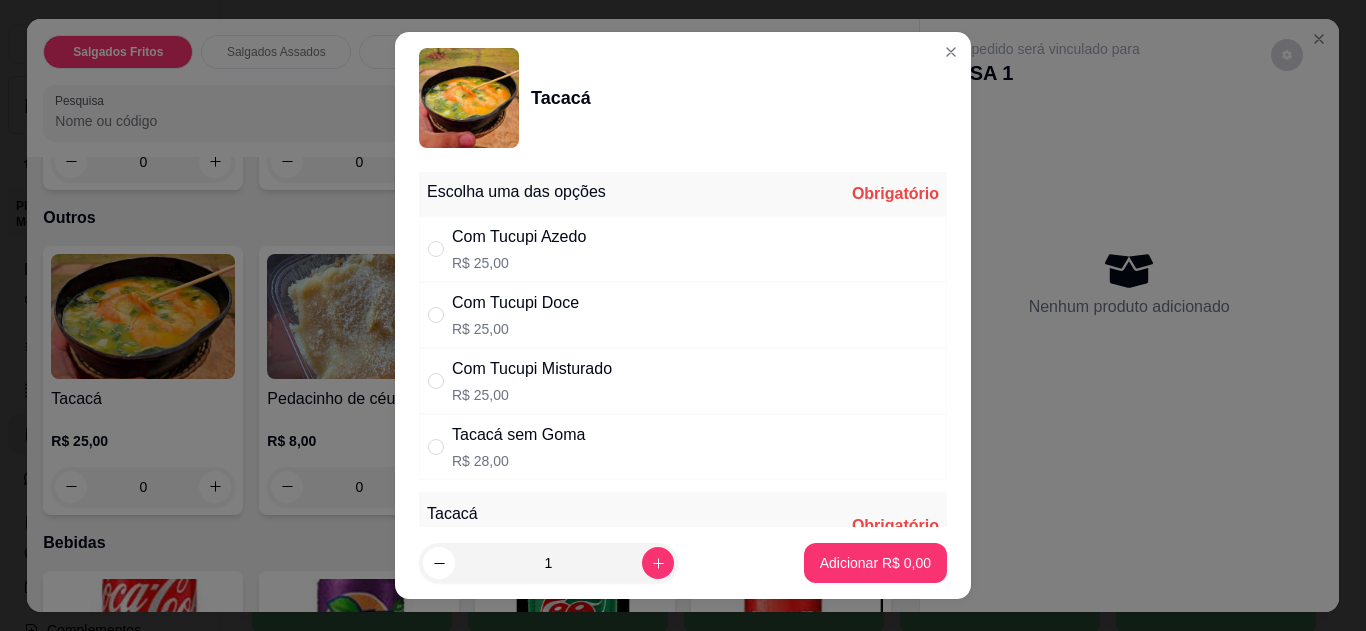 click on "Com Tucupi Misturado  R$ 25,00" at bounding box center [683, 381] 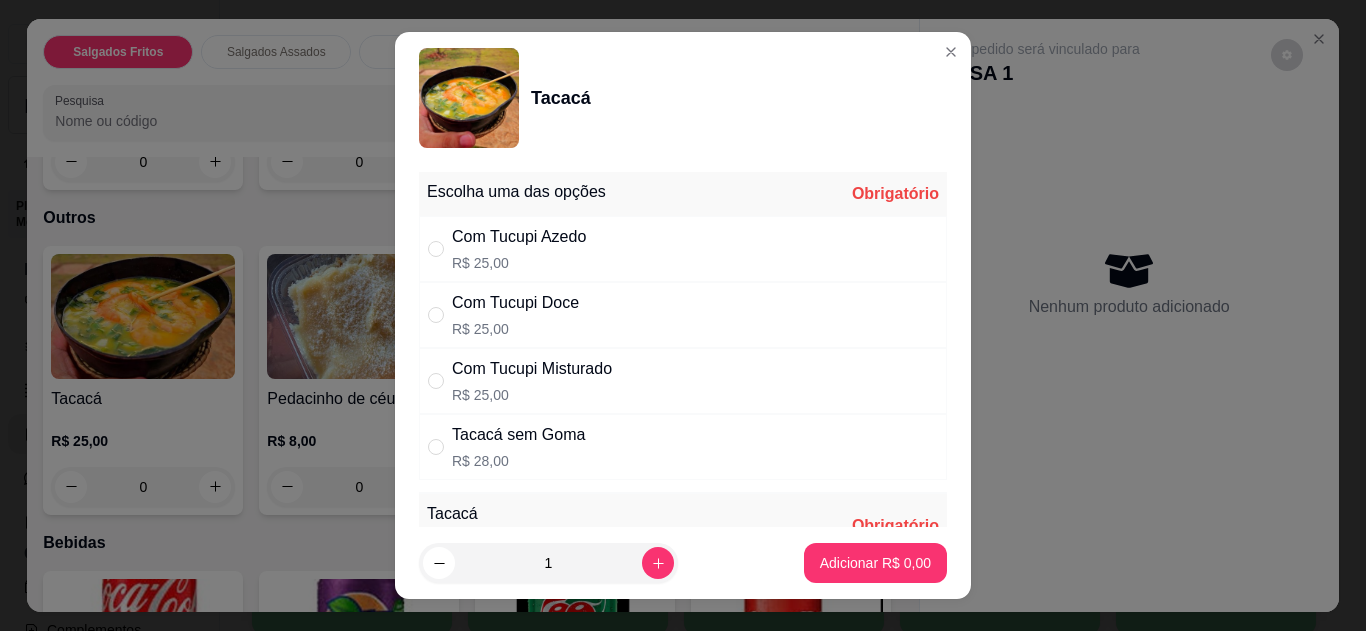 radio on "true" 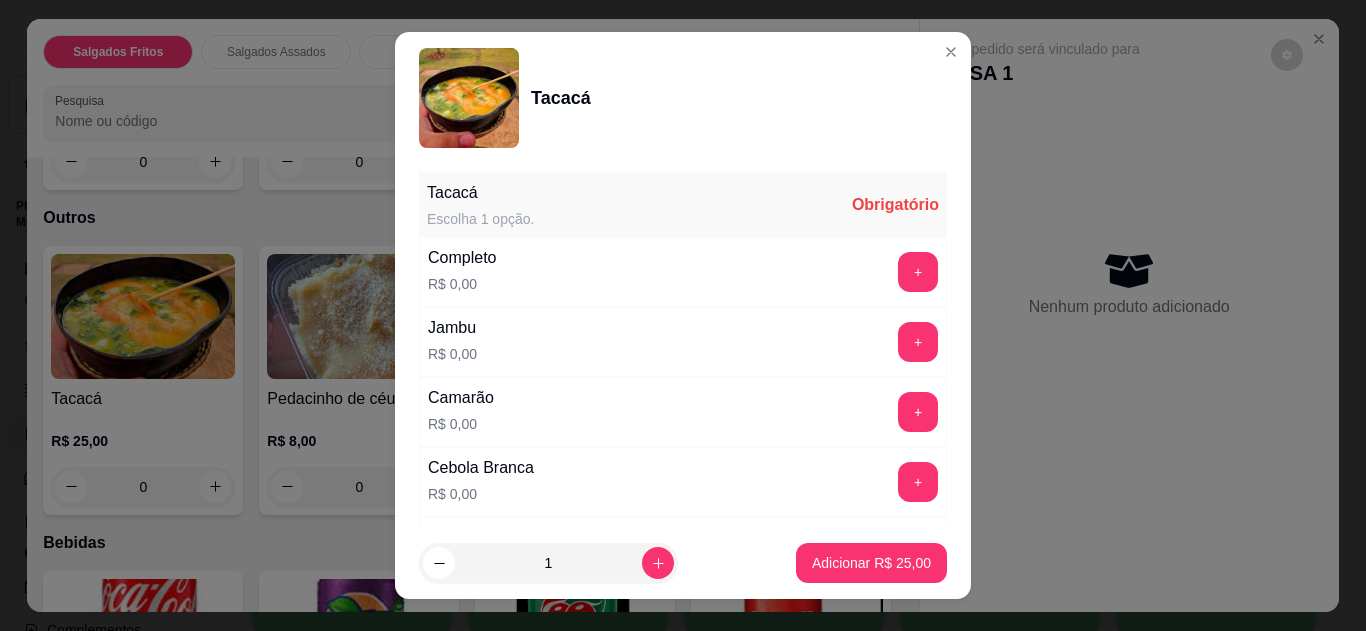 scroll, scrollTop: 360, scrollLeft: 0, axis: vertical 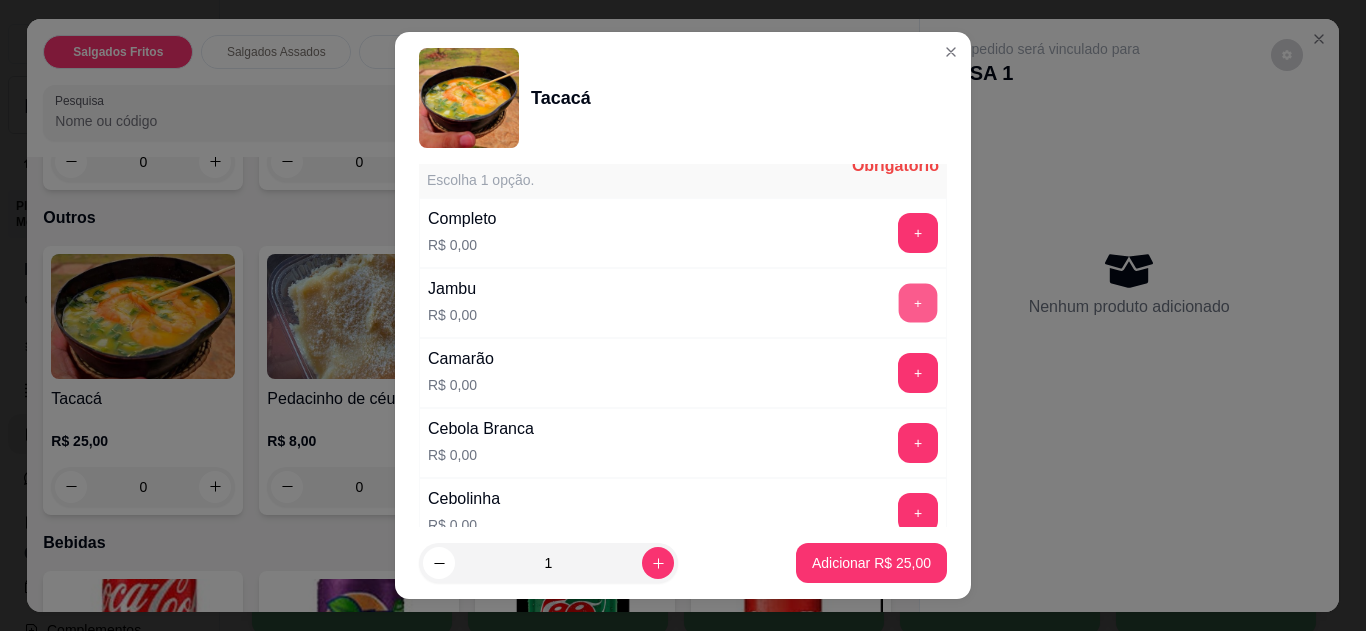 click on "+" at bounding box center [918, 302] 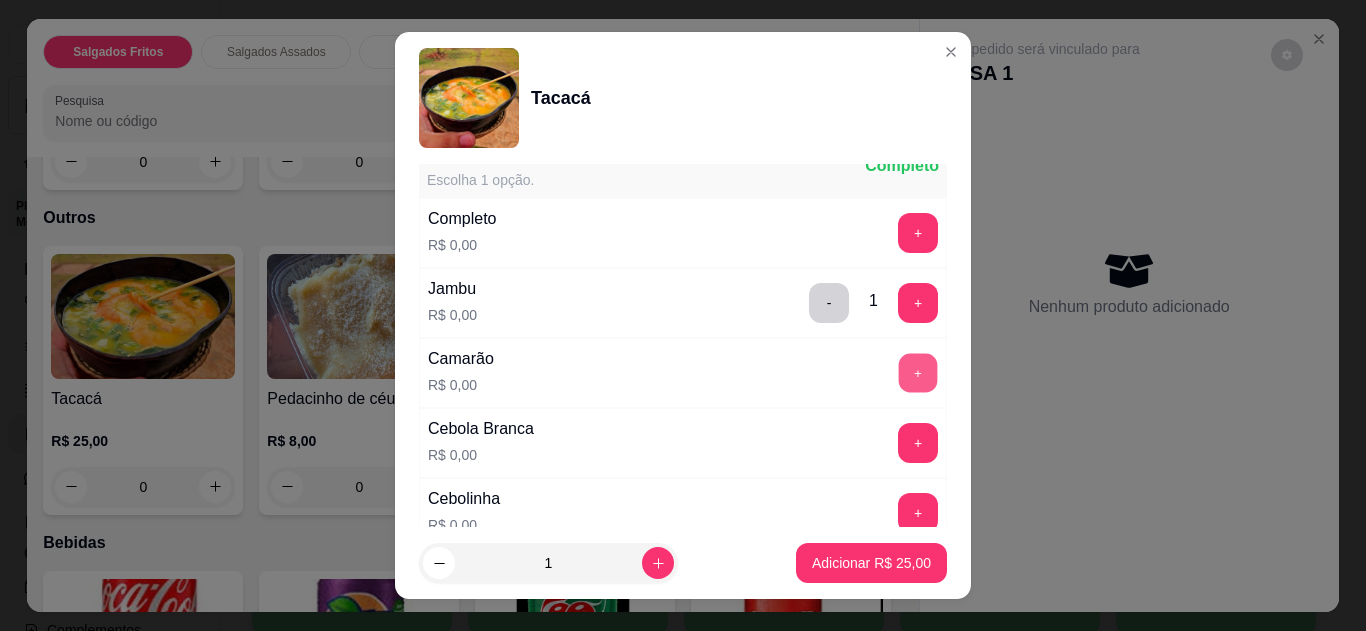 click on "+" at bounding box center [918, 372] 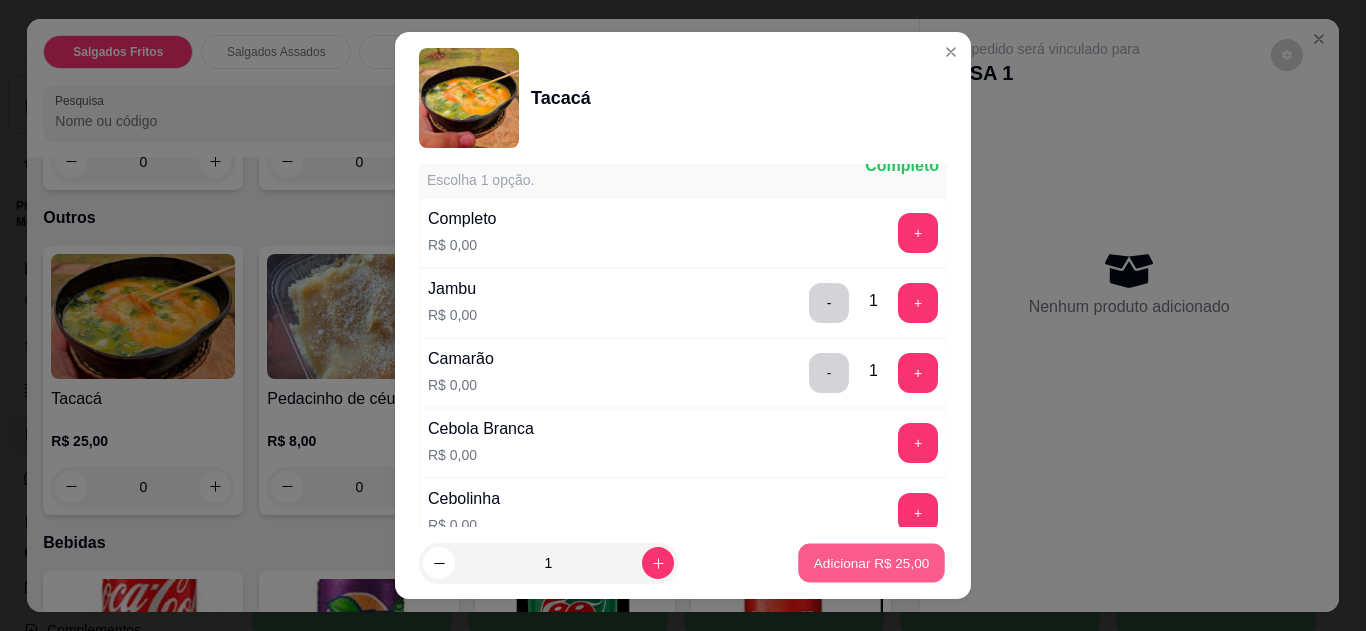 click on "Adicionar   R$ 25,00" at bounding box center [872, 563] 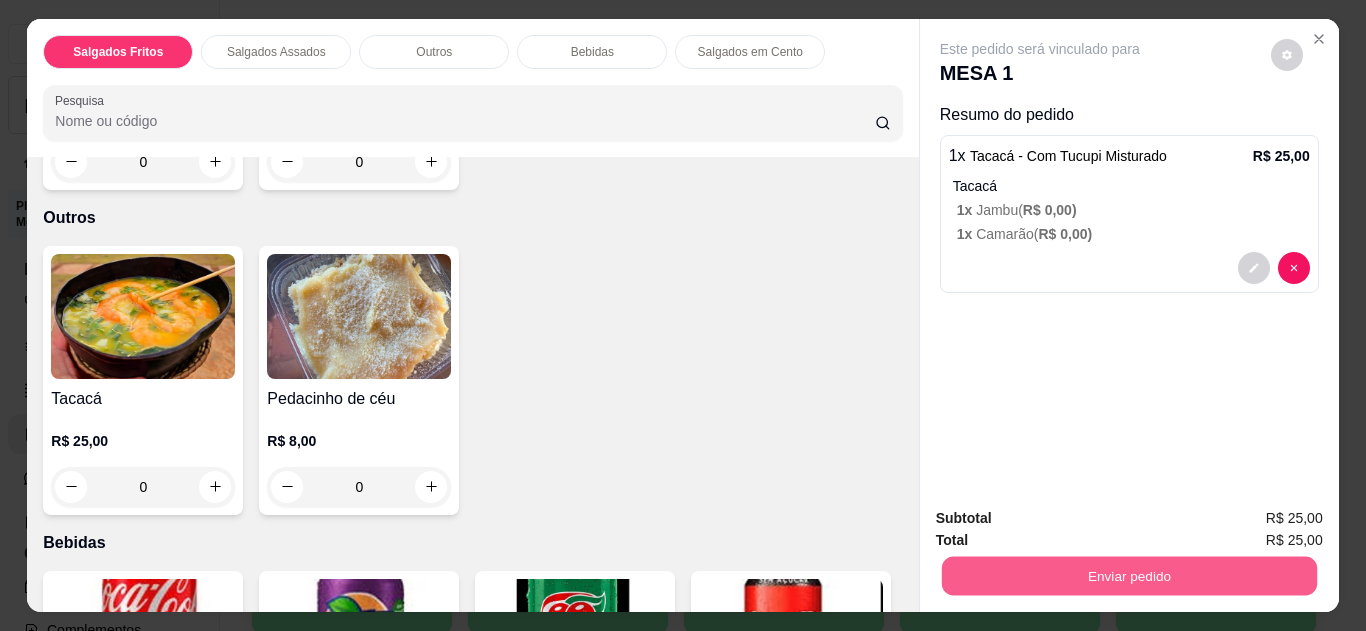 click on "Enviar pedido" at bounding box center [1128, 576] 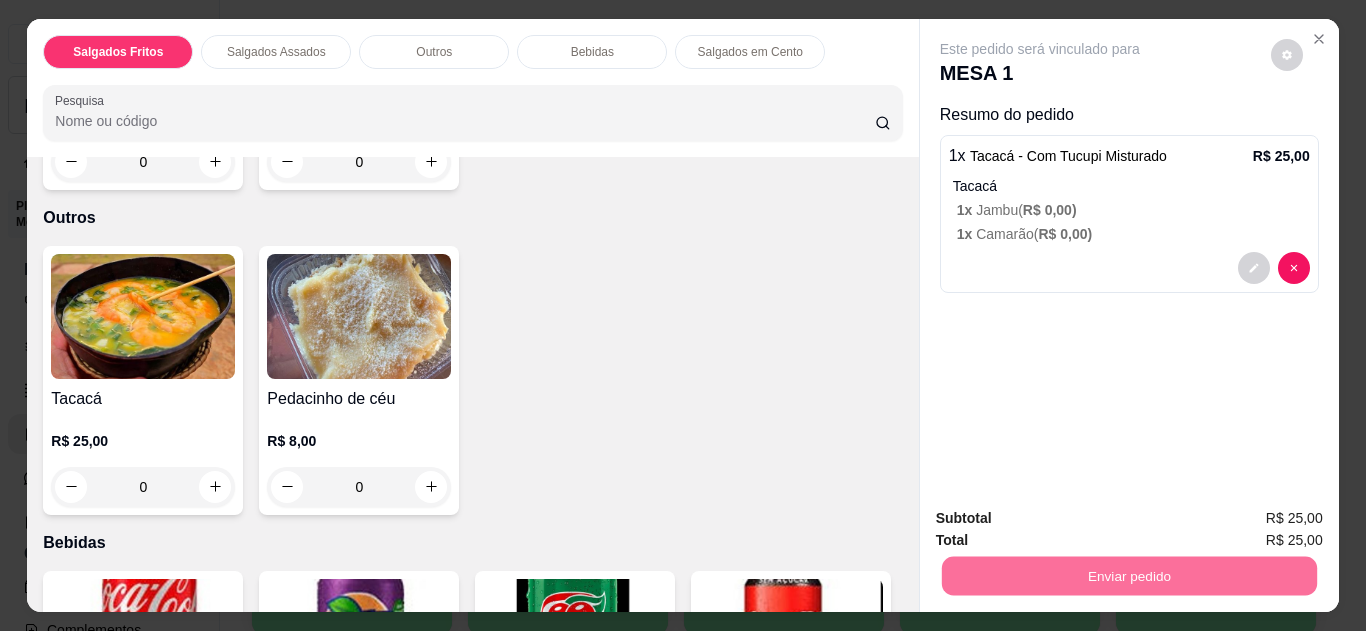 click on "Não registrar e enviar pedido" at bounding box center [1063, 519] 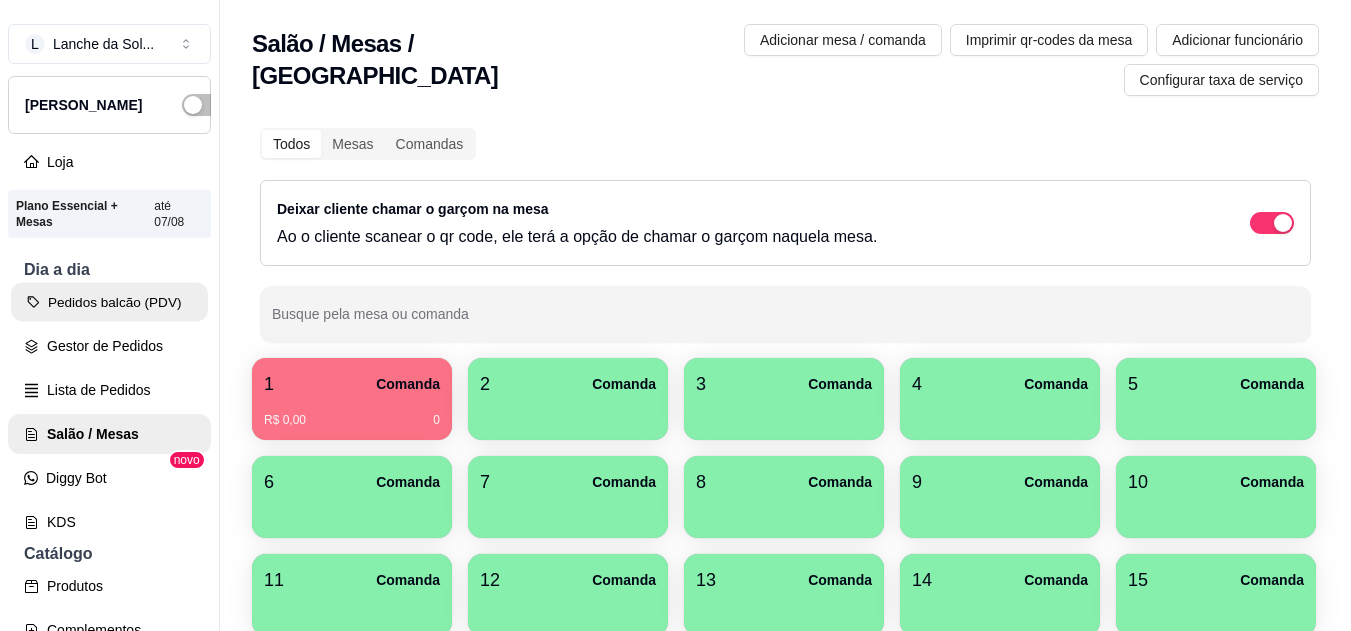 click on "Pedidos balcão (PDV)" at bounding box center (109, 302) 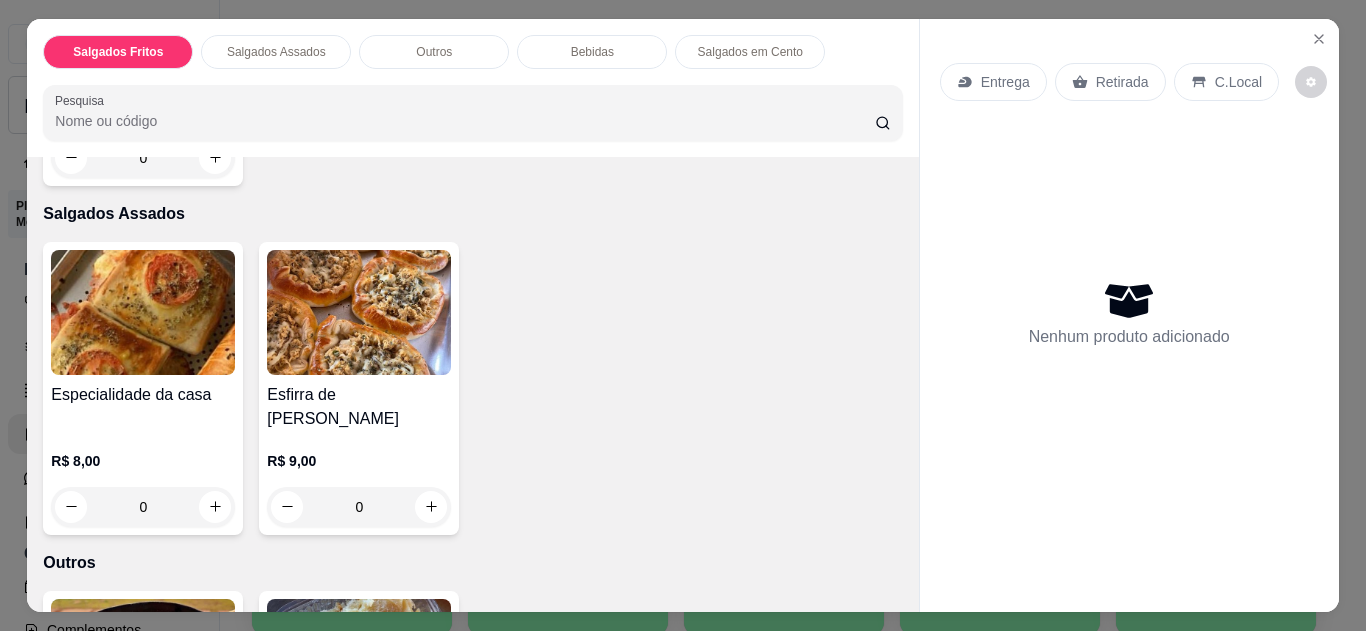 scroll, scrollTop: 680, scrollLeft: 0, axis: vertical 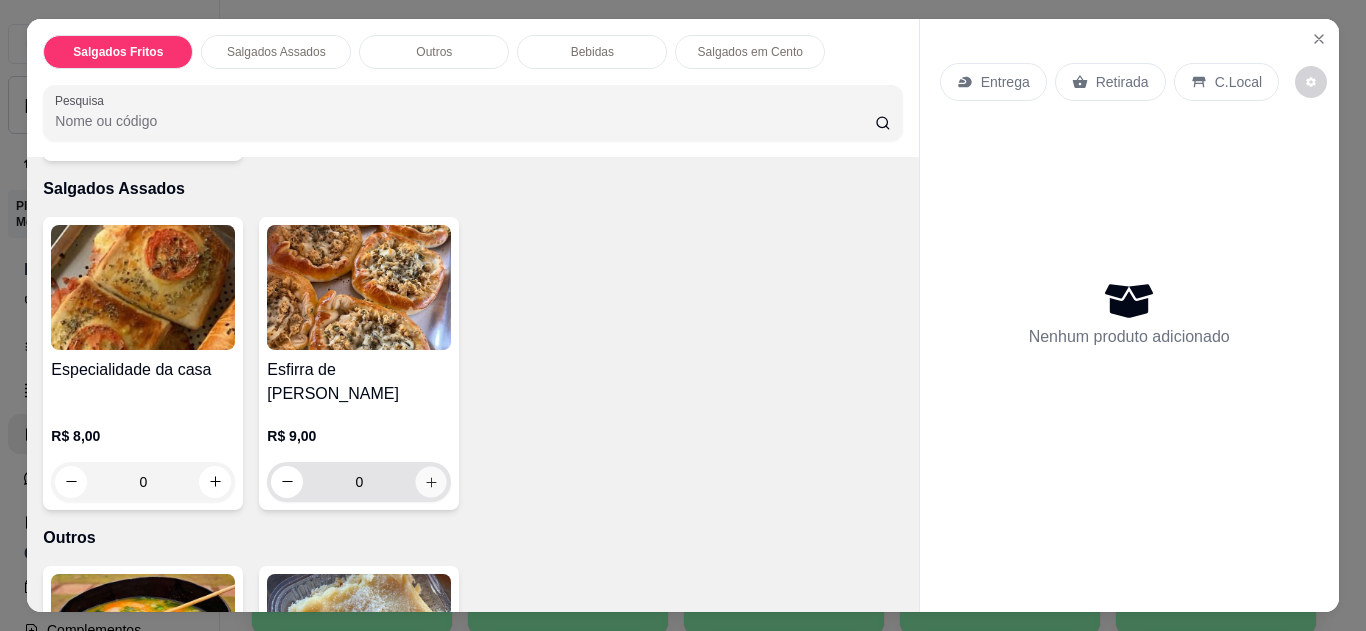 click 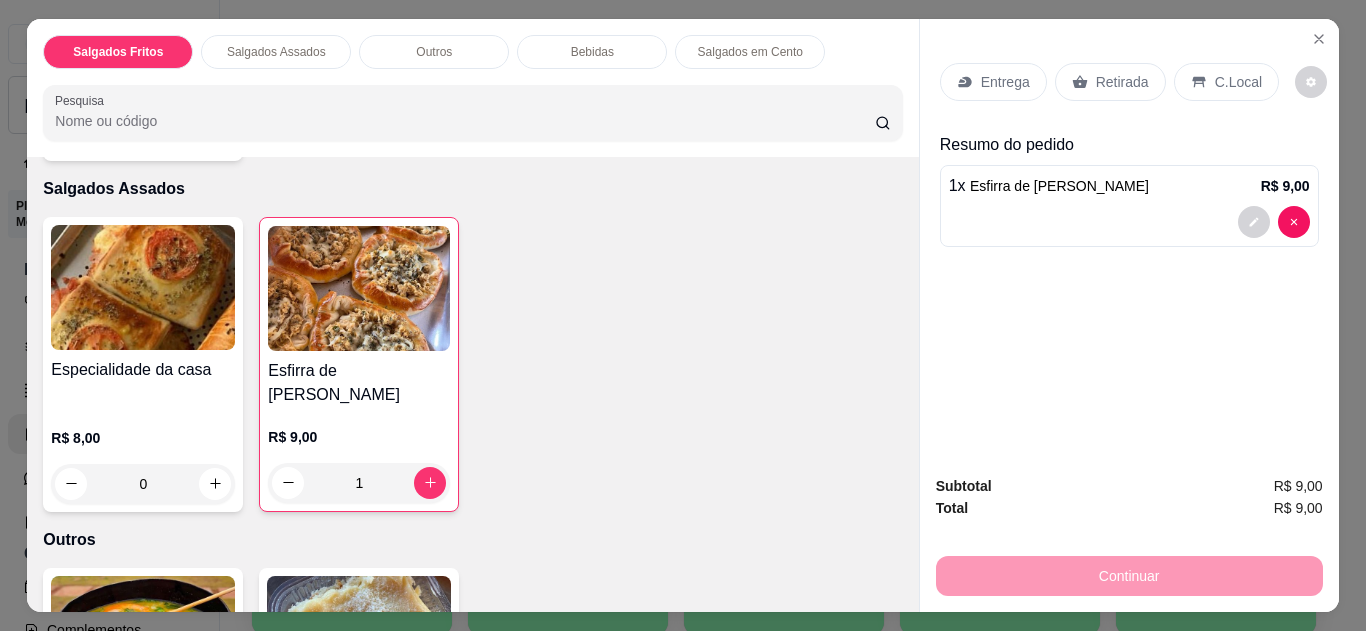 click on "C.Local" at bounding box center (1226, 82) 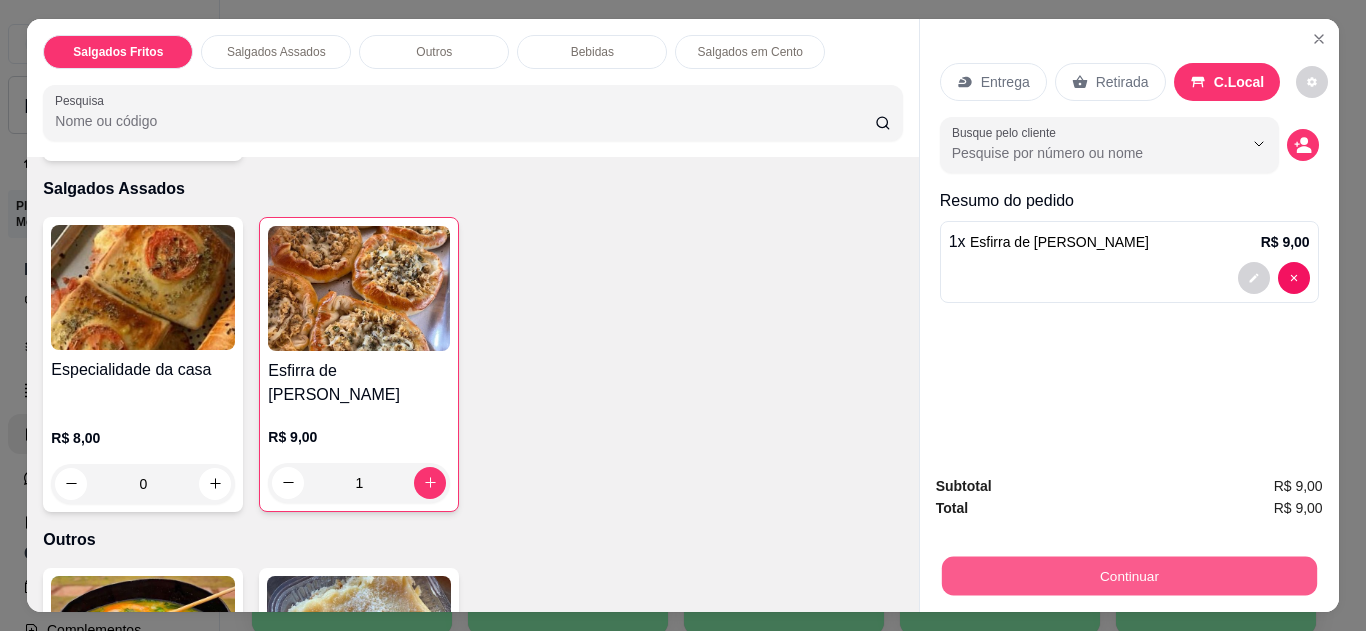 click on "Continuar" at bounding box center [1128, 576] 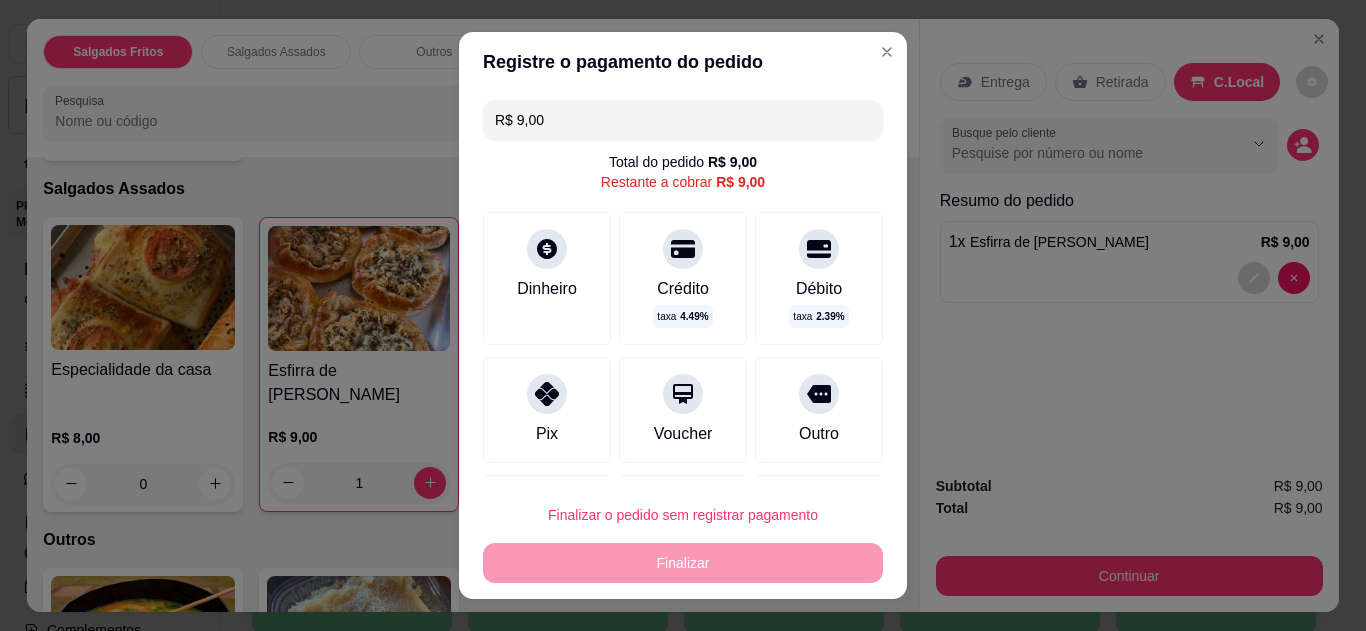 click at bounding box center [547, 394] 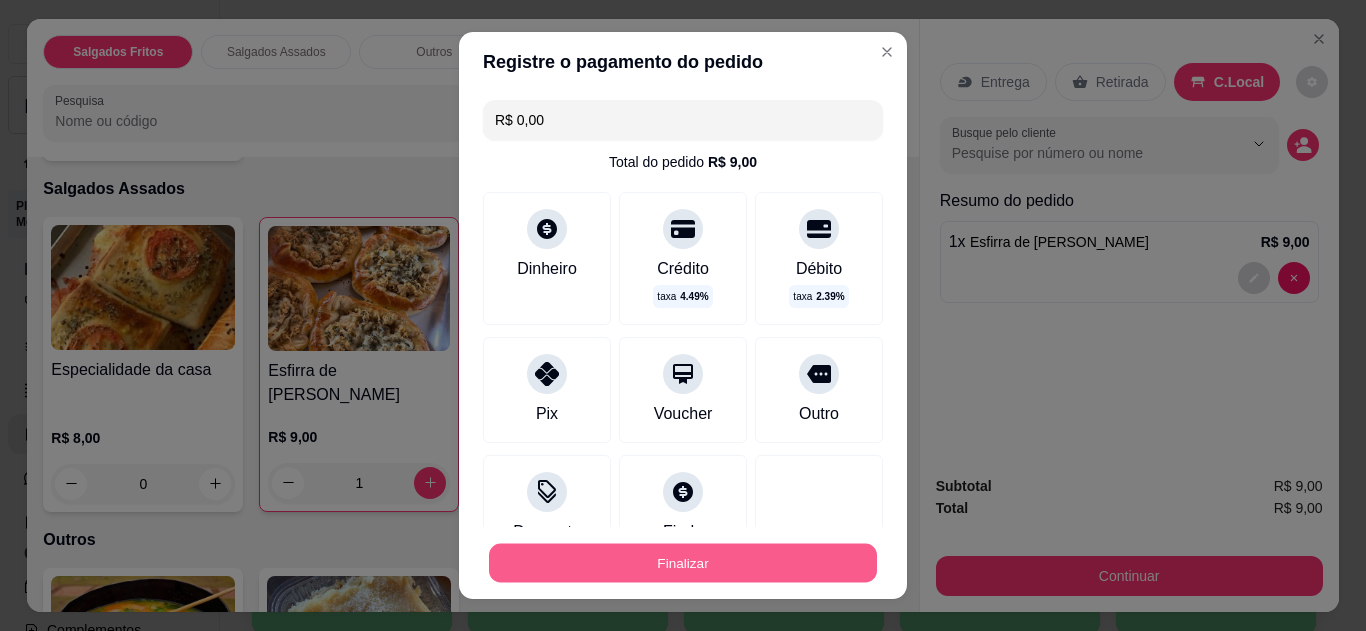 click on "Finalizar" at bounding box center [683, 563] 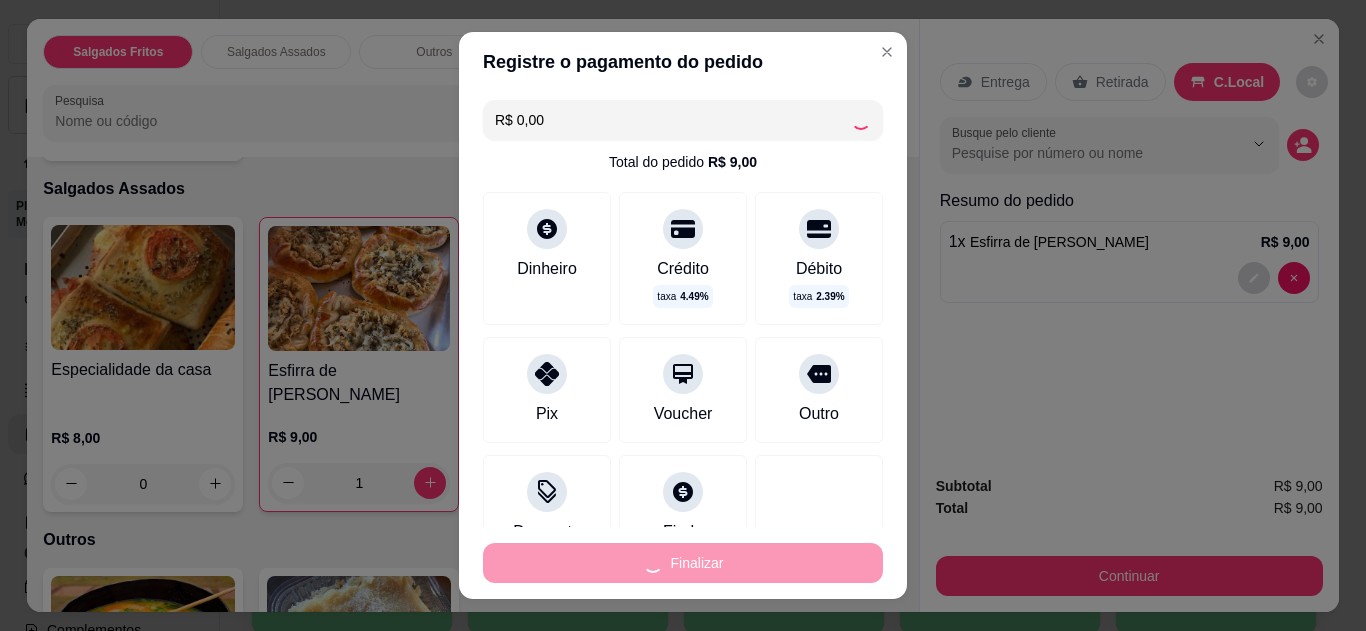 type on "0" 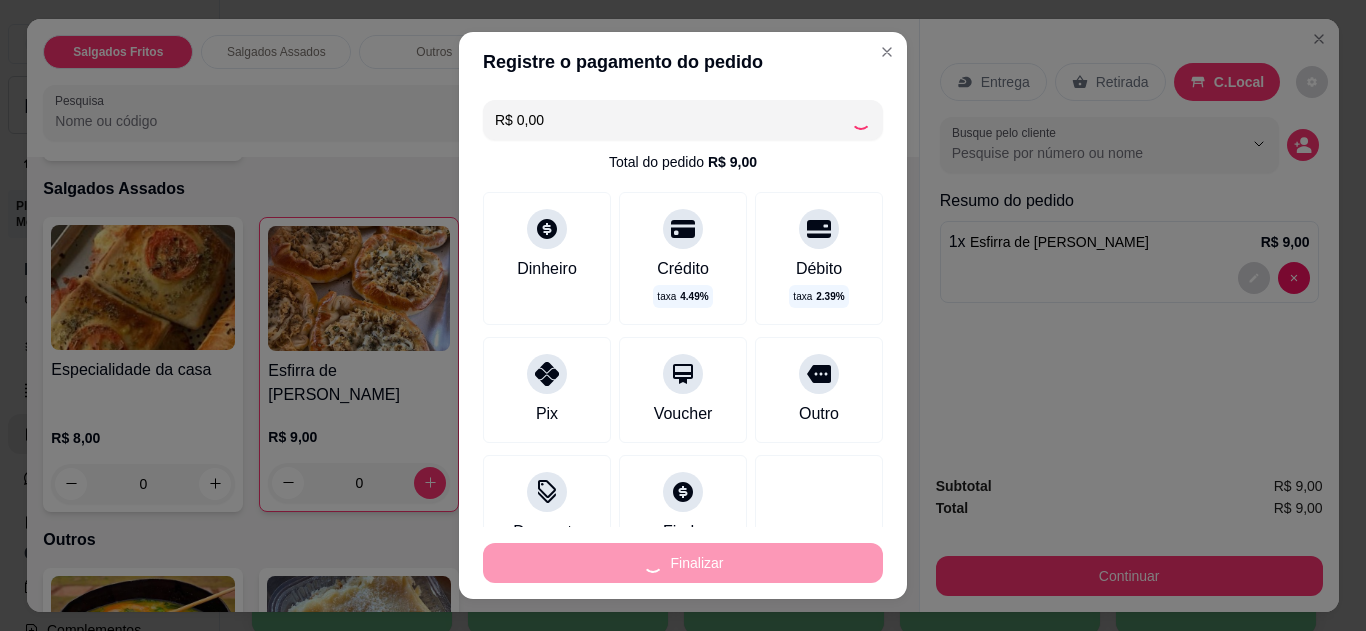 type on "-R$ 9,00" 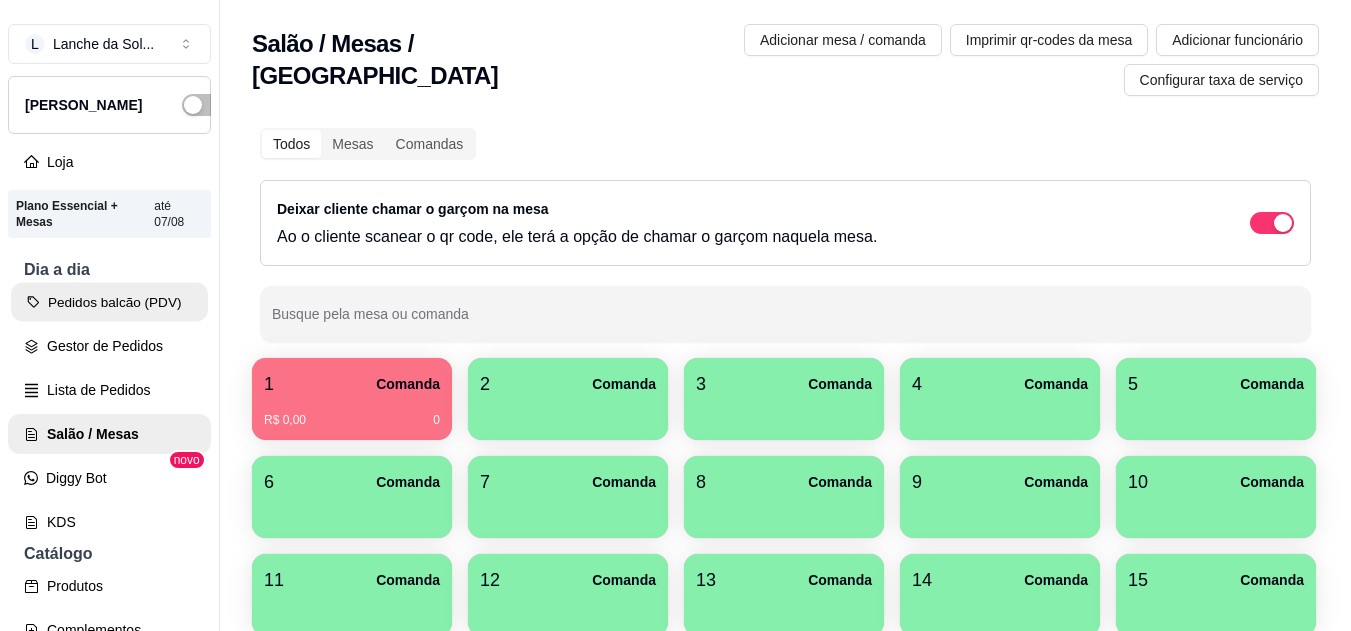 click on "Pedidos balcão (PDV)" at bounding box center [109, 302] 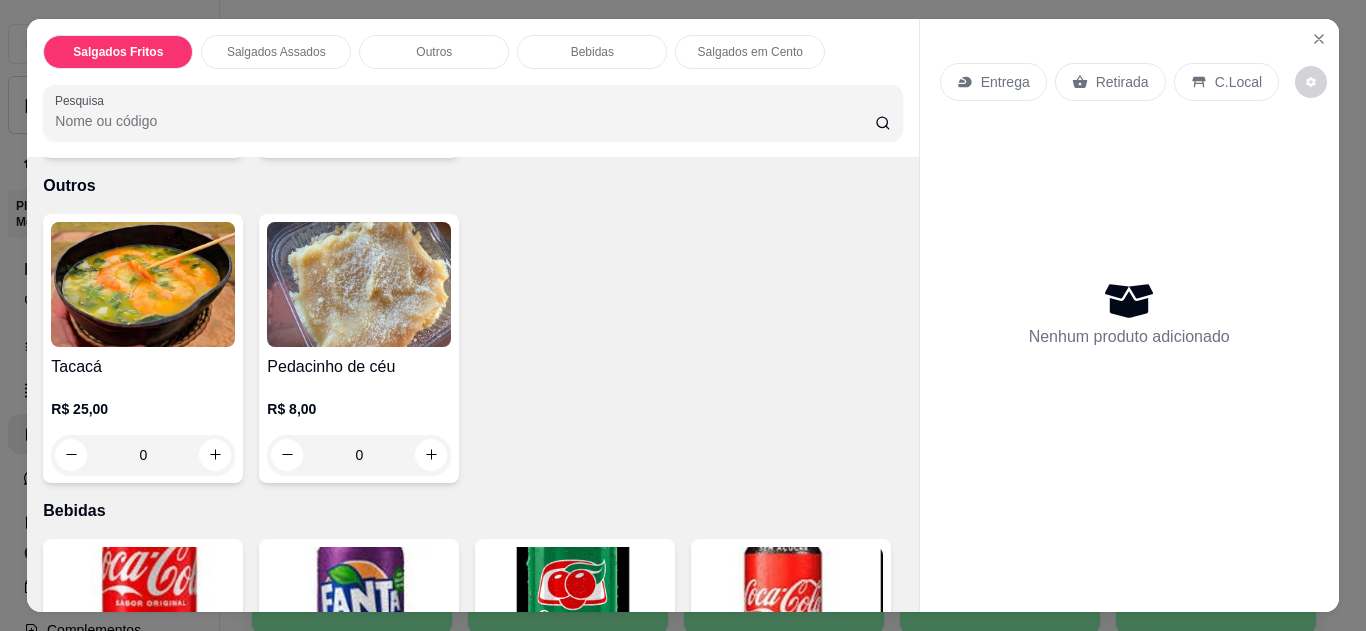 scroll, scrollTop: 1040, scrollLeft: 0, axis: vertical 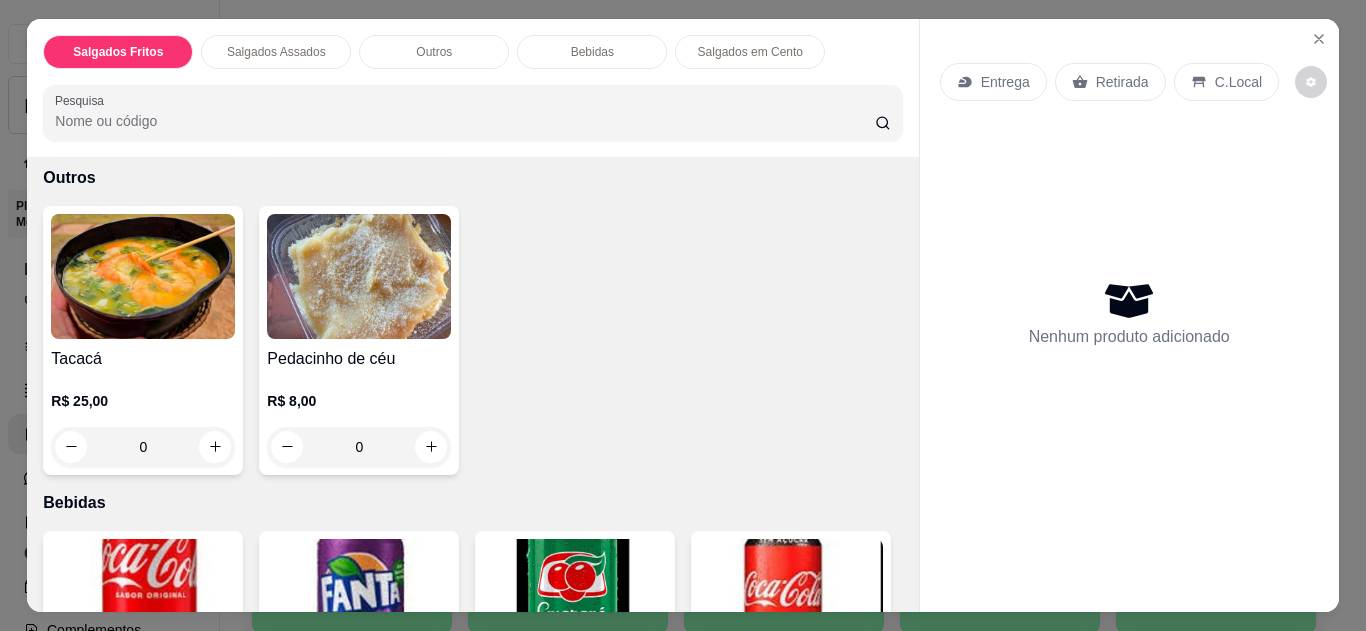 click on "0" at bounding box center [143, 447] 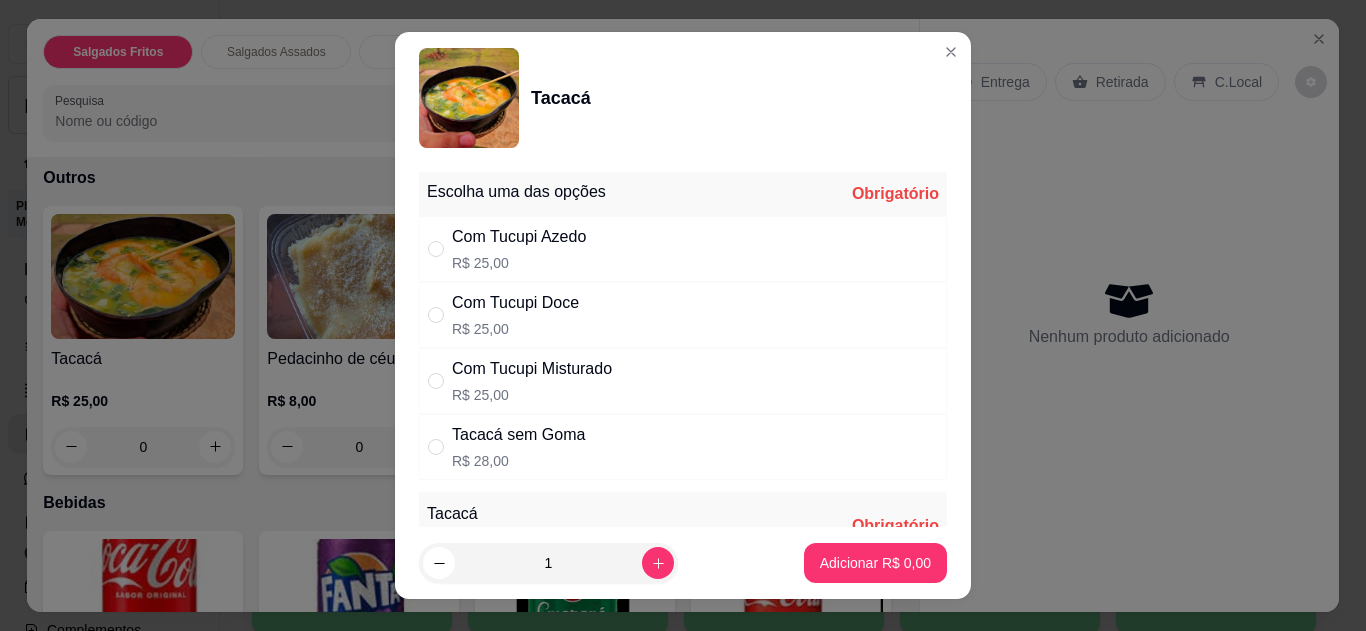 click on "Com Tucupi Doce R$ 25,00" at bounding box center [683, 315] 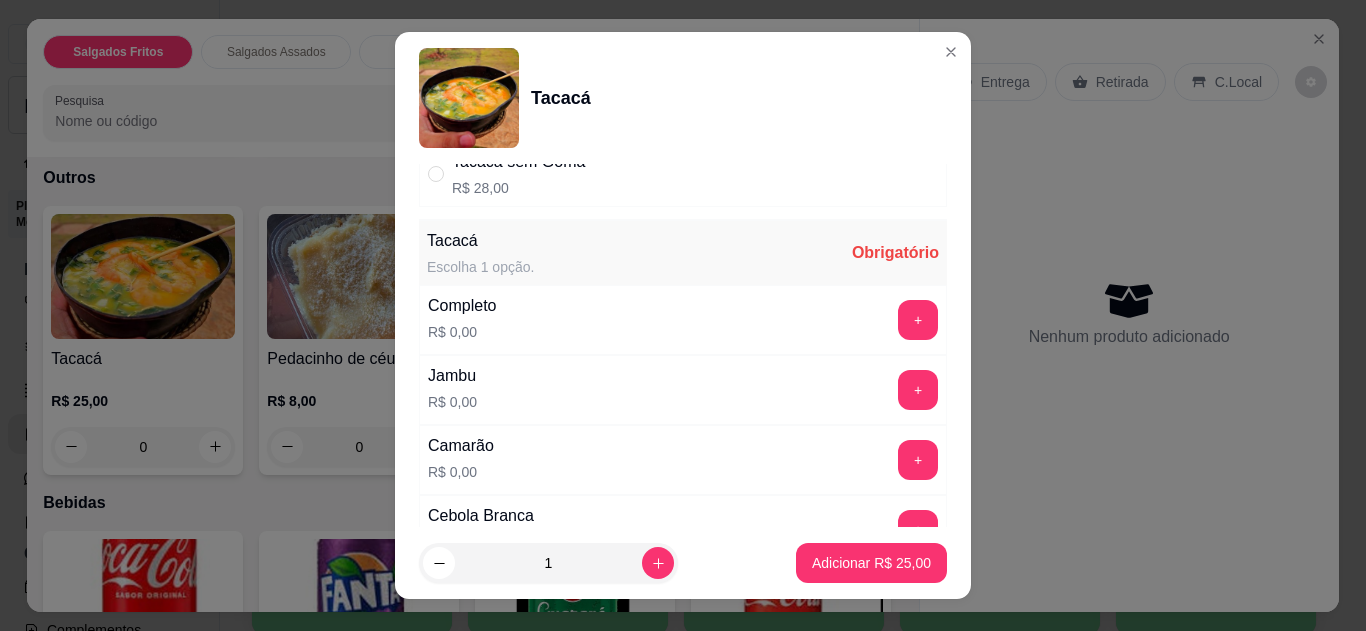 scroll, scrollTop: 280, scrollLeft: 0, axis: vertical 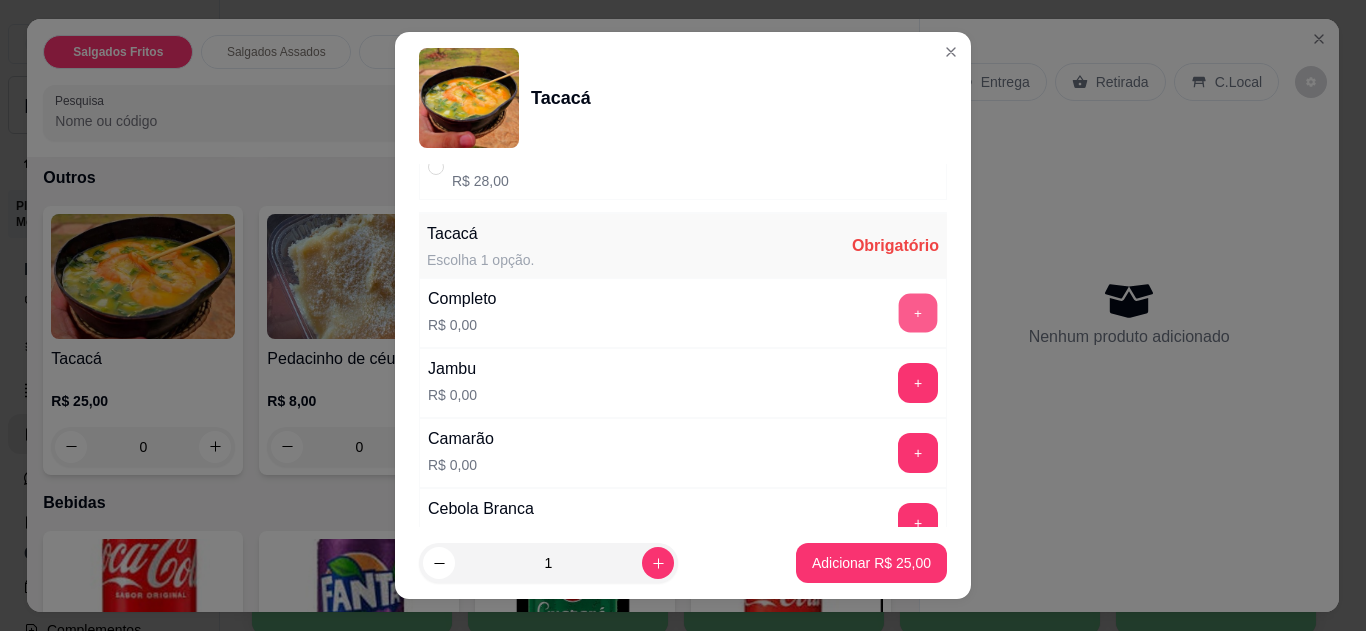 click on "+" at bounding box center (918, 312) 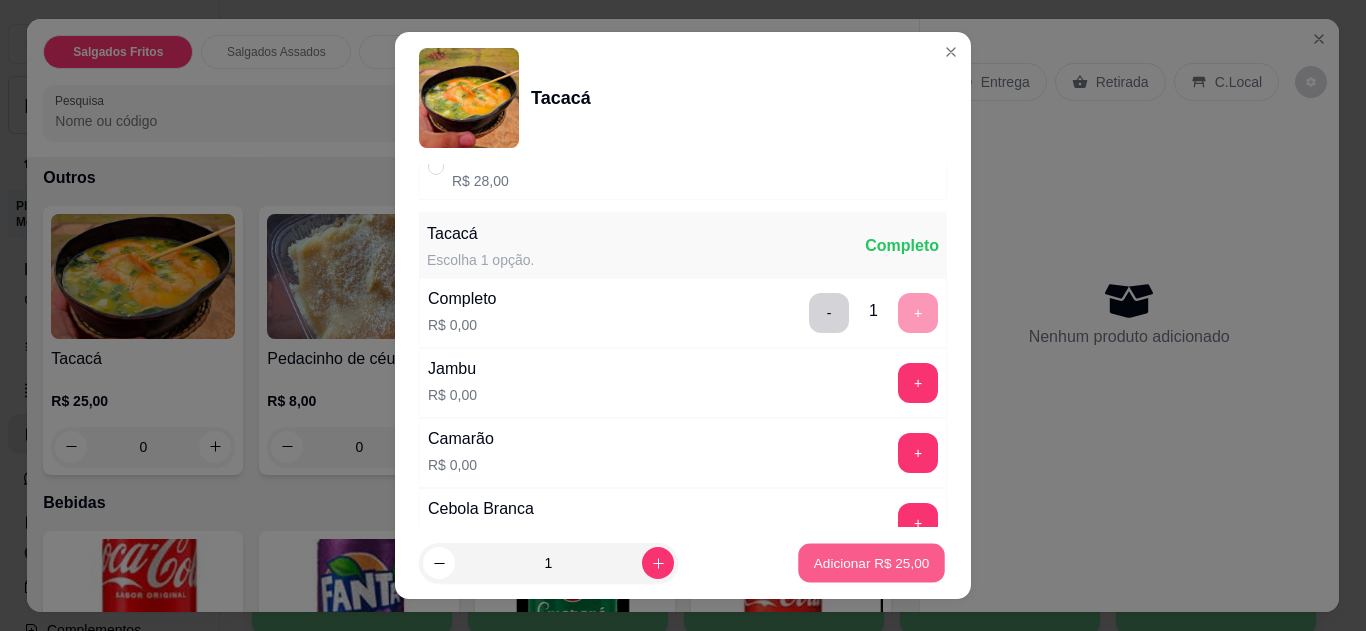 click on "Adicionar   R$ 25,00" at bounding box center [872, 563] 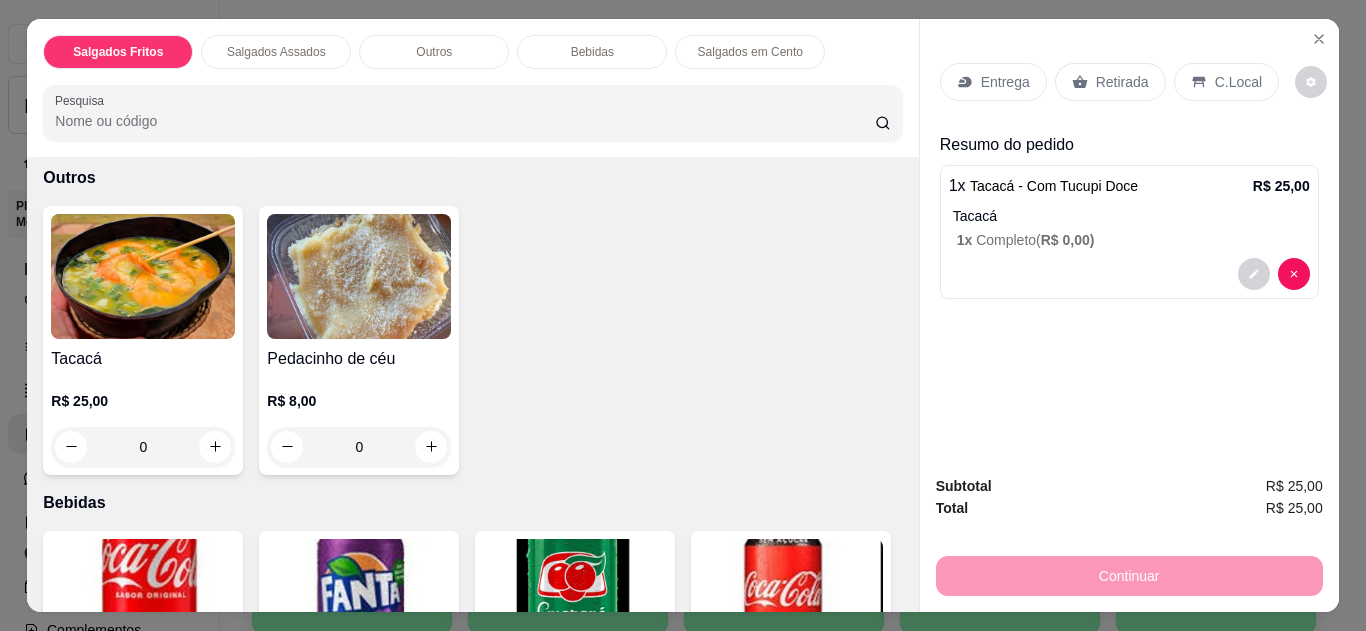 click on "C.Local" at bounding box center [1226, 82] 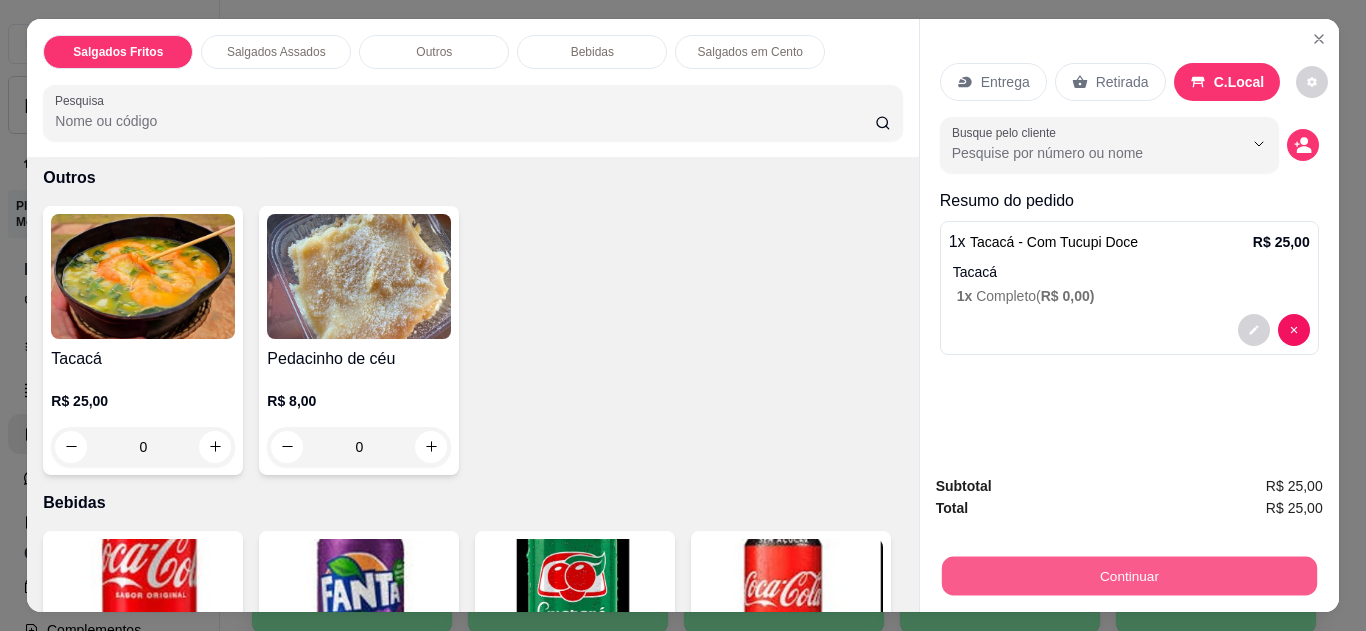 click on "Continuar" at bounding box center (1128, 576) 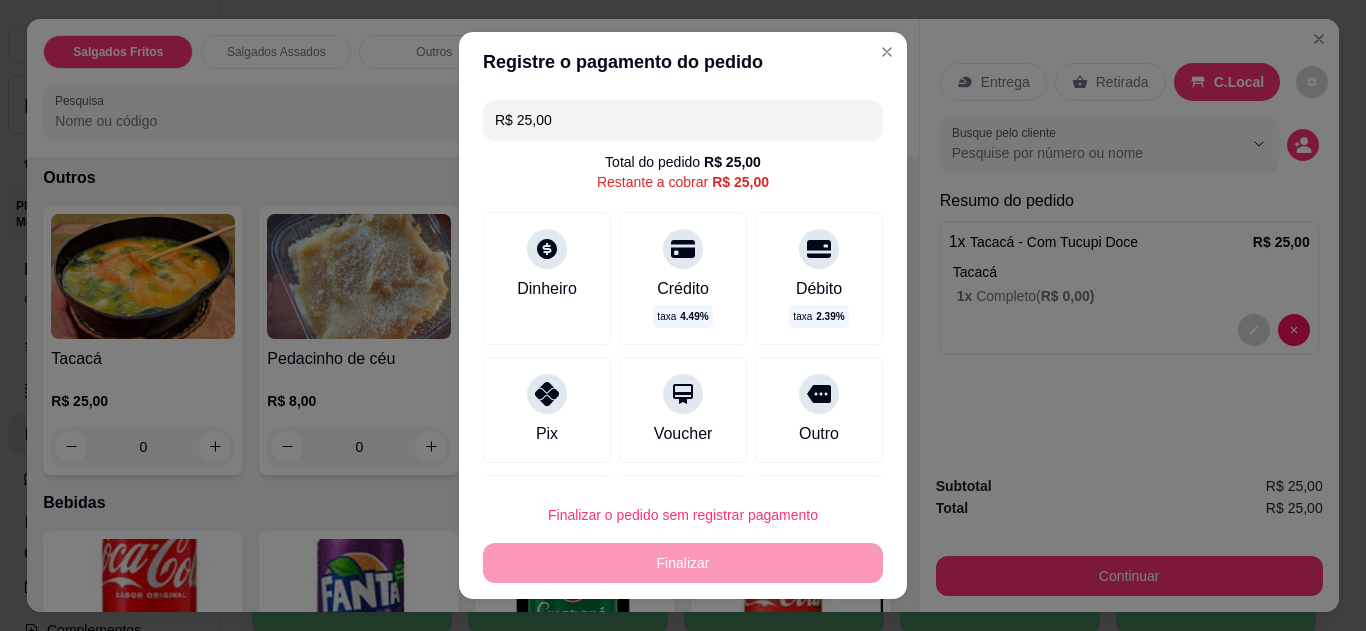 click on "Pix" at bounding box center [547, 434] 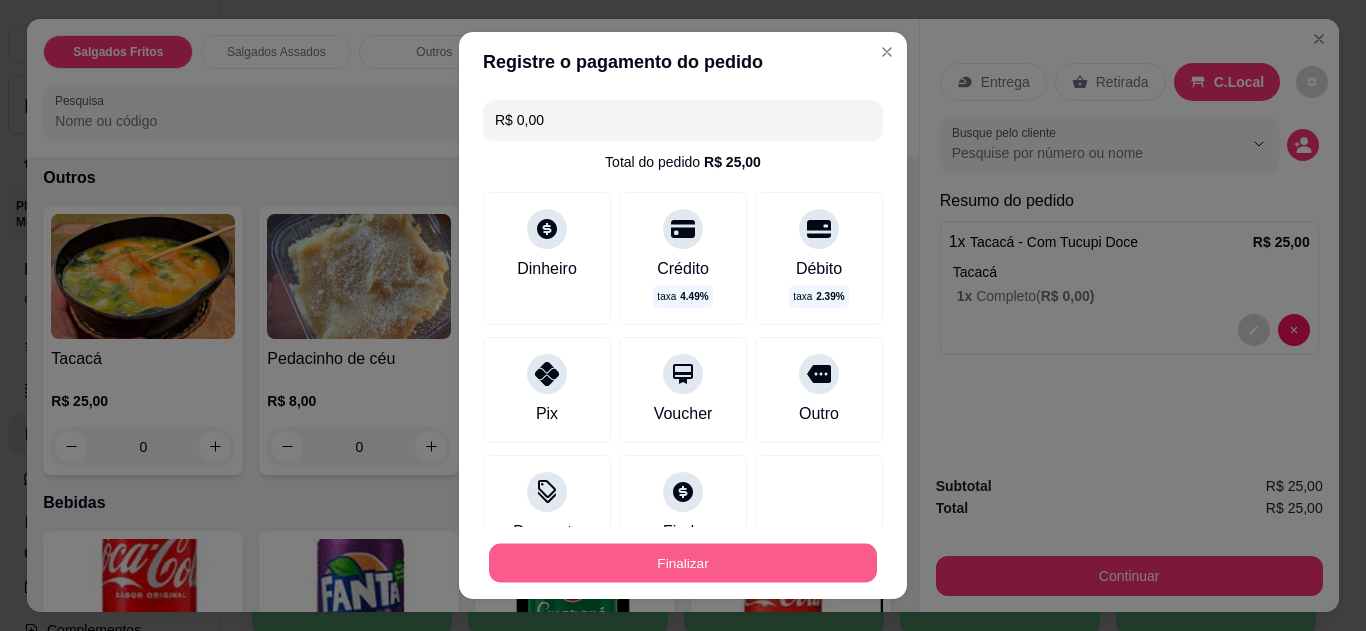 click on "Finalizar" at bounding box center [683, 563] 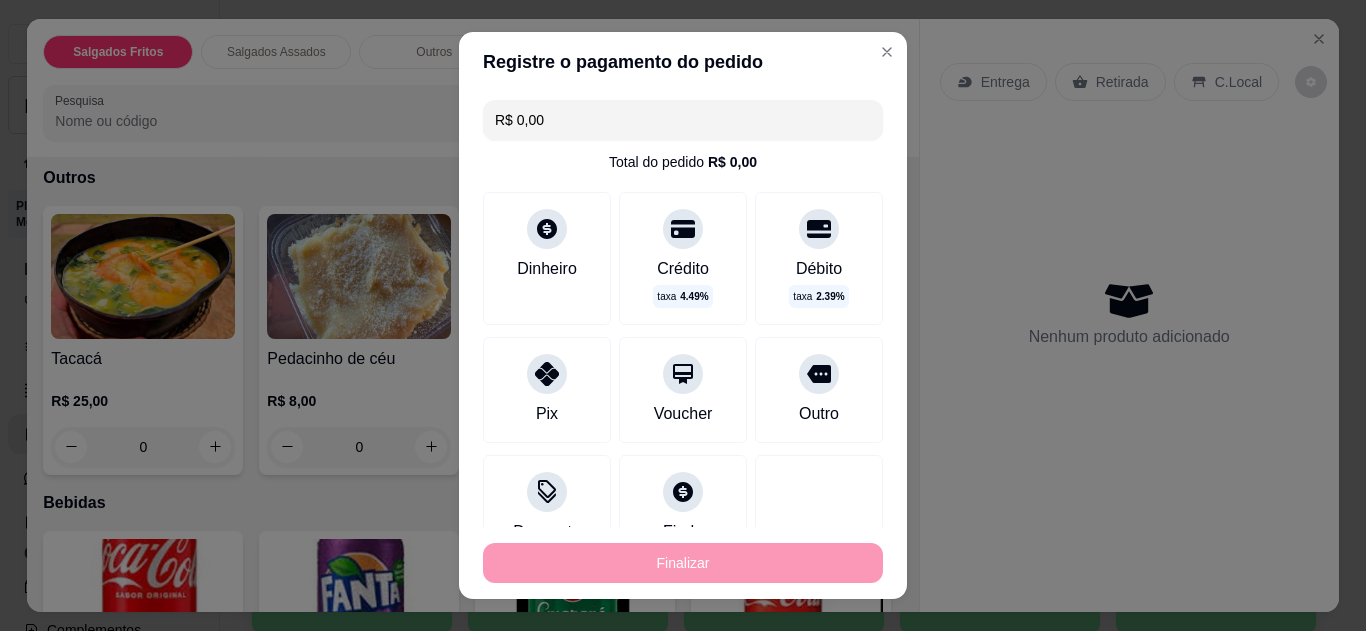 type on "-R$ 25,00" 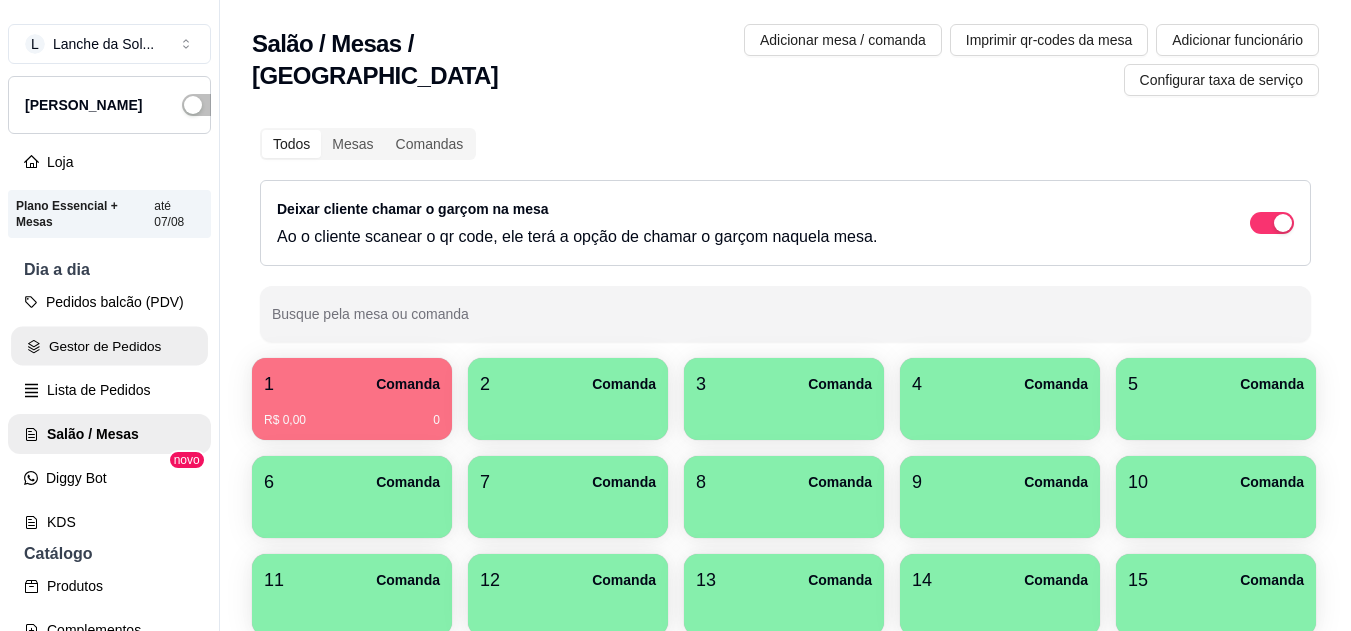 click on "Gestor de Pedidos" at bounding box center (109, 346) 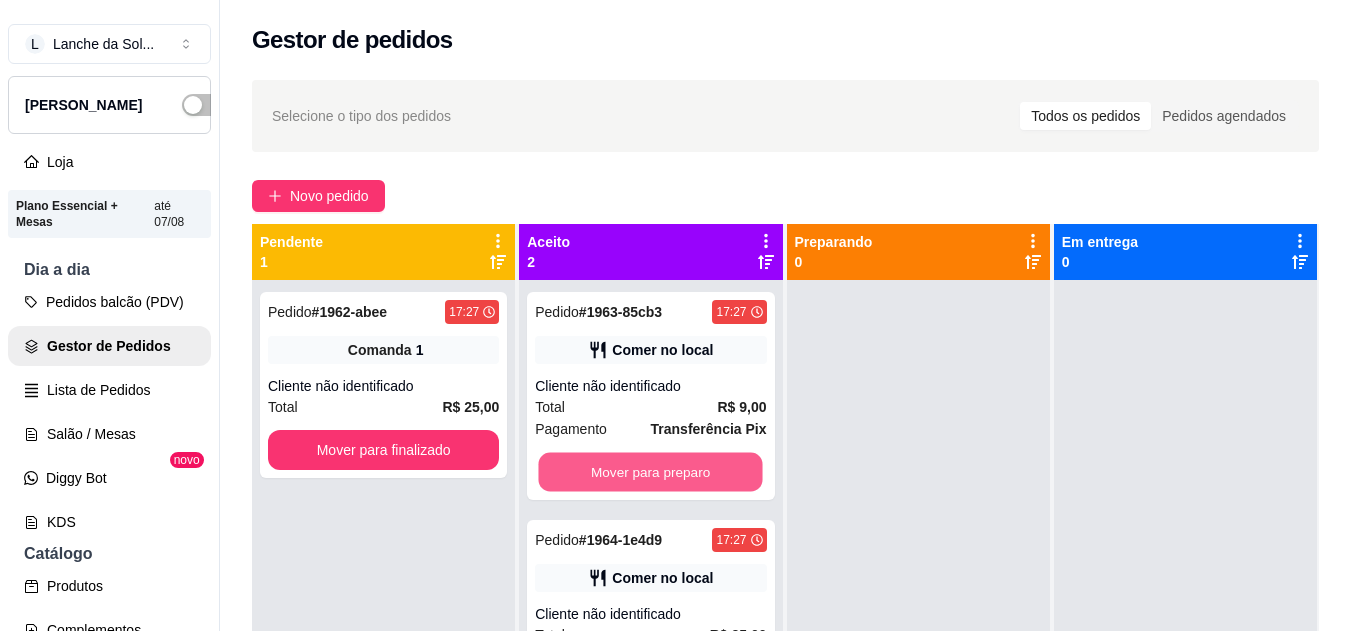 click on "Mover para preparo" at bounding box center [651, 472] 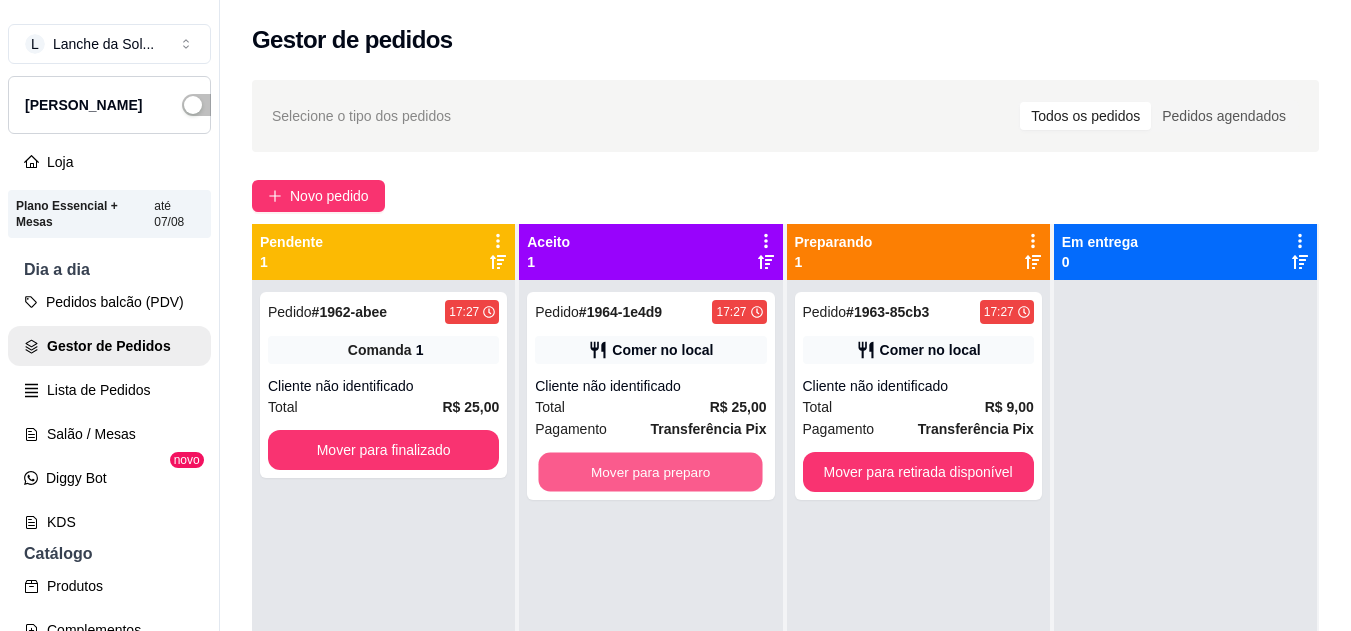click on "Mover para preparo" at bounding box center [651, 472] 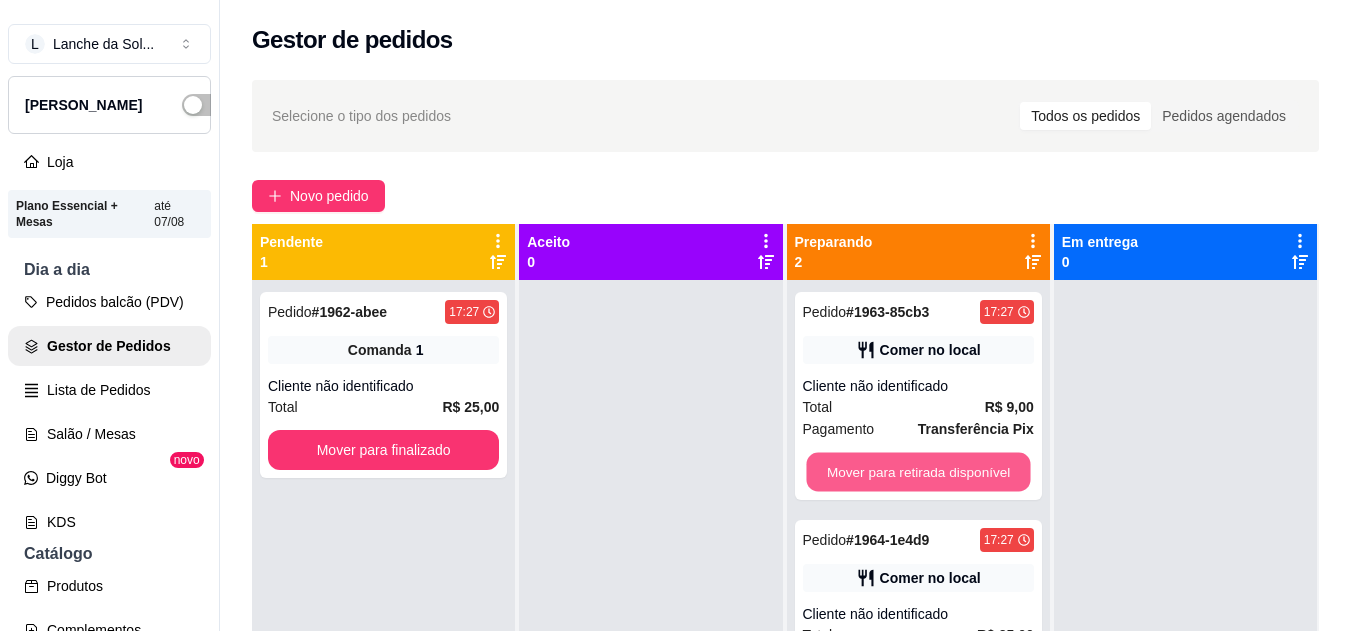 click on "Mover para retirada disponível" at bounding box center [918, 472] 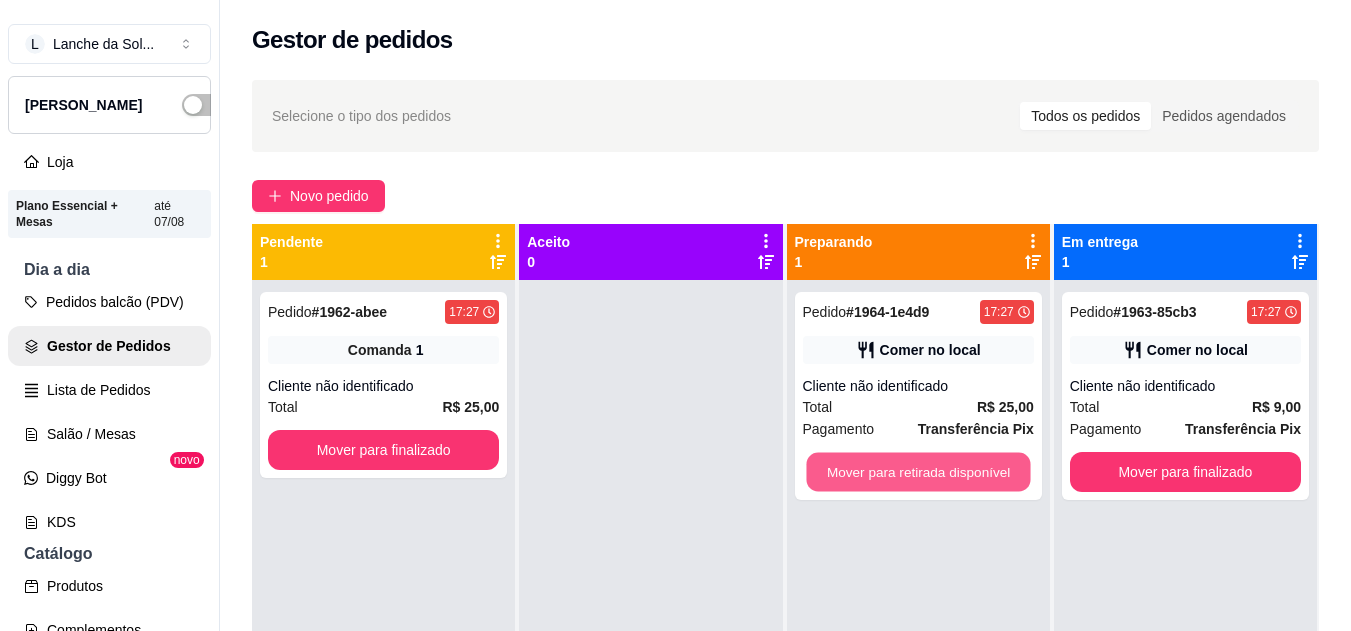 click on "Mover para retirada disponível" at bounding box center (918, 472) 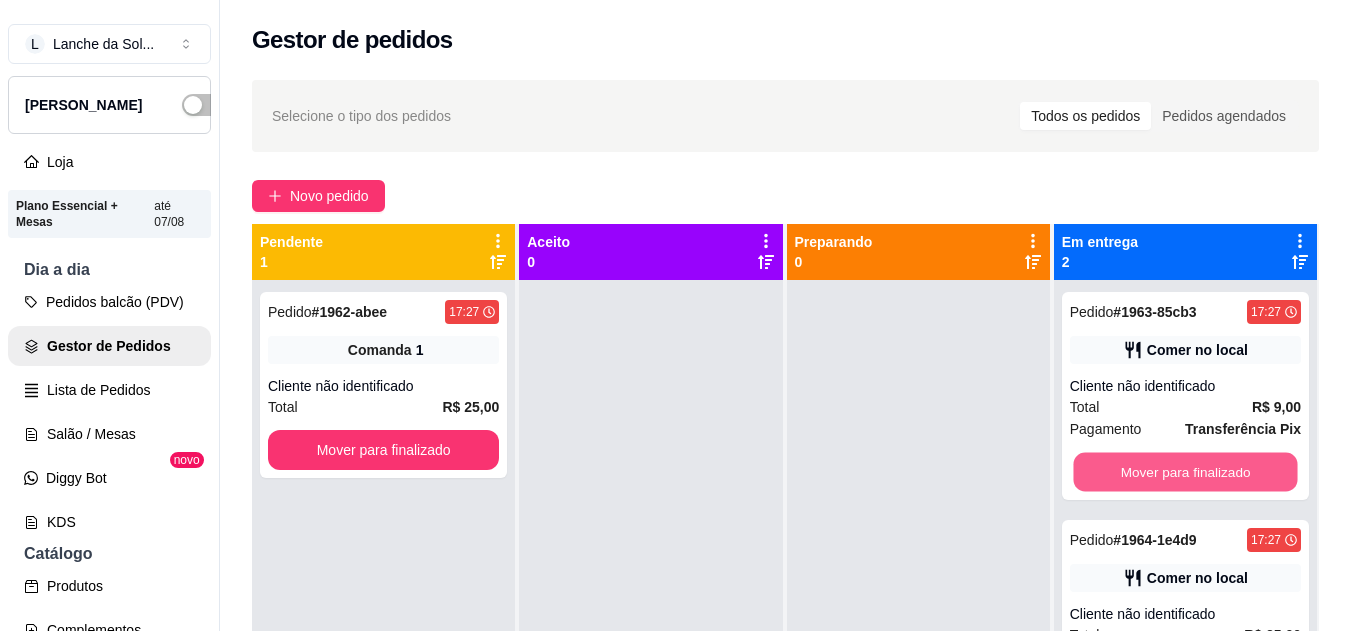 click on "Mover para finalizado" at bounding box center (1185, 472) 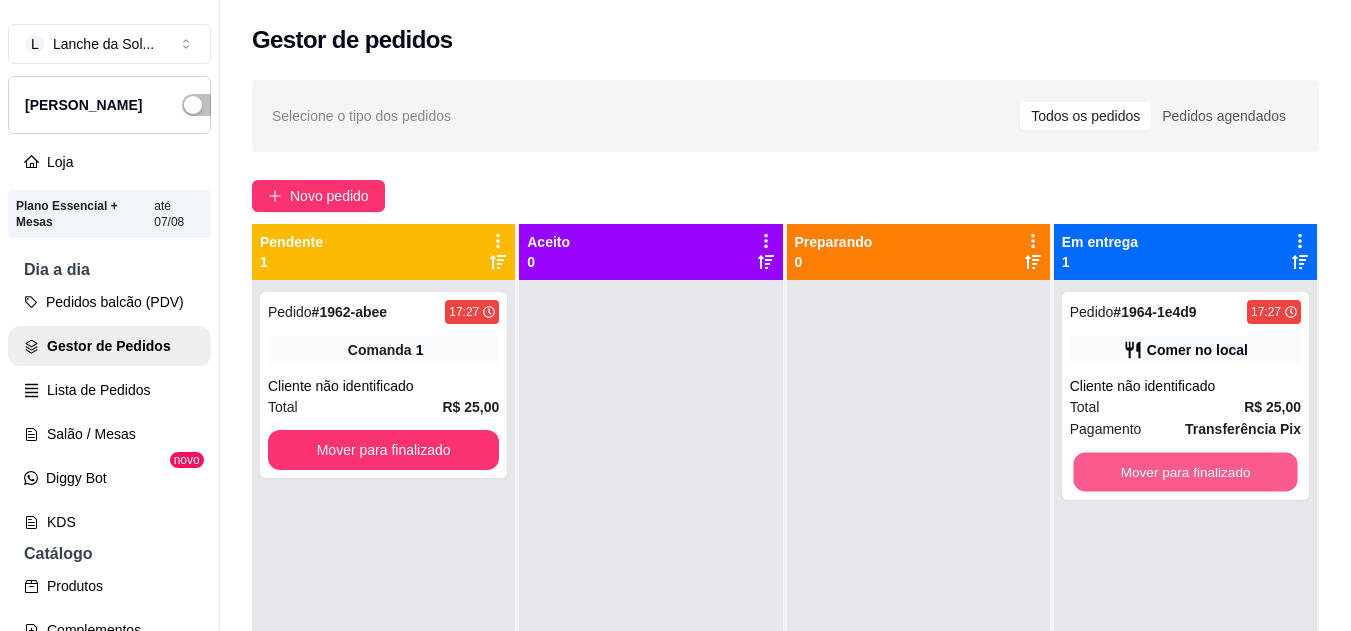 click on "Mover para finalizado" at bounding box center [1185, 472] 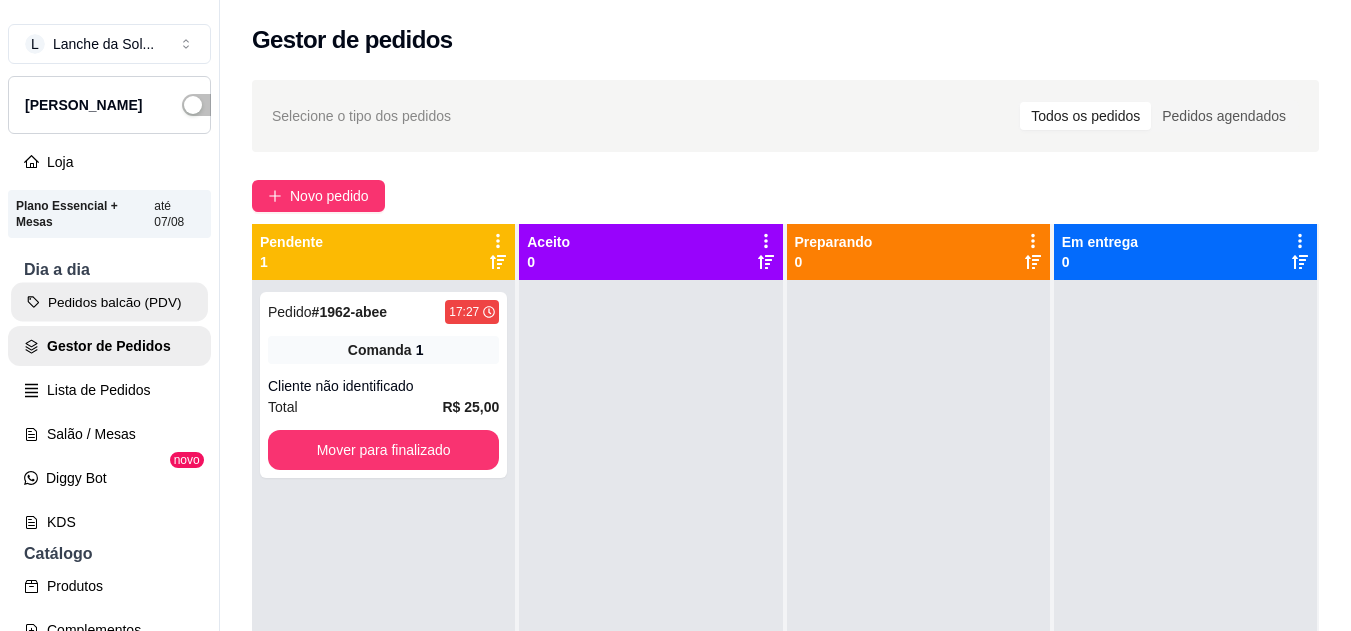 click on "Pedidos balcão (PDV)" at bounding box center (109, 302) 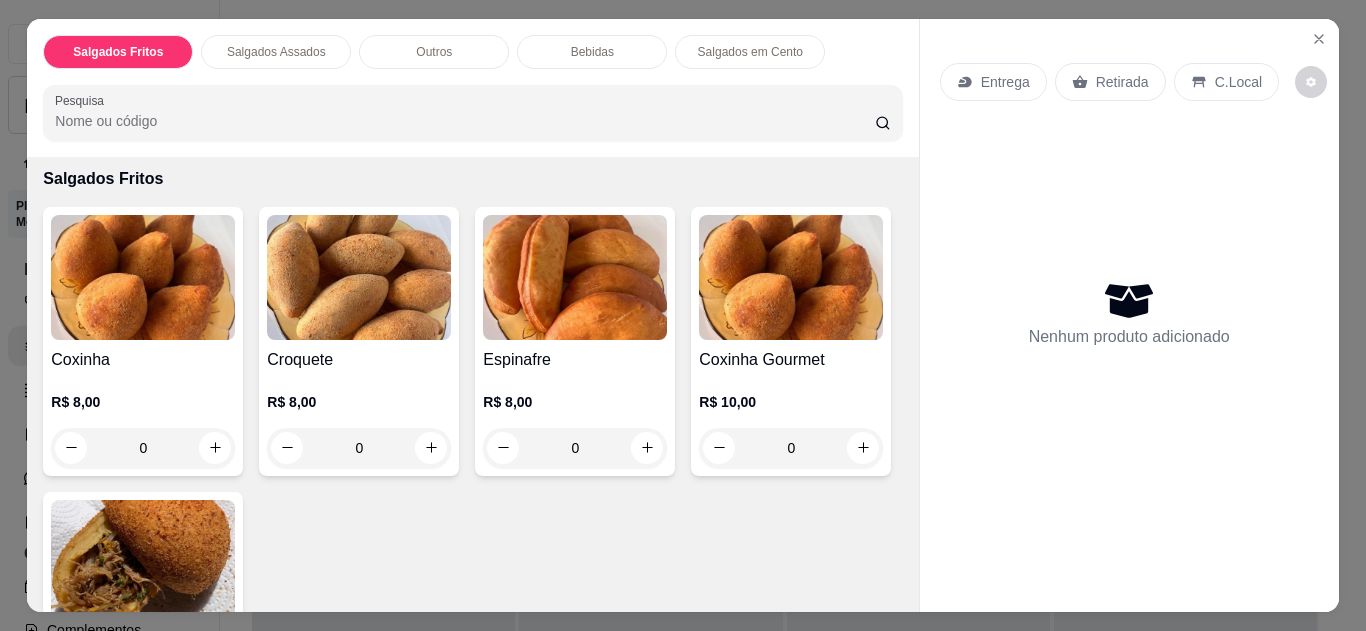scroll, scrollTop: 120, scrollLeft: 0, axis: vertical 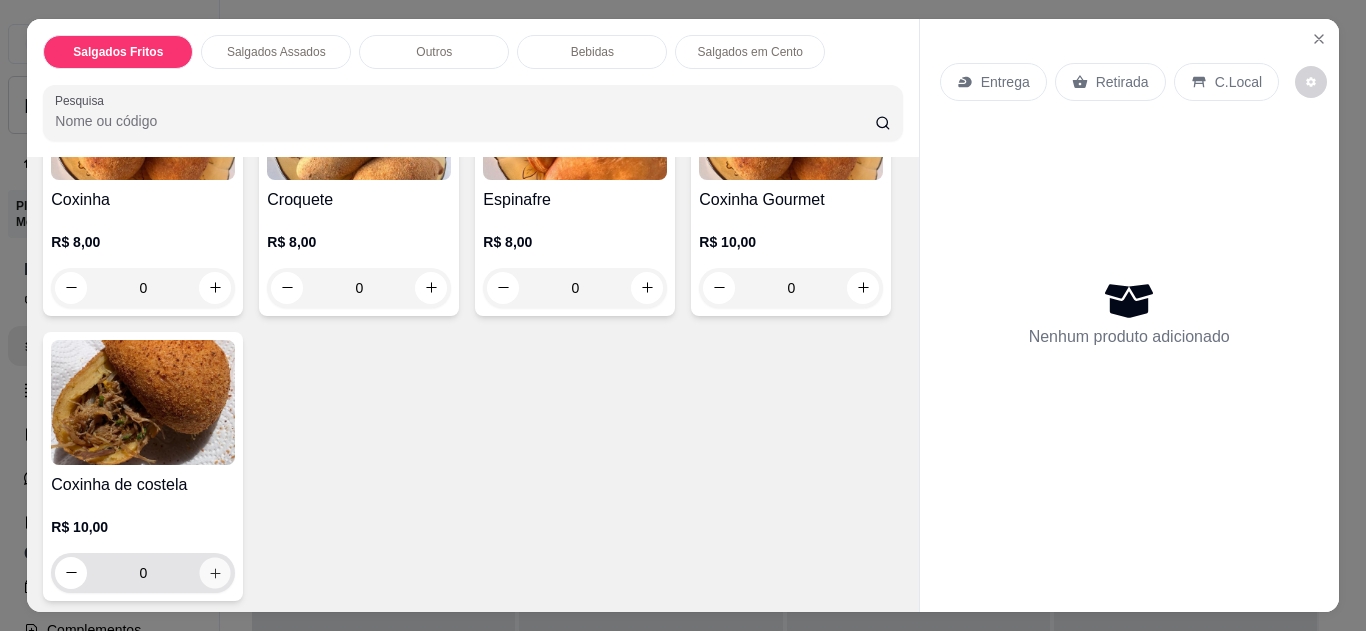 click 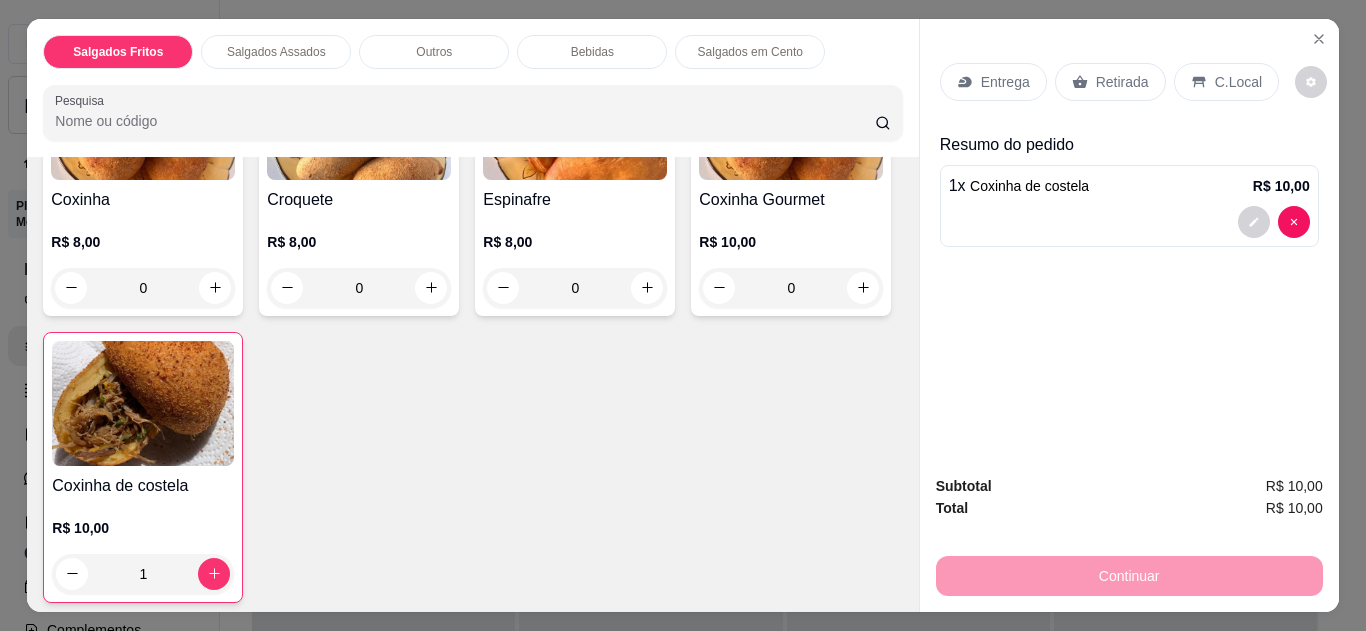 click on "C.Local" at bounding box center (1238, 82) 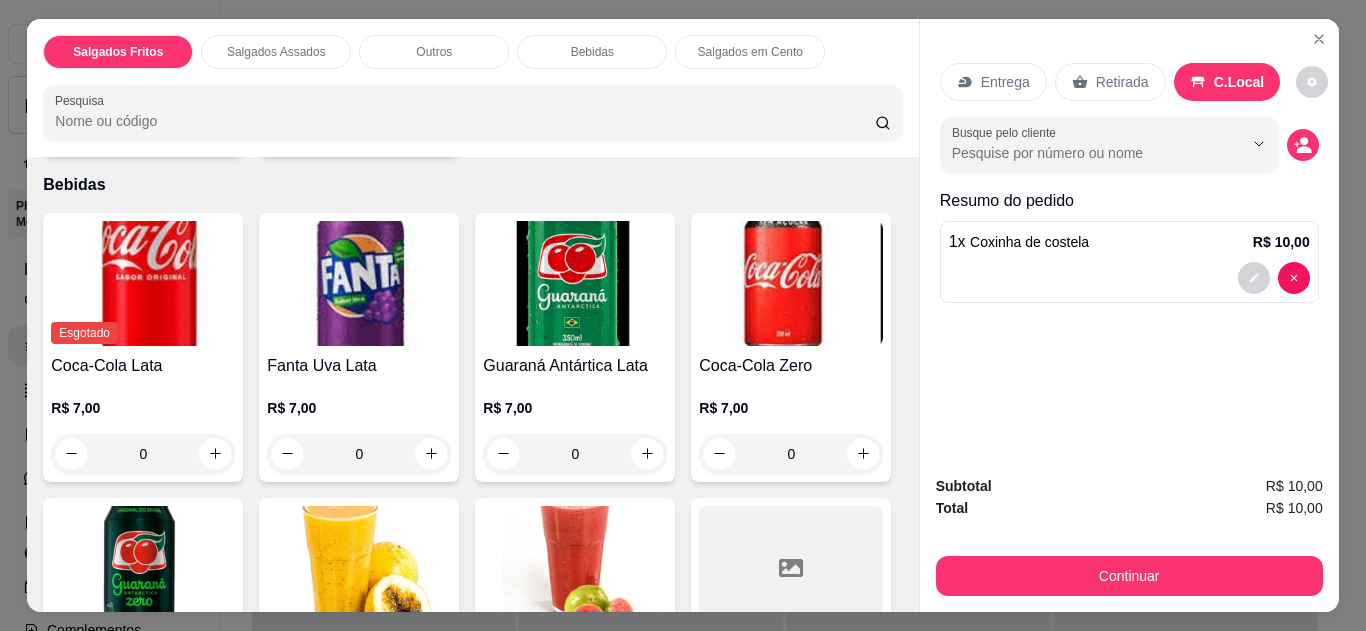 scroll, scrollTop: 1400, scrollLeft: 0, axis: vertical 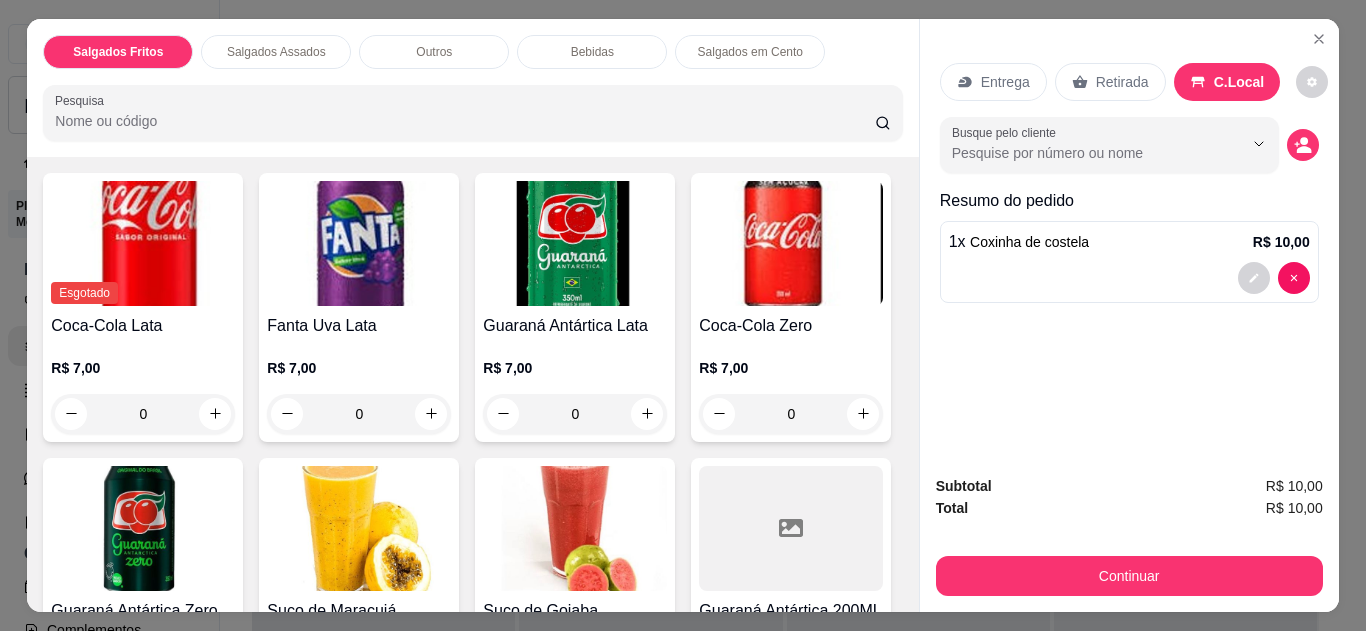 click at bounding box center [791, 243] 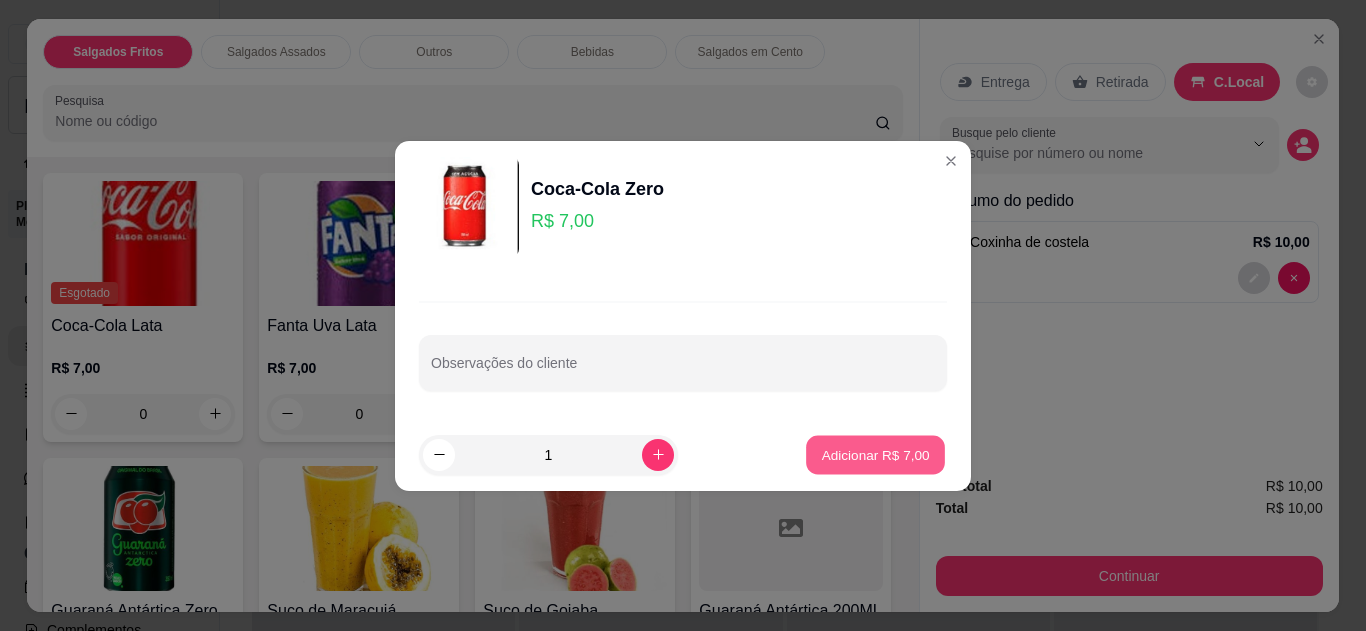 click on "Adicionar   R$ 7,00" at bounding box center (875, 454) 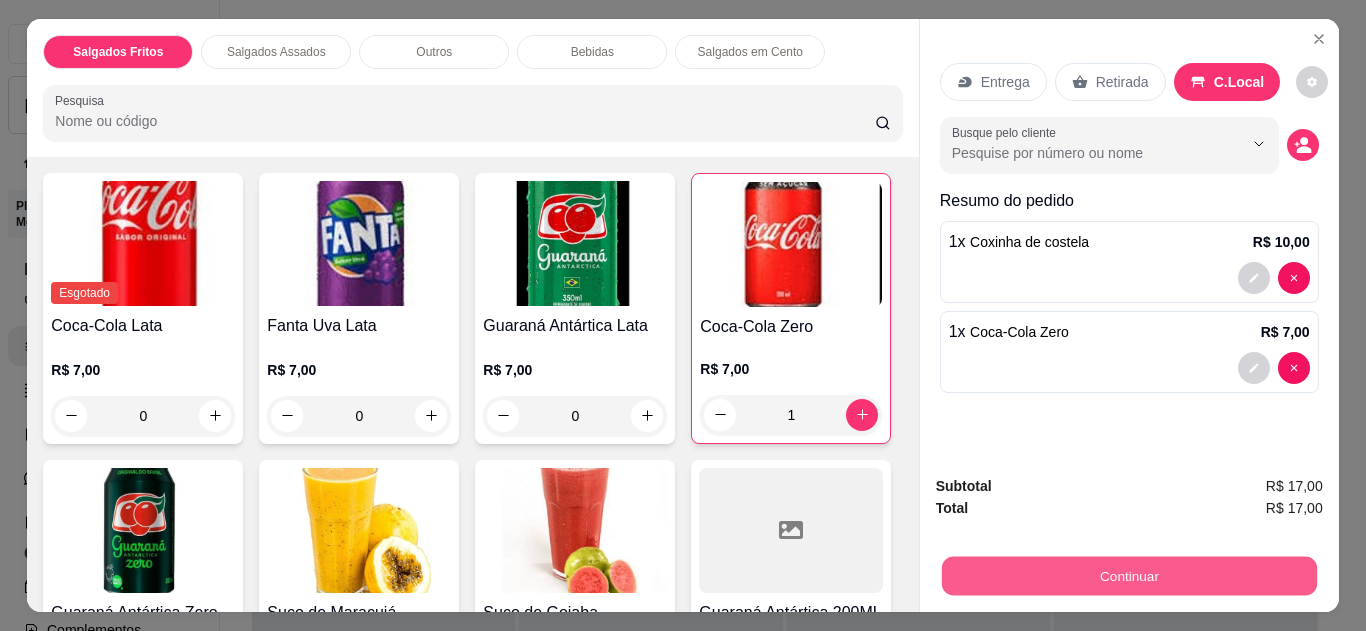 click on "Continuar" at bounding box center [1128, 576] 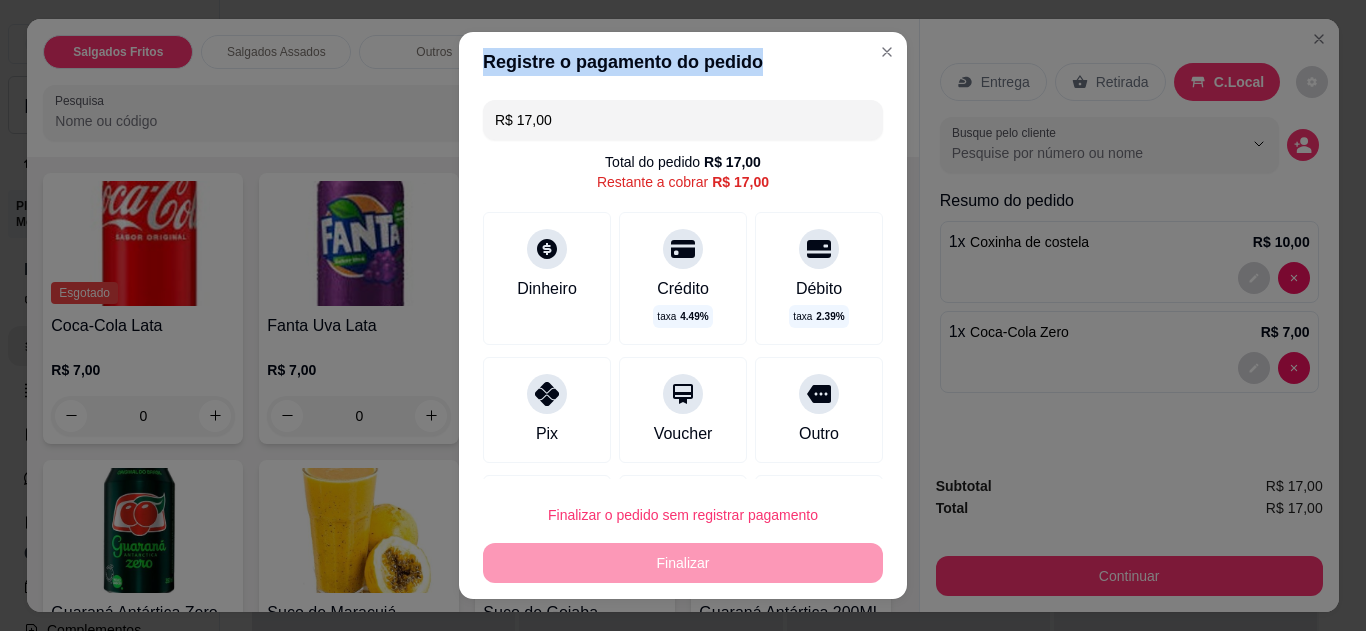 click on "Registre o pagamento do pedido R$ 17,00 Total do pedido   R$ 17,00 Restante a cobrar   R$ 17,00 Dinheiro Crédito taxa   4.49 % Débito taxa   2.39 % Pix Voucher Outro Desconto Fiado Finalizar o pedido sem registrar pagamento Finalizar" at bounding box center (683, 316) 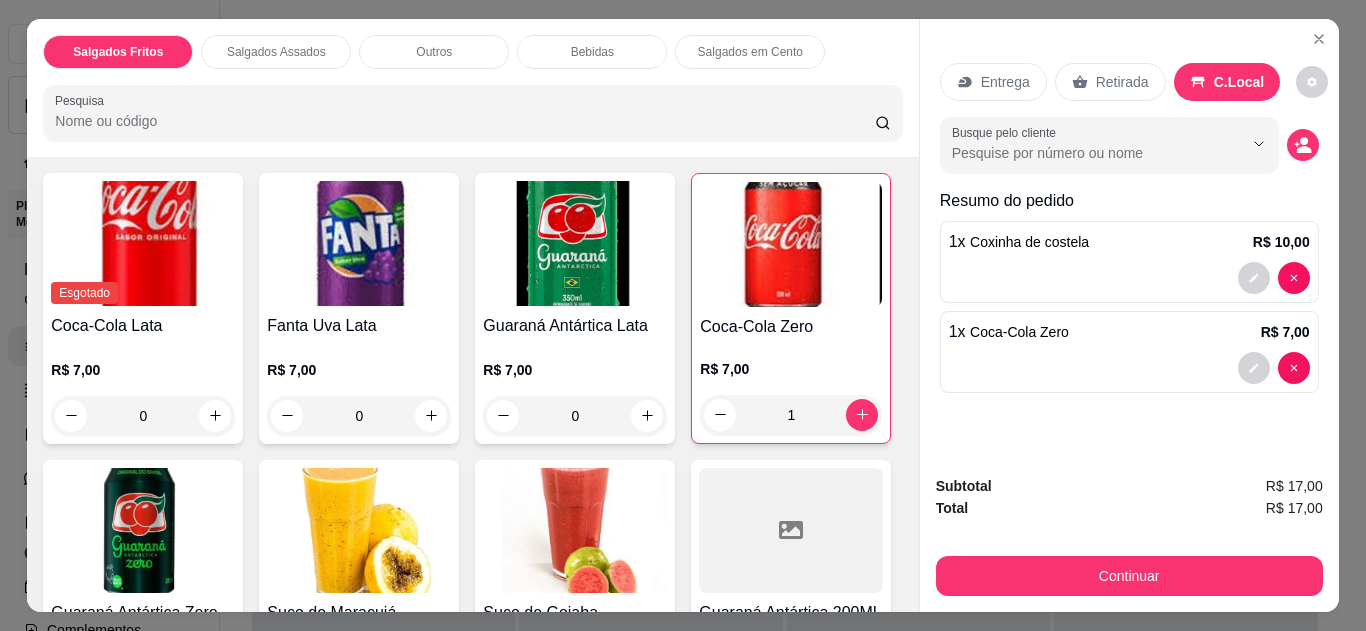 click 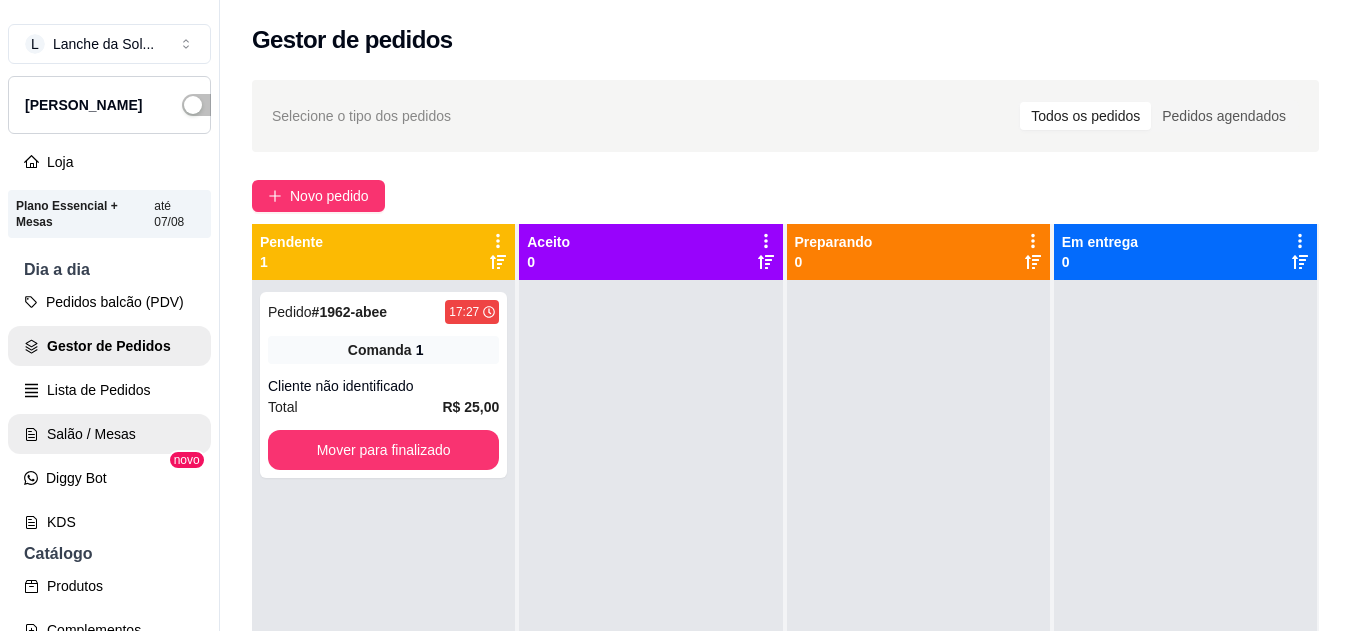 click on "Salão / Mesas" at bounding box center [109, 434] 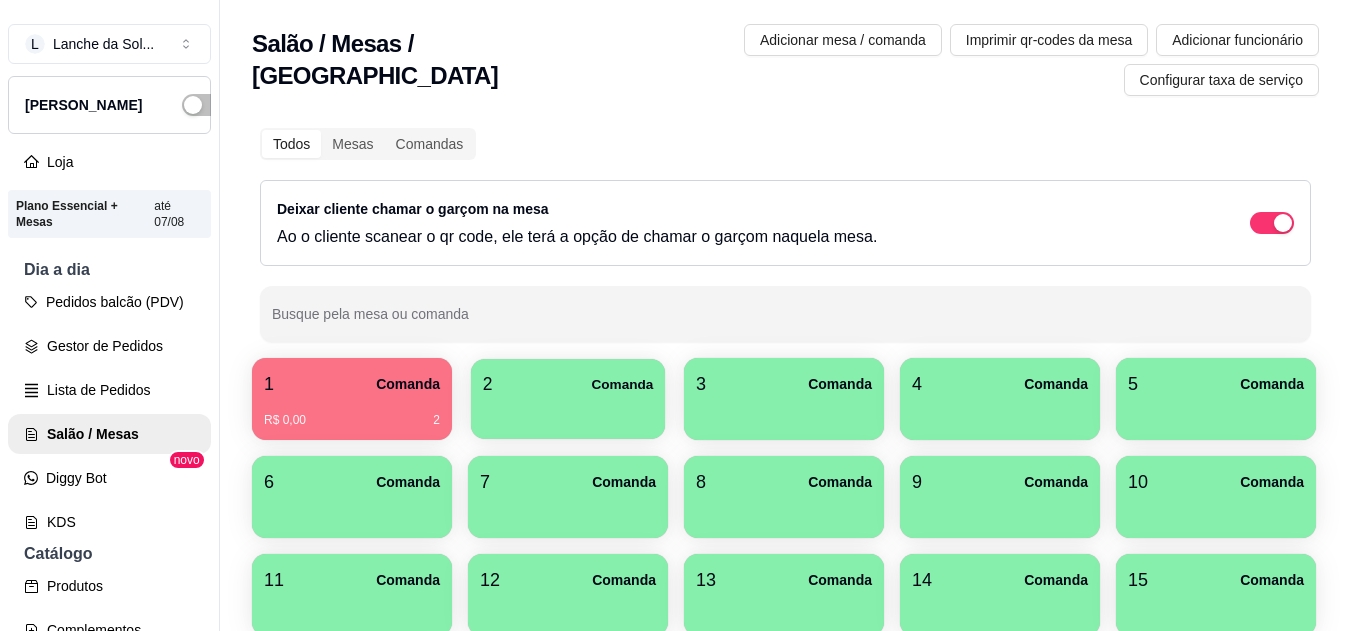 click at bounding box center (568, 412) 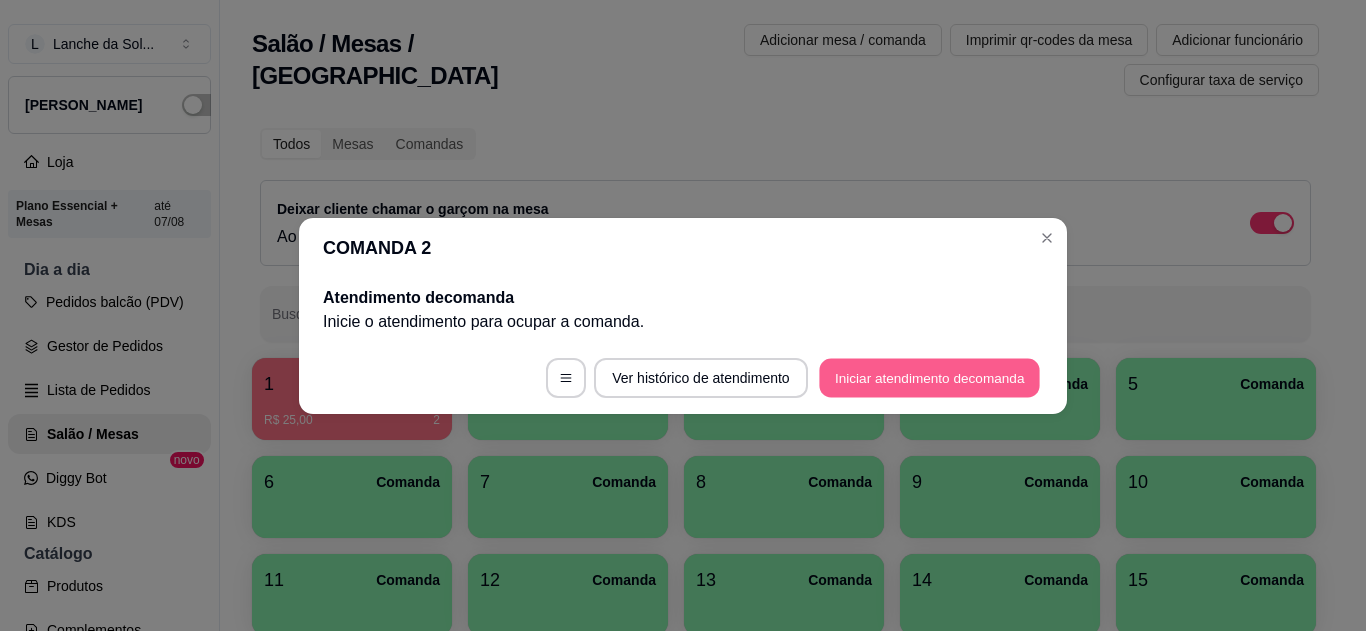 click on "Iniciar atendimento de  comanda" at bounding box center [929, 377] 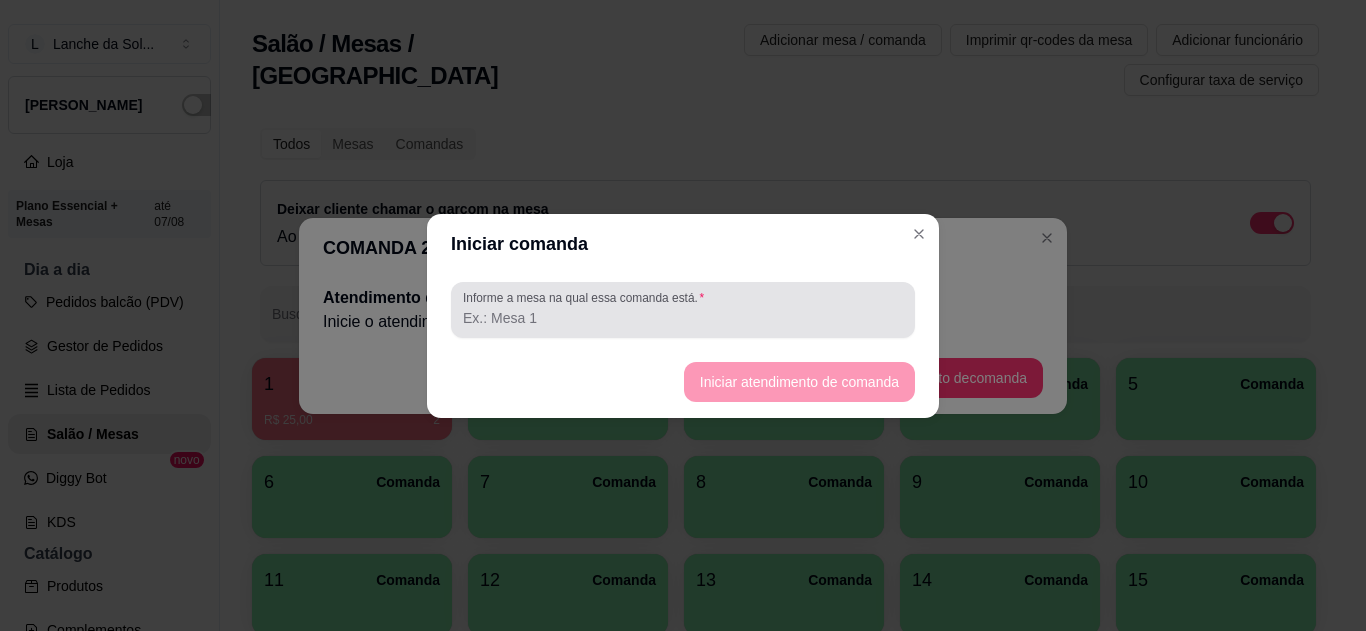 click on "Informe a mesa na qual essa comanda está." at bounding box center [683, 318] 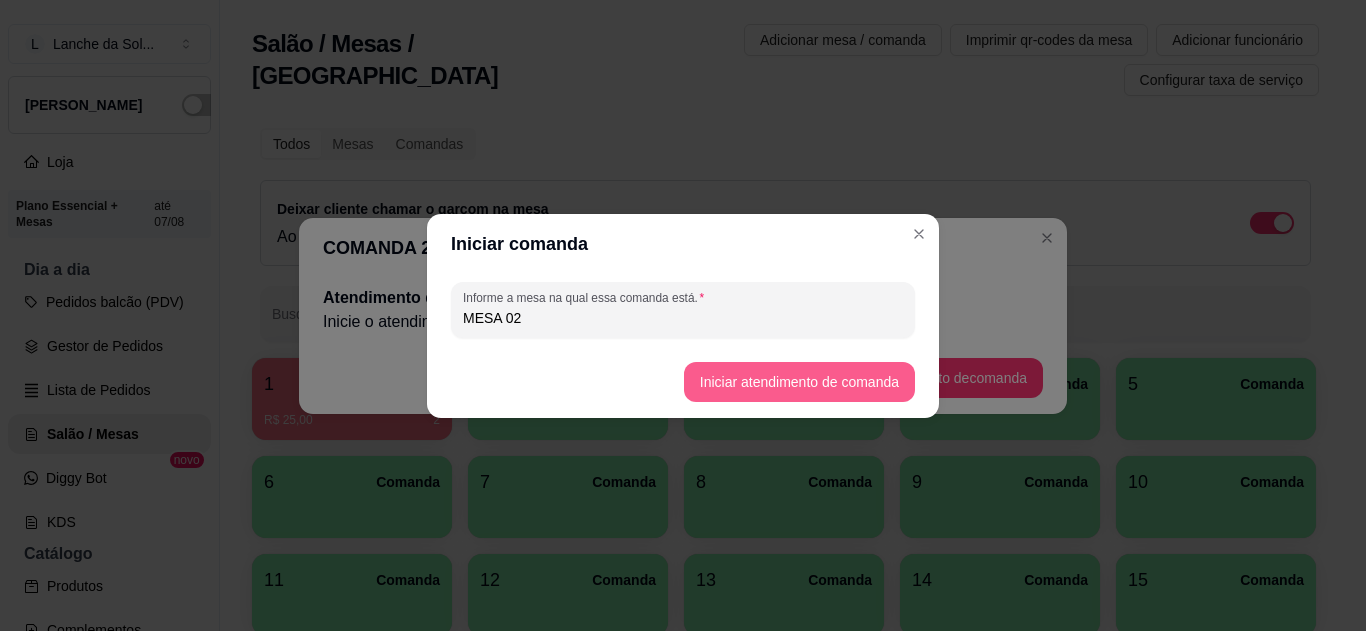 type on "MESA 02" 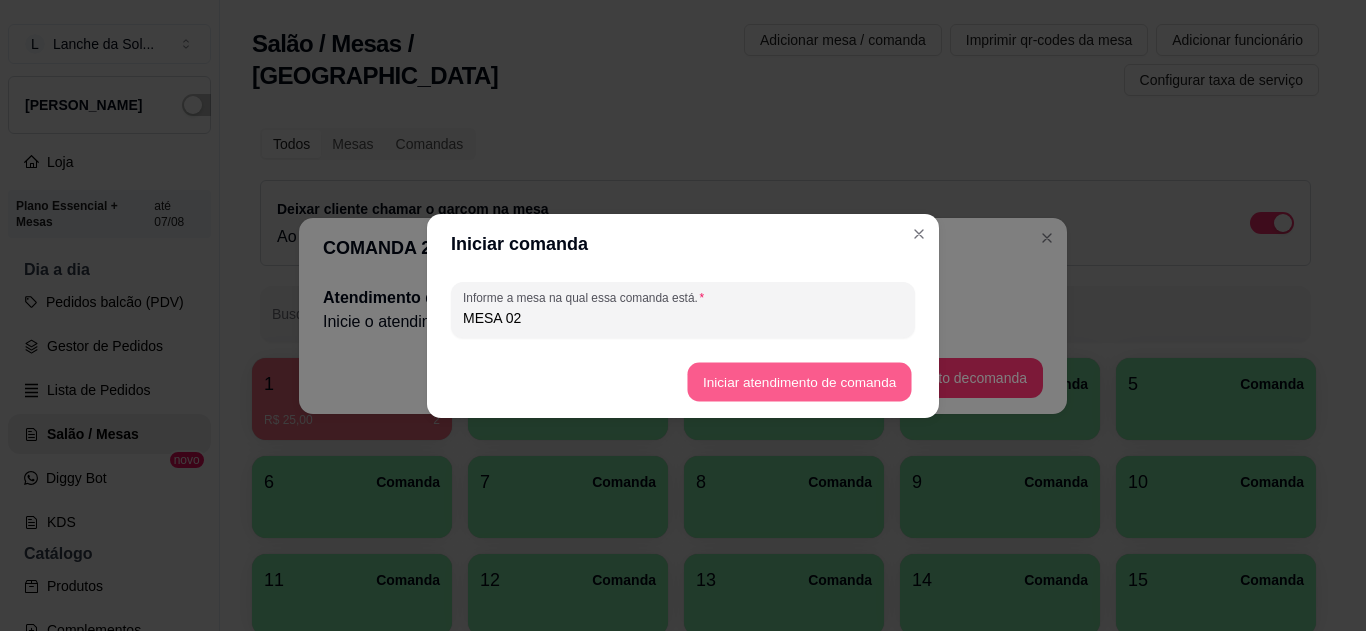 click on "Iniciar atendimento de comanda" at bounding box center (799, 381) 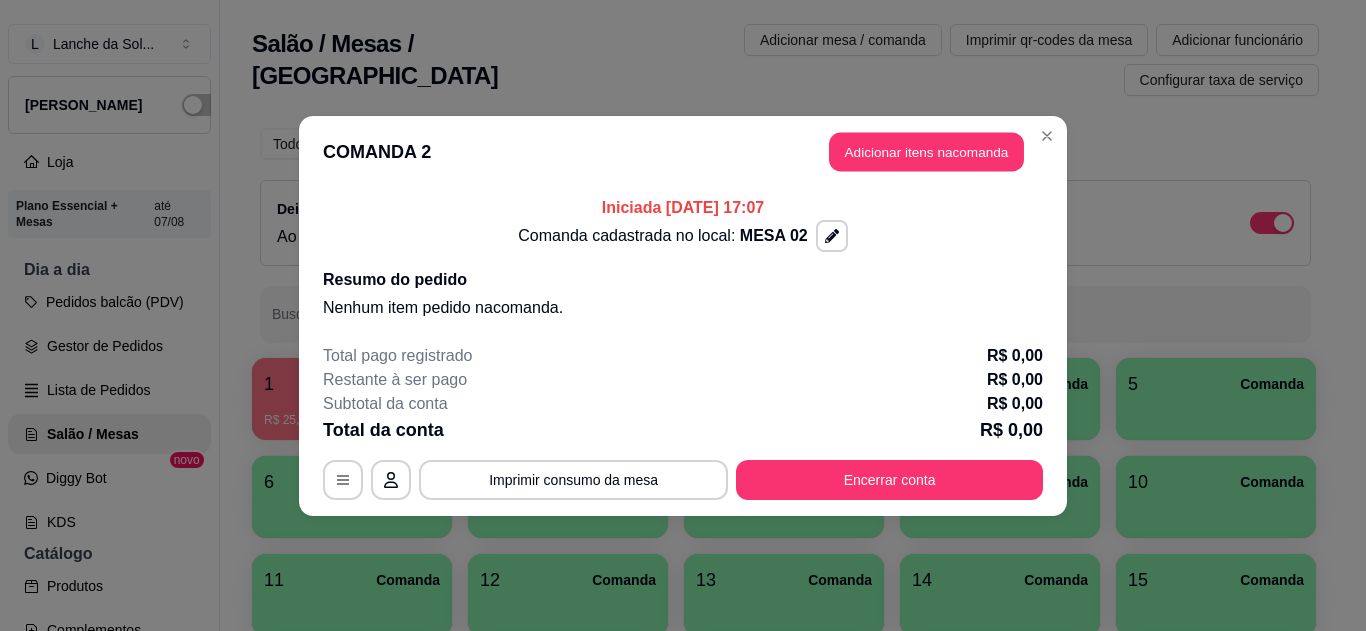 click on "Adicionar itens na  comanda" at bounding box center (926, 151) 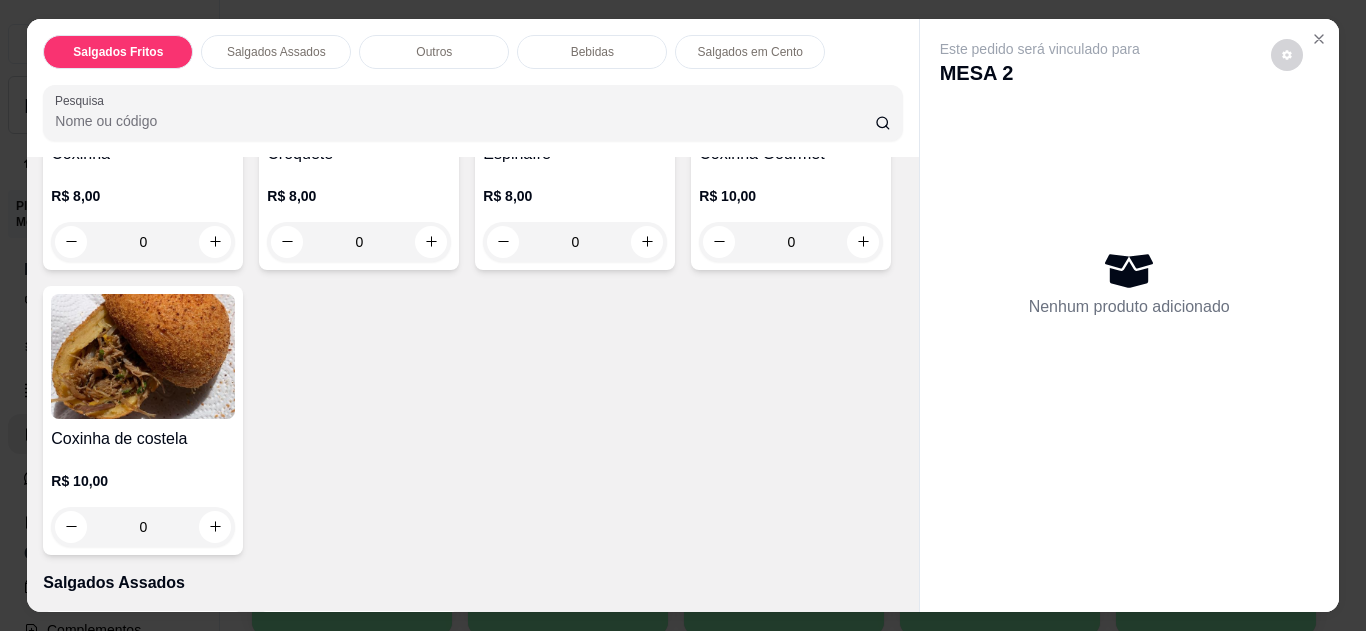 scroll, scrollTop: 320, scrollLeft: 0, axis: vertical 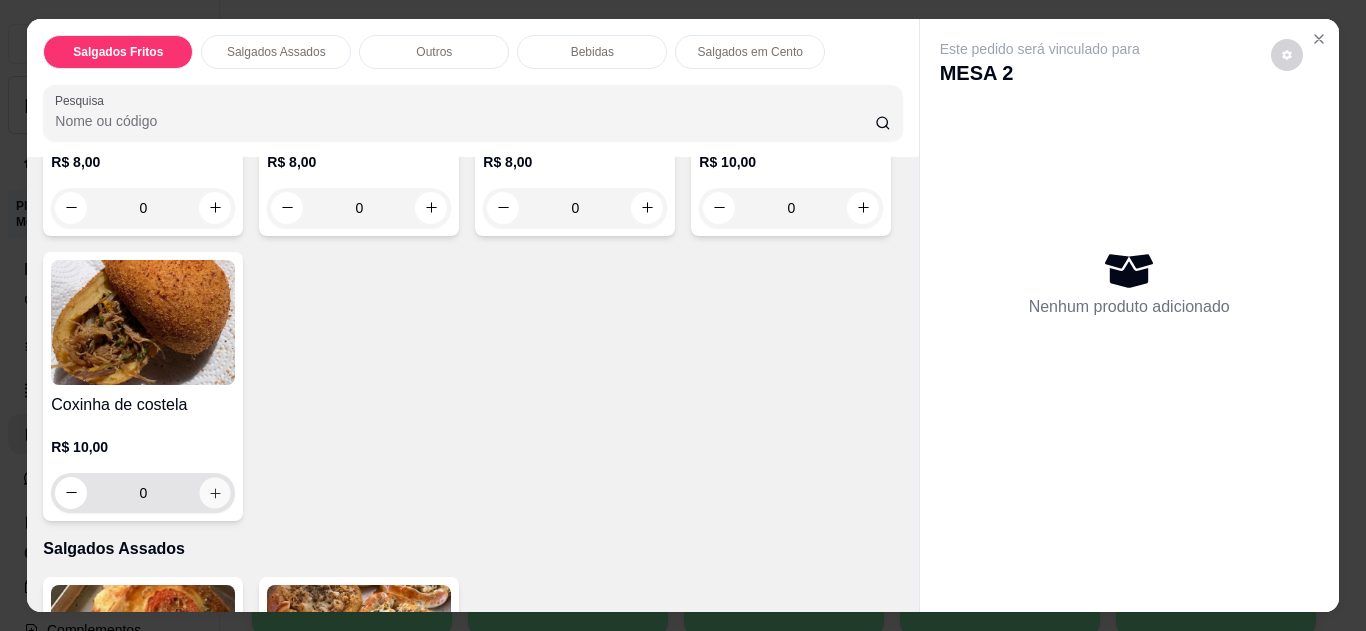 click 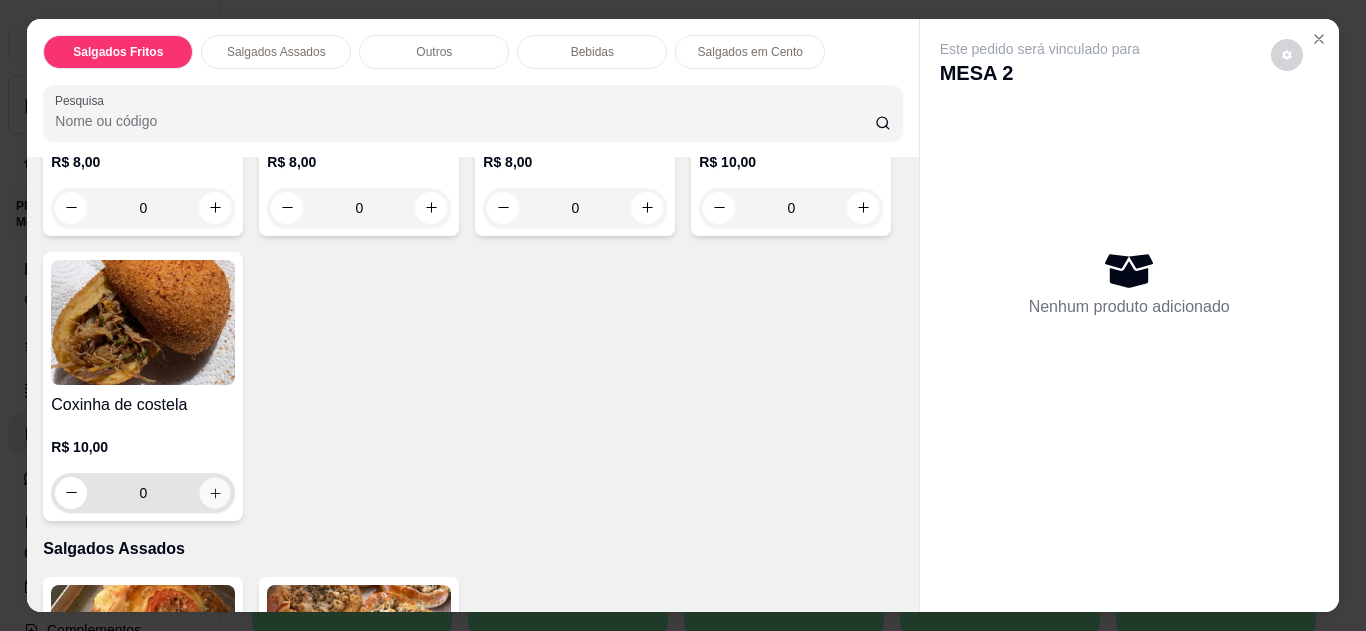 type on "1" 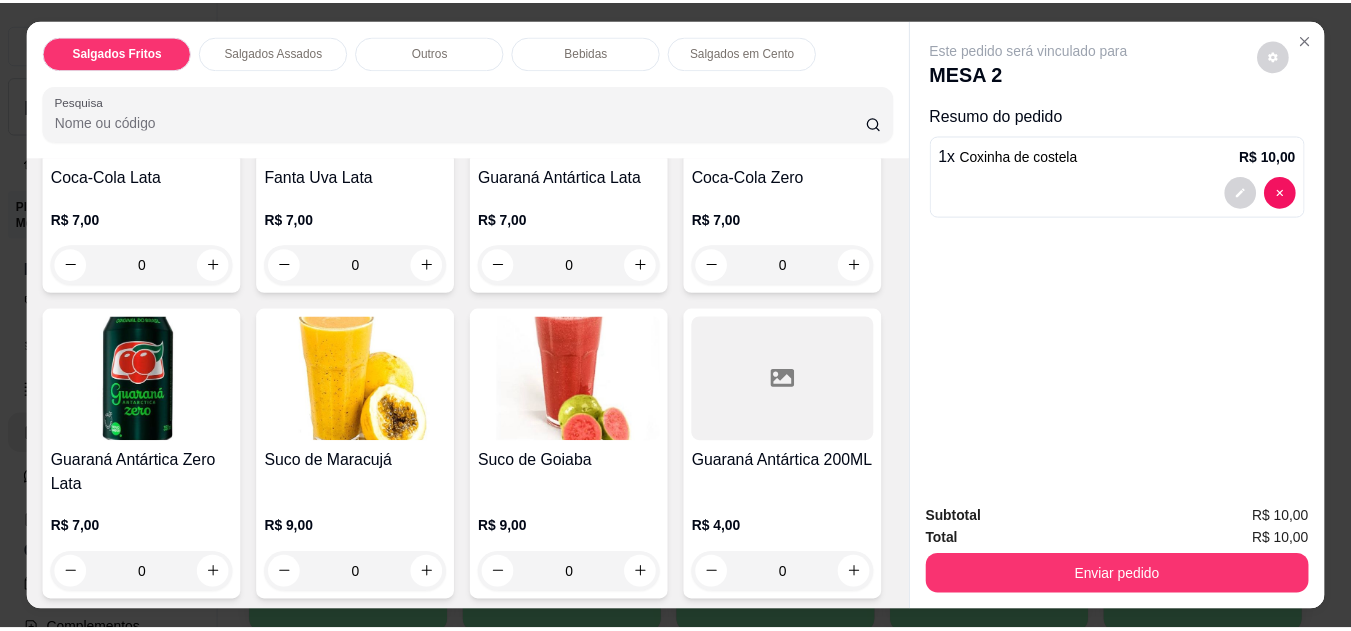 scroll, scrollTop: 1560, scrollLeft: 0, axis: vertical 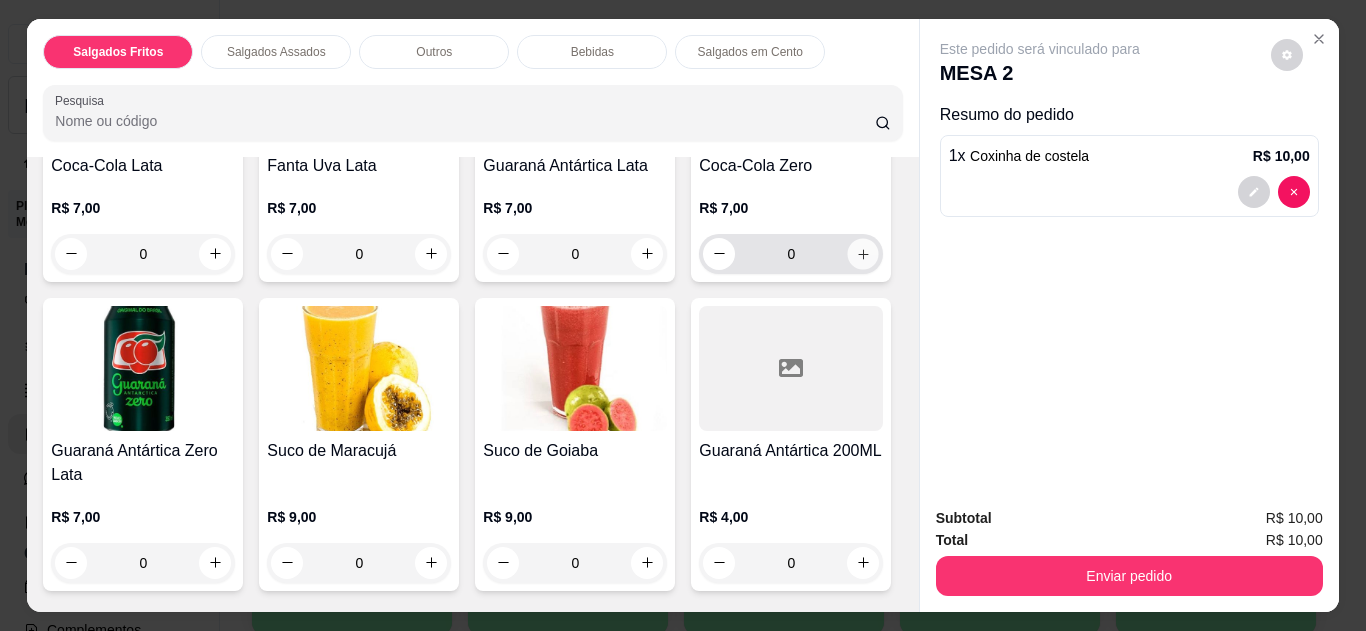 click 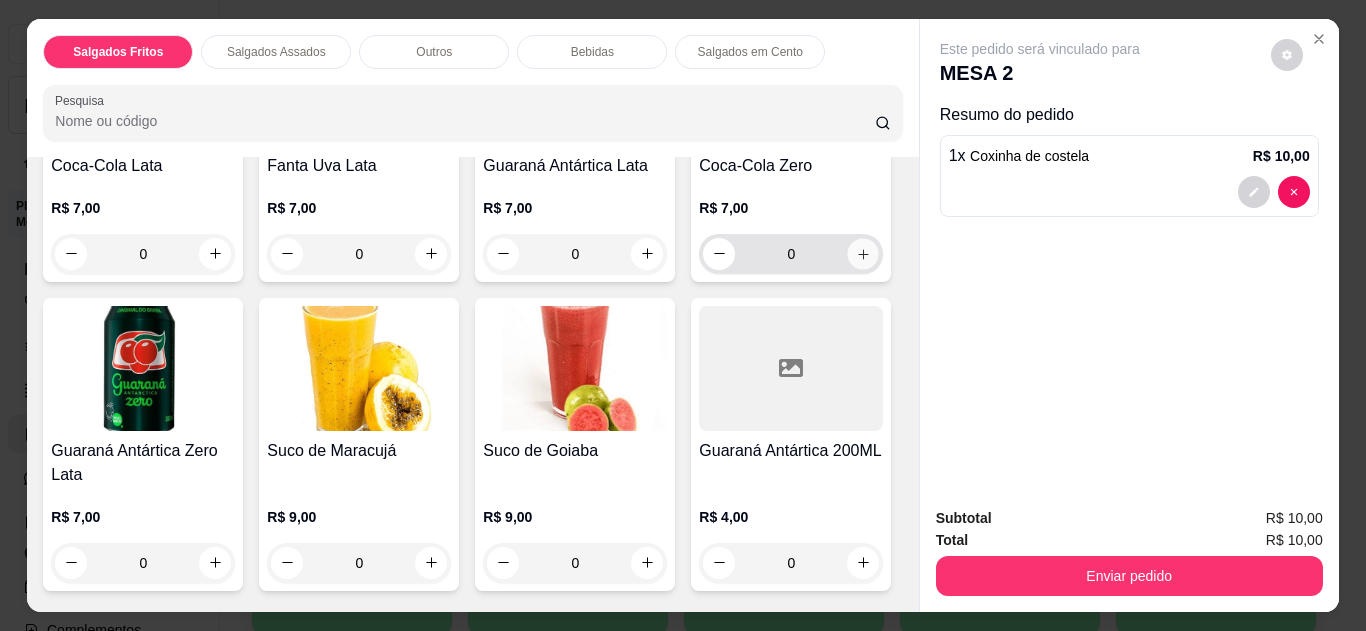 type on "1" 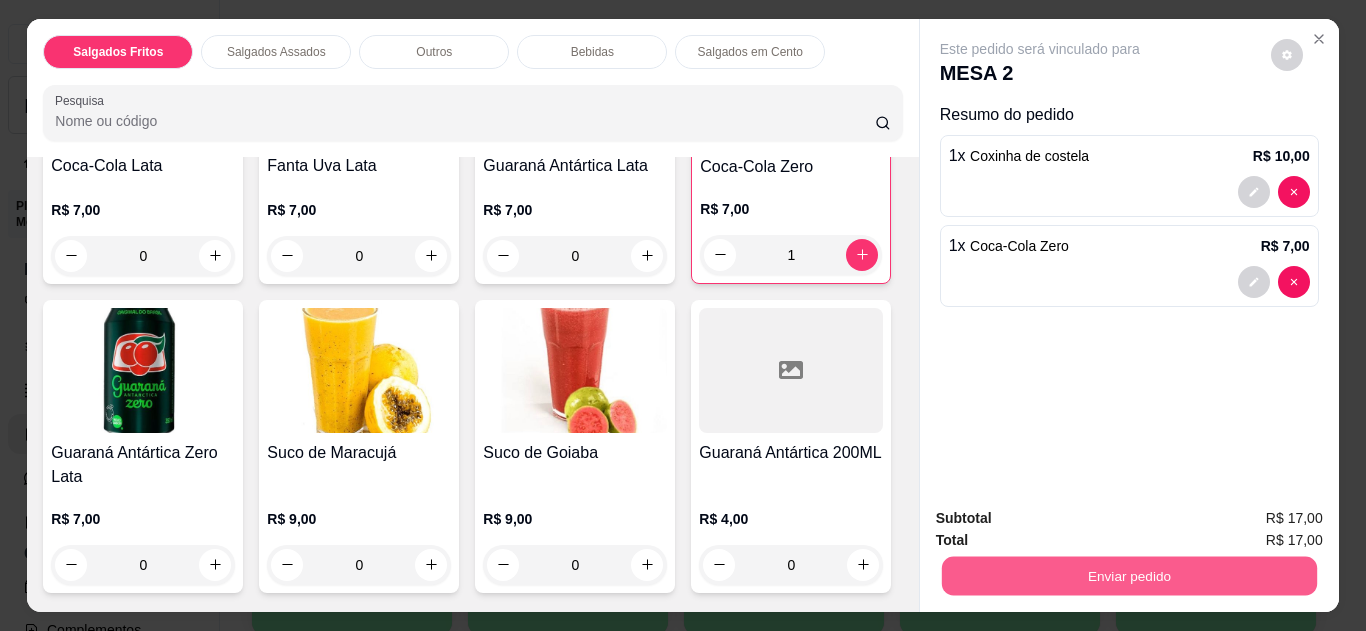 click on "Enviar pedido" at bounding box center (1128, 576) 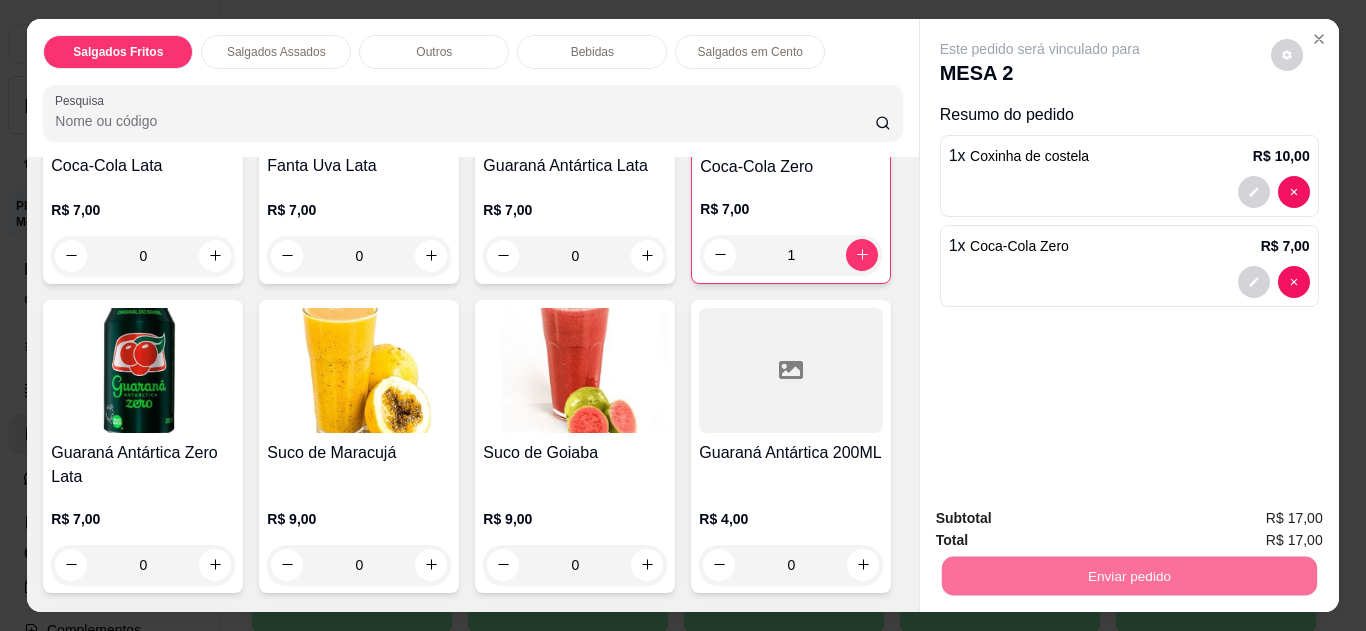 click on "Não registrar e enviar pedido" at bounding box center [1063, 519] 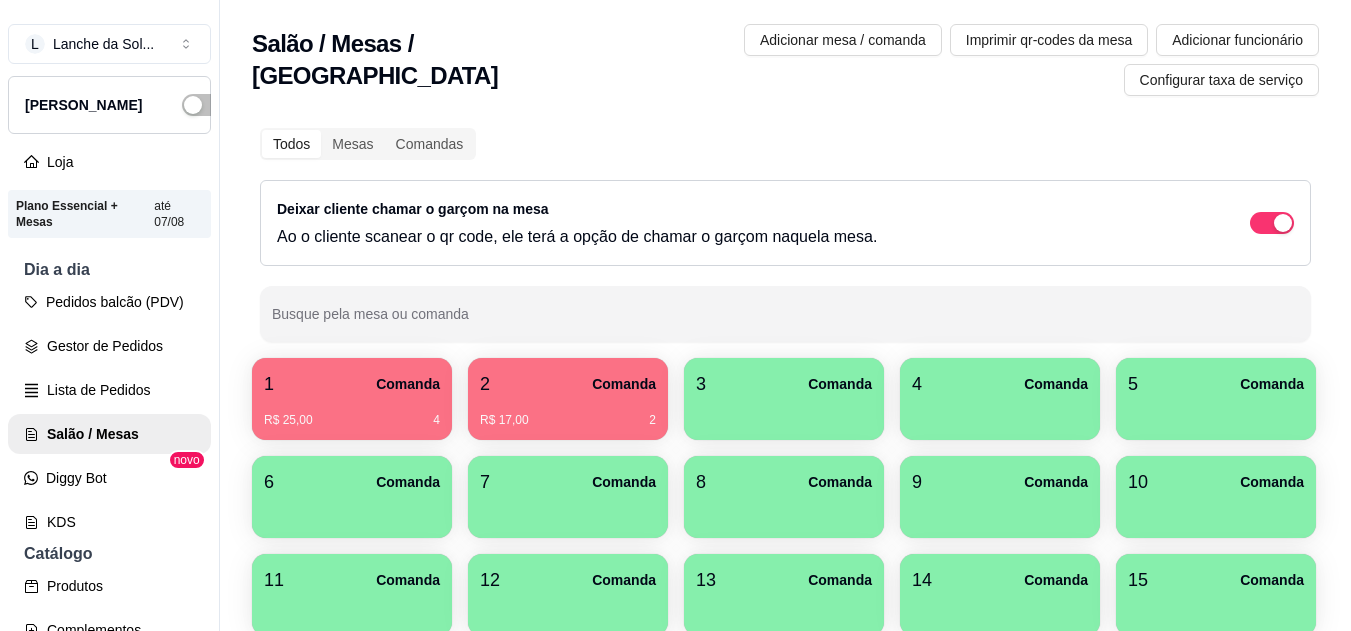 click on "Salão / Mesas / Comandas Adicionar mesa / comanda Imprimir qr-codes da mesa Adicionar funcionário Configurar taxa de serviço" at bounding box center [785, 54] 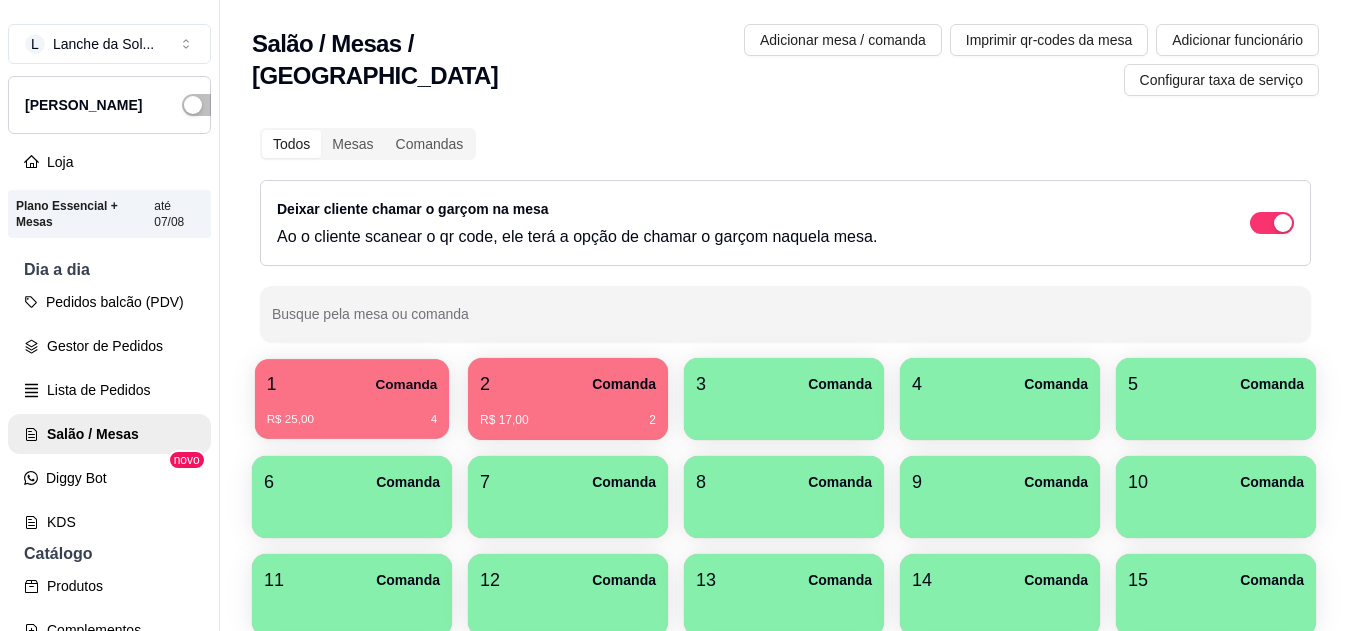 click on "R$ 25,00 4" at bounding box center (352, 412) 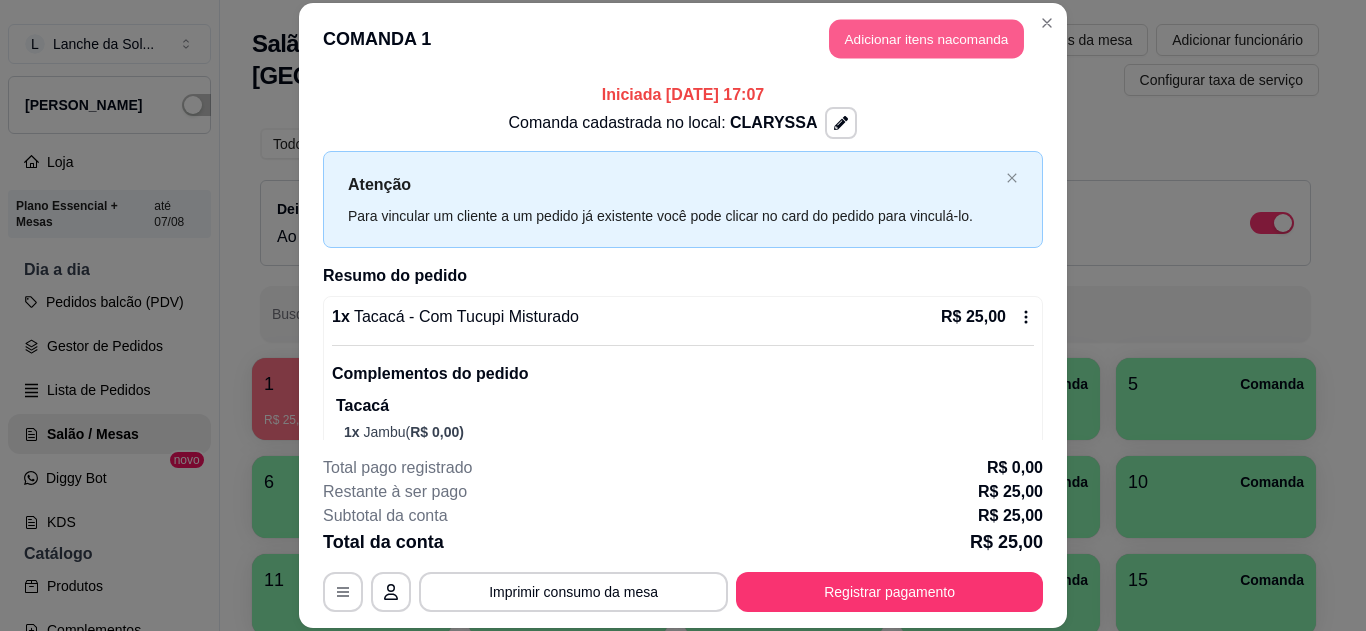 click on "Adicionar itens na  comanda" at bounding box center [926, 39] 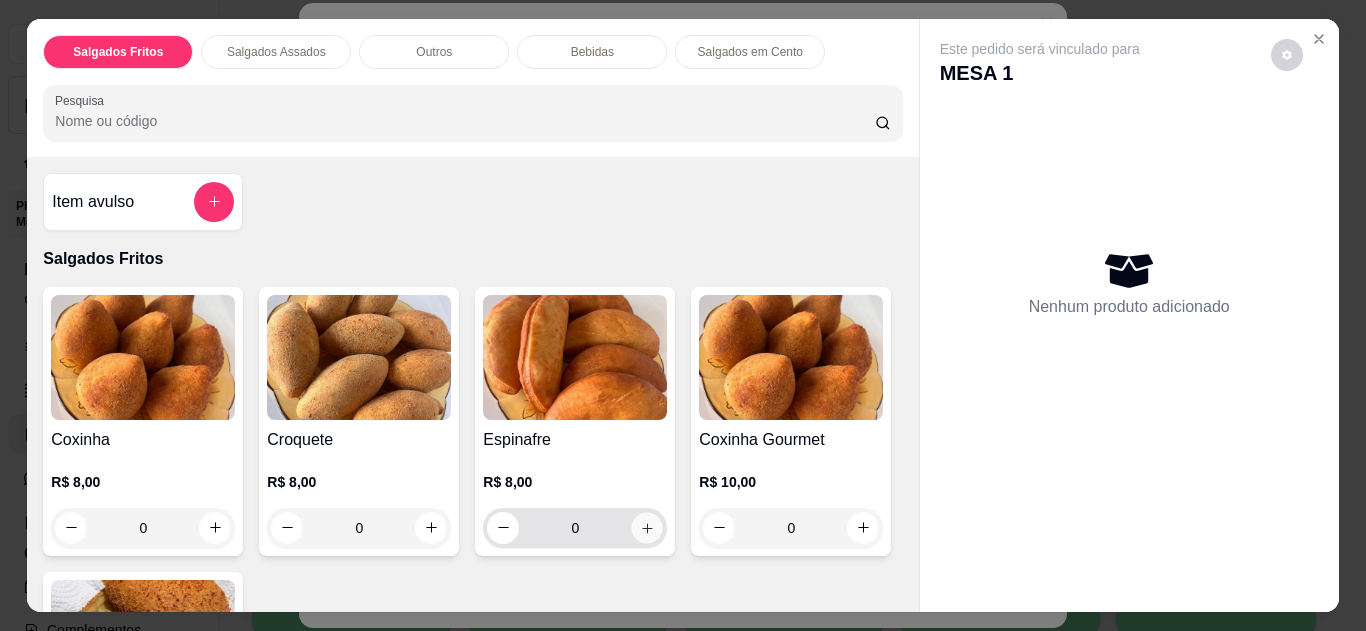 click 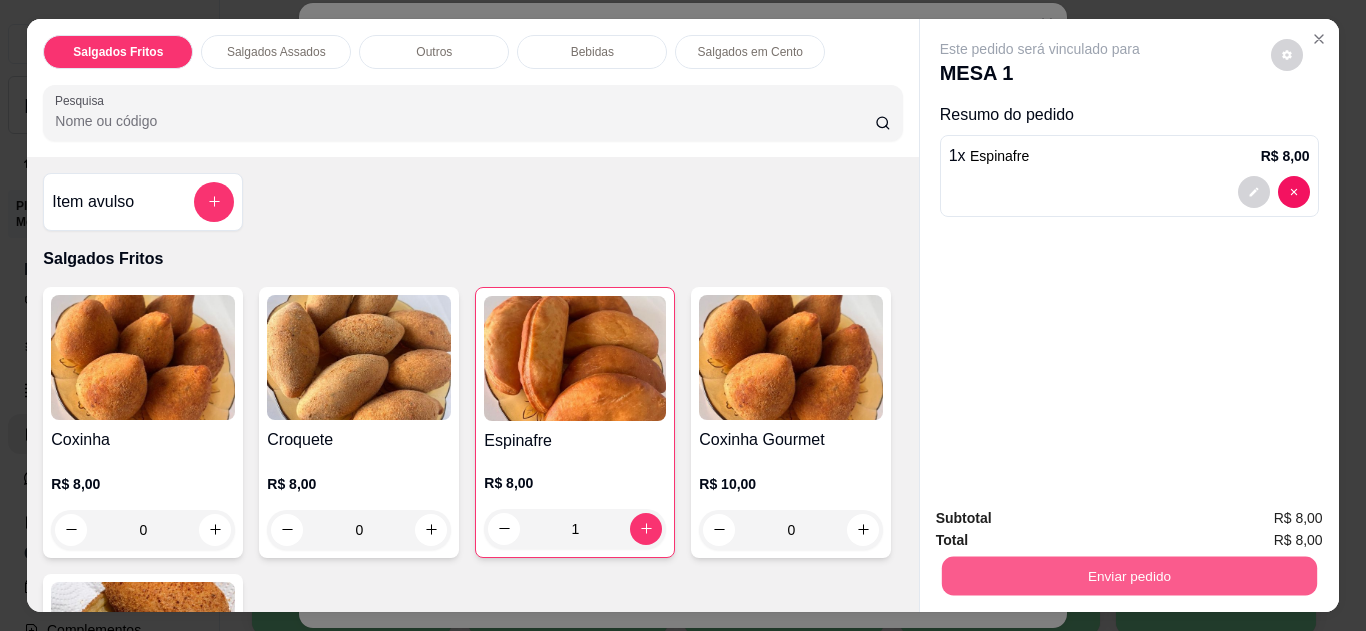click on "Enviar pedido" at bounding box center [1128, 576] 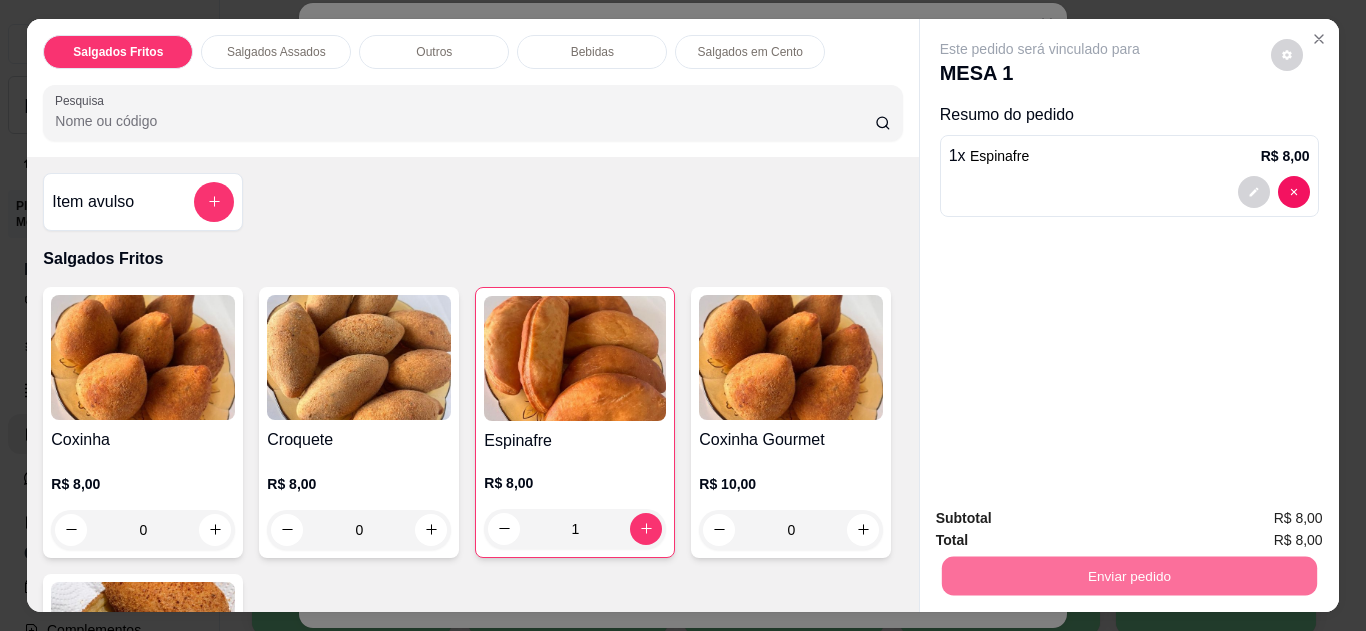 click on "Não registrar e enviar pedido" at bounding box center (1063, 519) 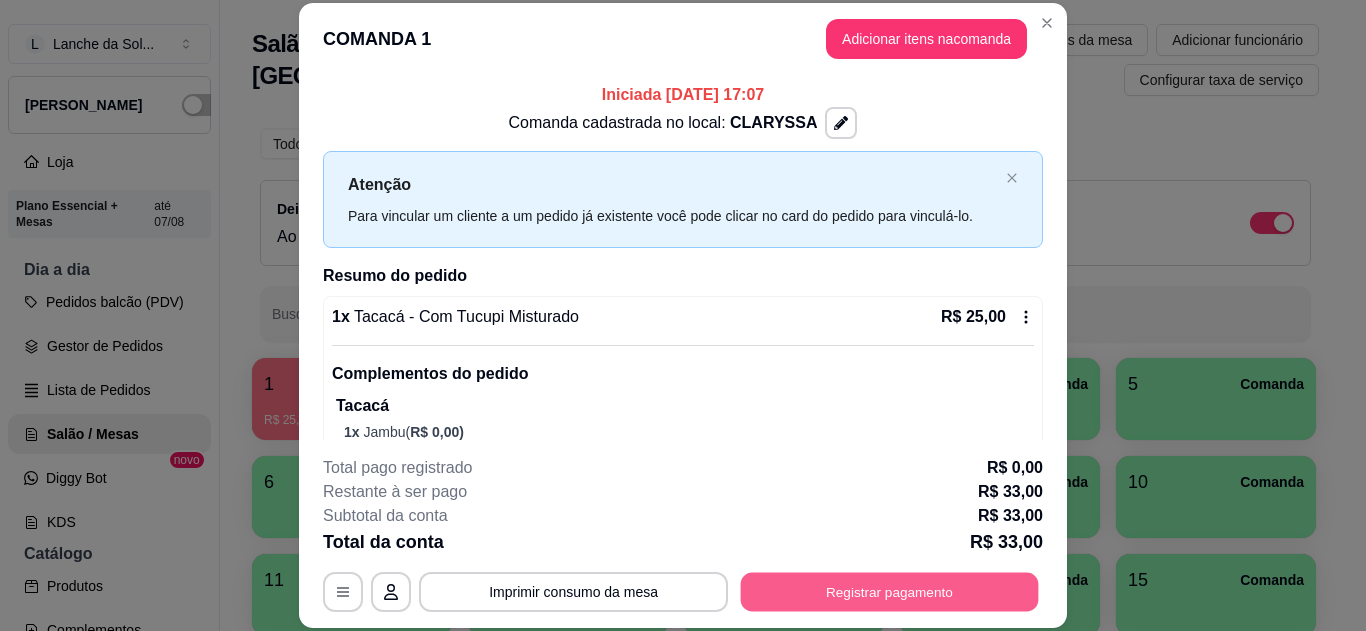 click on "Registrar pagamento" at bounding box center [890, 591] 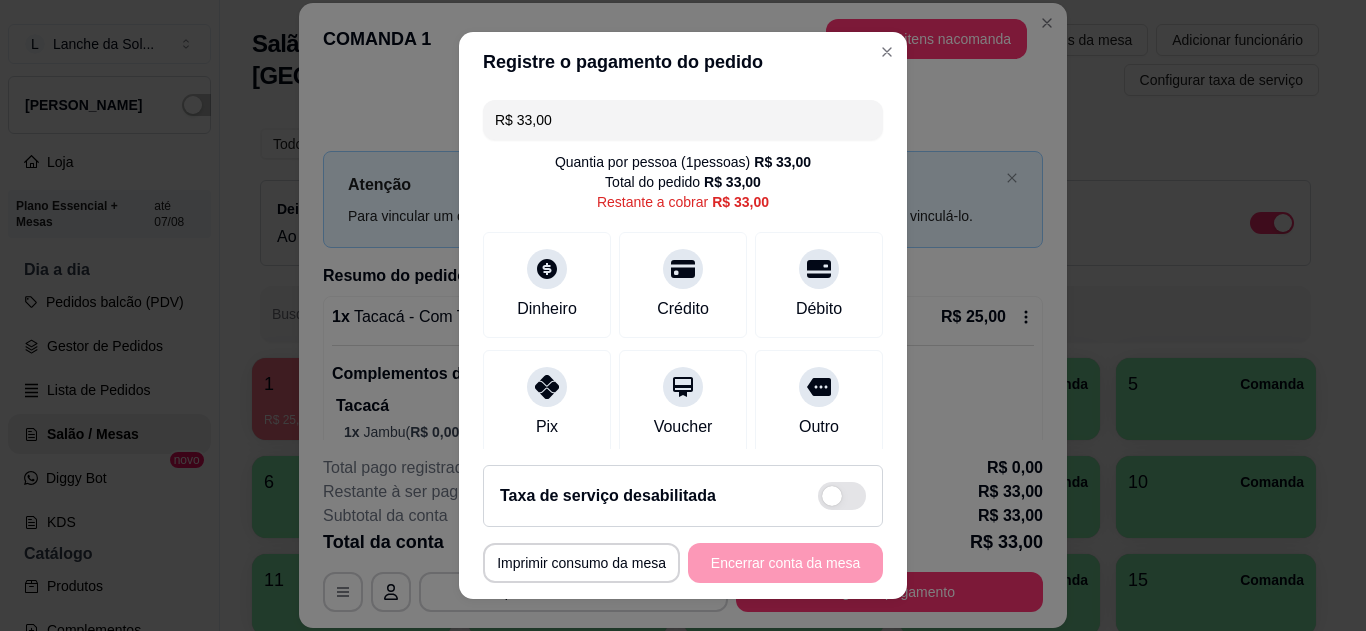 click on "Pix" at bounding box center (547, 403) 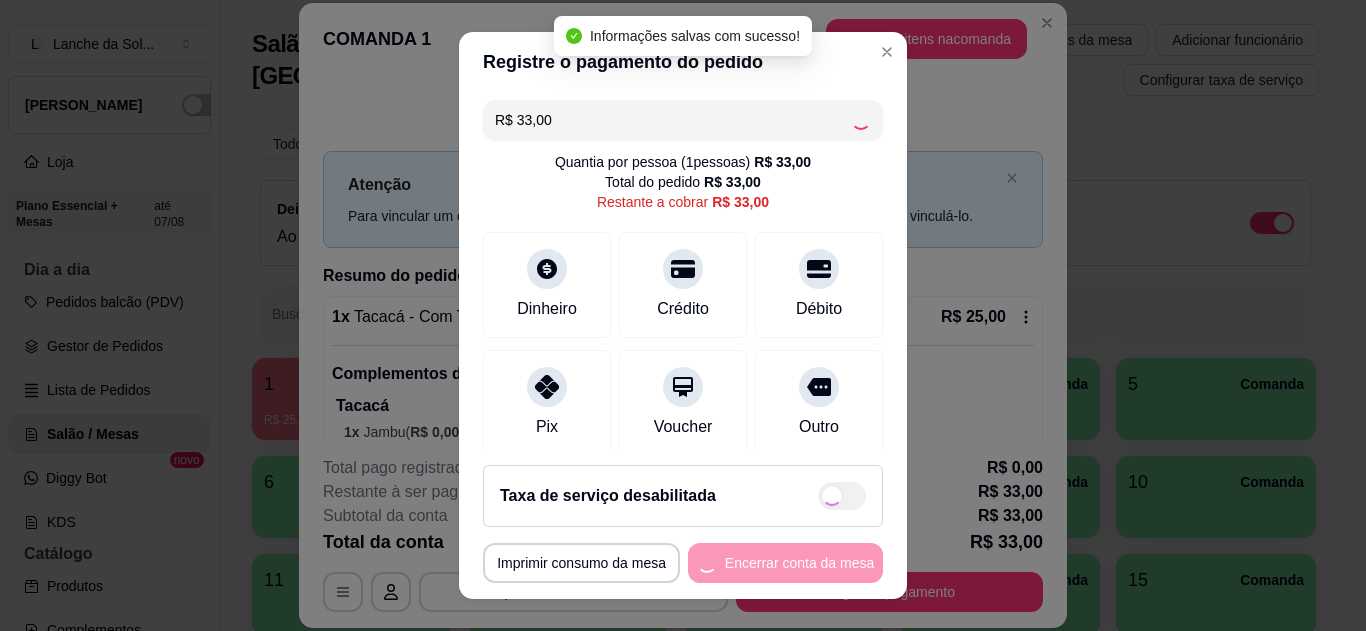 type on "R$ 0,00" 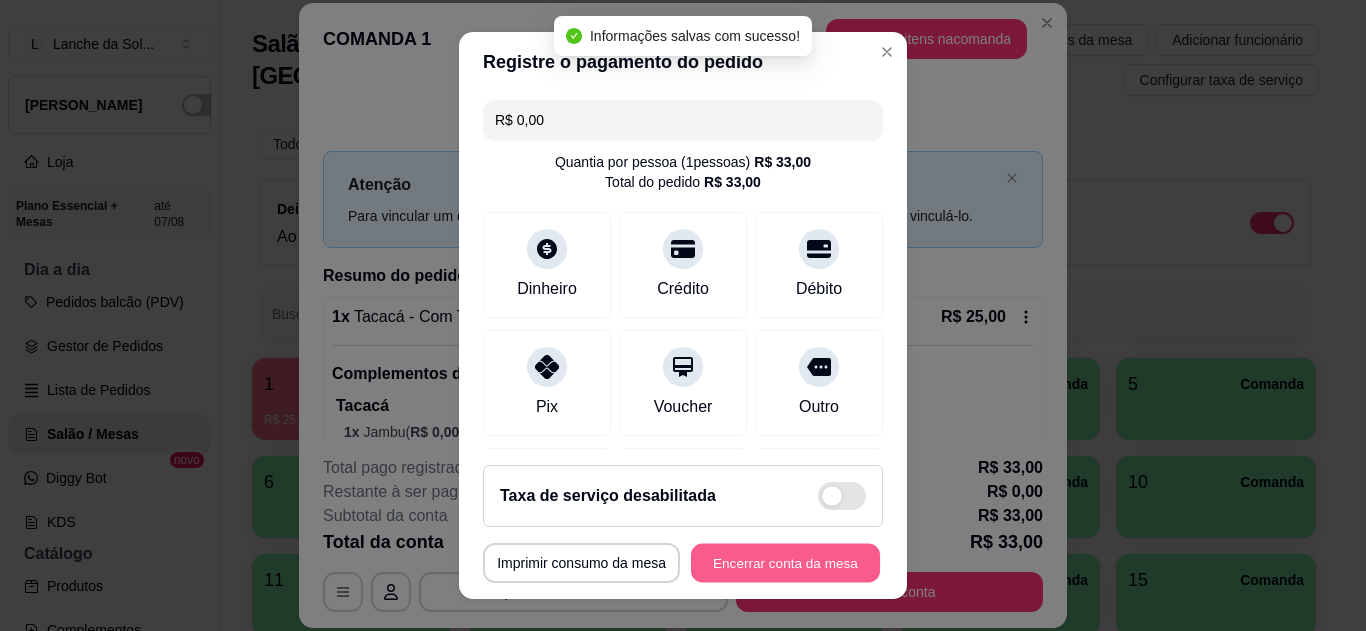 click on "Encerrar conta da mesa" at bounding box center (785, 563) 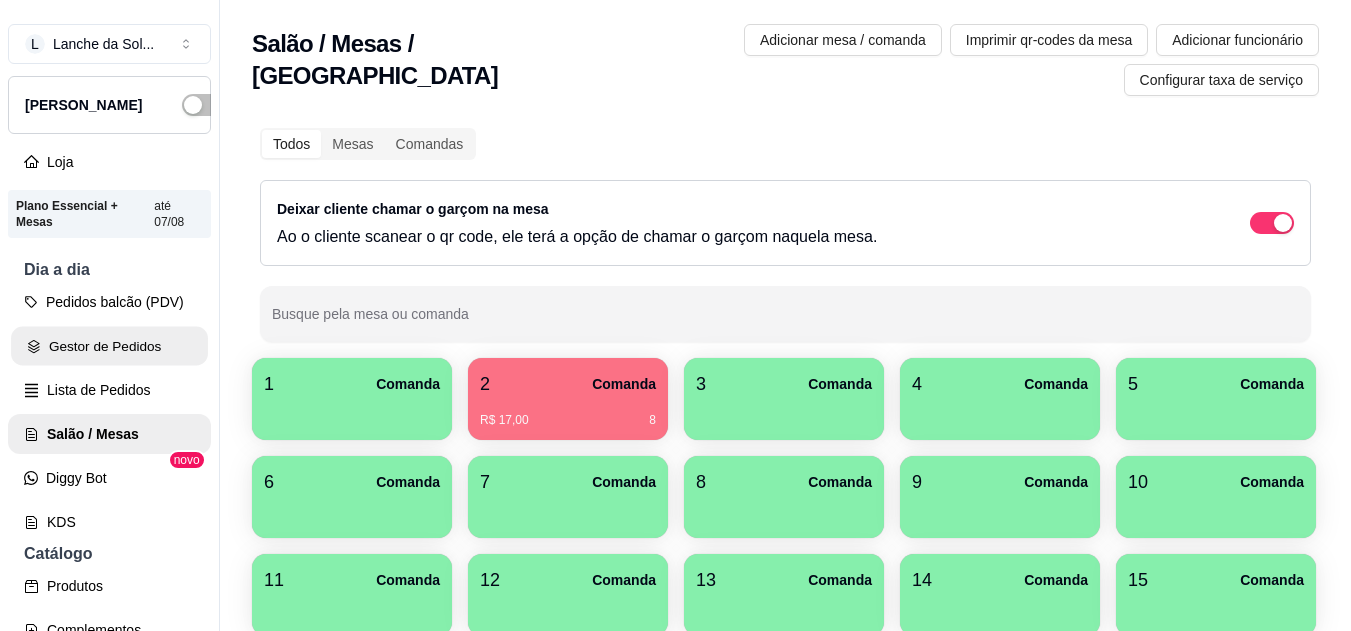 click on "Gestor de Pedidos" at bounding box center (109, 346) 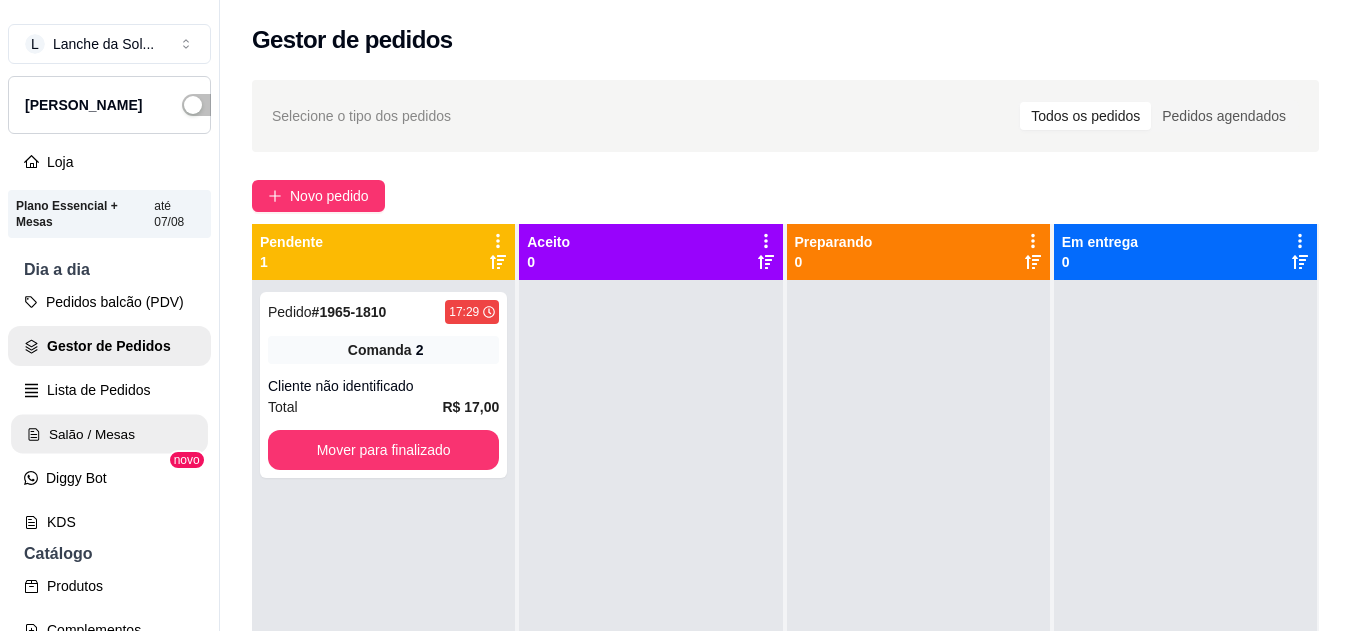 click on "Salão / Mesas" at bounding box center (109, 434) 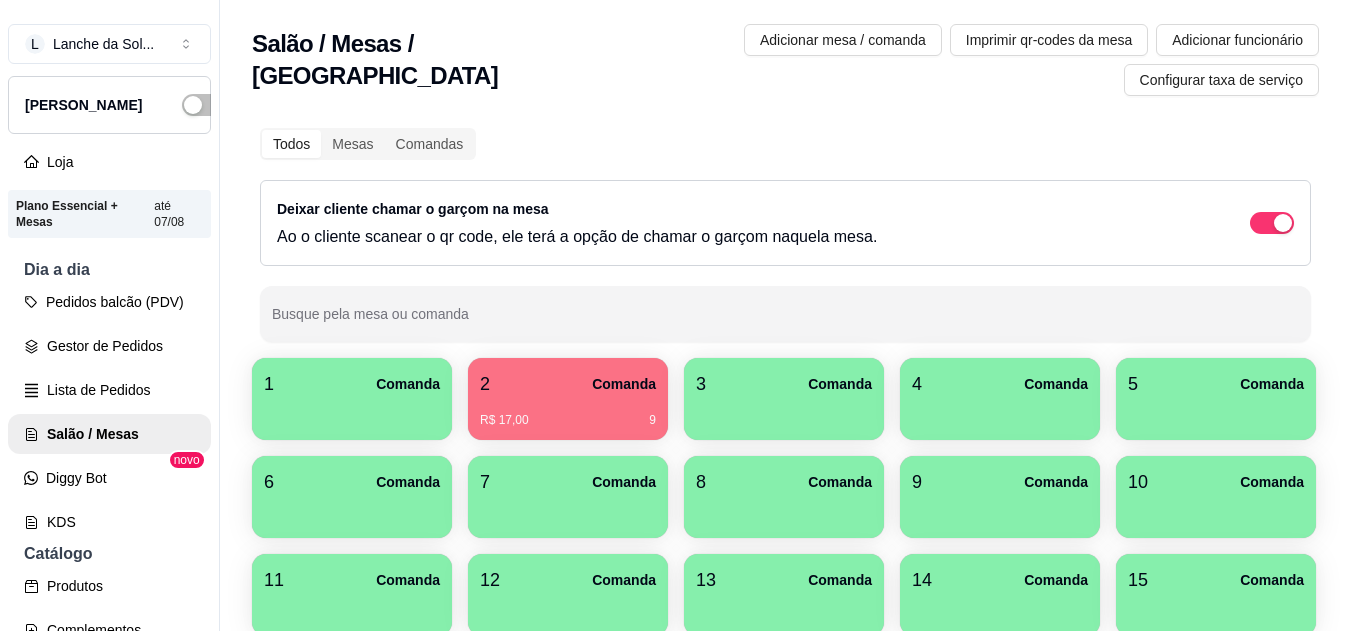 click on "R$ 17,00 9" at bounding box center (568, 420) 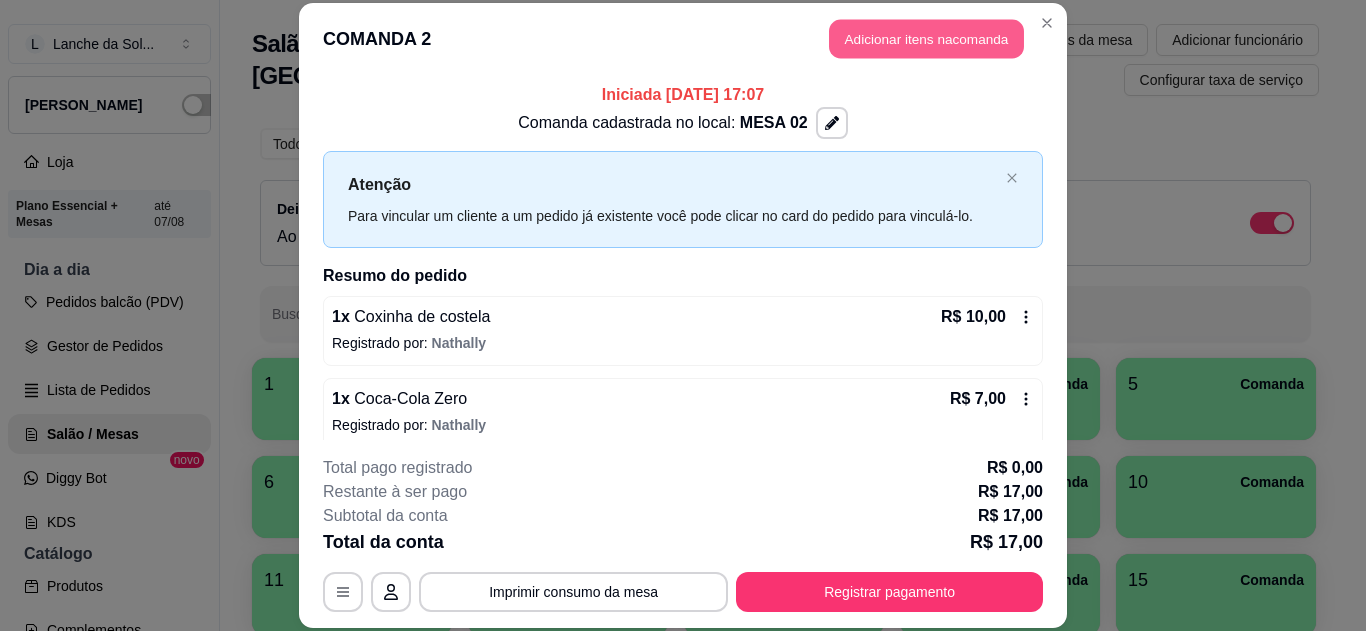 click on "Adicionar itens na  comanda" at bounding box center (926, 39) 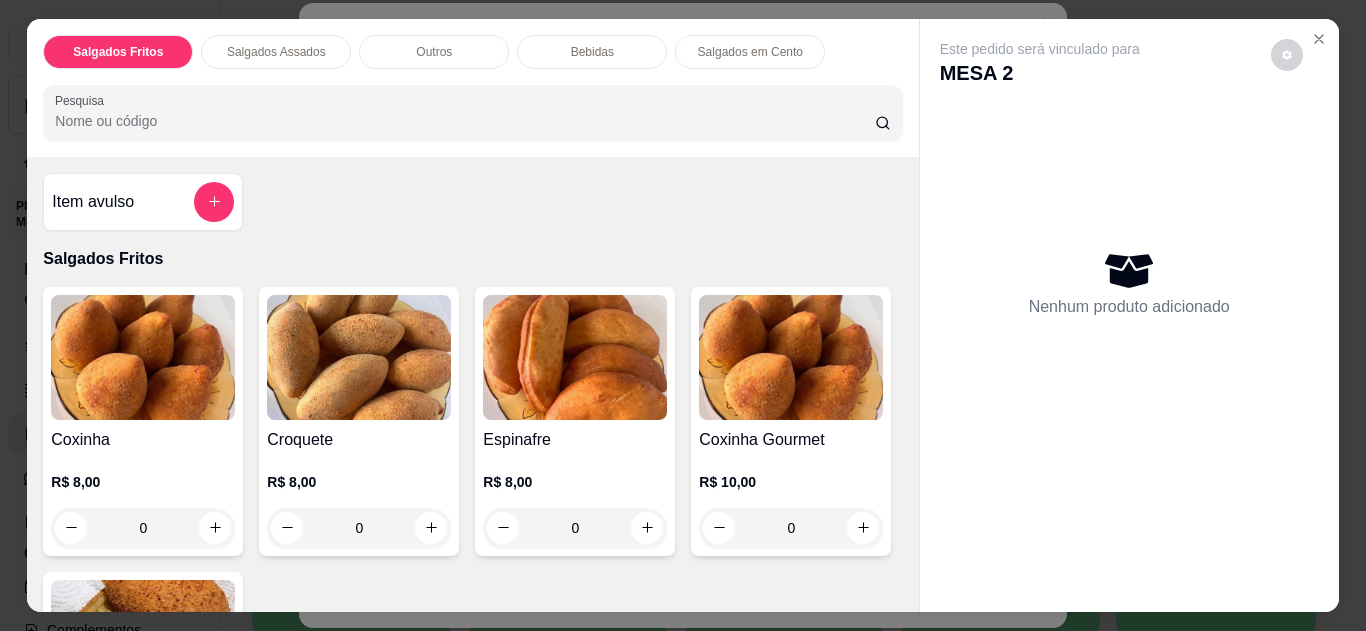 click at bounding box center (143, 642) 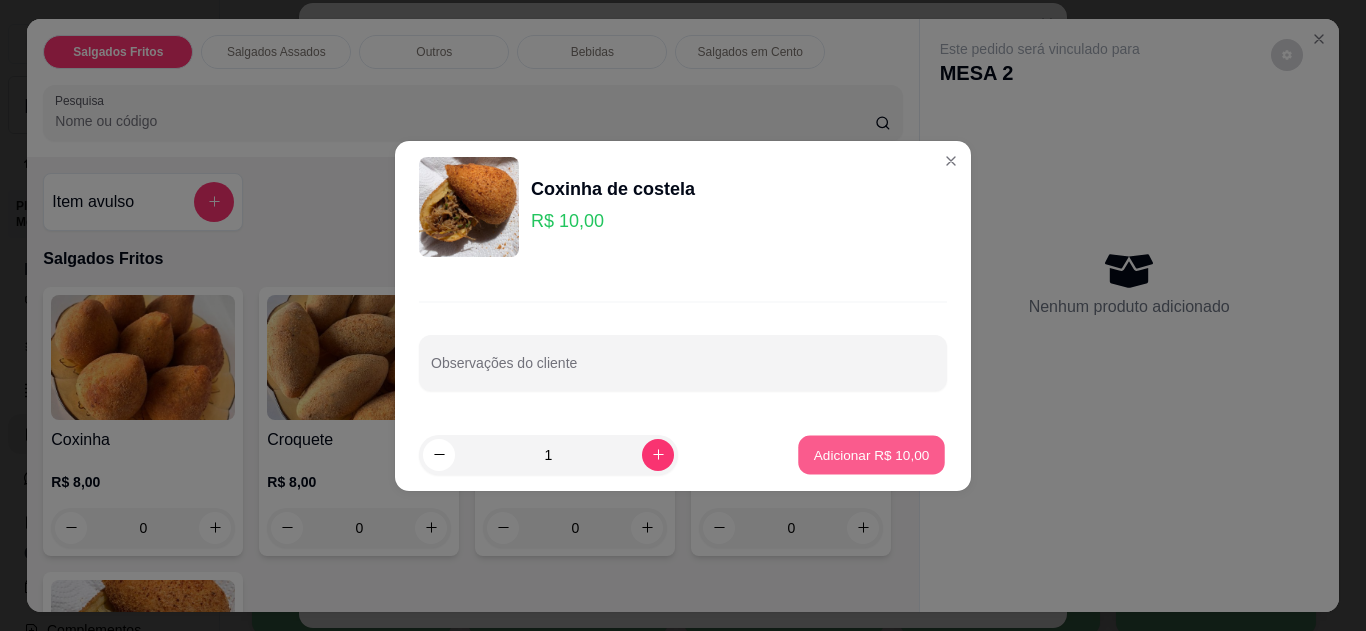 click on "Adicionar   R$ 10,00" at bounding box center [872, 454] 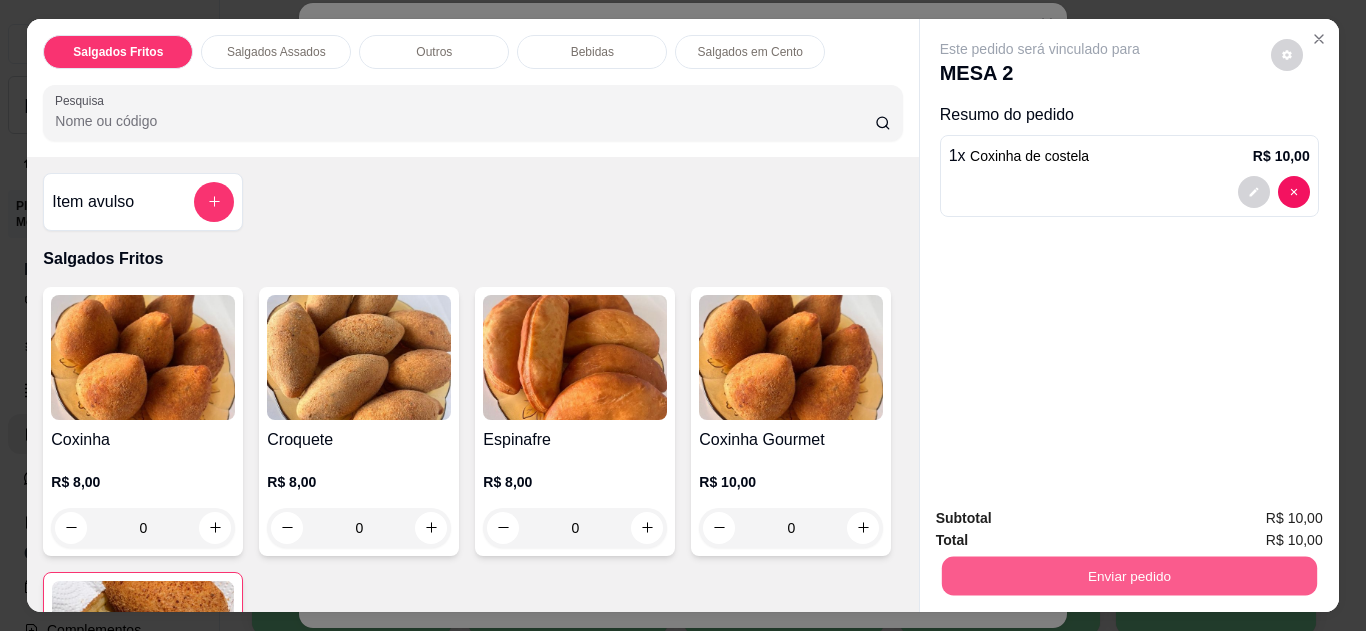 click on "Enviar pedido" at bounding box center [1128, 576] 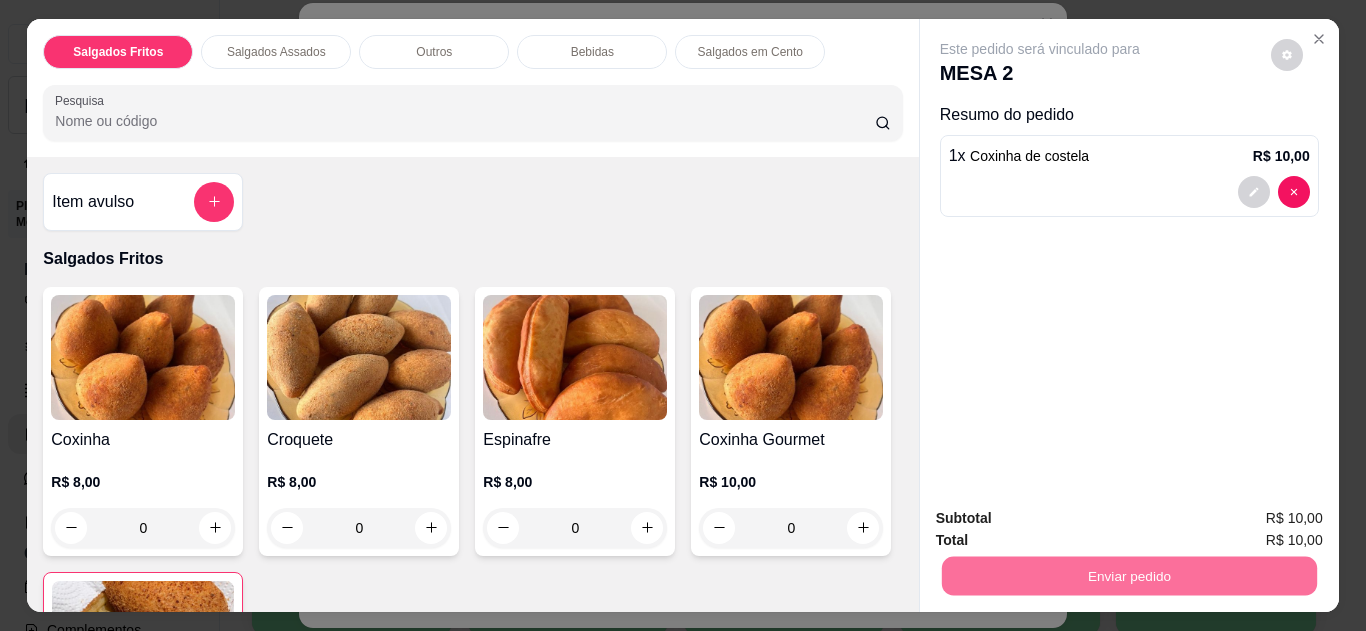 click on "Não registrar e enviar pedido" at bounding box center (1063, 519) 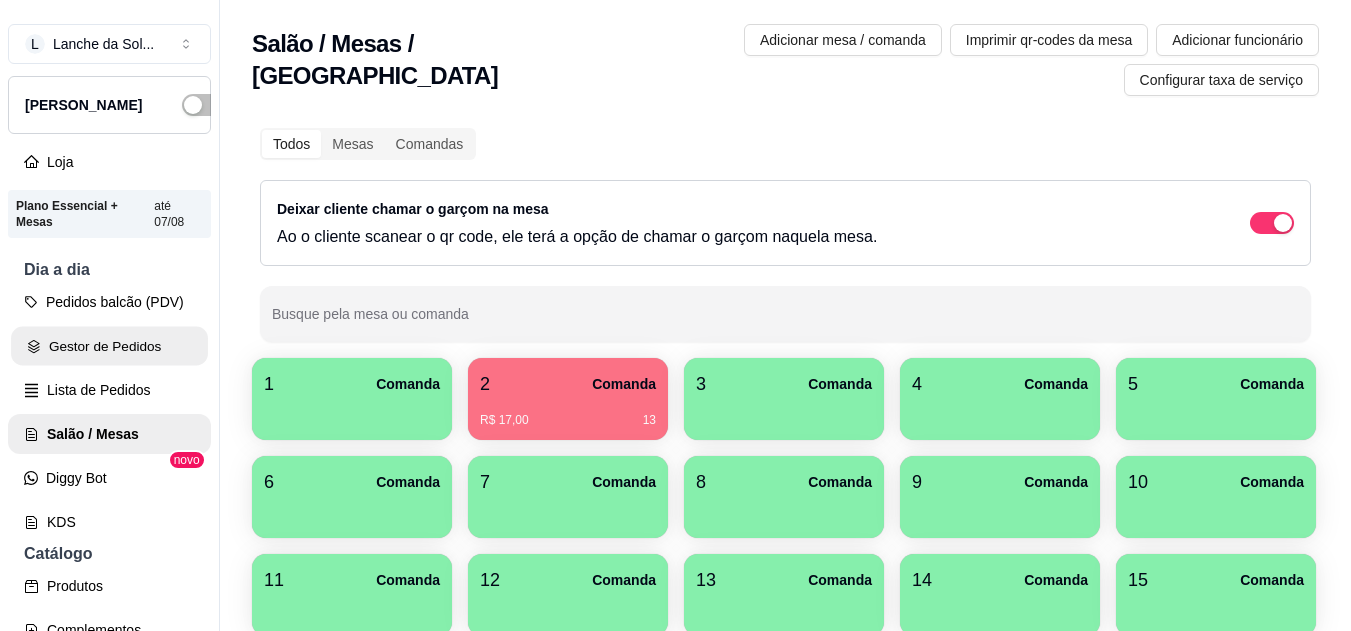 click on "Gestor de Pedidos" at bounding box center (109, 346) 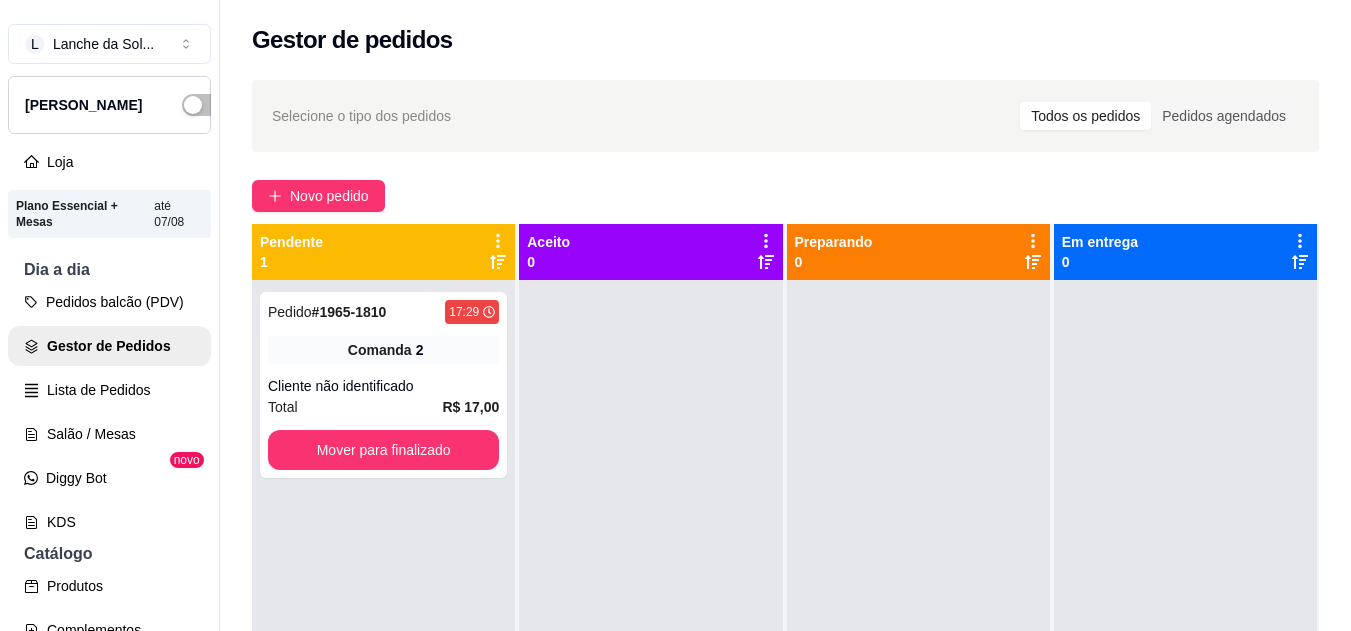 click at bounding box center (650, 595) 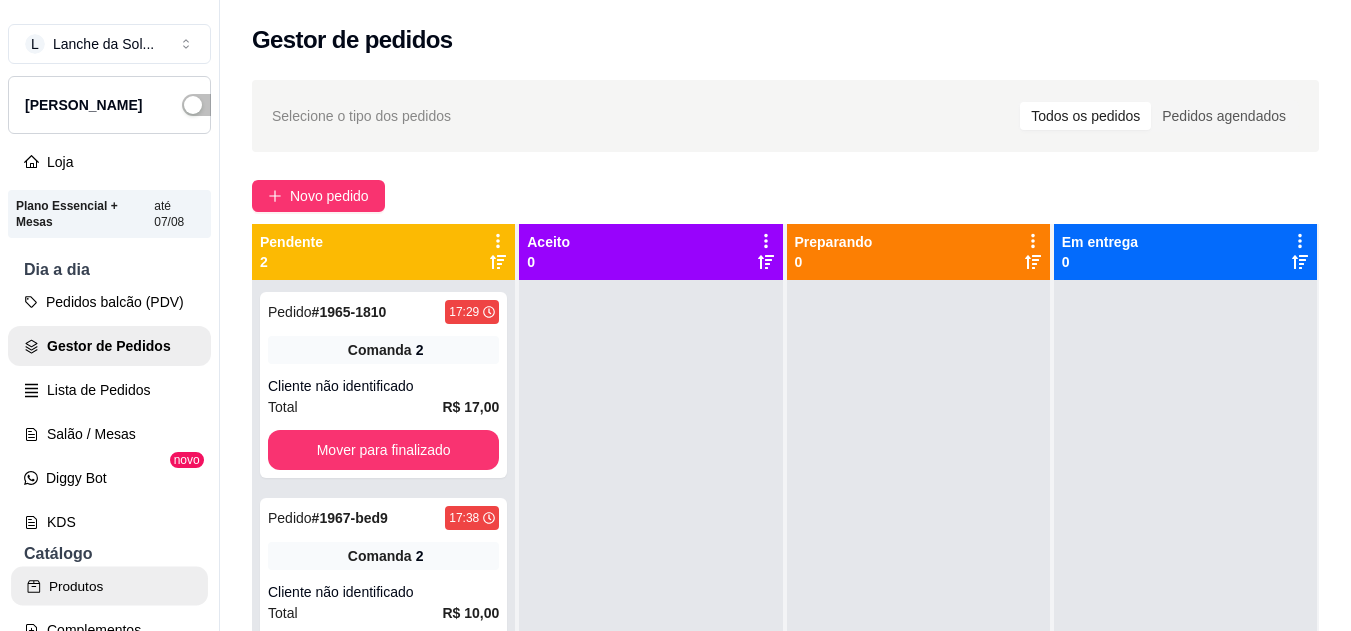 click on "Produtos" at bounding box center [109, 586] 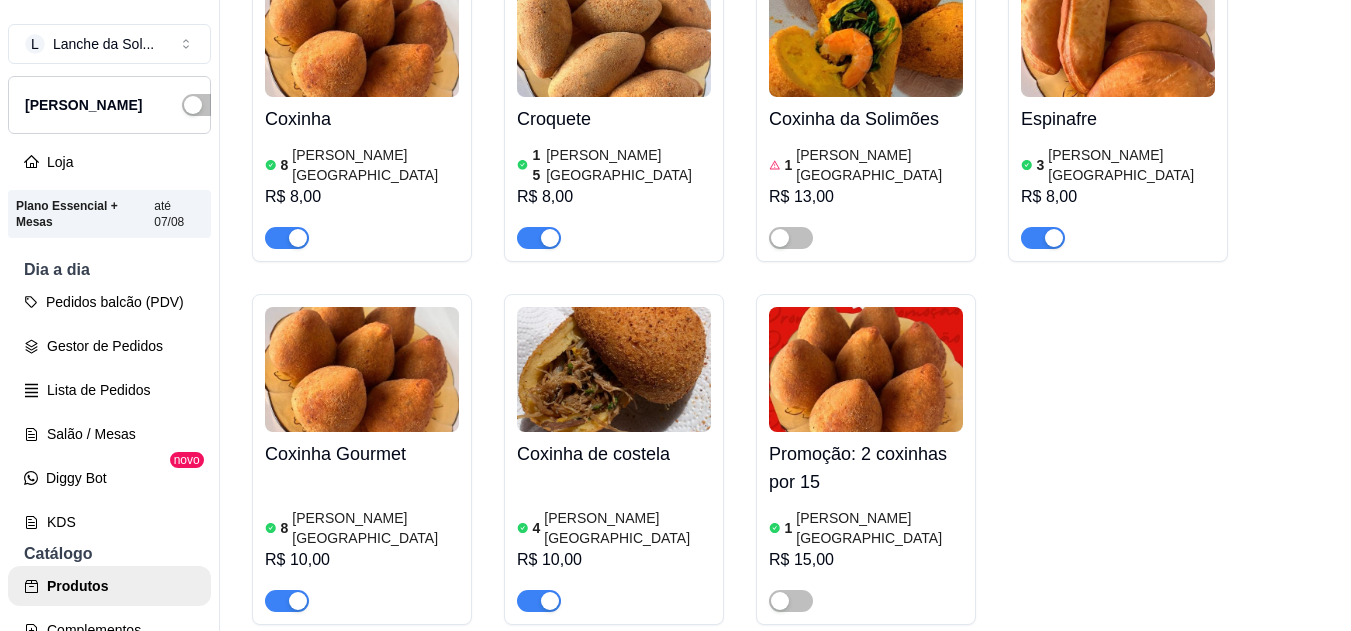 scroll, scrollTop: 333, scrollLeft: 0, axis: vertical 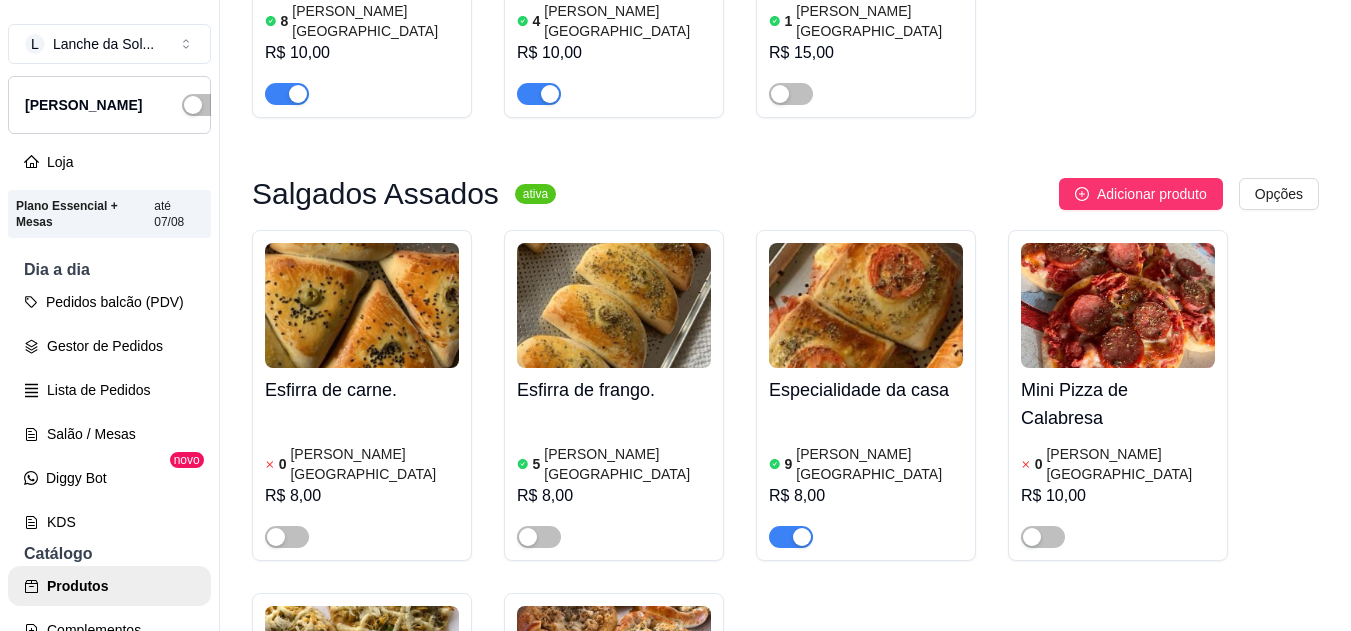 click at bounding box center (866, 528) 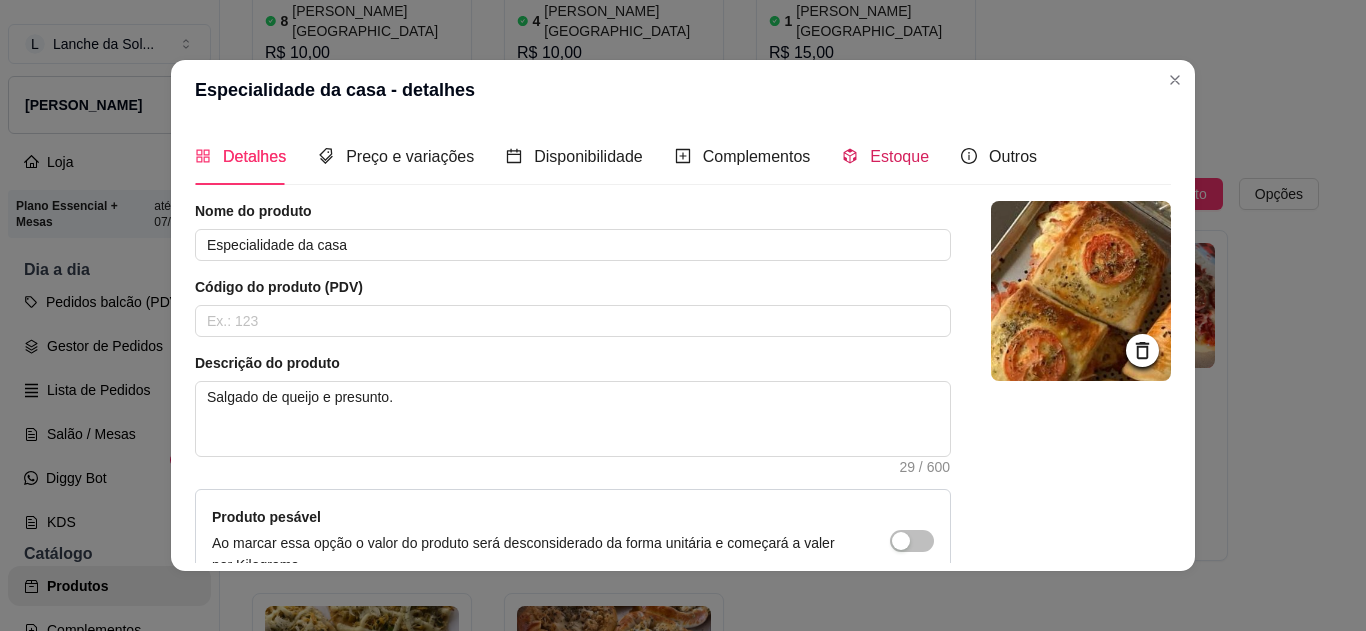 click on "Estoque" at bounding box center [885, 156] 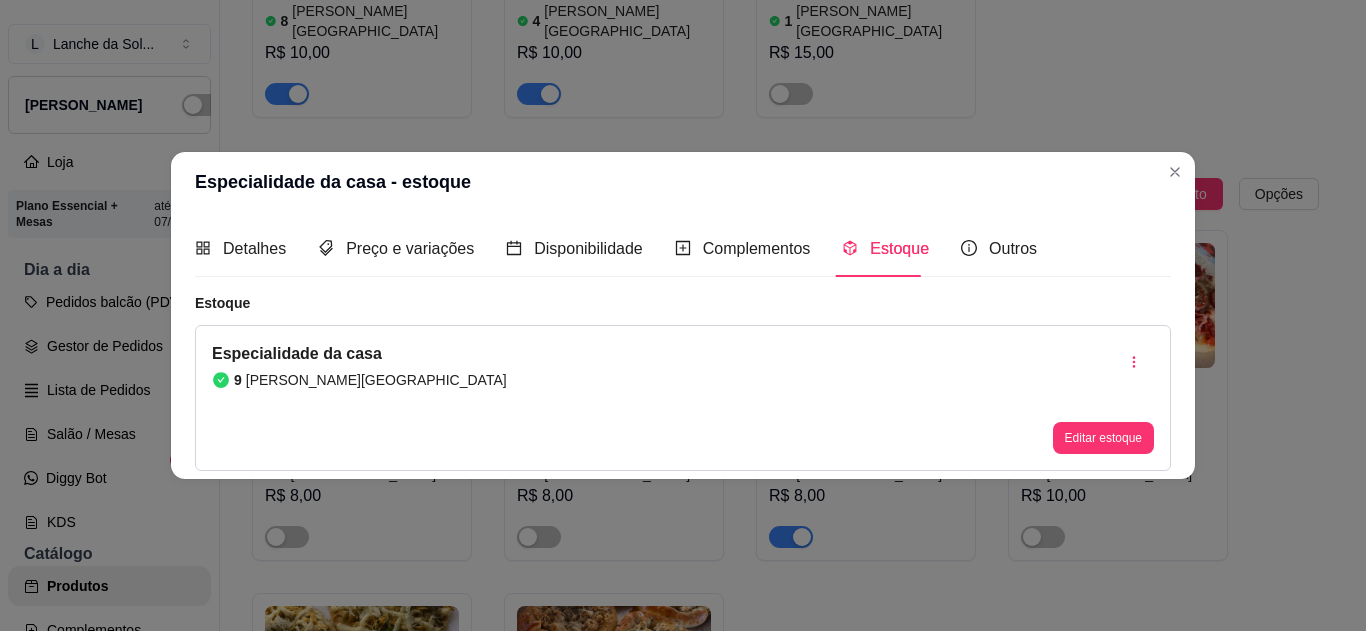 type 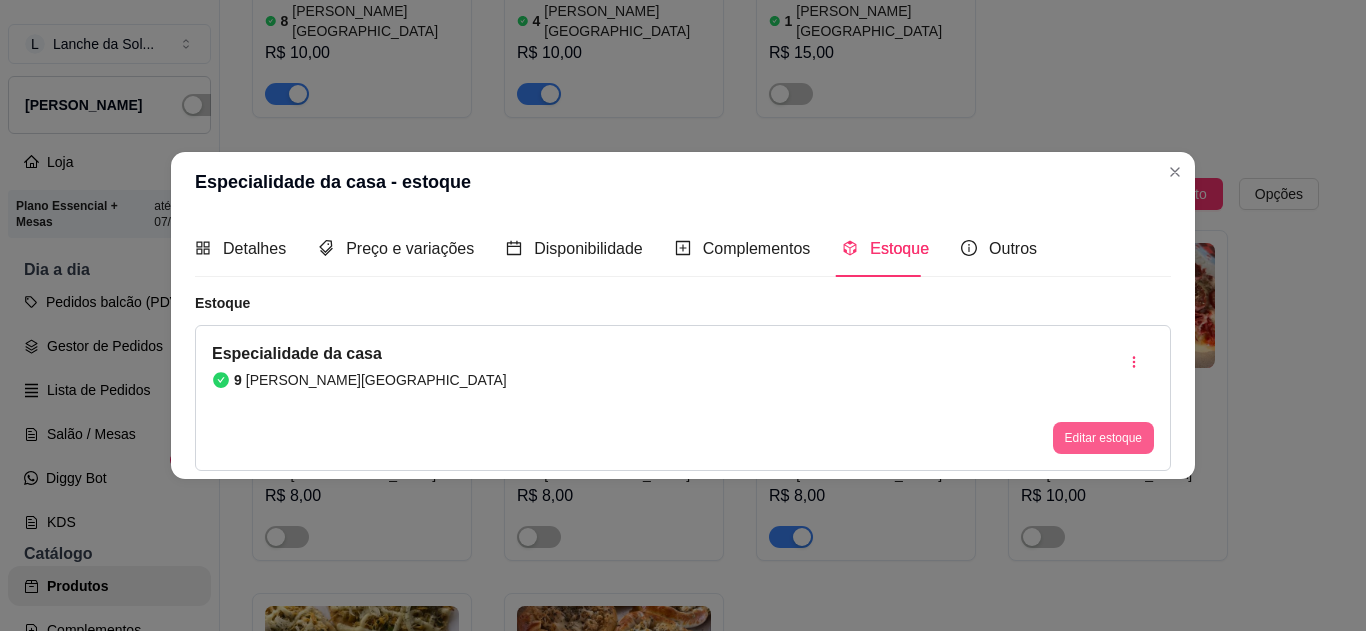 click on "Editar estoque" at bounding box center (1103, 438) 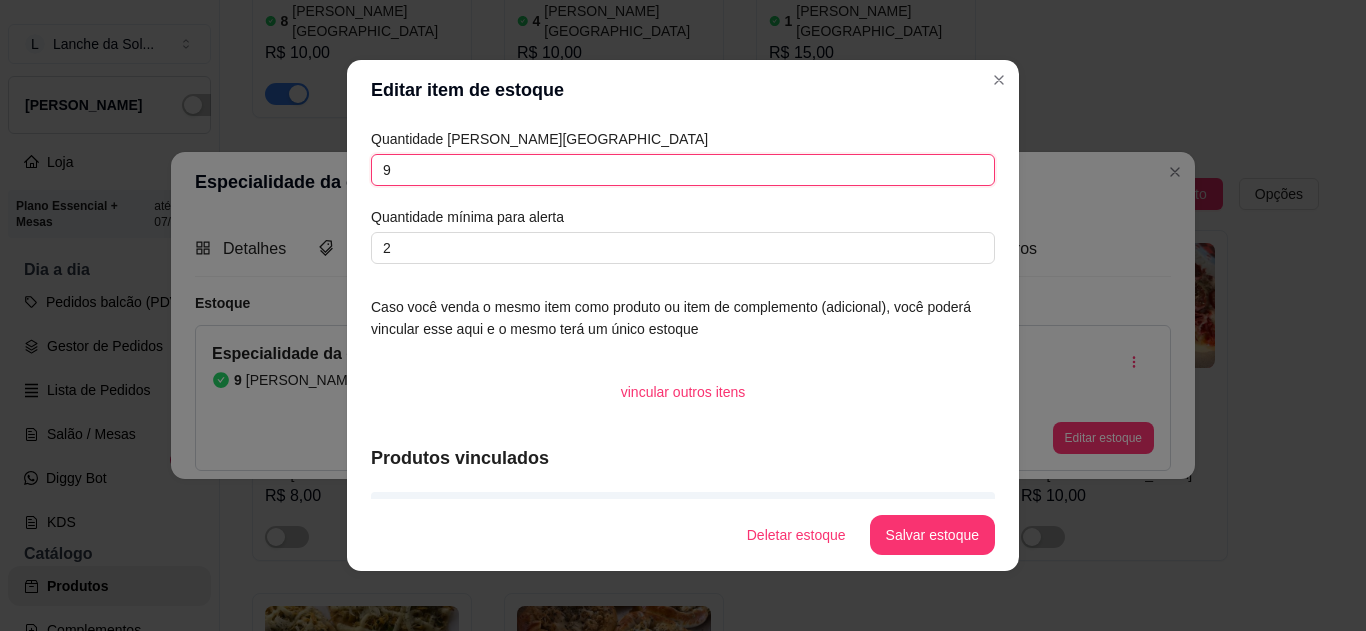 click on "9" at bounding box center [683, 170] 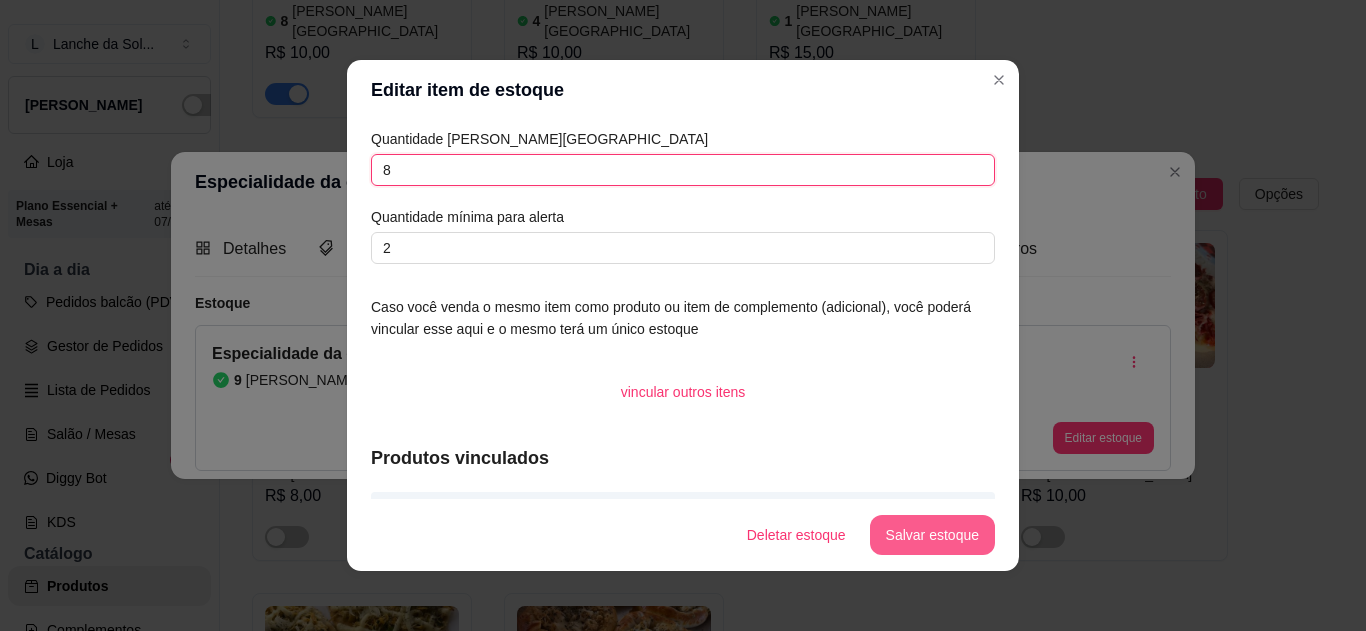 type on "8" 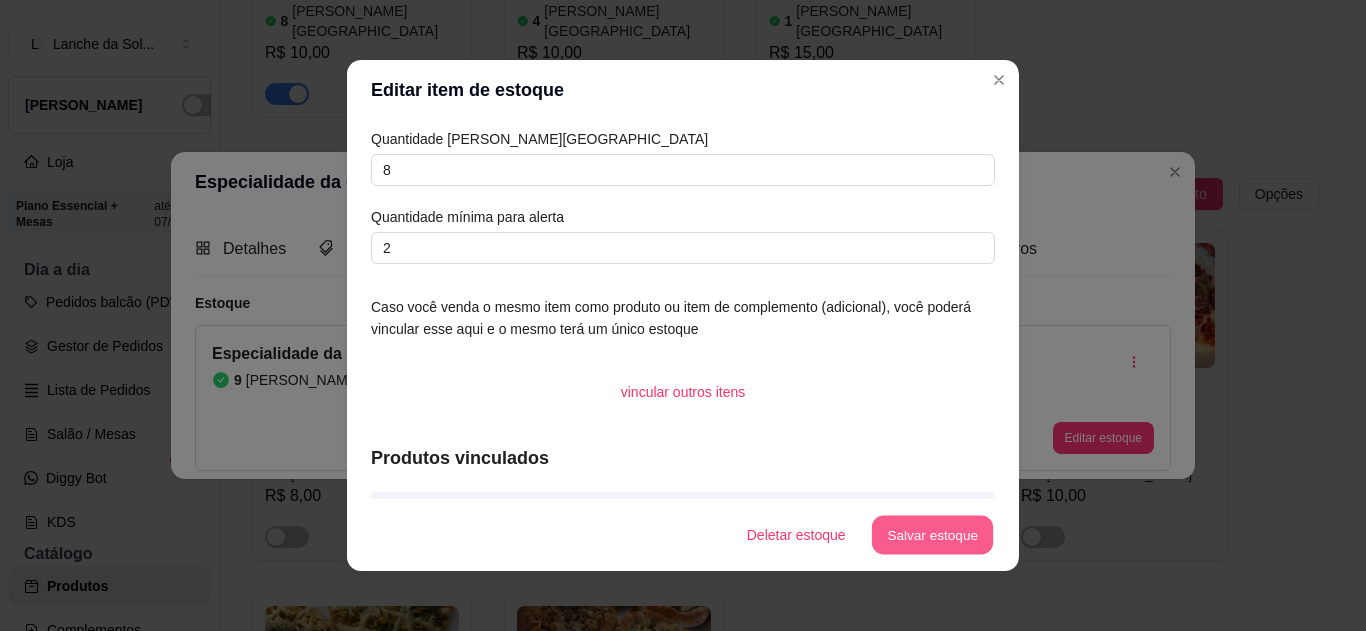click on "Salvar estoque" at bounding box center [932, 535] 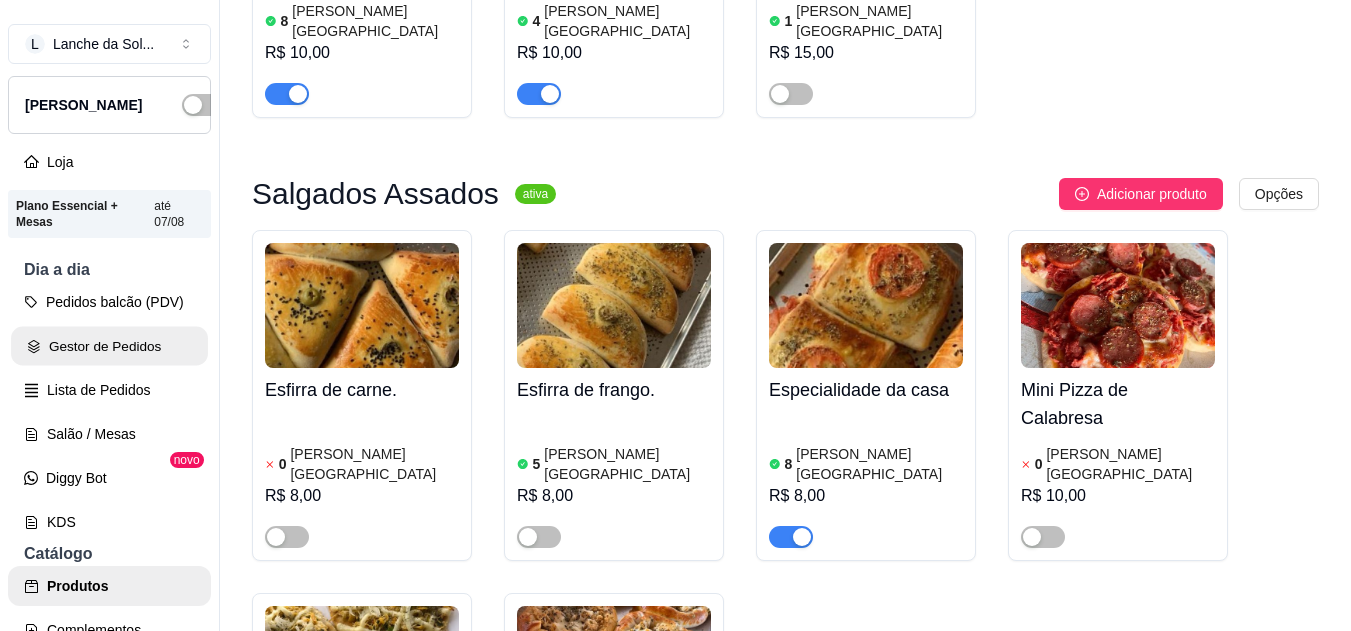 click on "Gestor de Pedidos" at bounding box center (109, 346) 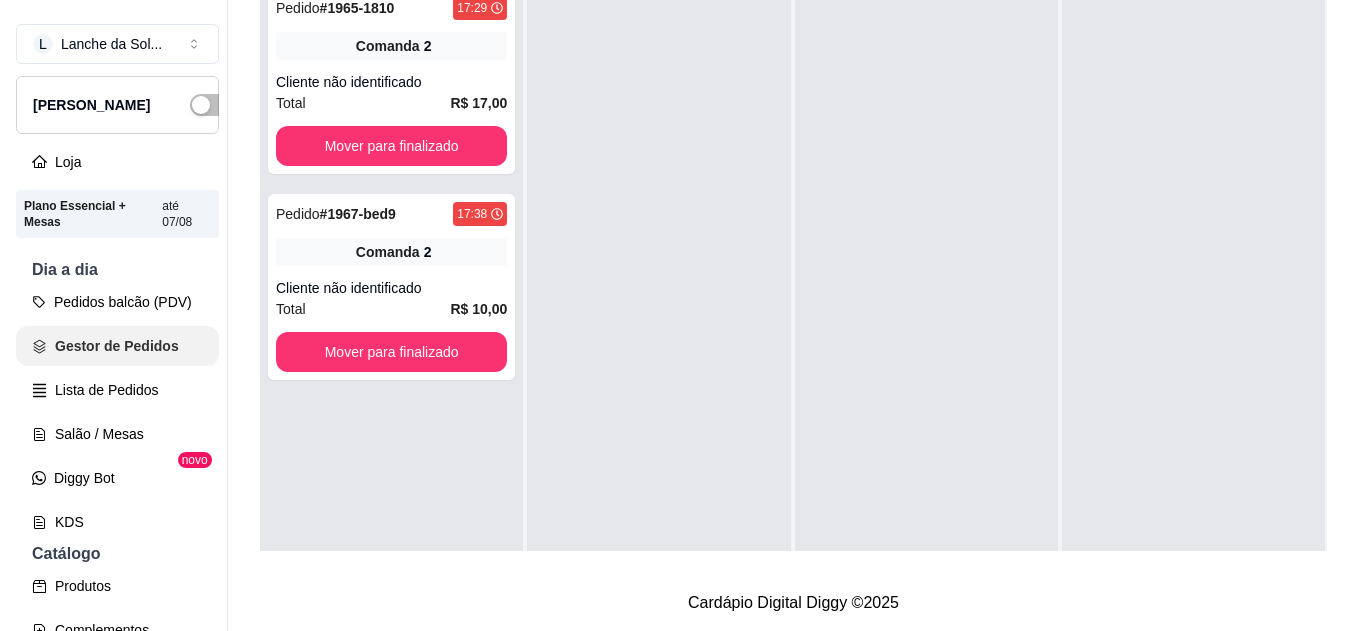 scroll, scrollTop: 0, scrollLeft: 0, axis: both 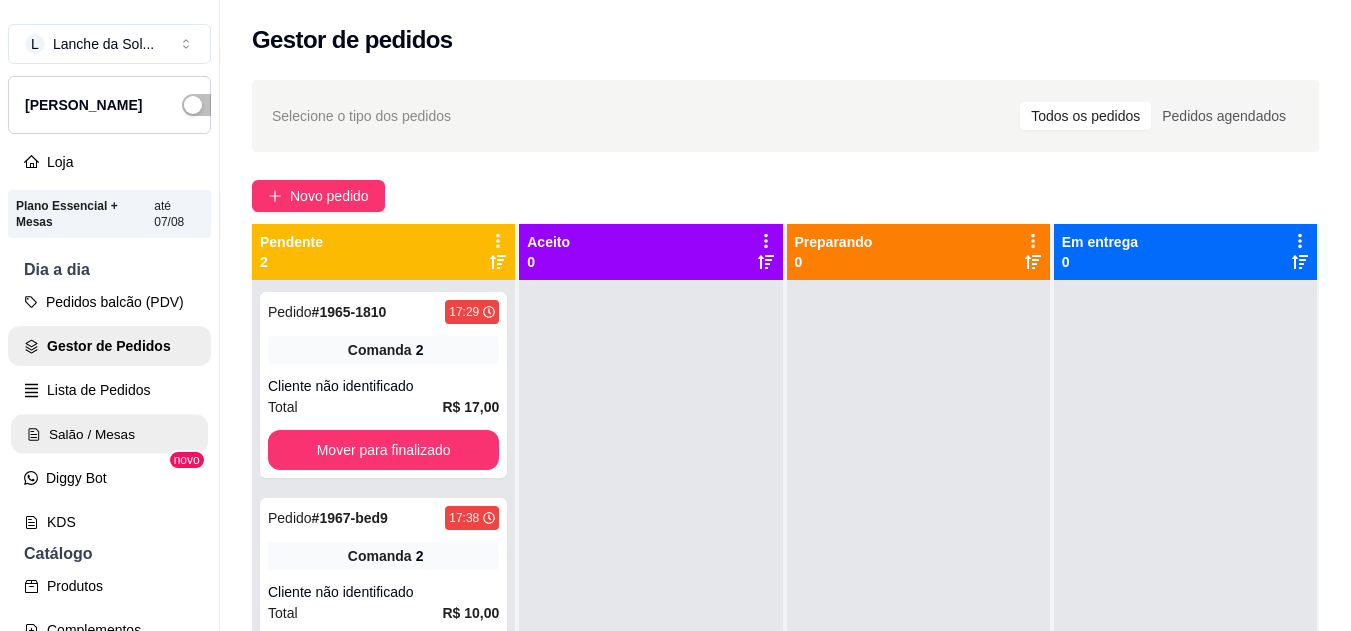 click on "Salão / Mesas" at bounding box center [109, 434] 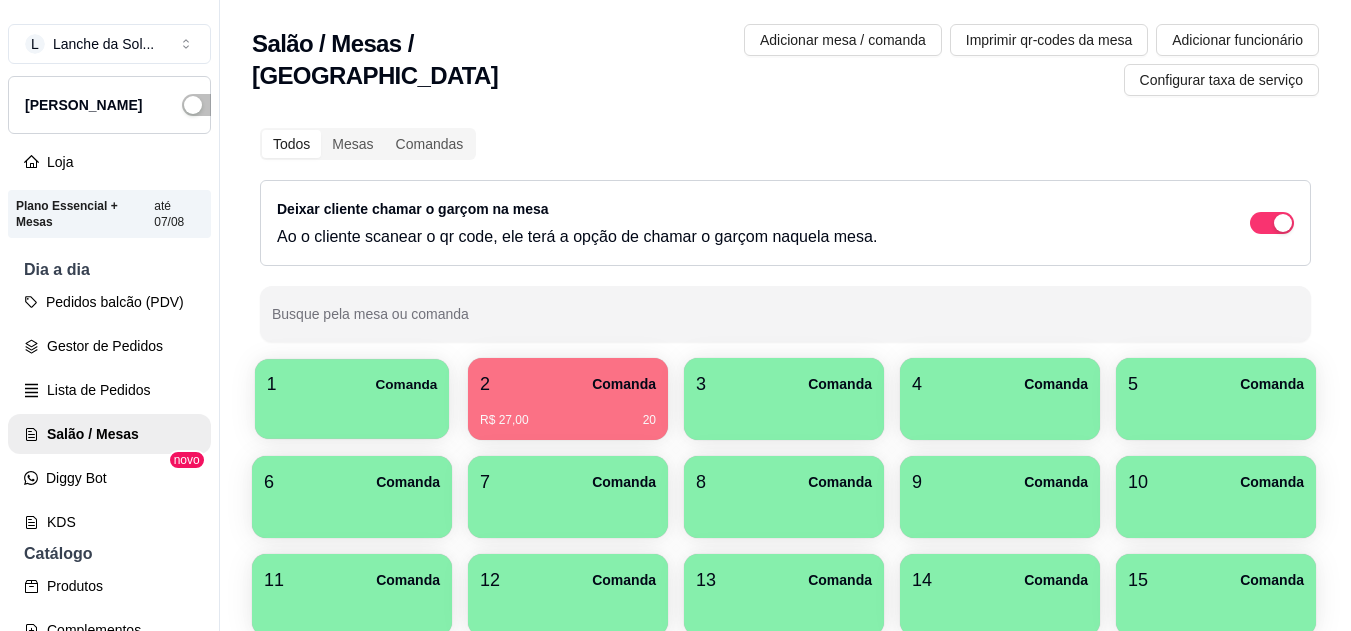 click at bounding box center [352, 412] 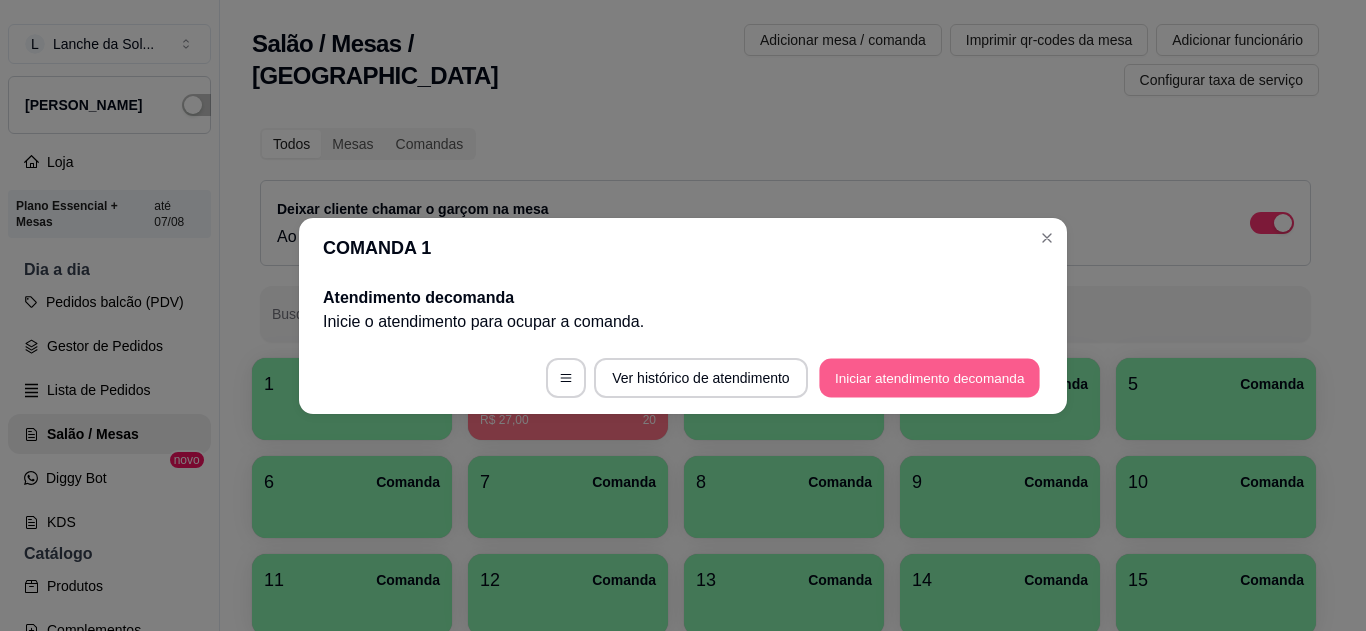 click on "Iniciar atendimento de  comanda" at bounding box center [929, 377] 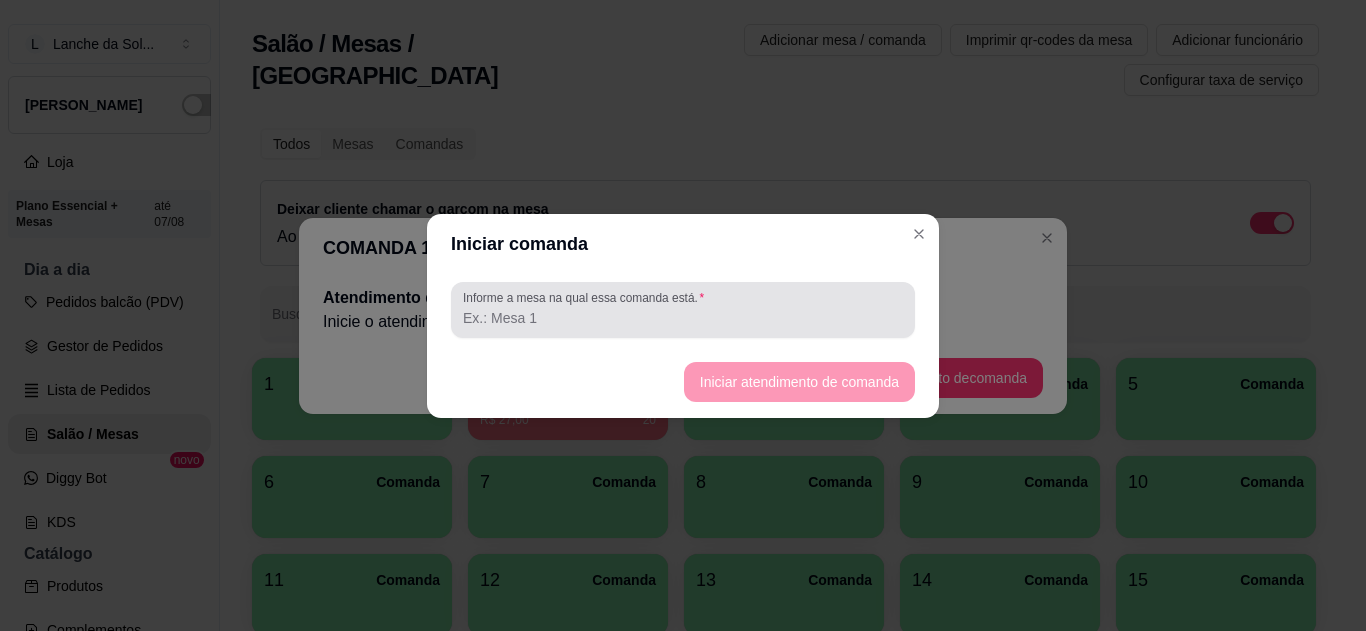 click at bounding box center (683, 310) 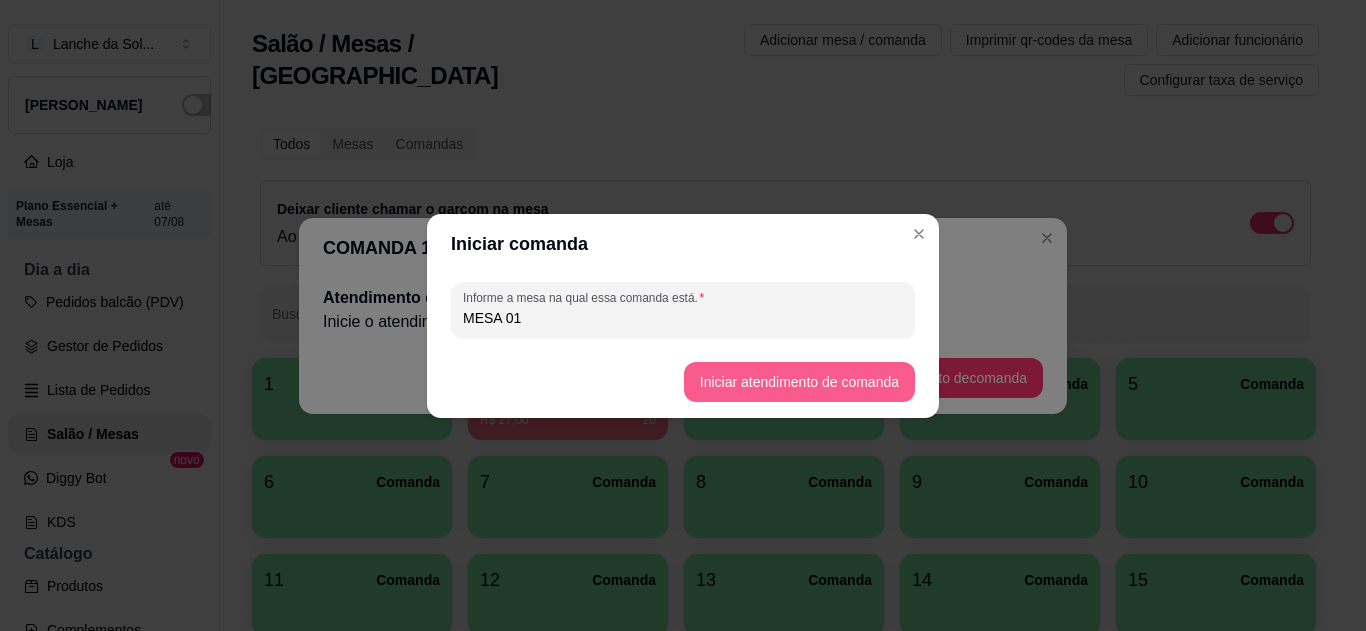 type on "MESA 01" 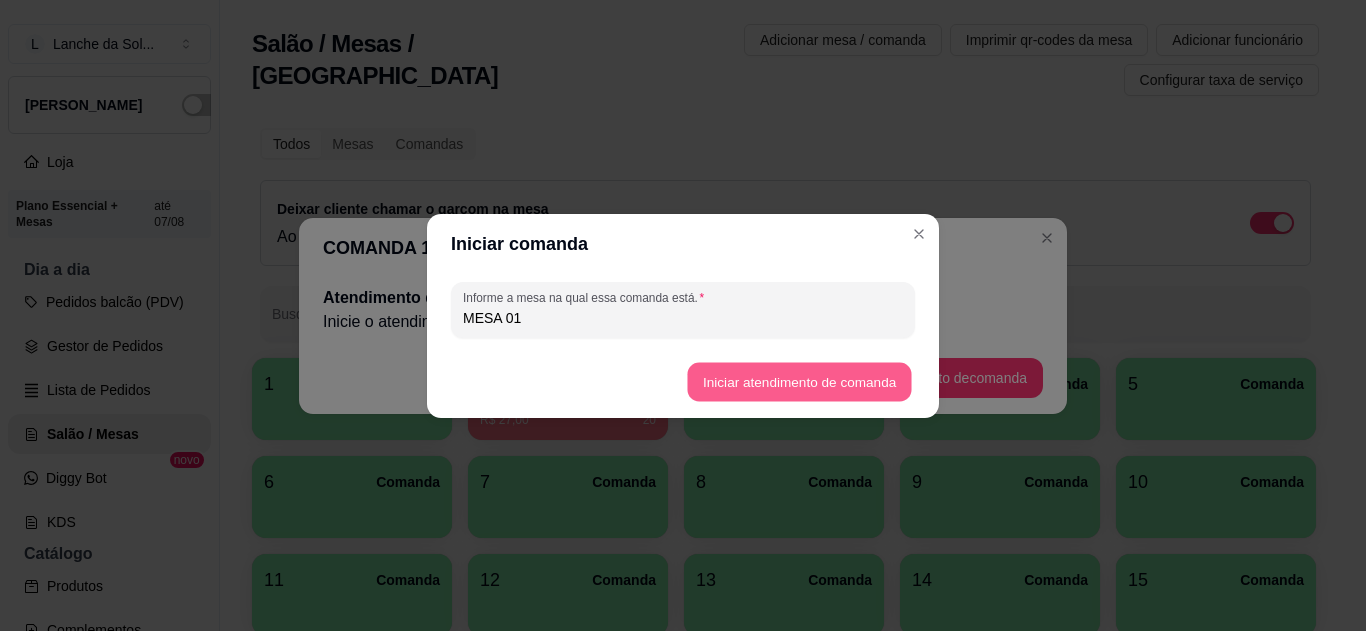 click on "Iniciar atendimento de comanda" at bounding box center [799, 381] 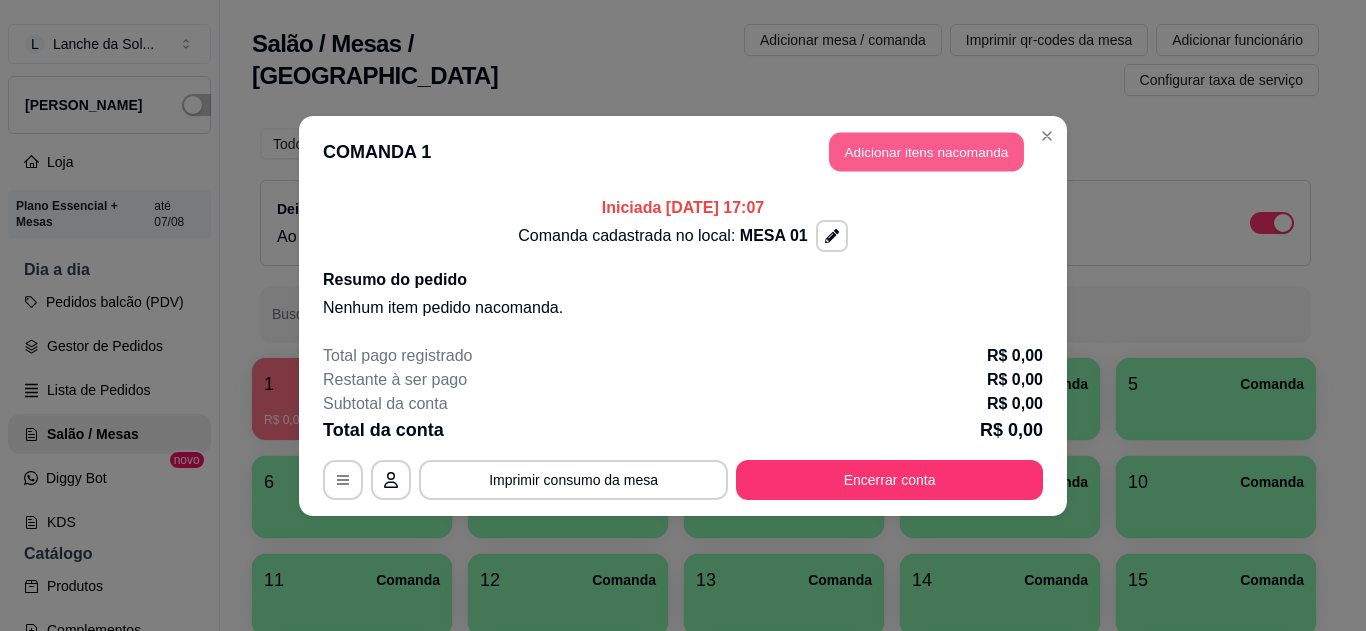 click on "Adicionar itens na  comanda" at bounding box center [926, 151] 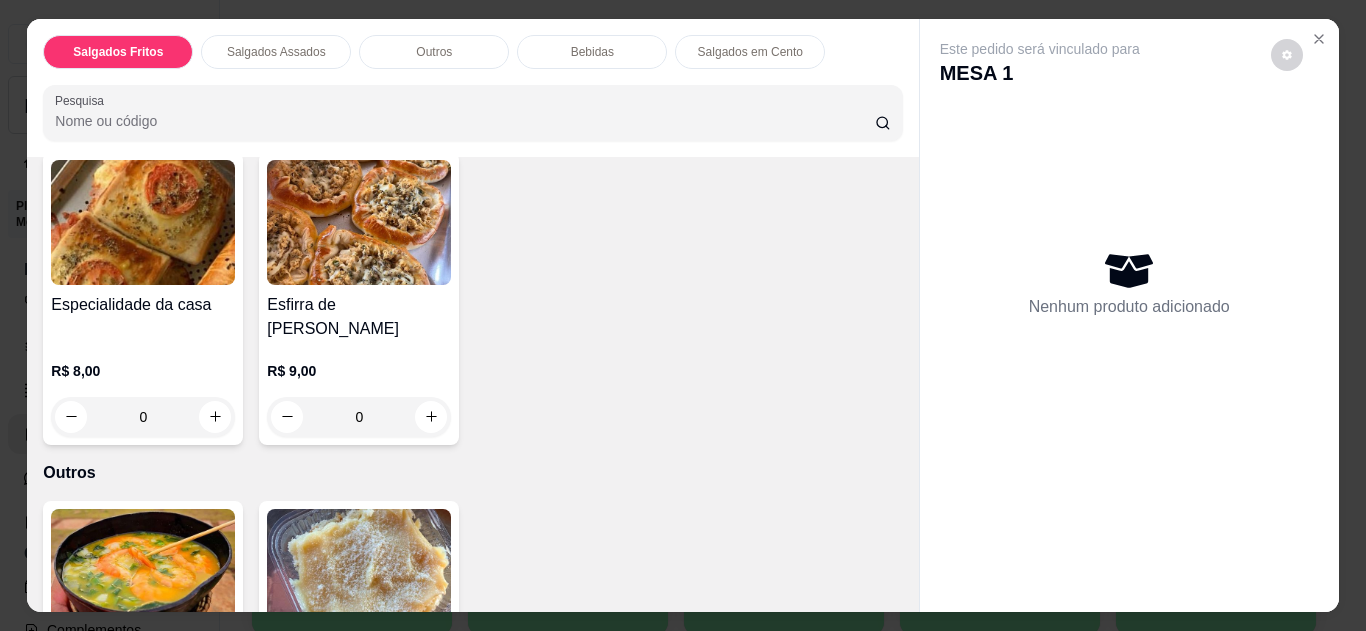 scroll, scrollTop: 798, scrollLeft: 0, axis: vertical 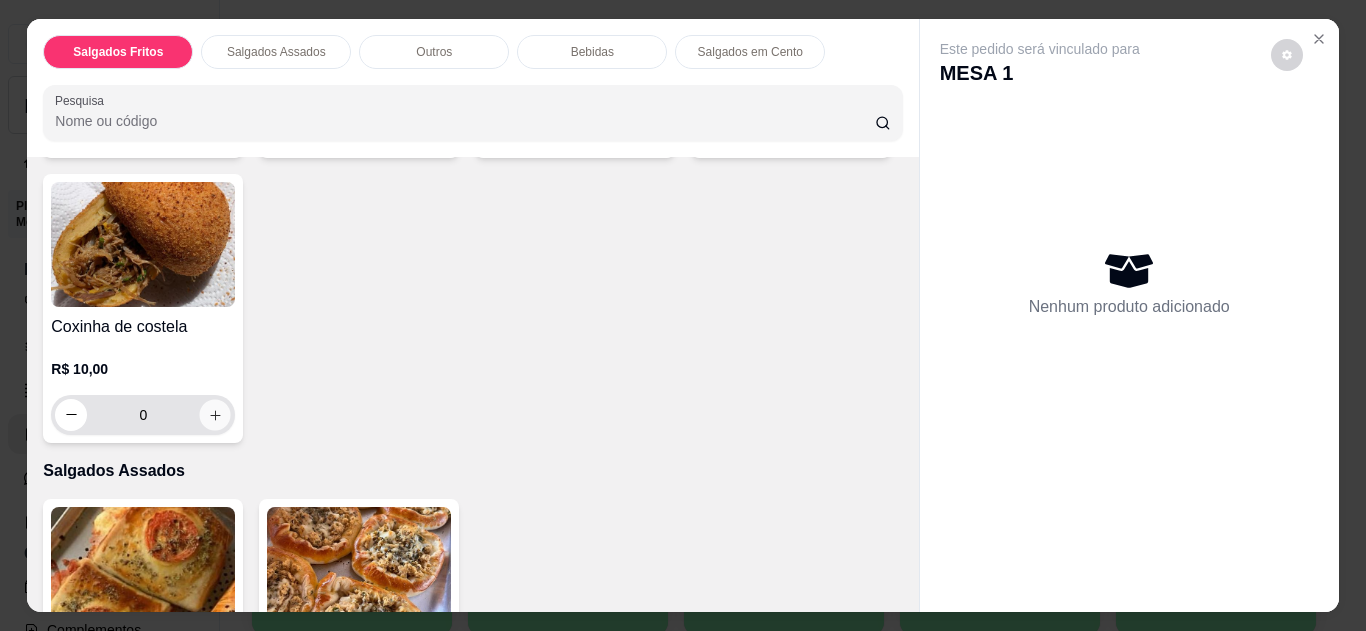 click 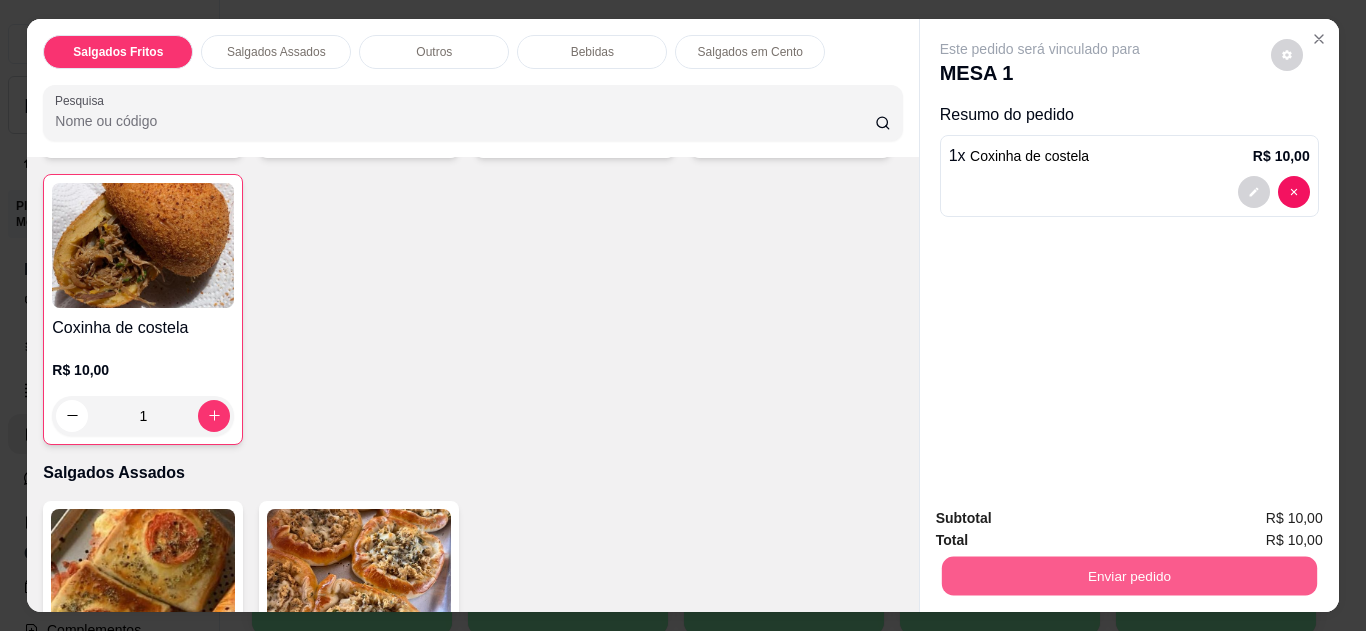click on "Enviar pedido" at bounding box center (1128, 576) 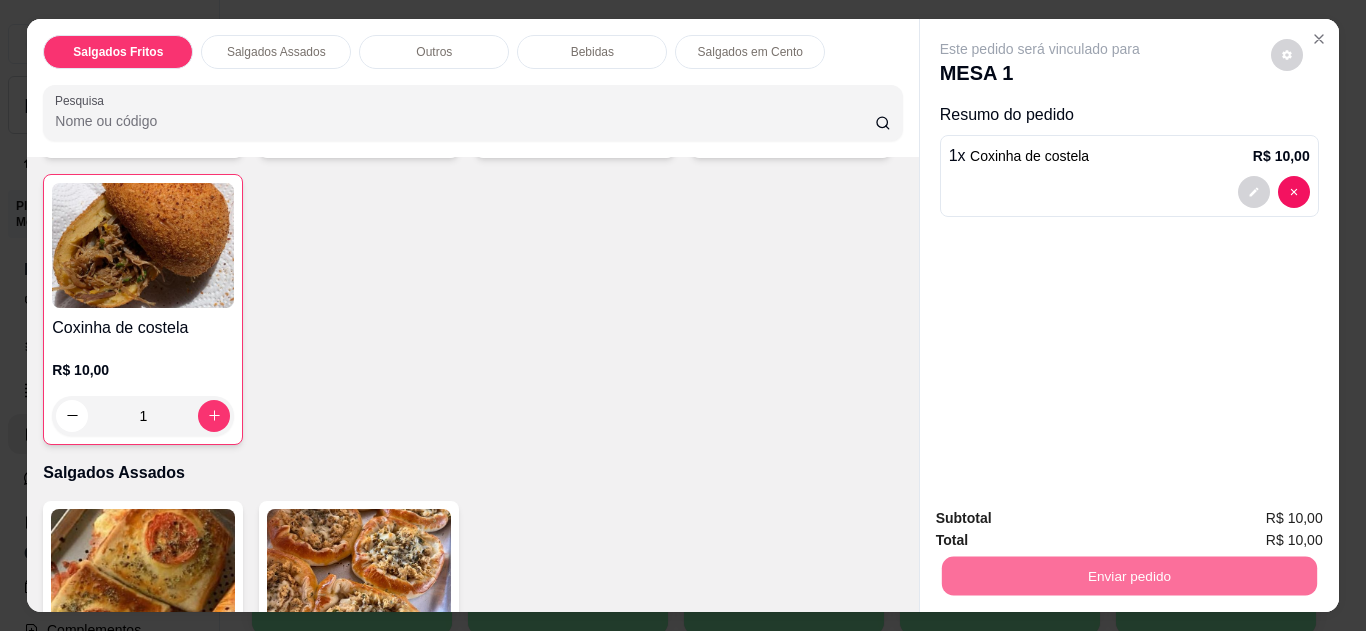 click on "Não registrar e enviar pedido" at bounding box center [1063, 519] 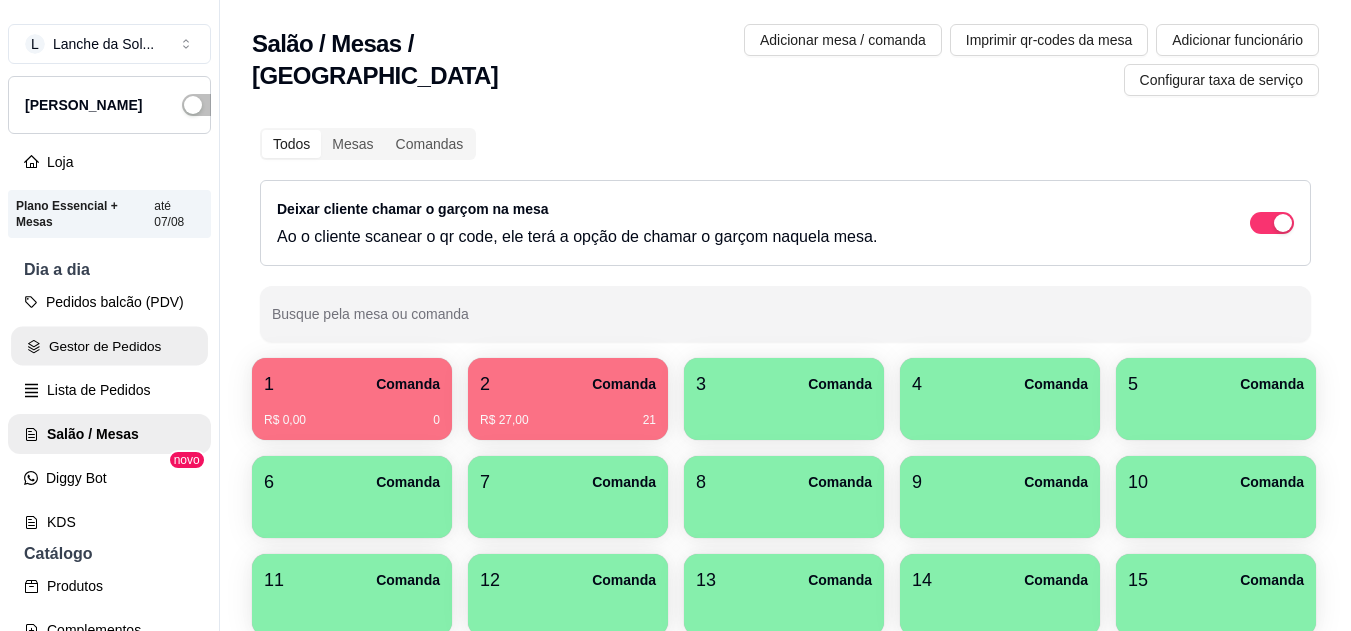 click on "Gestor de Pedidos" at bounding box center [109, 346] 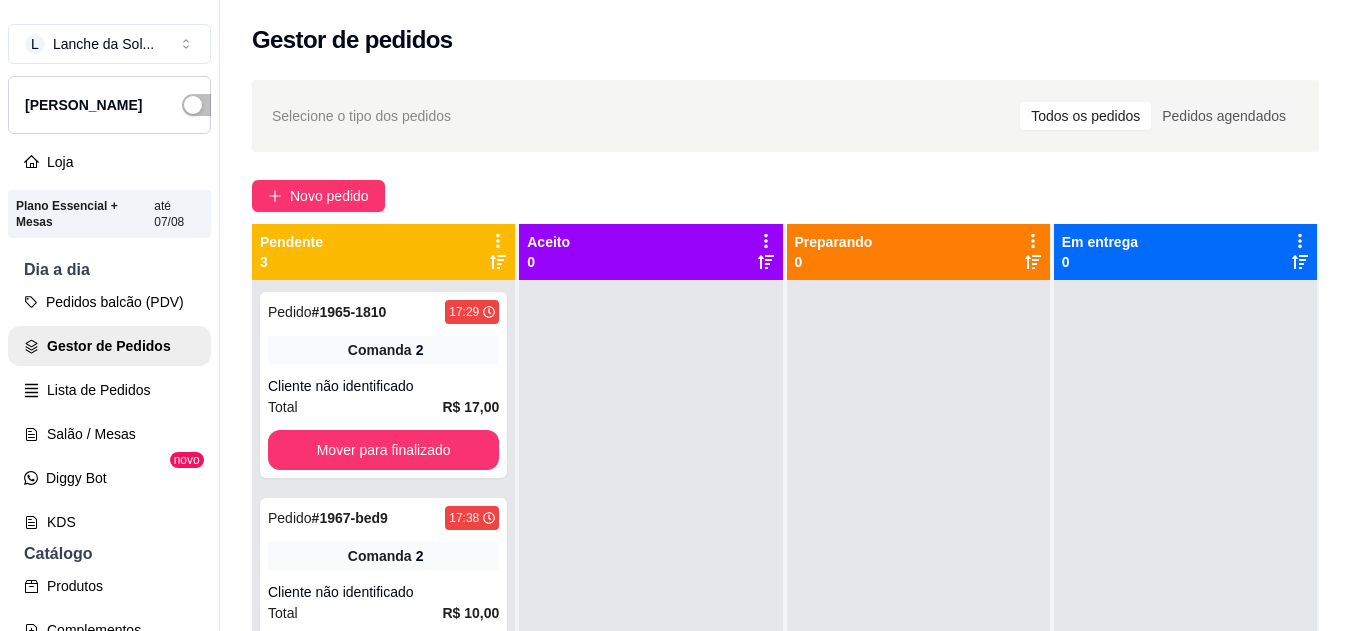 click at bounding box center [193, 105] 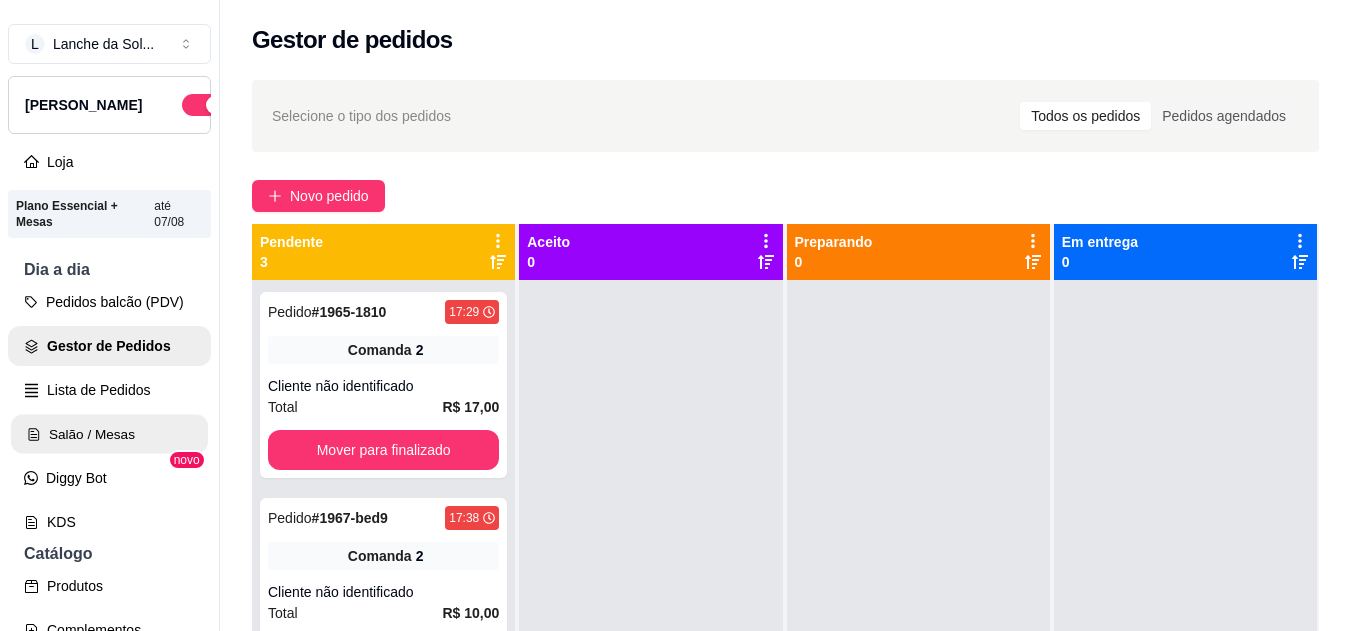 click on "Salão / Mesas" at bounding box center [109, 434] 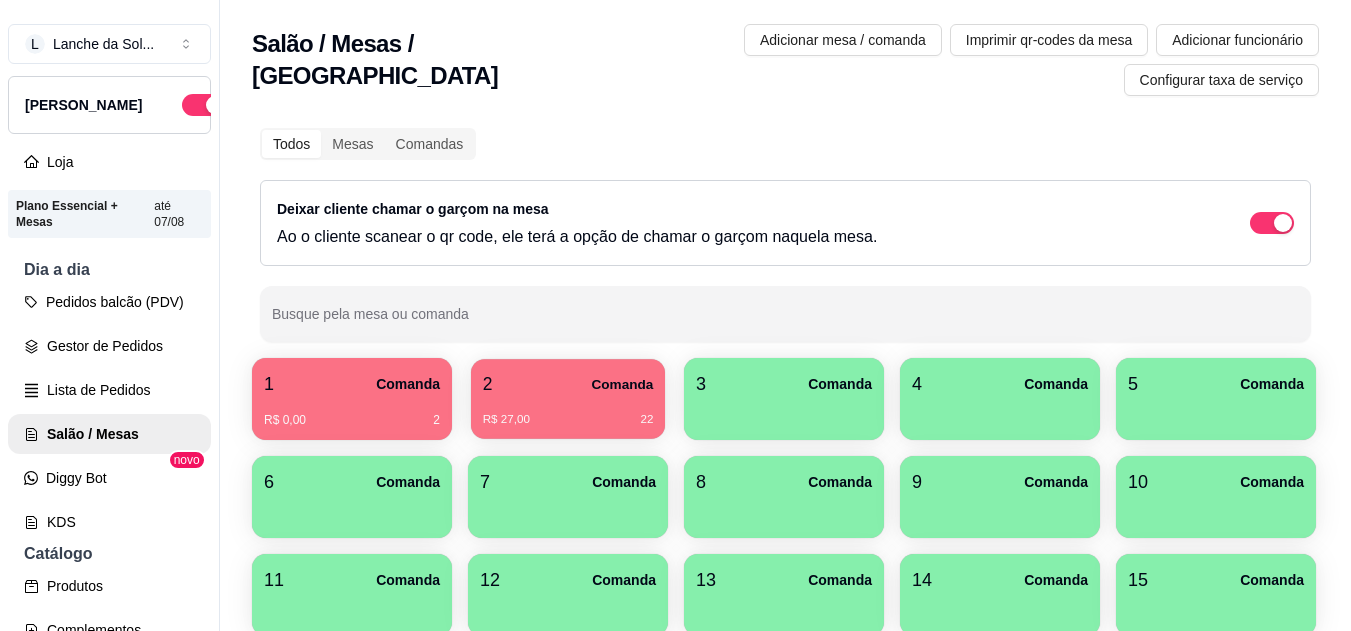 click on "2 Comanda" at bounding box center [568, 384] 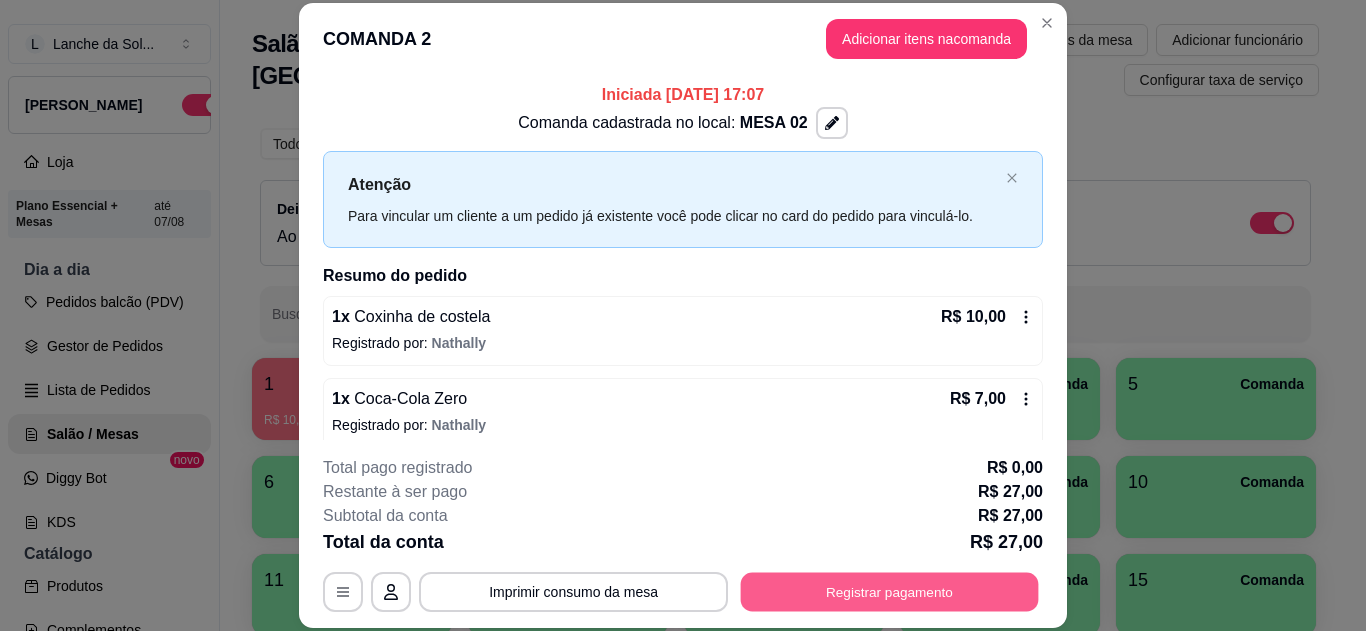 click on "Registrar pagamento" at bounding box center (890, 591) 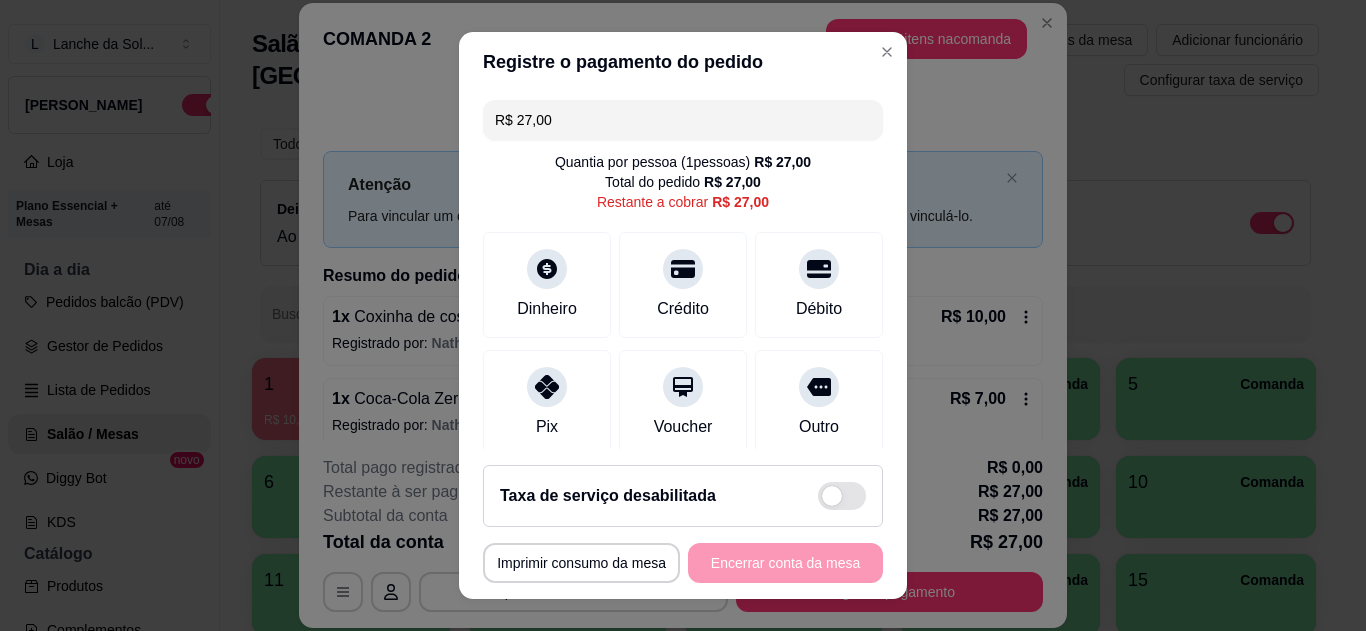 click at bounding box center [547, 387] 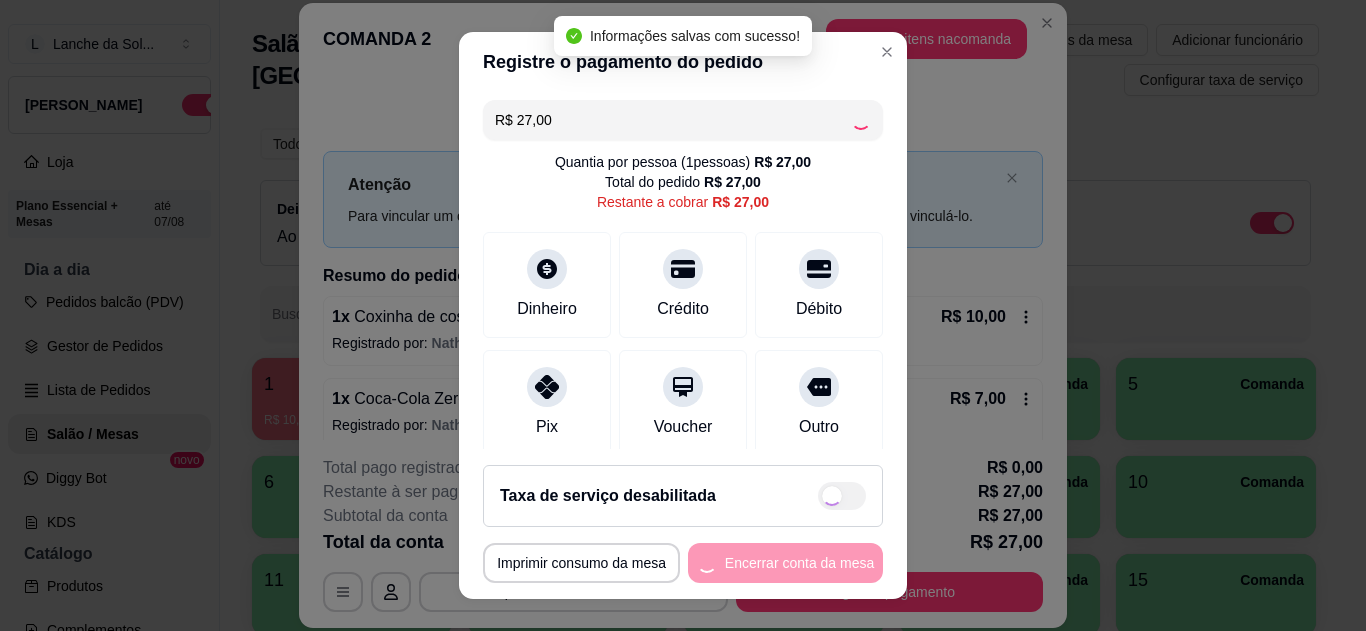 type on "R$ 0,00" 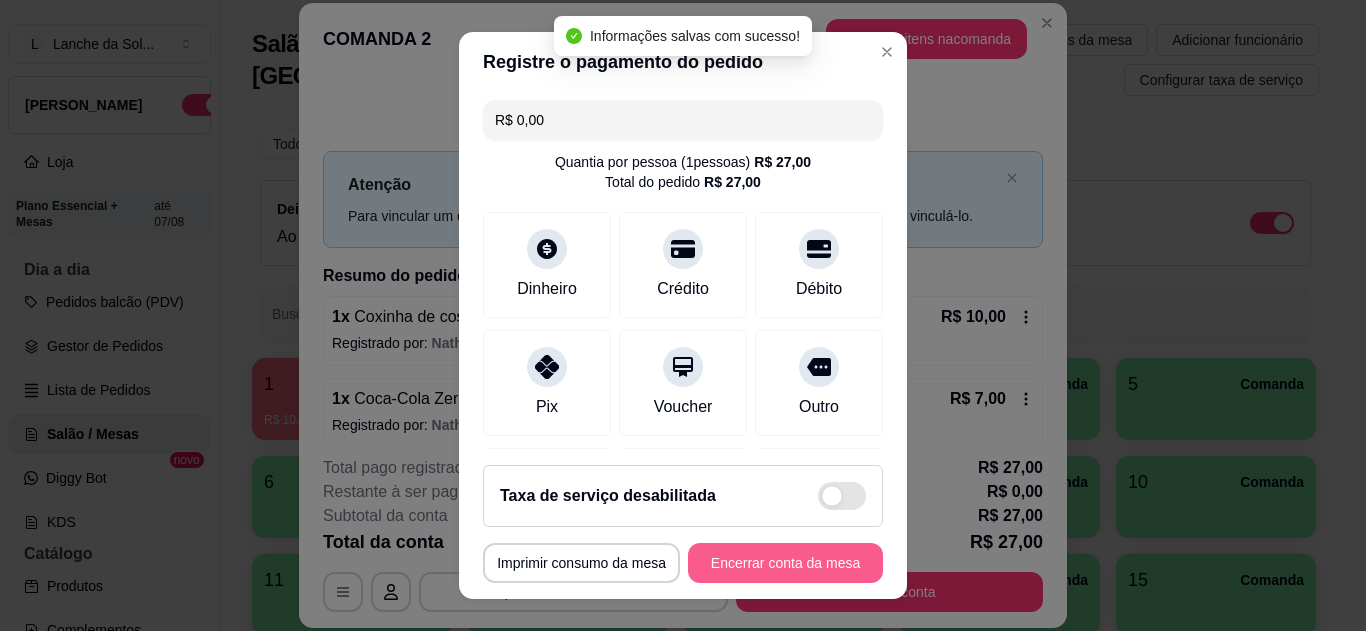 click on "Encerrar conta da mesa" at bounding box center (785, 563) 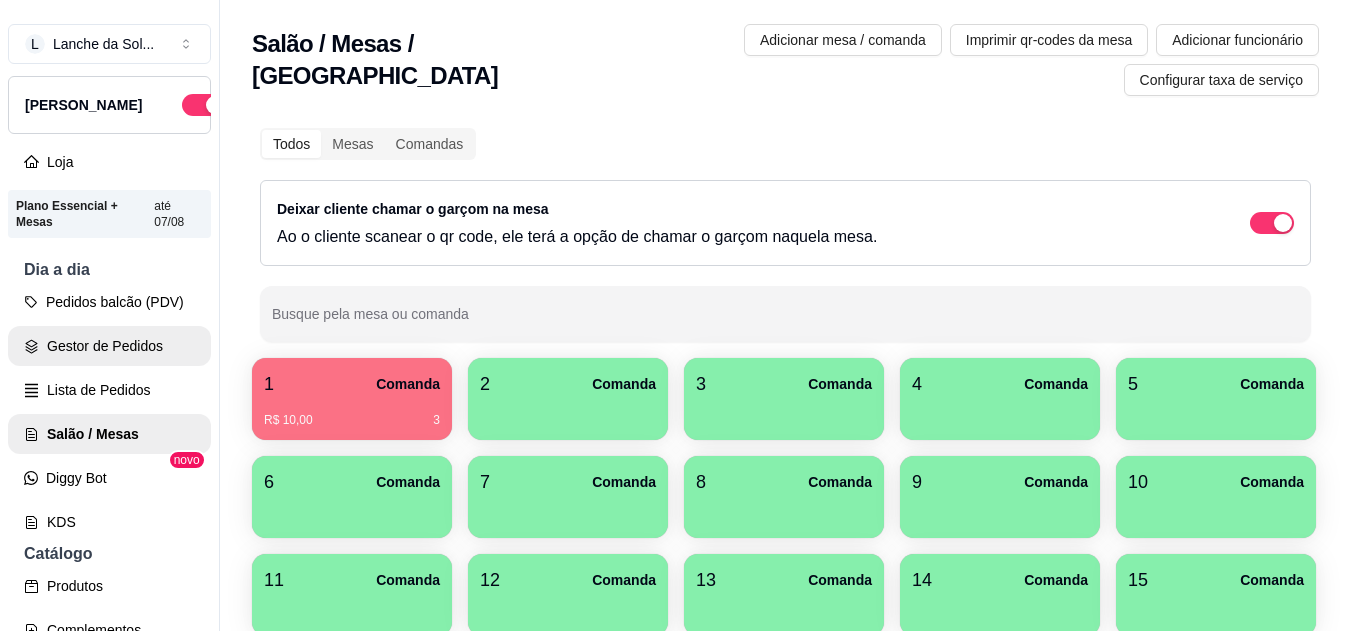 click on "Gestor de Pedidos" at bounding box center (109, 346) 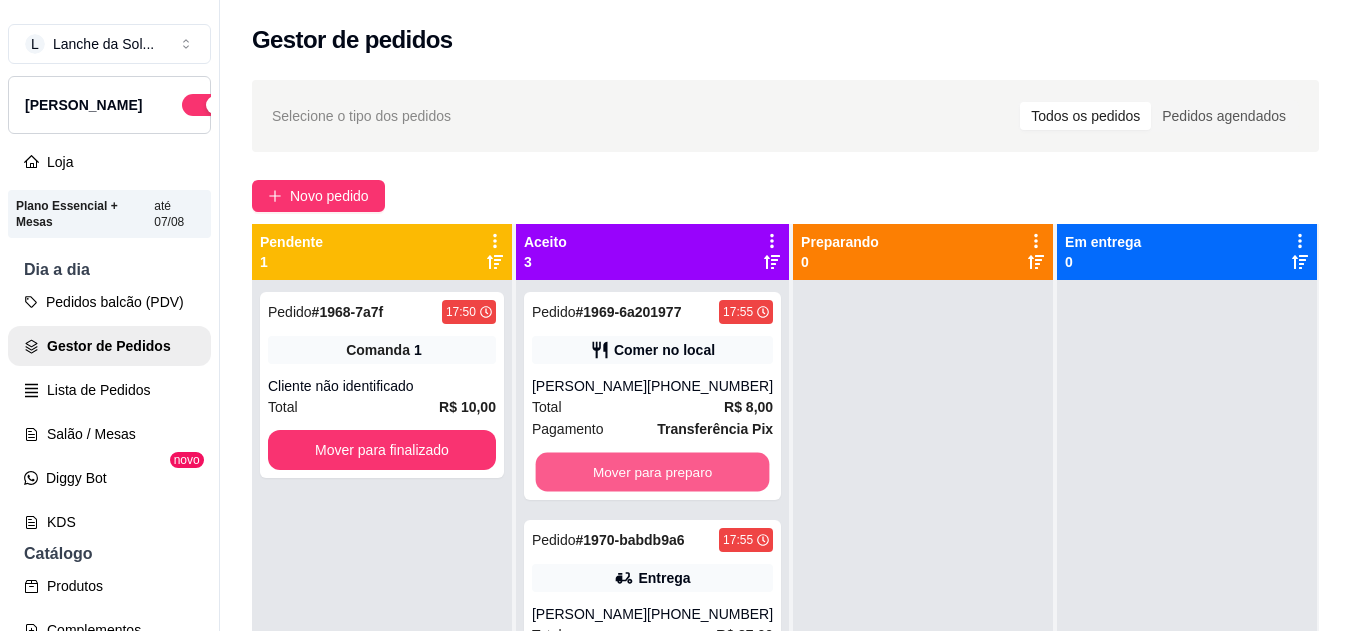 click on "Mover para preparo" at bounding box center (653, 472) 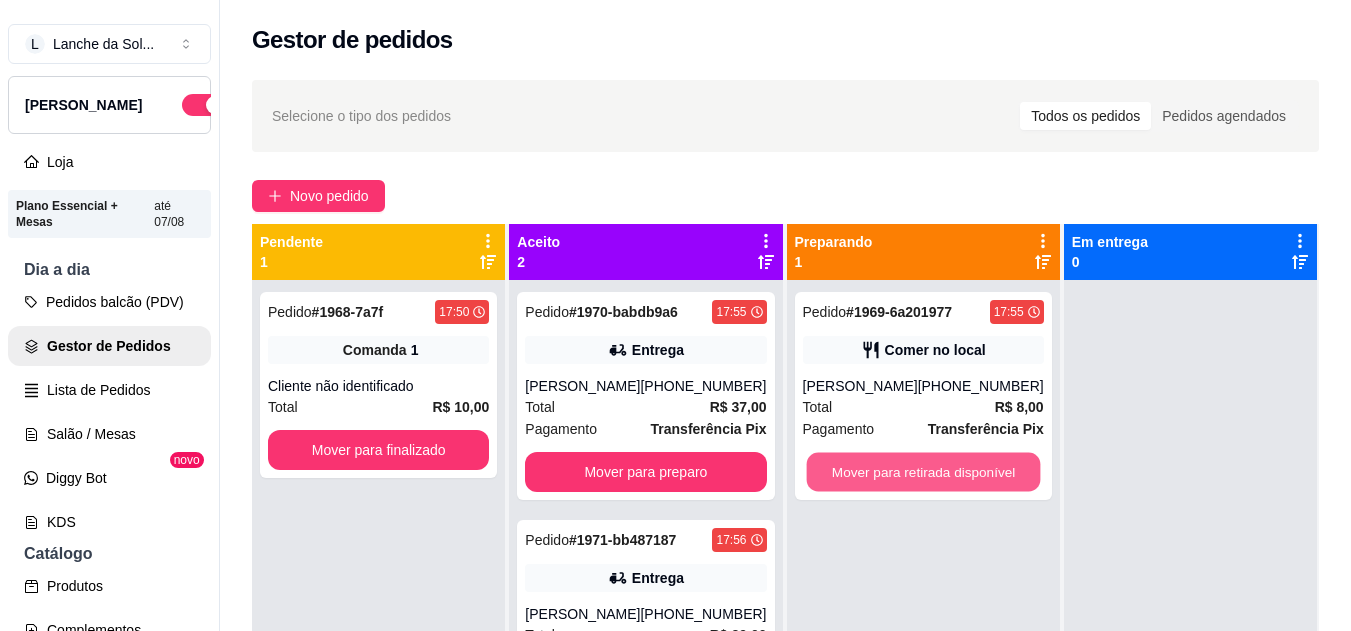 click on "Mover para retirada disponível" at bounding box center (923, 472) 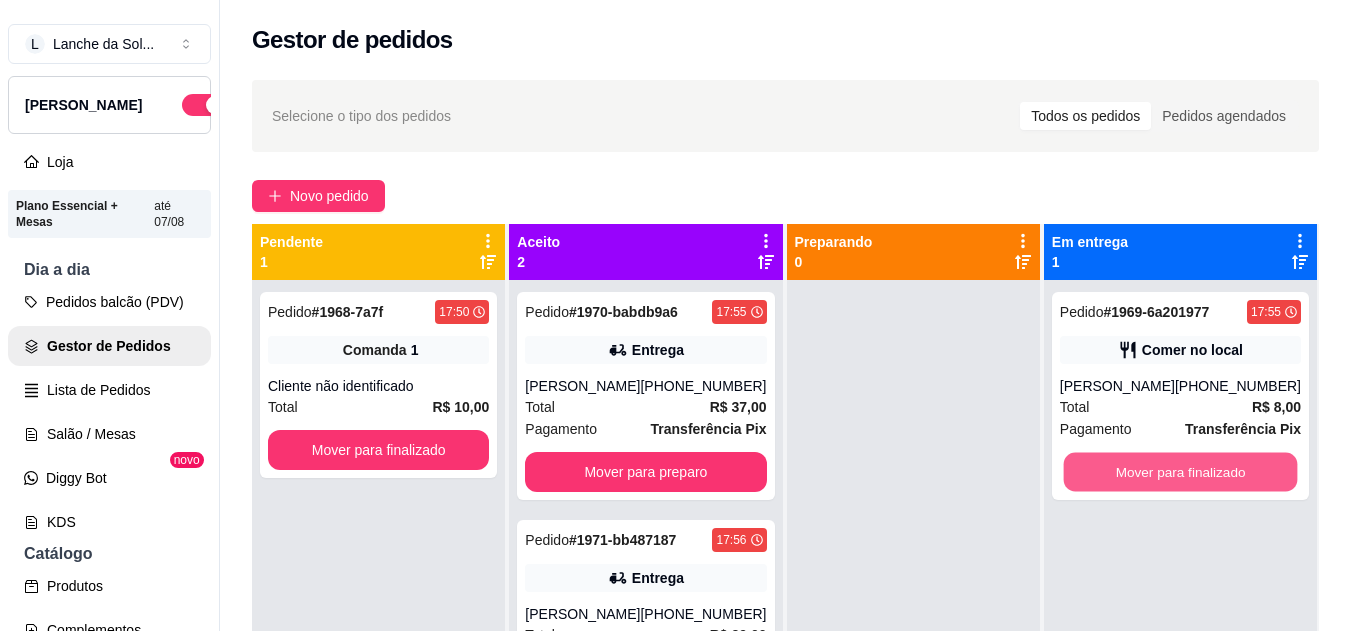 click on "Mover para finalizado" at bounding box center (1180, 472) 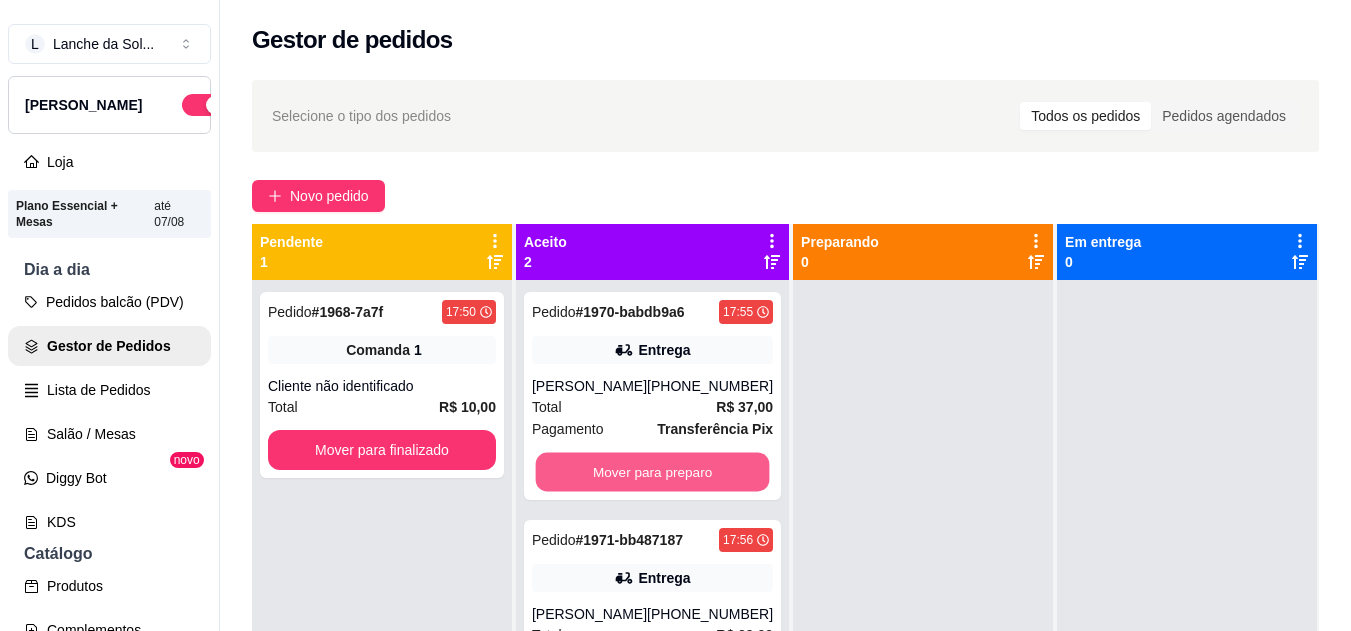 click on "Mover para preparo" at bounding box center (653, 472) 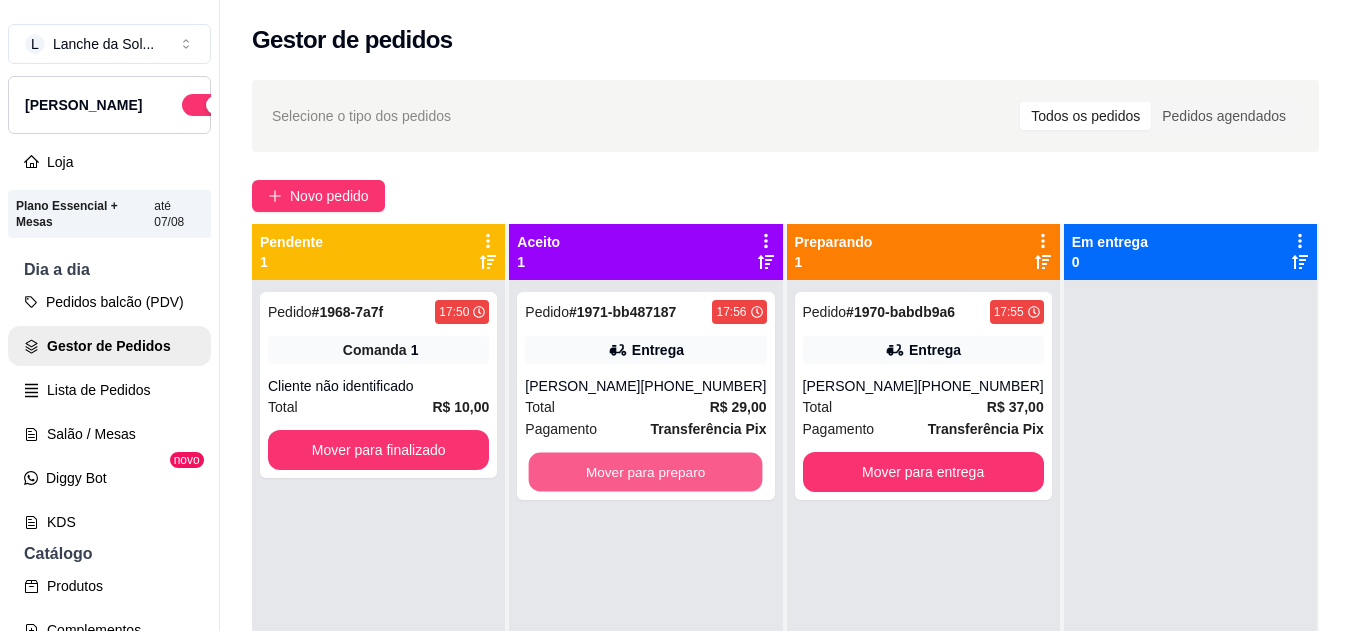 click on "Mover para preparo" at bounding box center (646, 472) 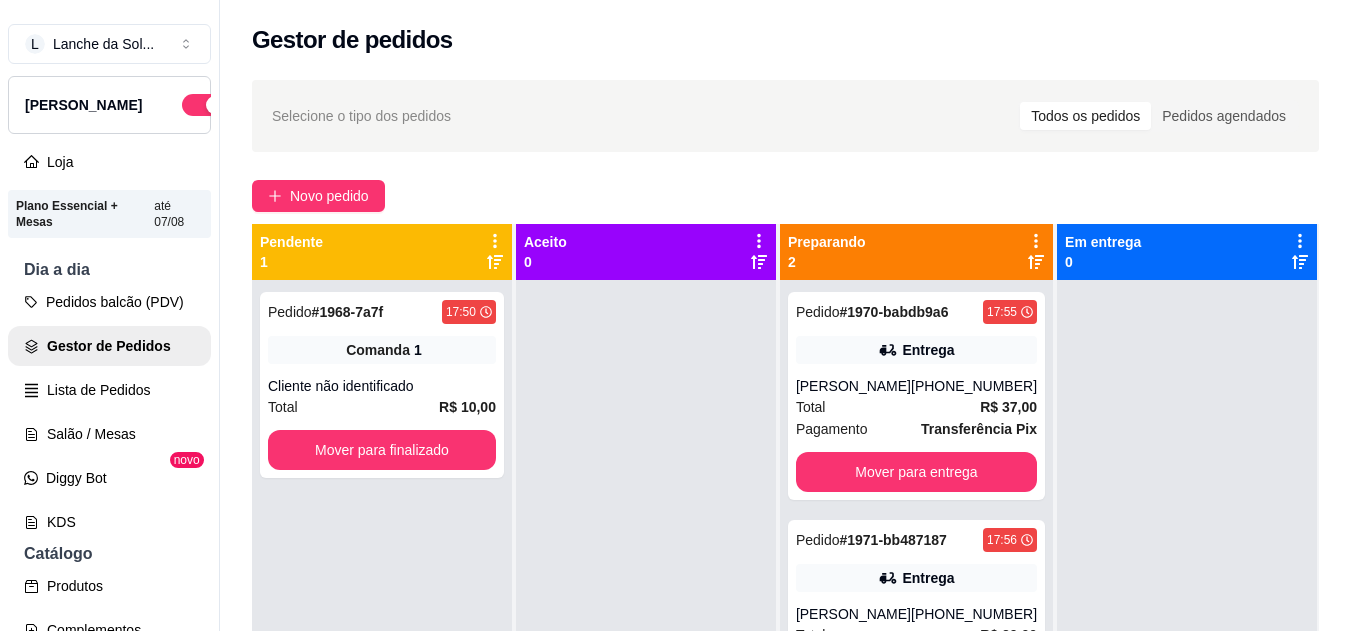 click on "(61) 99865-6333" at bounding box center (974, 386) 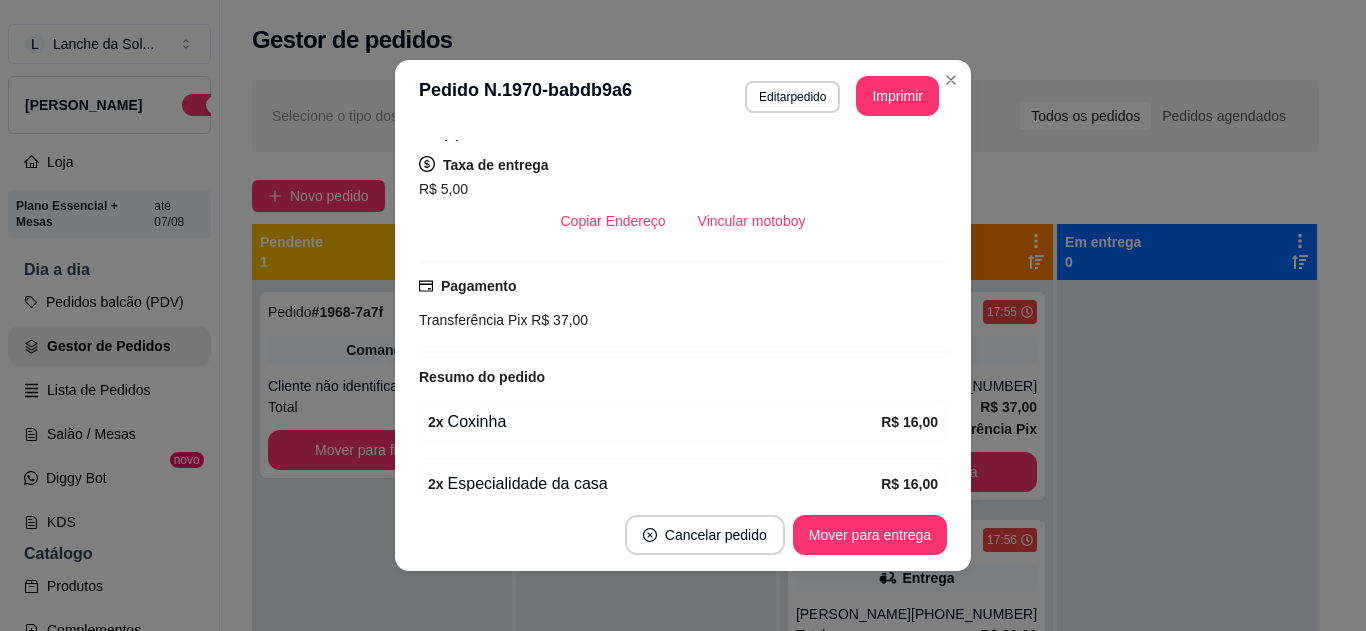 scroll, scrollTop: 440, scrollLeft: 0, axis: vertical 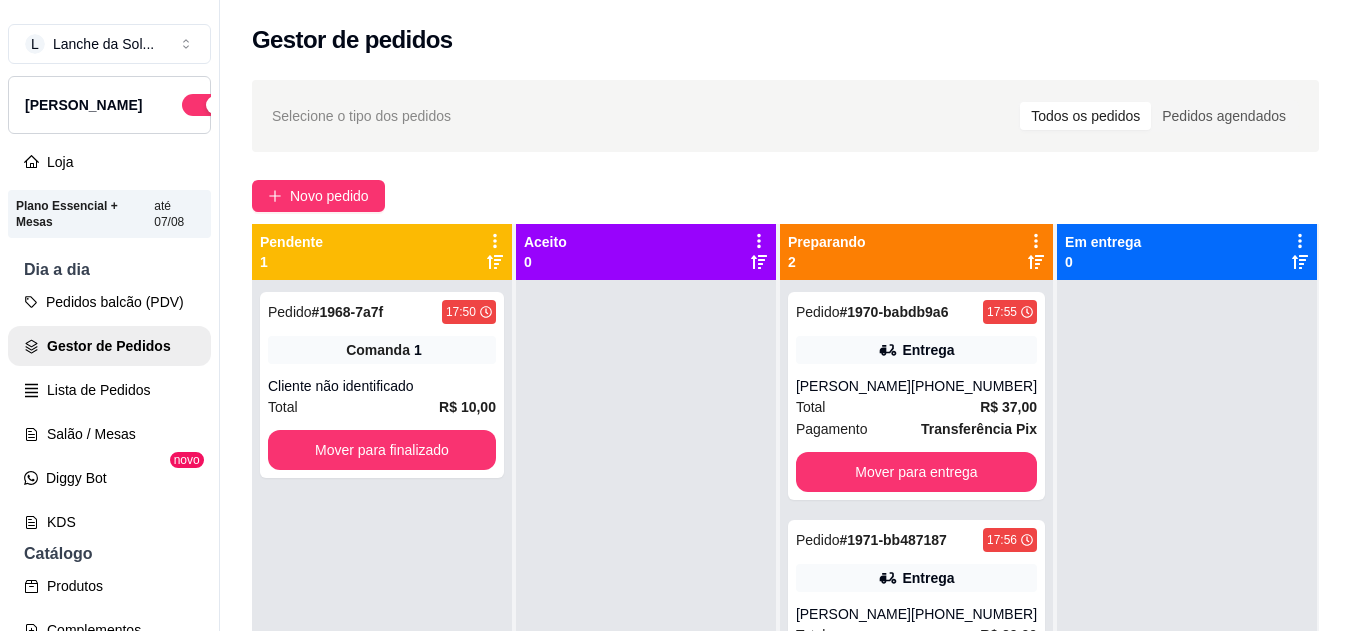 click 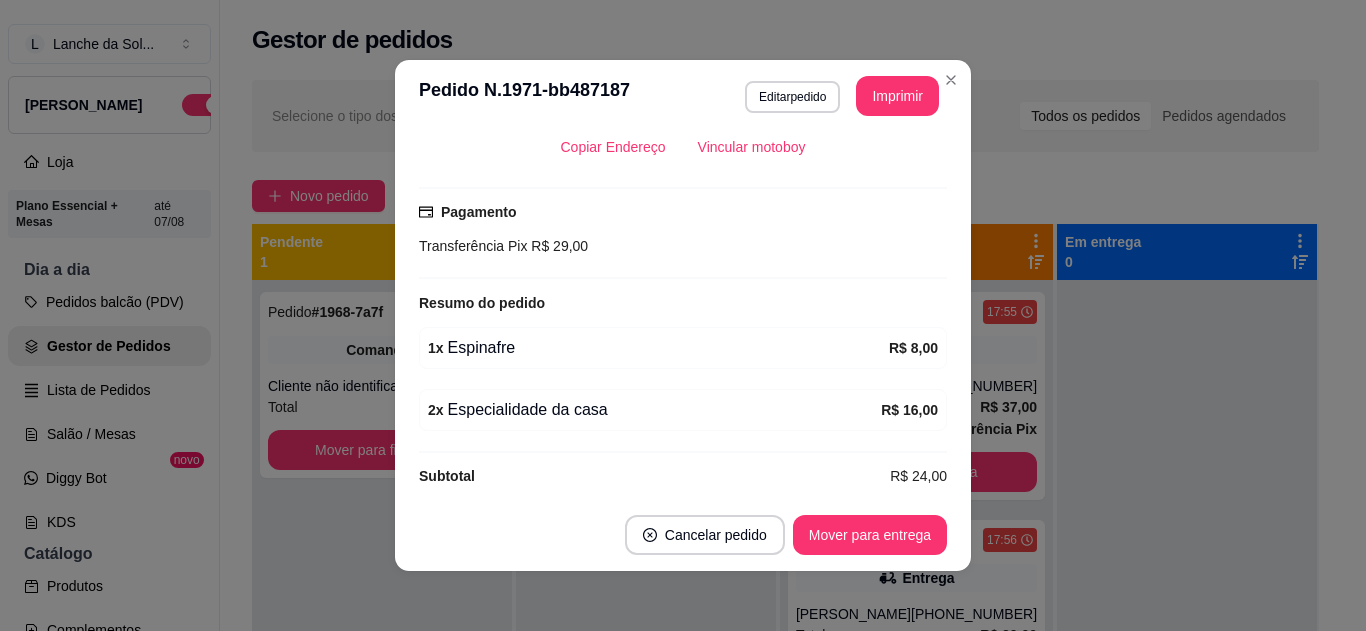 scroll, scrollTop: 488, scrollLeft: 0, axis: vertical 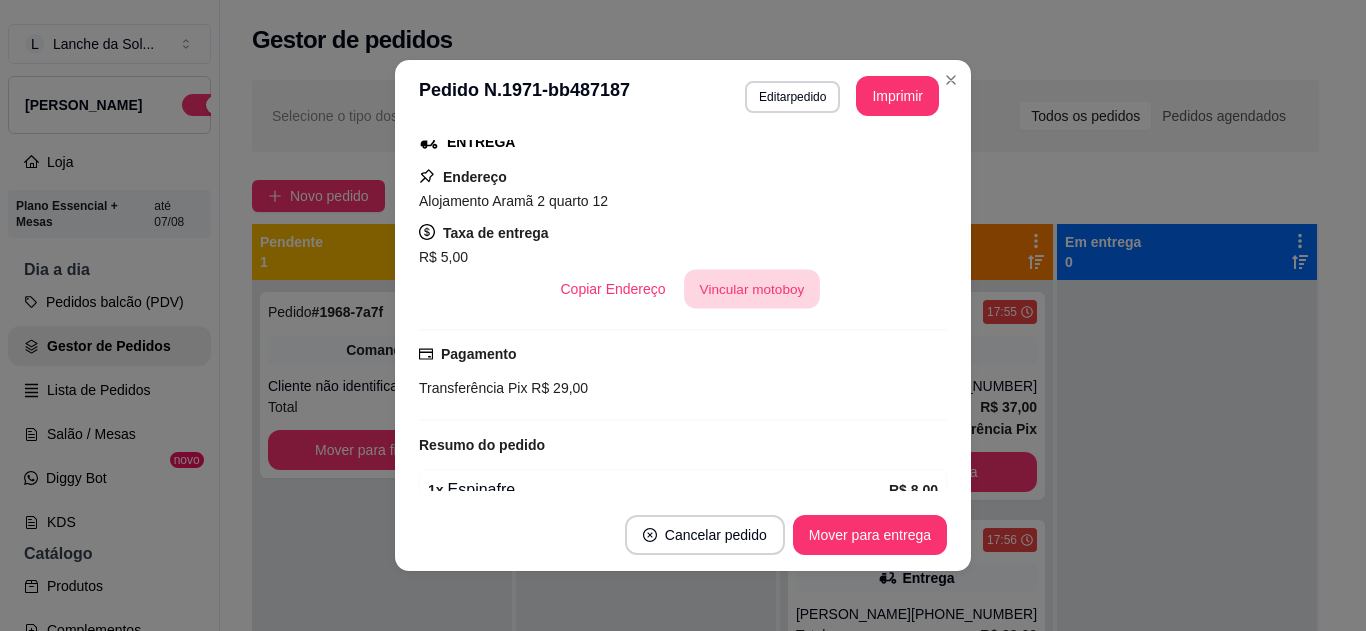 click on "Vincular motoboy" at bounding box center [752, 289] 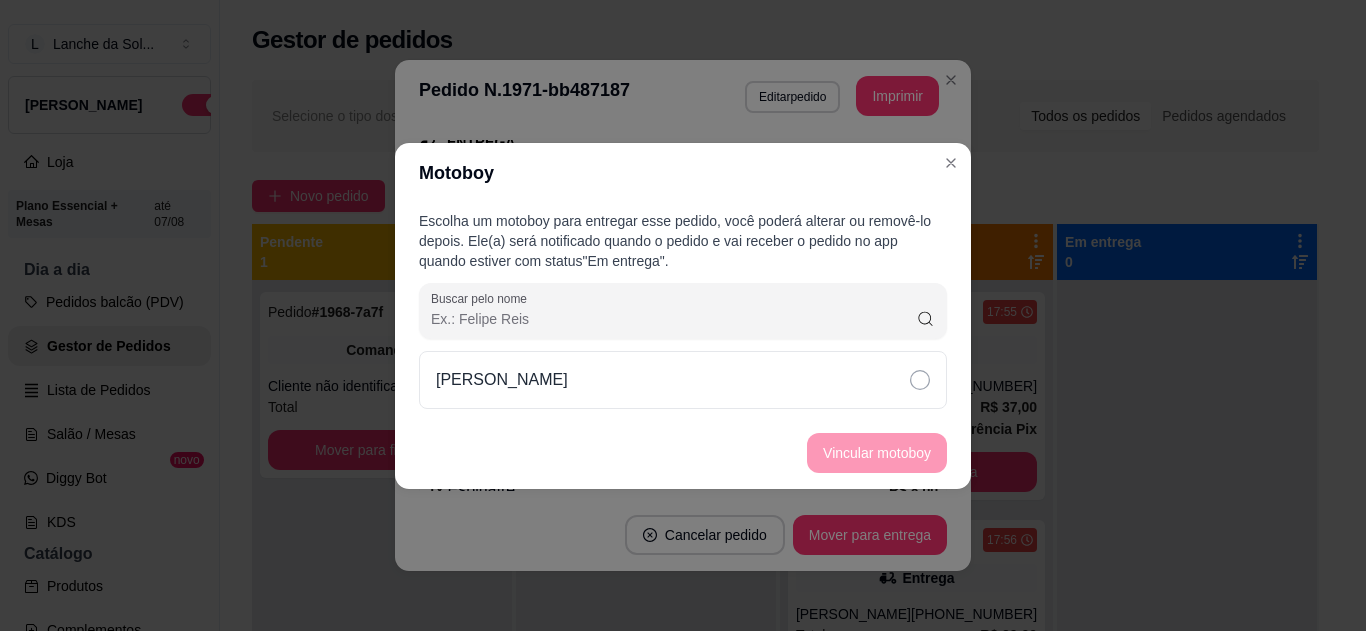 click 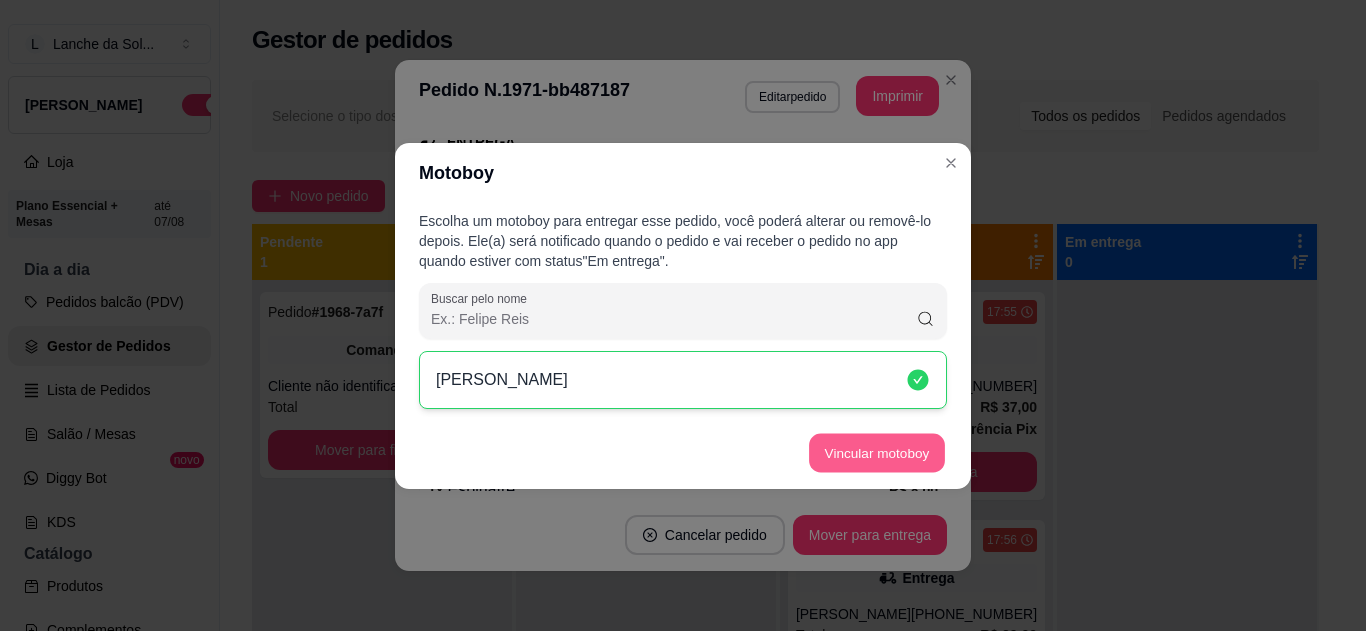click on "Vincular motoboy" at bounding box center [877, 452] 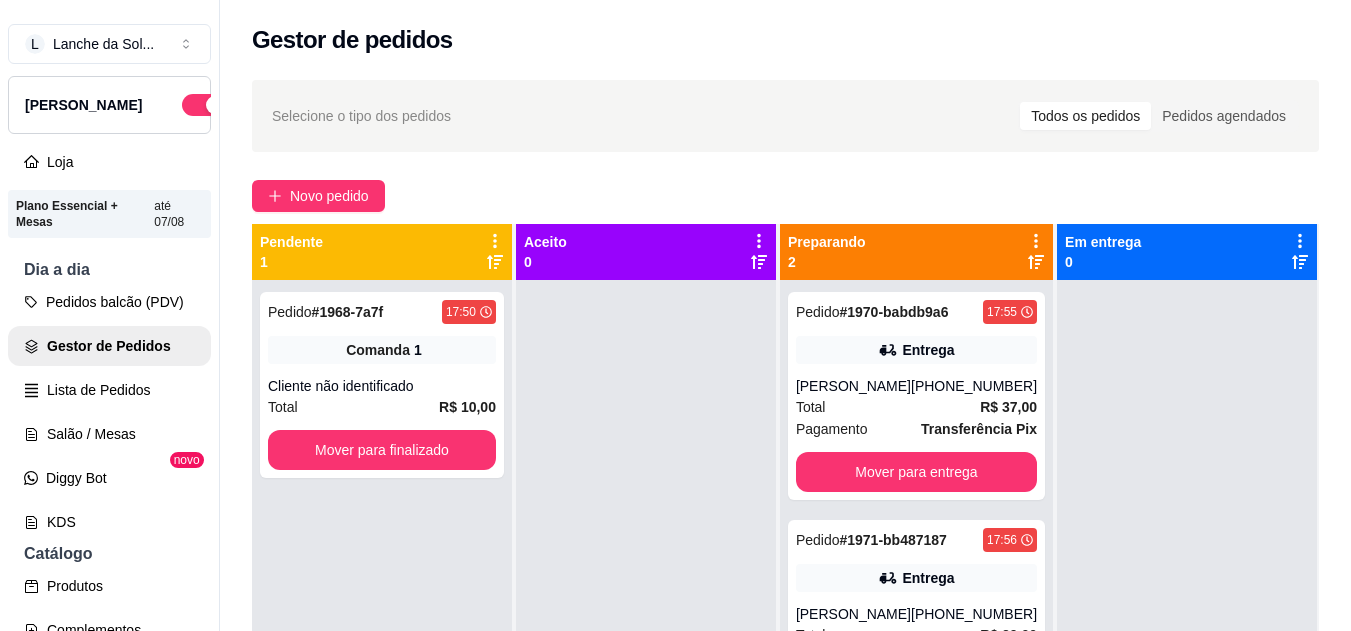 click on "Entrega" at bounding box center (928, 578) 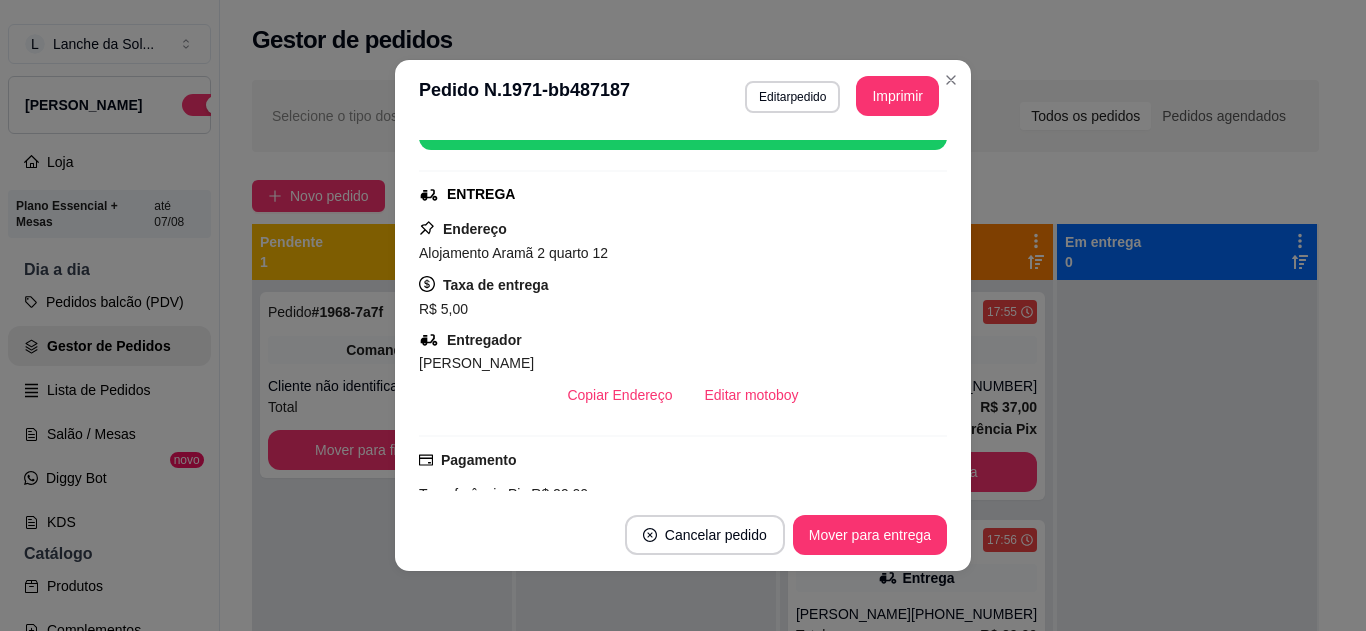 scroll, scrollTop: 280, scrollLeft: 0, axis: vertical 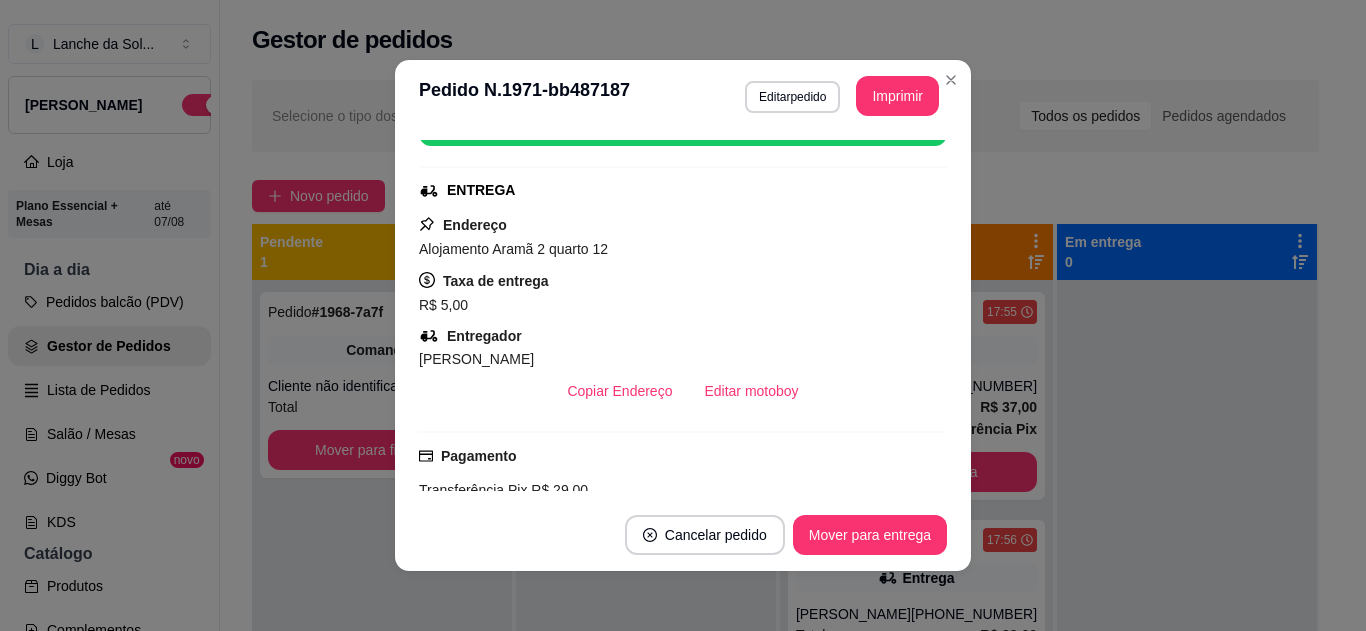 click on "**********" at bounding box center [683, 96] 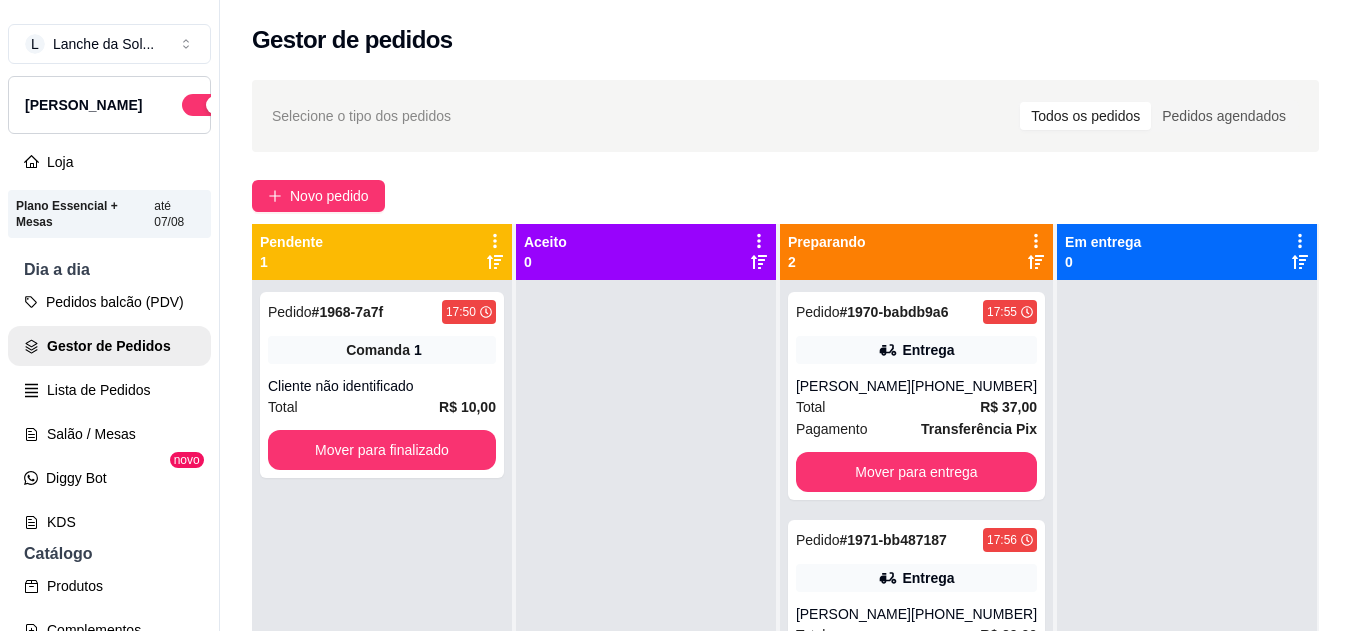 click on "Total R$ 37,00" at bounding box center [916, 407] 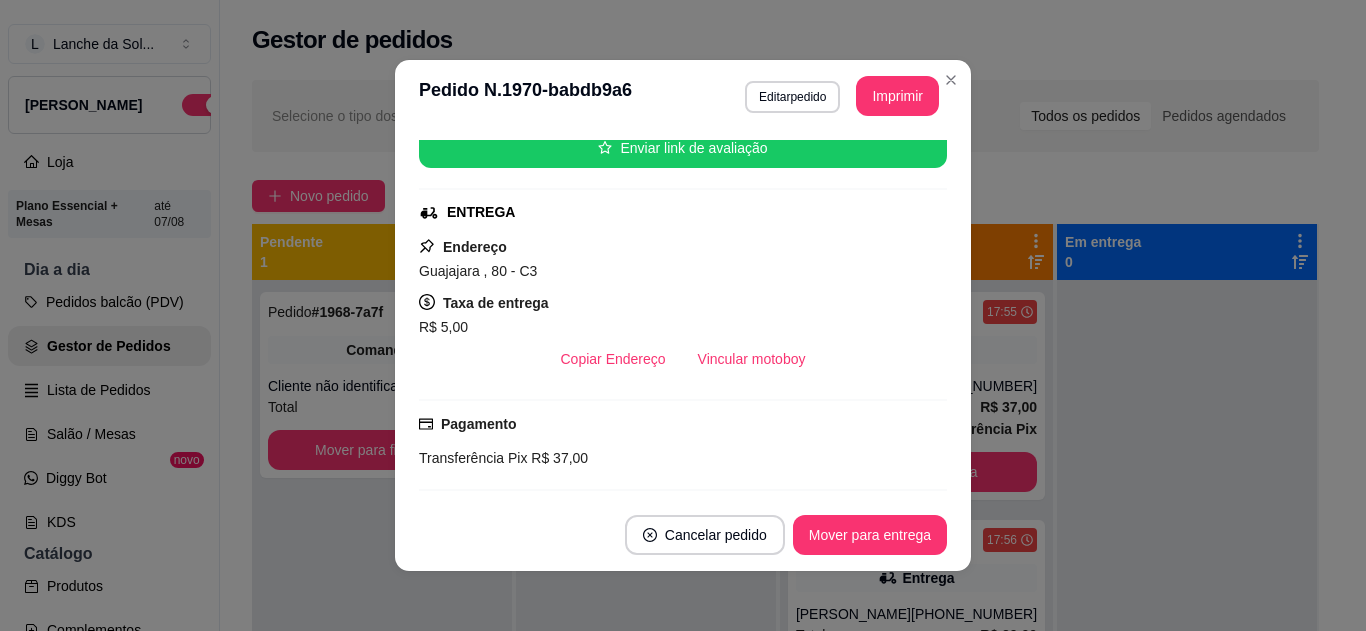 scroll, scrollTop: 280, scrollLeft: 0, axis: vertical 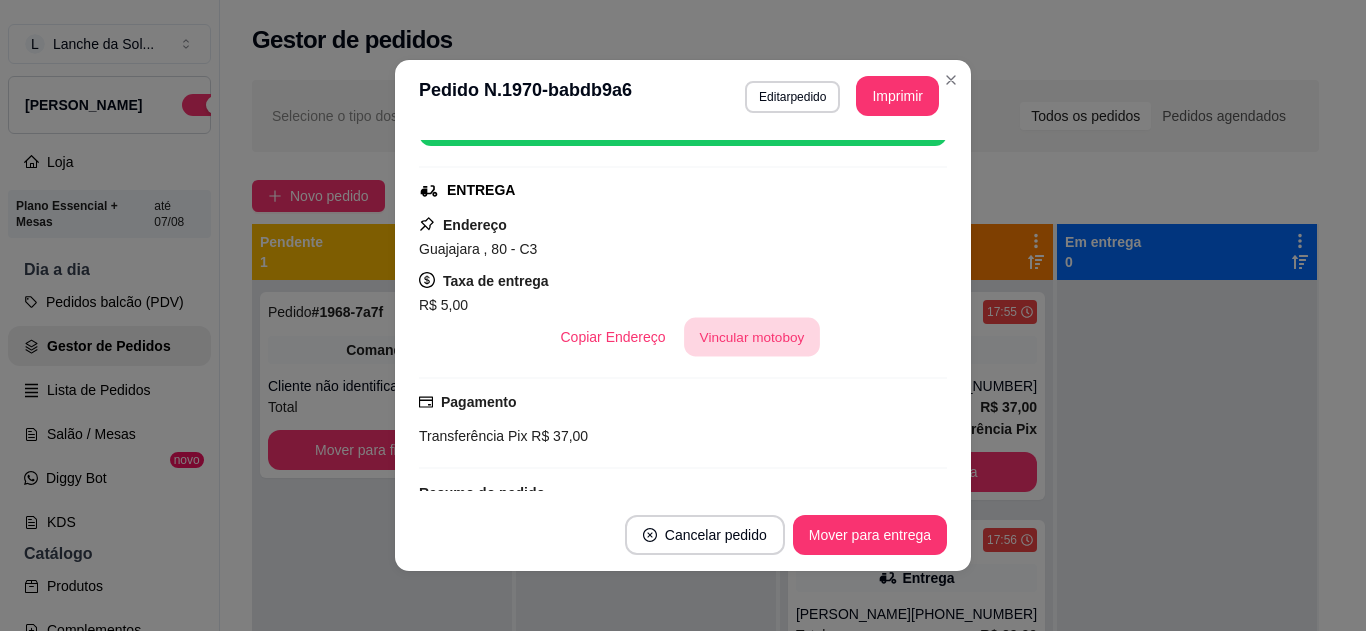 click on "Vincular motoboy" at bounding box center (752, 337) 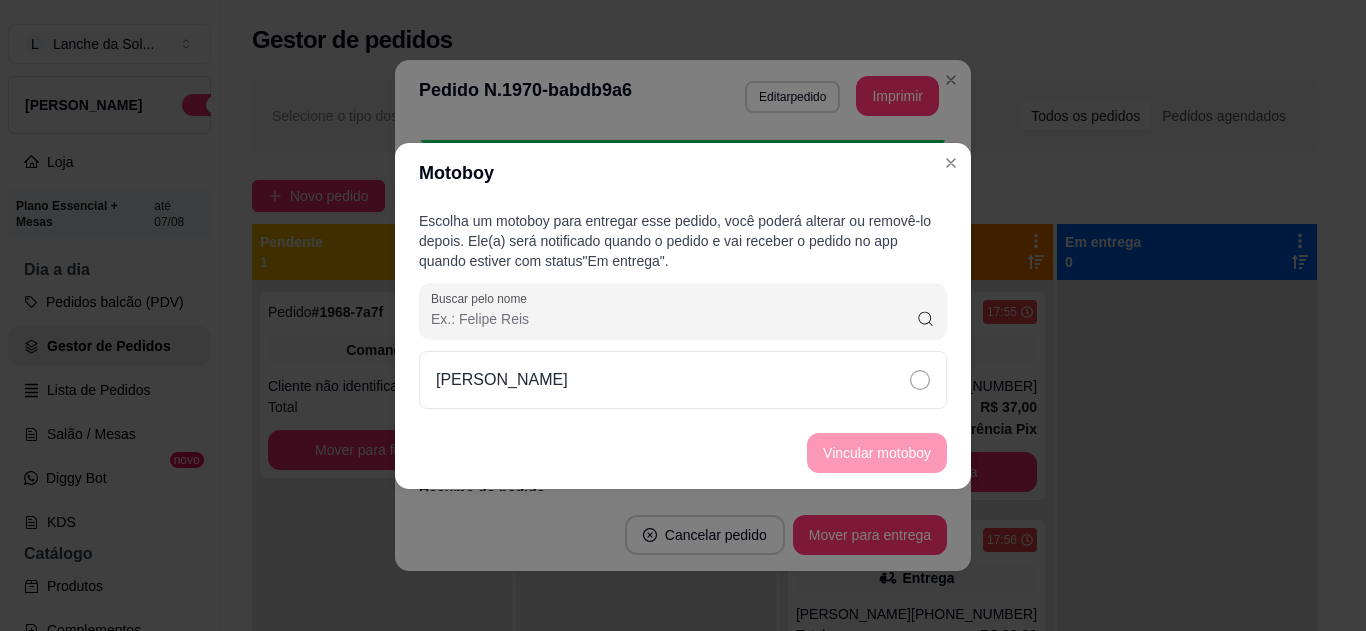 click on "[PERSON_NAME]" at bounding box center (683, 380) 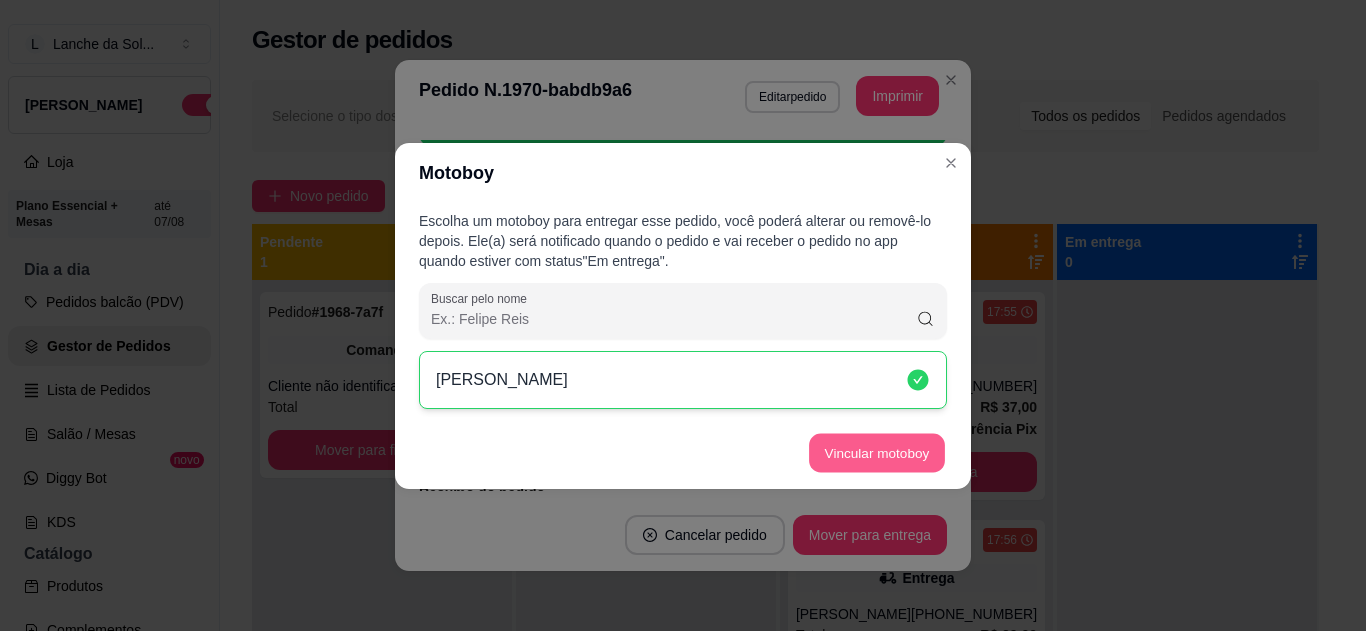 click on "Vincular motoboy" at bounding box center [877, 452] 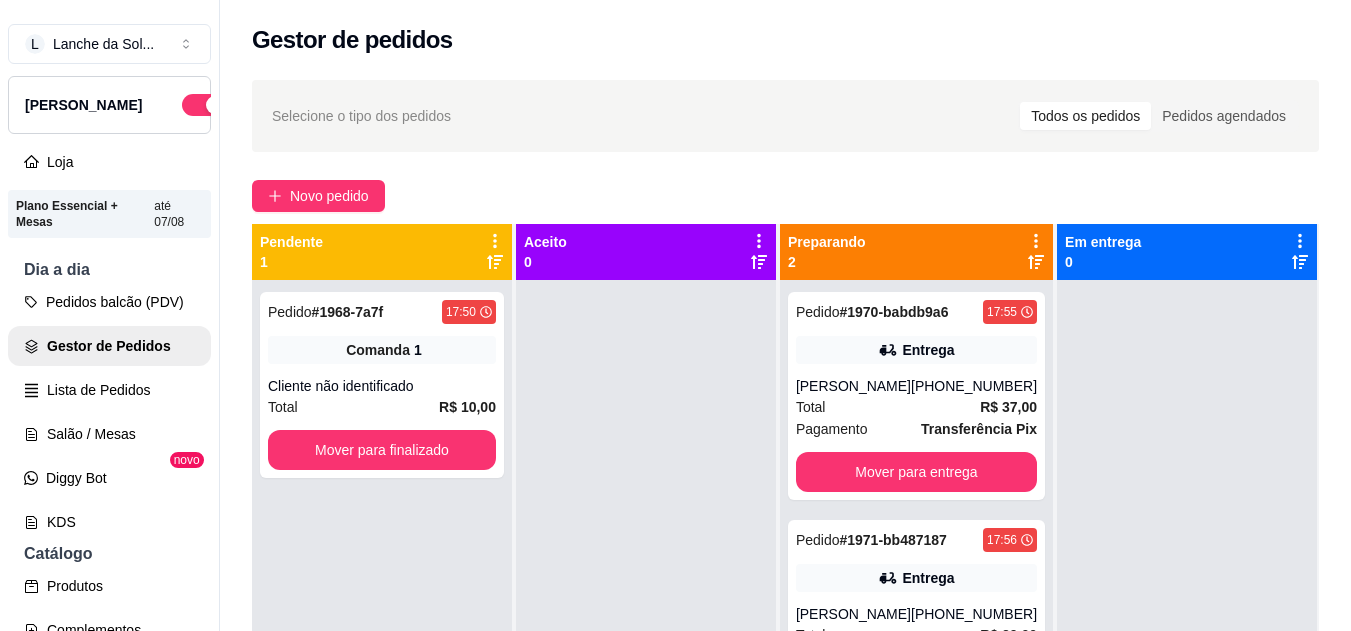 click on "# 1971-bb487187" at bounding box center (892, 540) 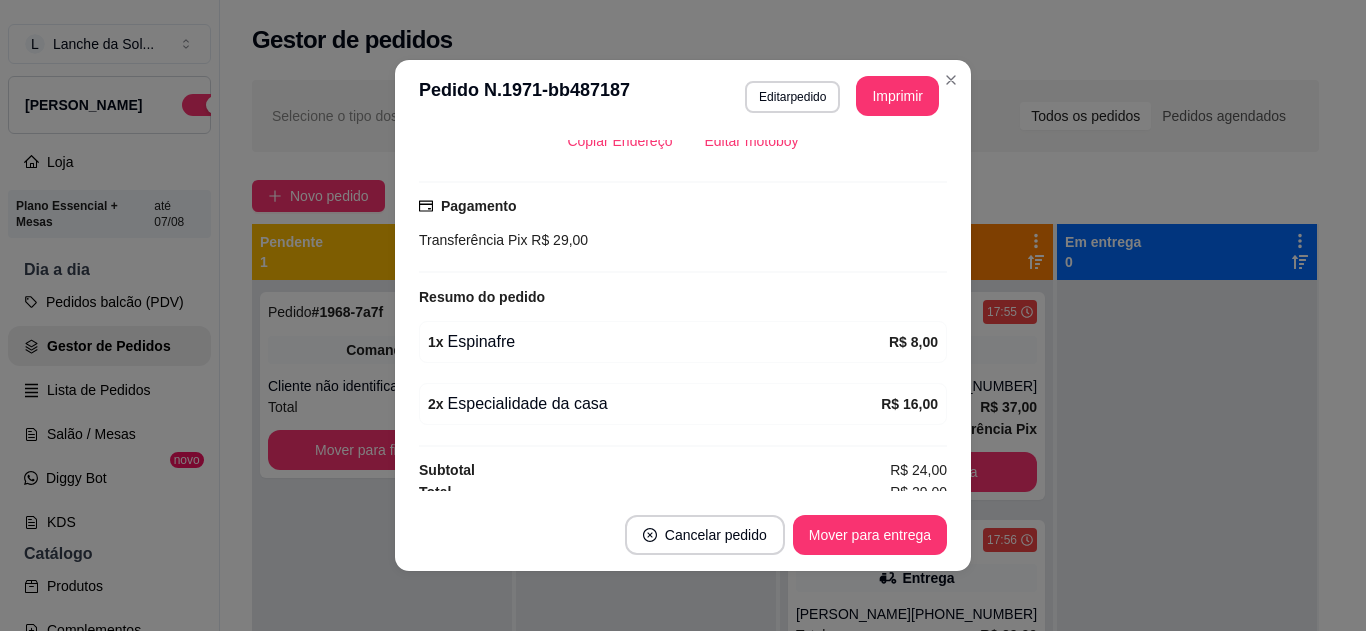 scroll, scrollTop: 542, scrollLeft: 0, axis: vertical 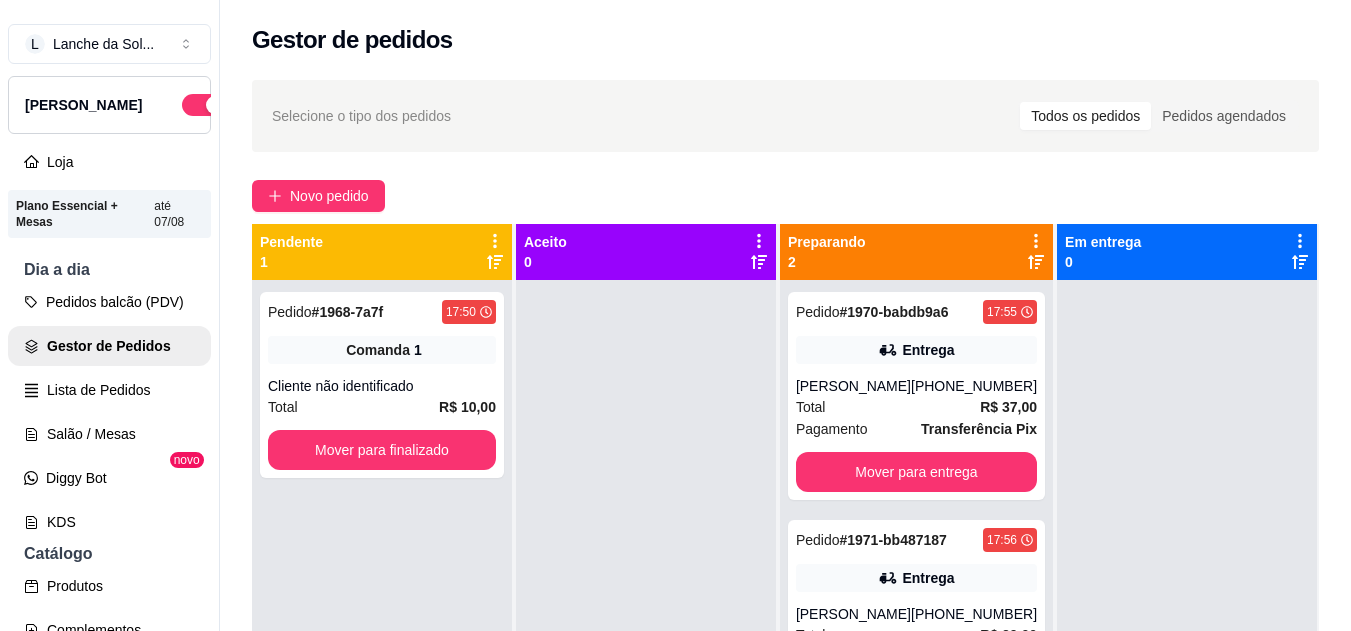 click on "Total R$ 37,00" at bounding box center (916, 407) 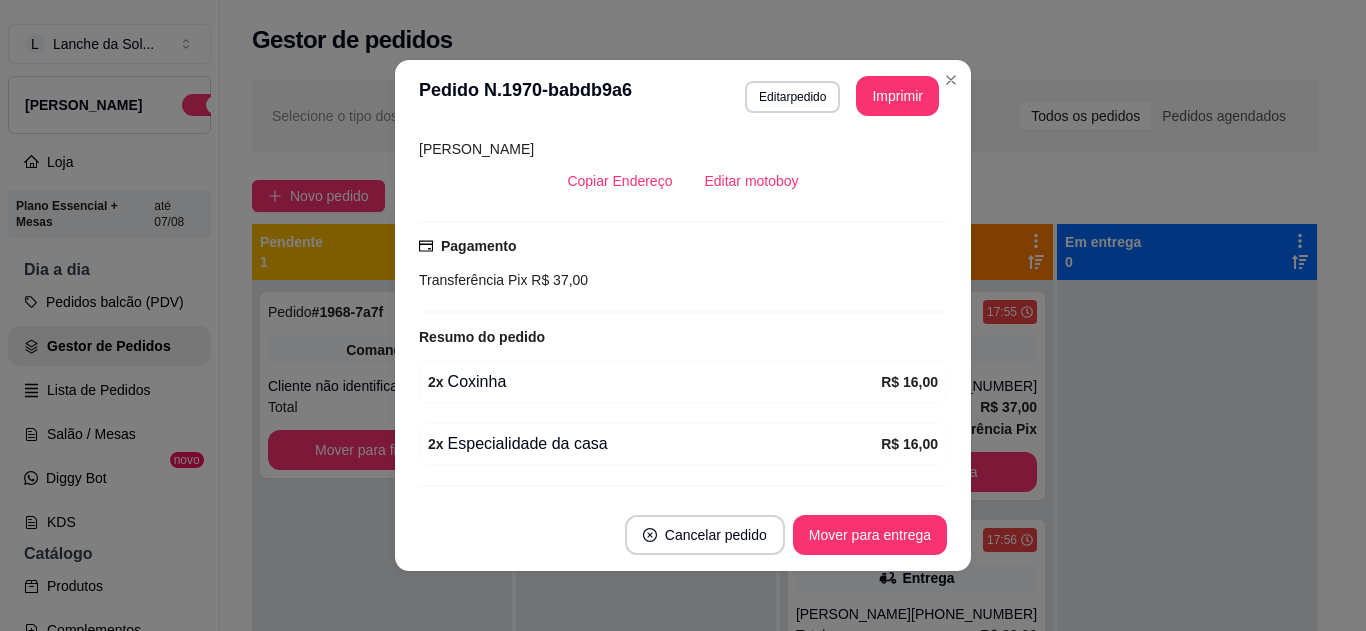 scroll, scrollTop: 542, scrollLeft: 0, axis: vertical 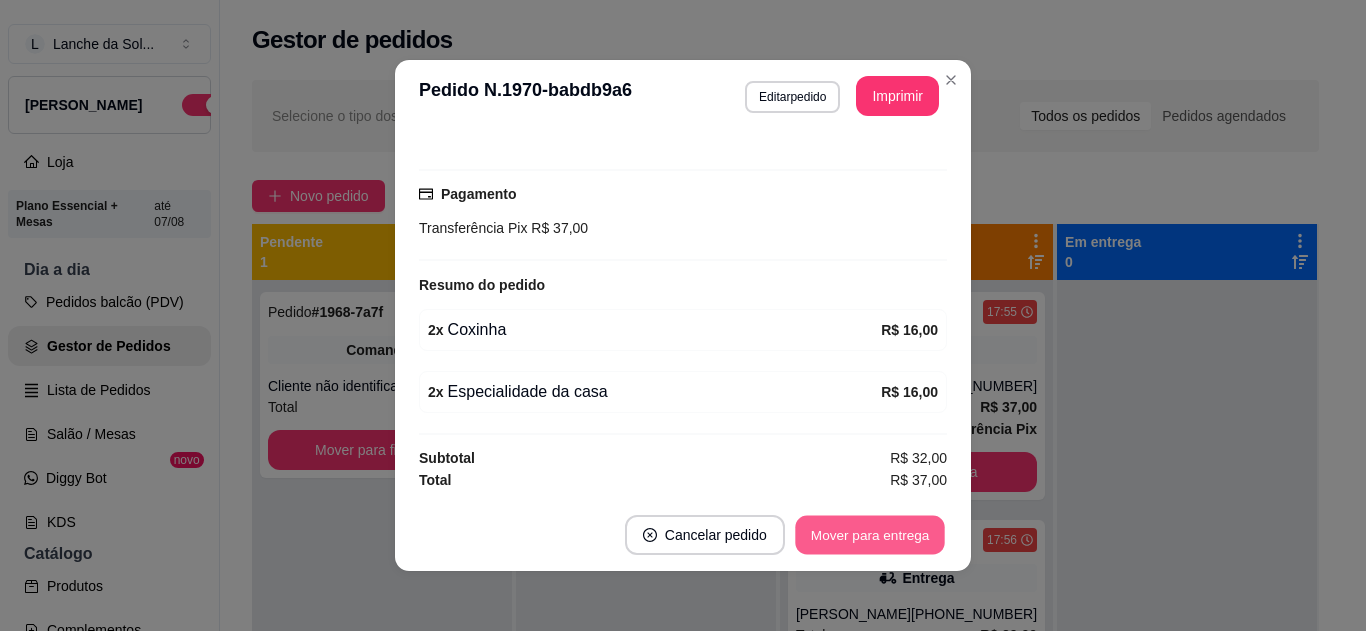 click on "Mover para entrega" at bounding box center (870, 535) 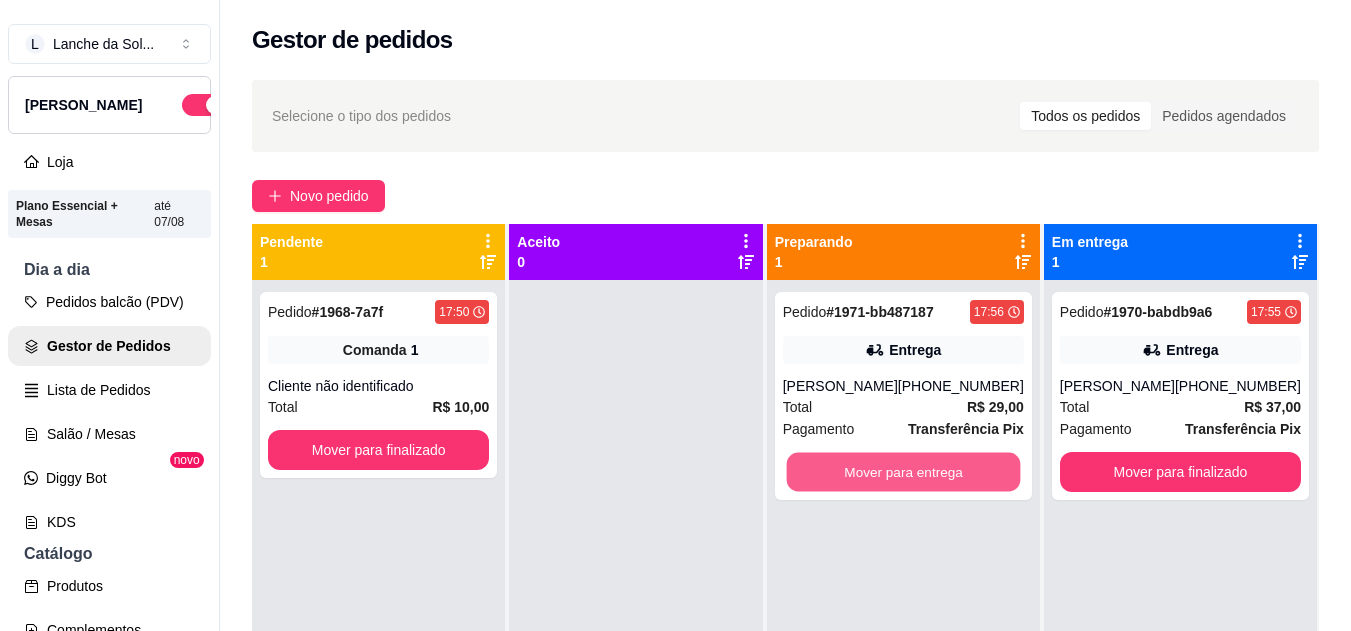 click on "Mover para entrega" at bounding box center [903, 472] 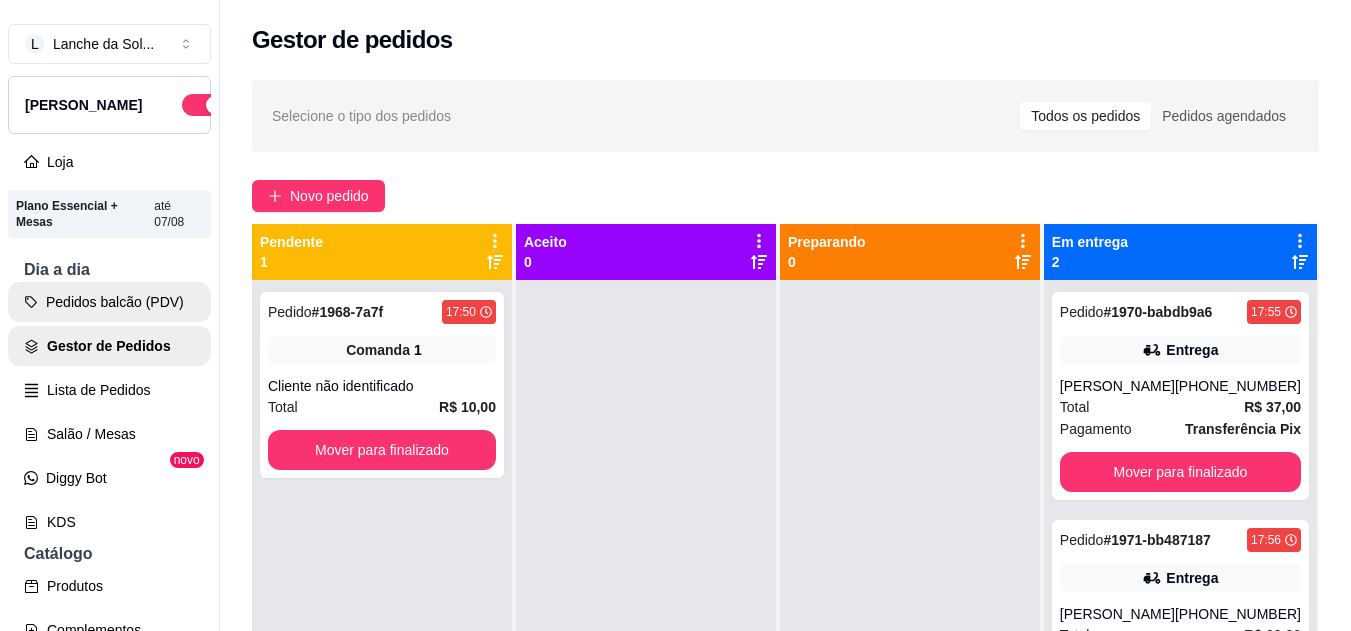 click on "Pedidos balcão (PDV)" at bounding box center [109, 302] 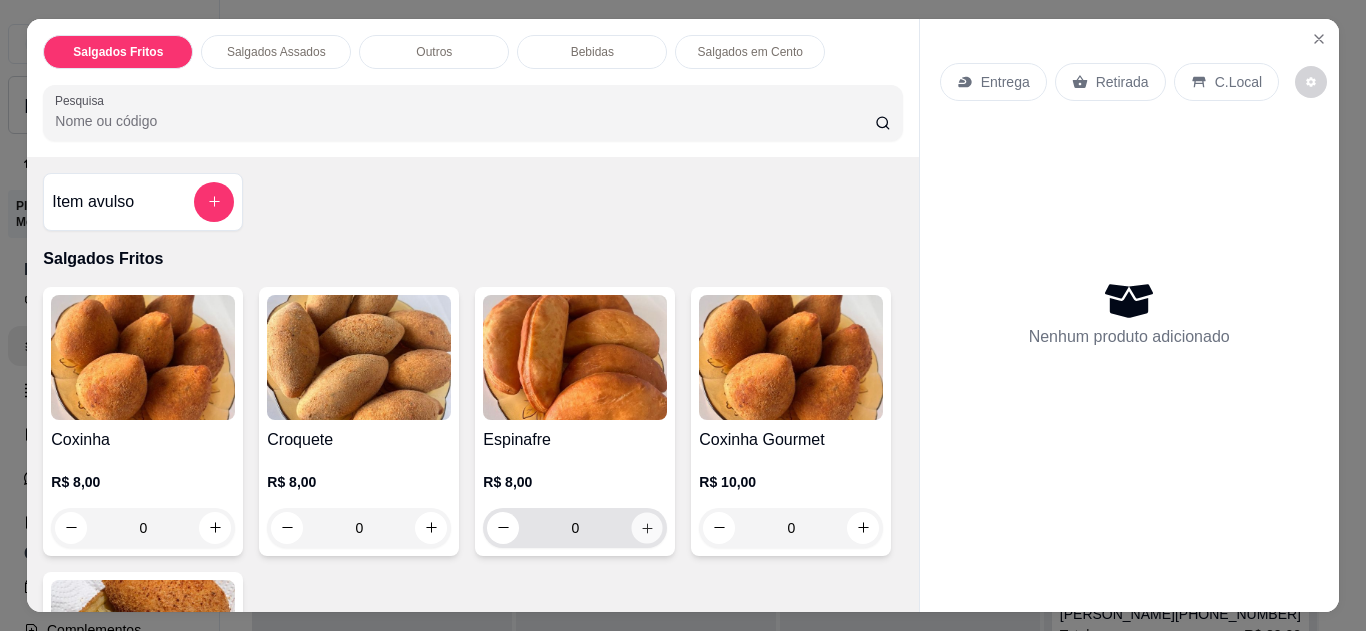 click 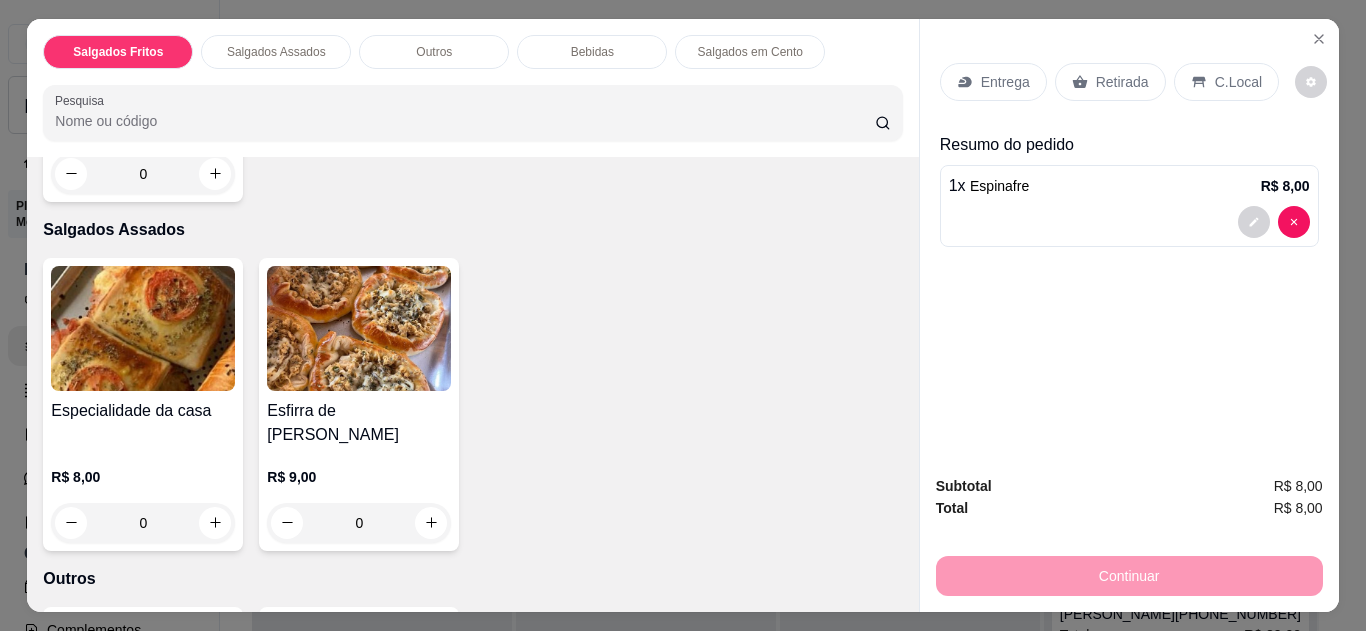 scroll, scrollTop: 680, scrollLeft: 0, axis: vertical 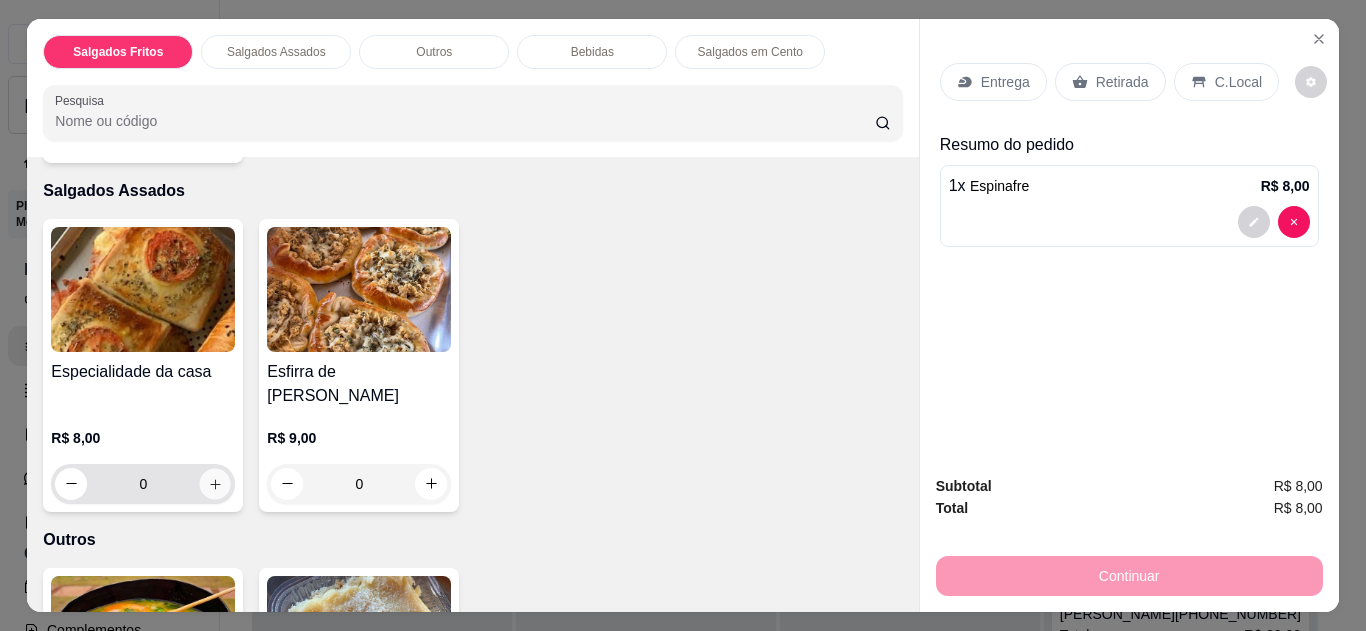 click at bounding box center [215, 483] 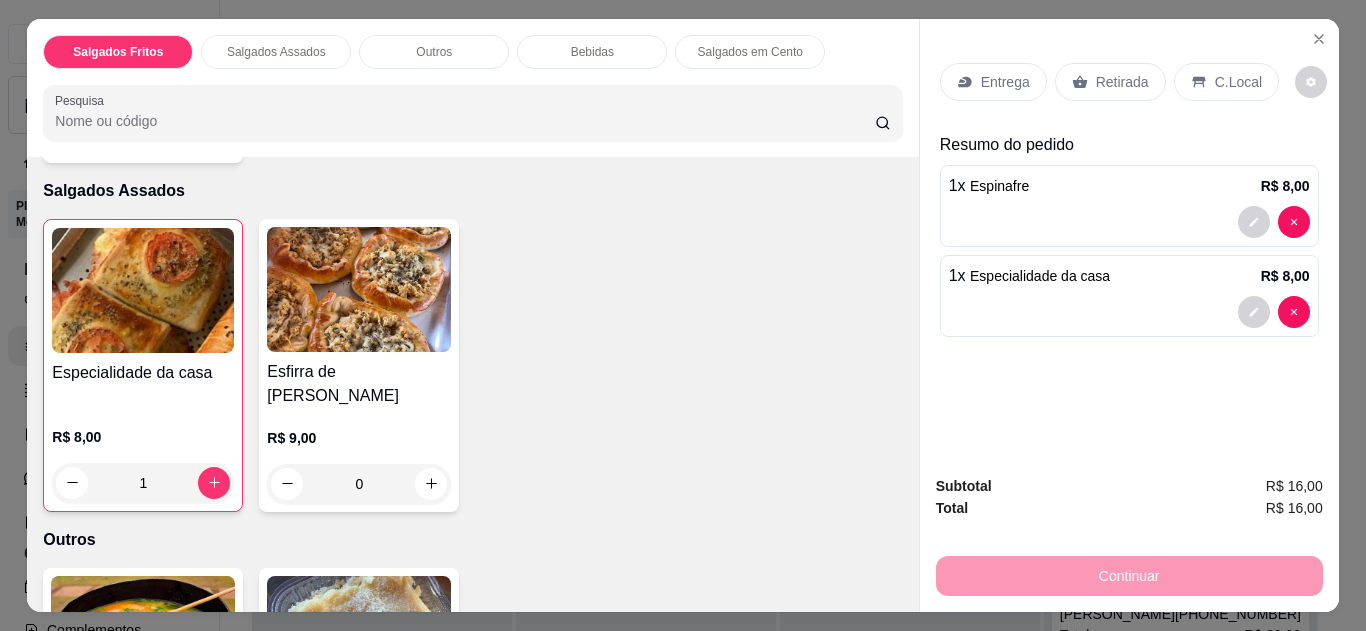 click on "C.Local" at bounding box center (1238, 82) 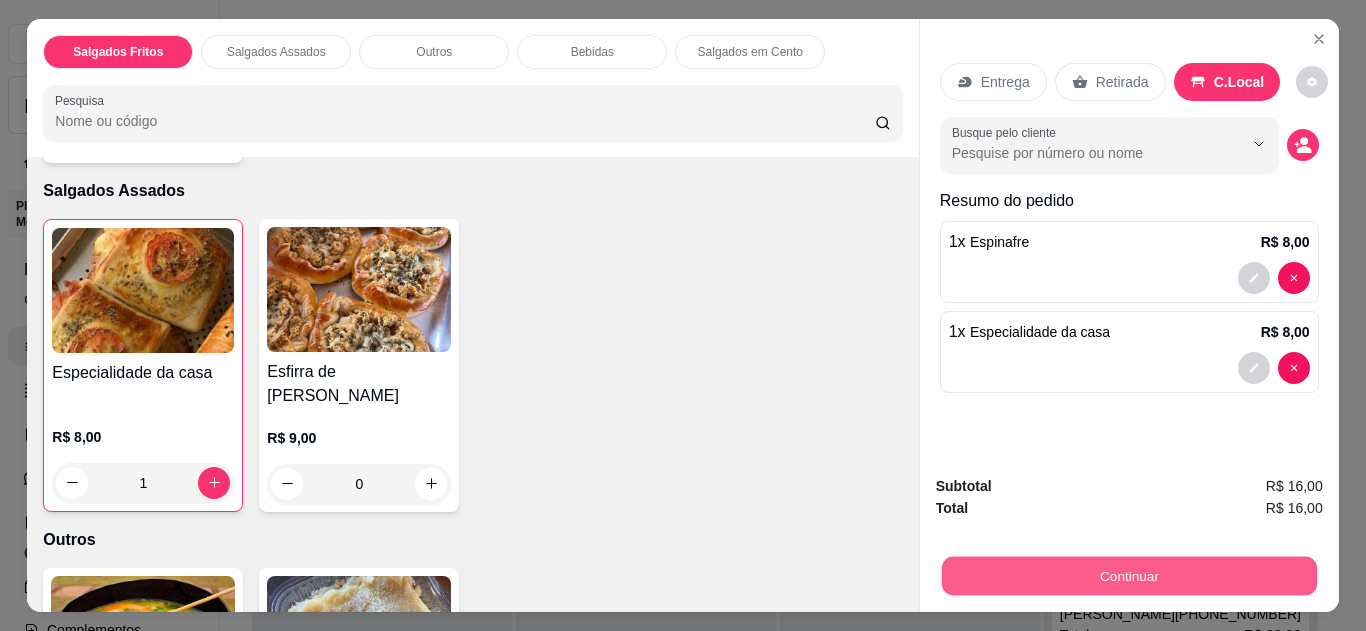 click on "Continuar" at bounding box center (1128, 576) 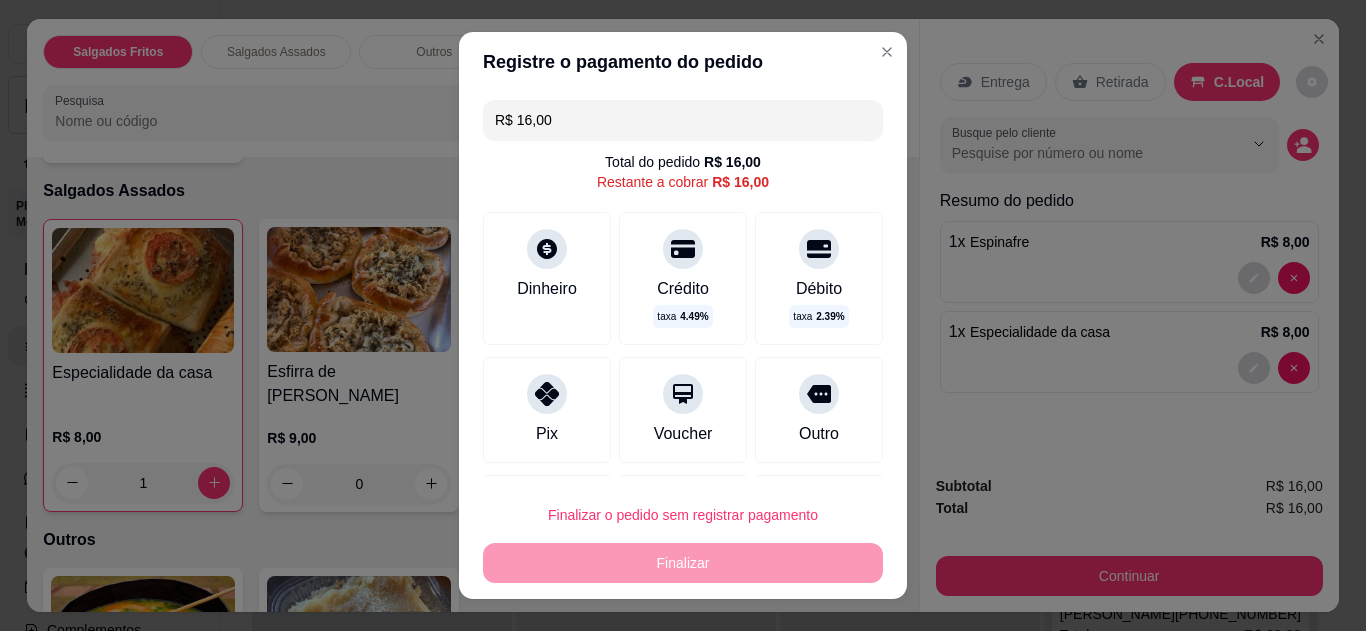 click at bounding box center (547, 394) 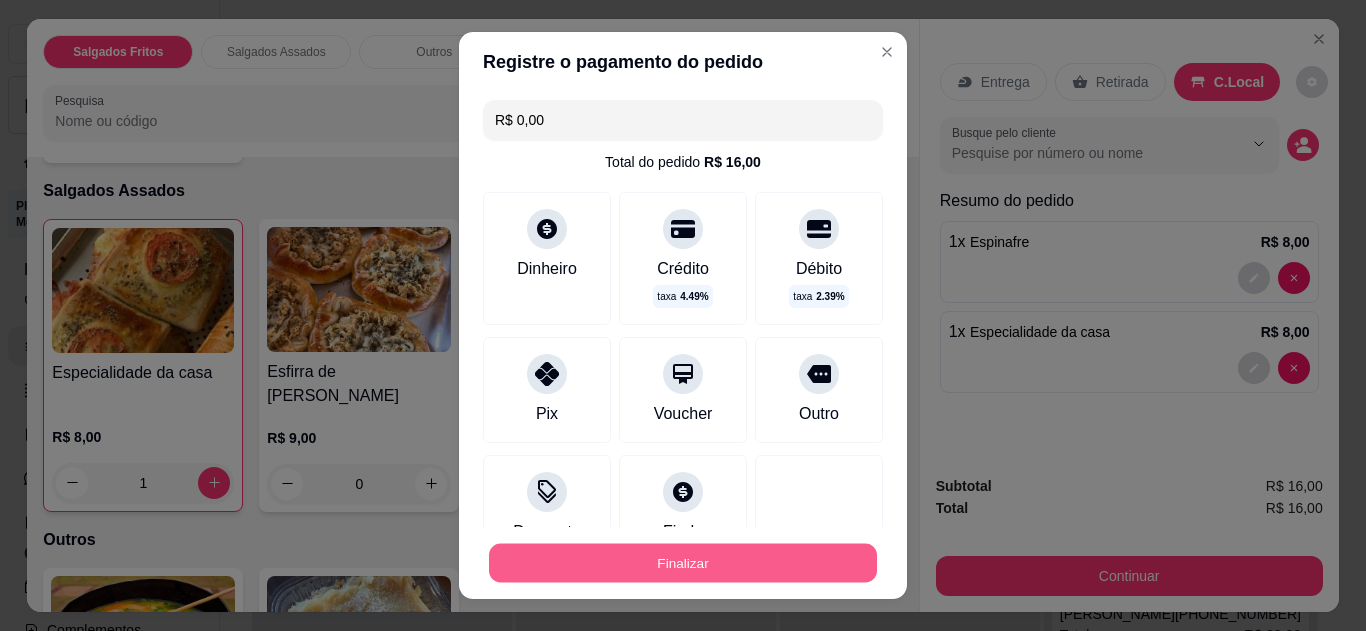click on "Finalizar" at bounding box center [683, 563] 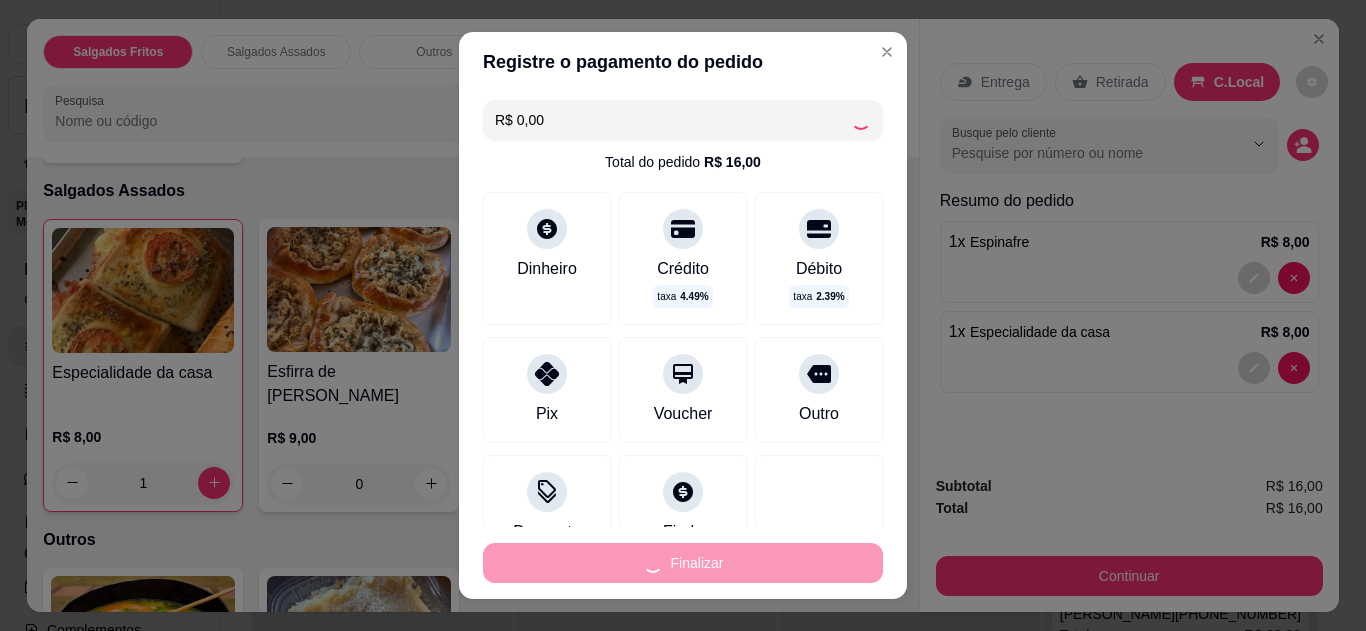 type on "0" 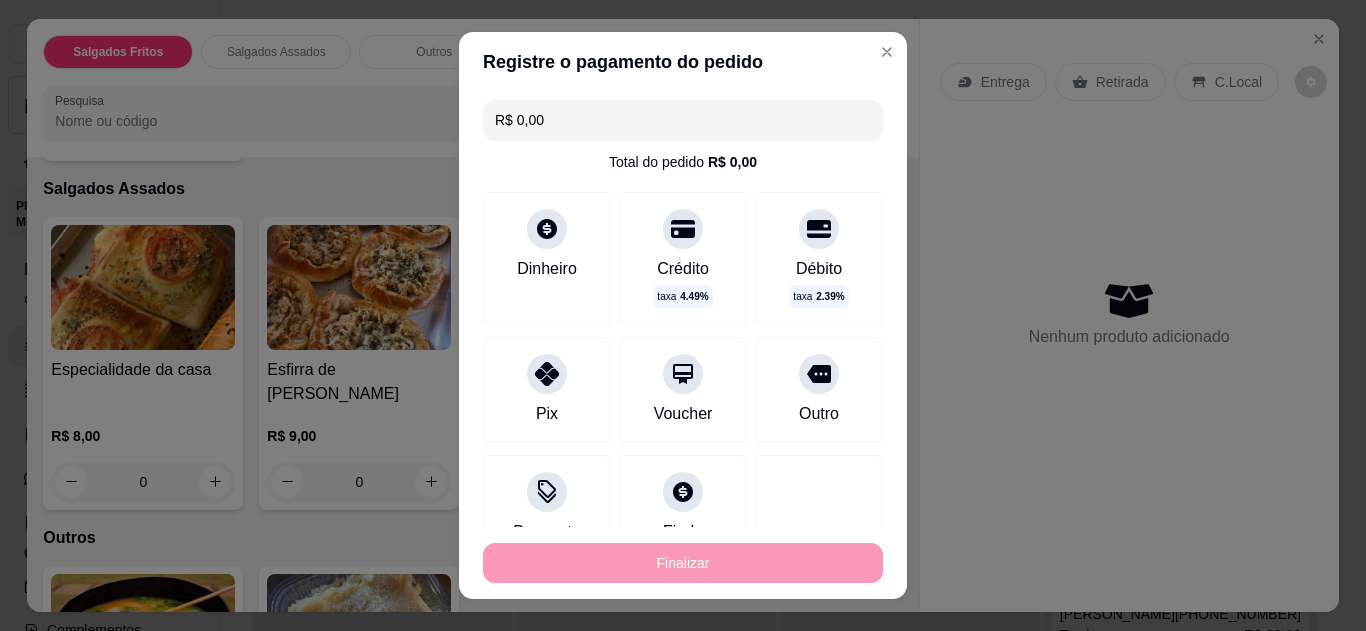 type on "-R$ 16,00" 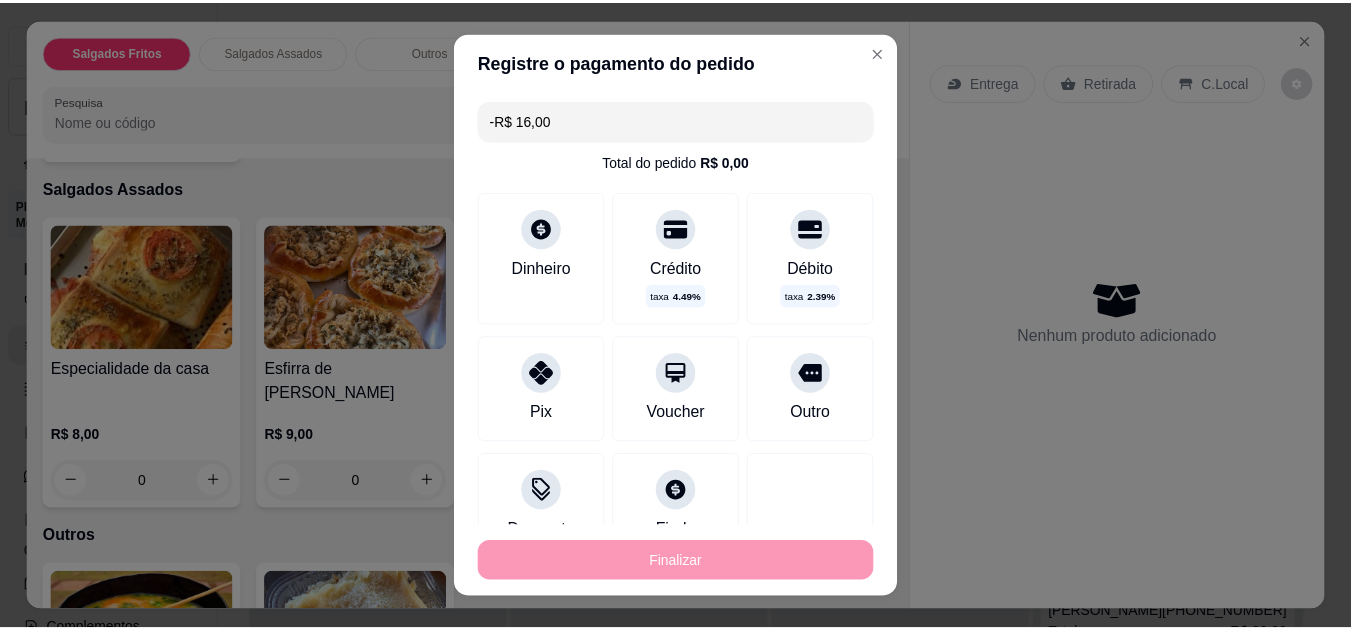 scroll, scrollTop: 678, scrollLeft: 0, axis: vertical 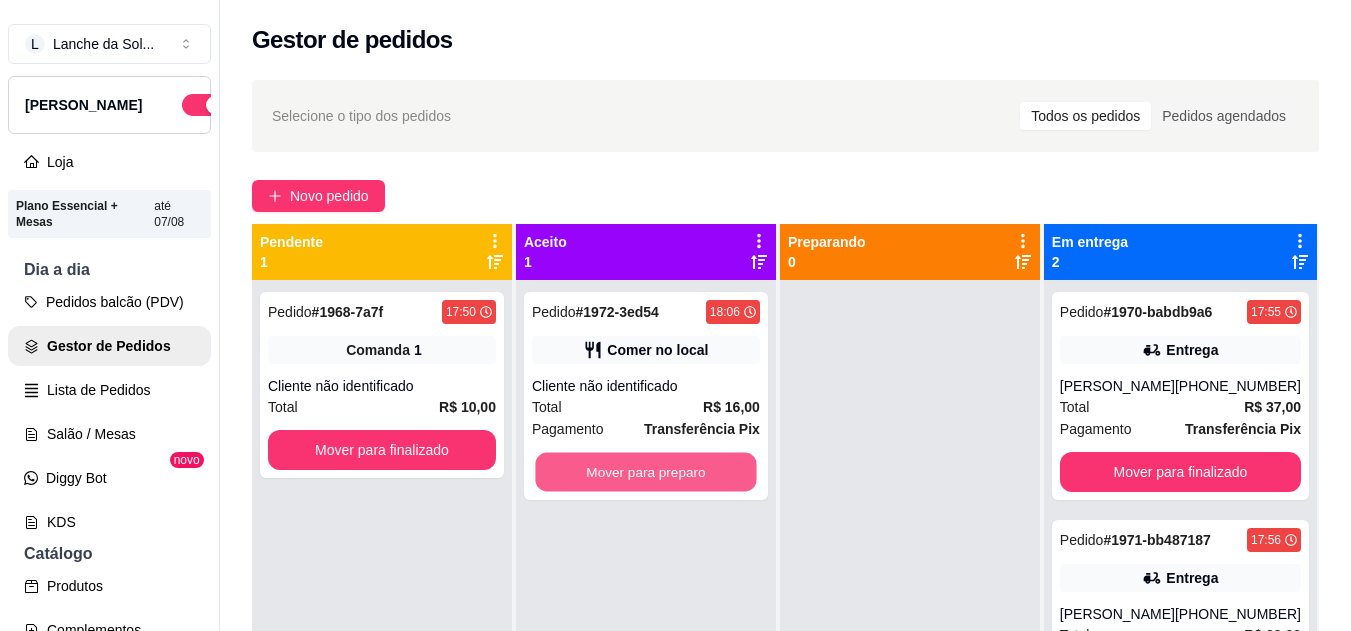 click on "Mover para preparo" at bounding box center [645, 472] 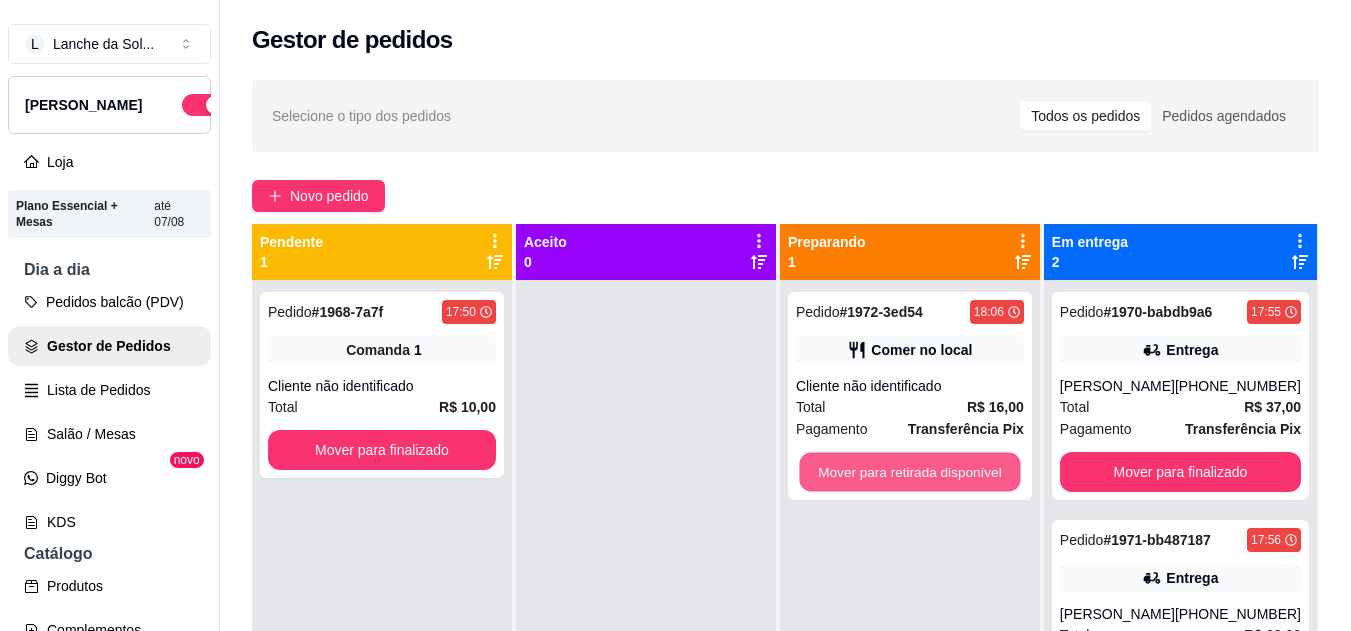 click on "Mover para retirada disponível" at bounding box center [909, 472] 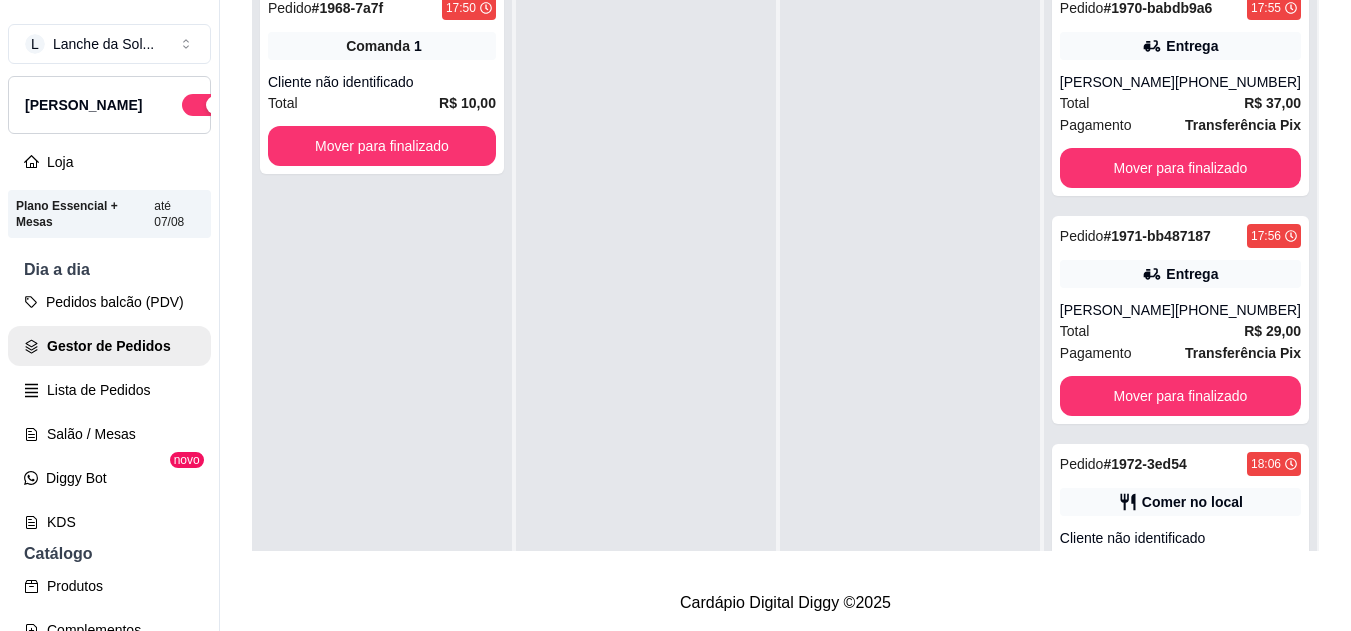 scroll, scrollTop: 319, scrollLeft: 0, axis: vertical 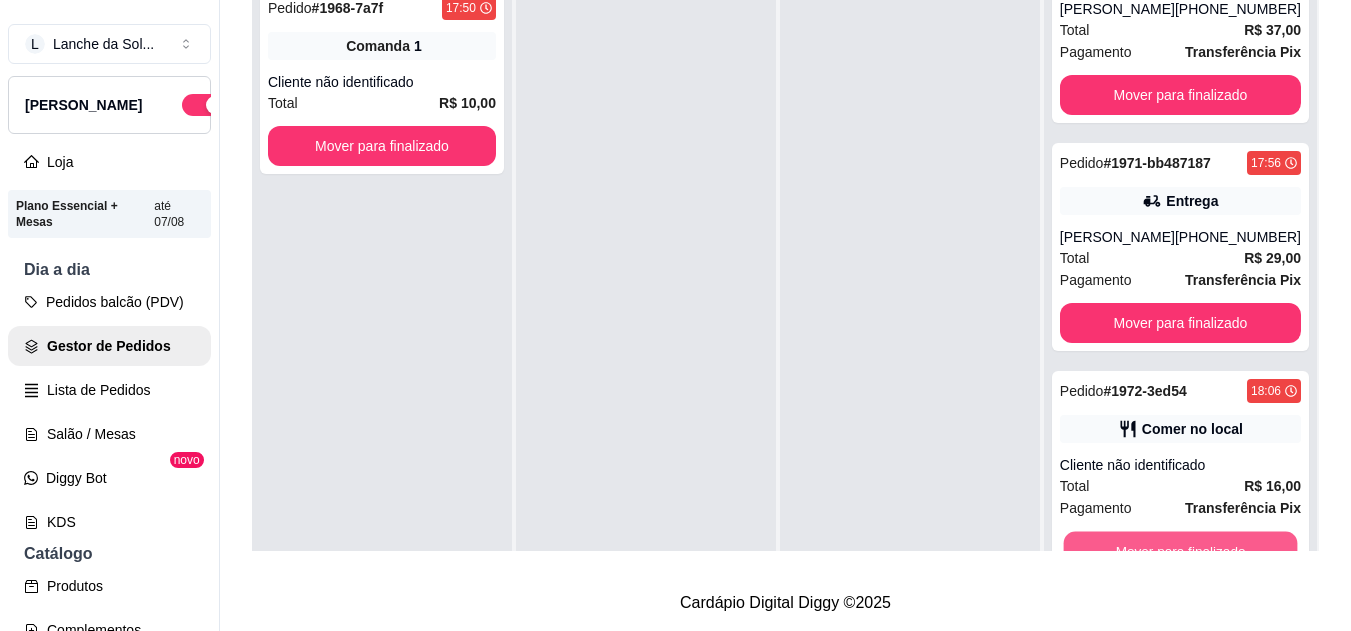 click on "Mover para finalizado" at bounding box center (1180, 551) 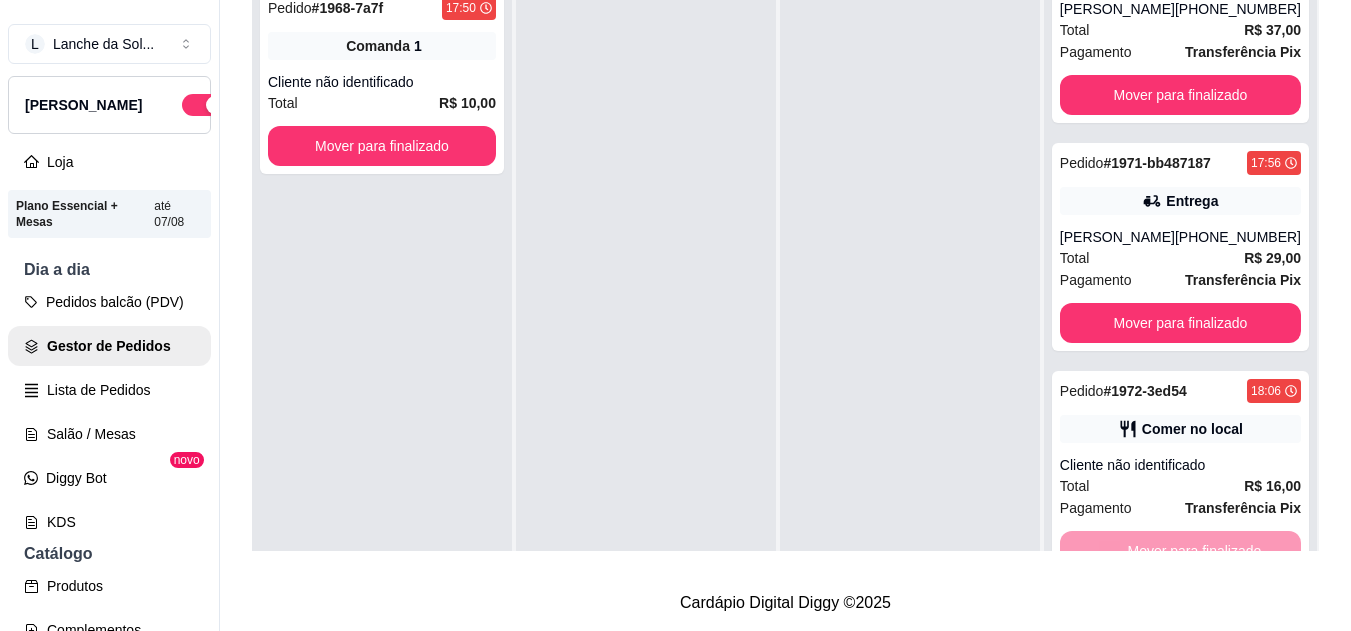 scroll, scrollTop: 0, scrollLeft: 0, axis: both 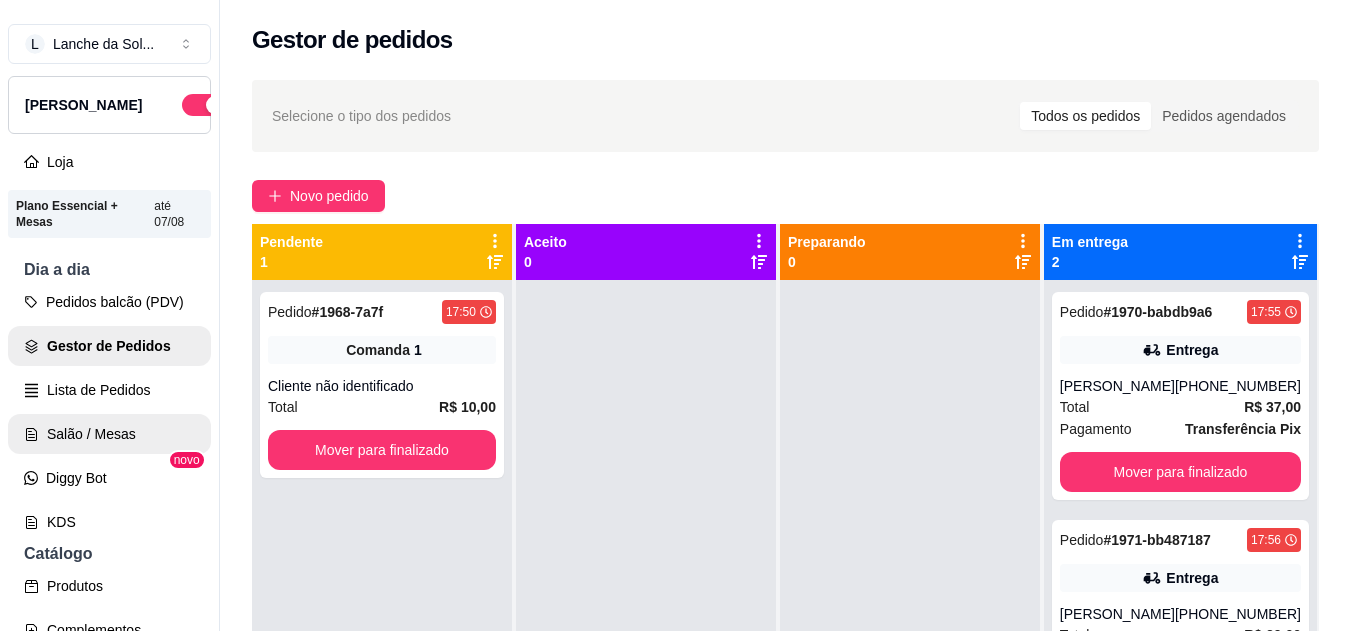 click on "Salão / Mesas" at bounding box center [109, 434] 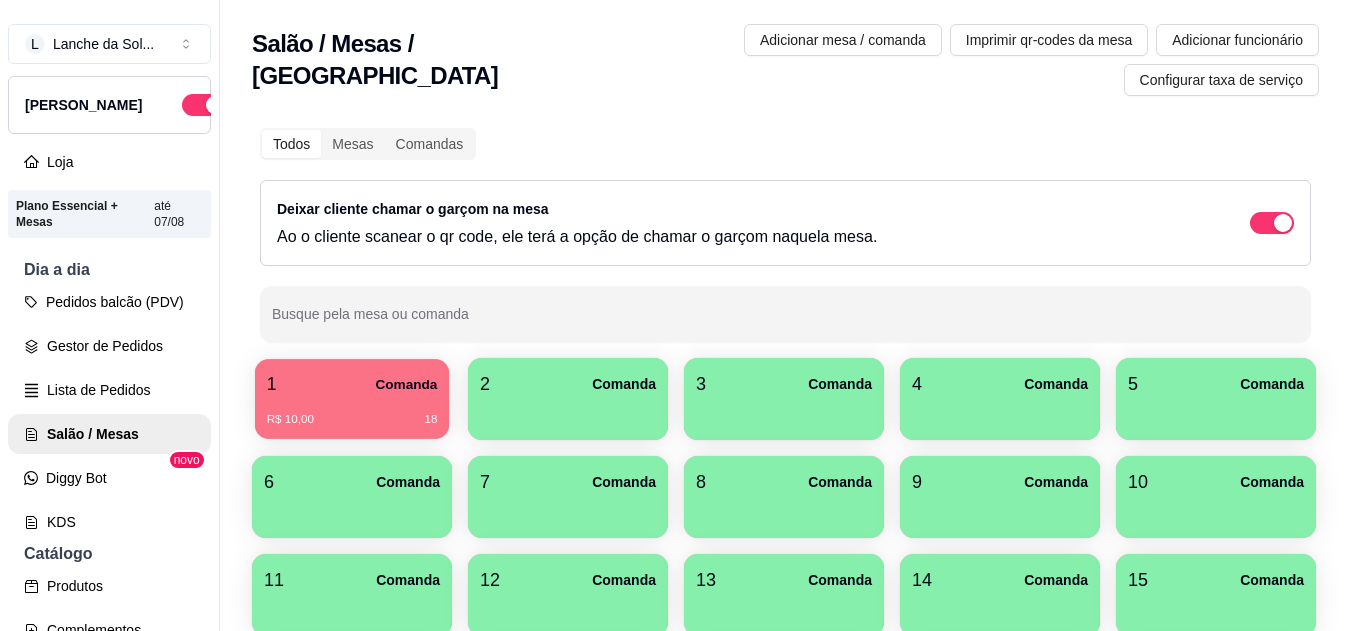 click on "R$ 10,00 18" at bounding box center [352, 420] 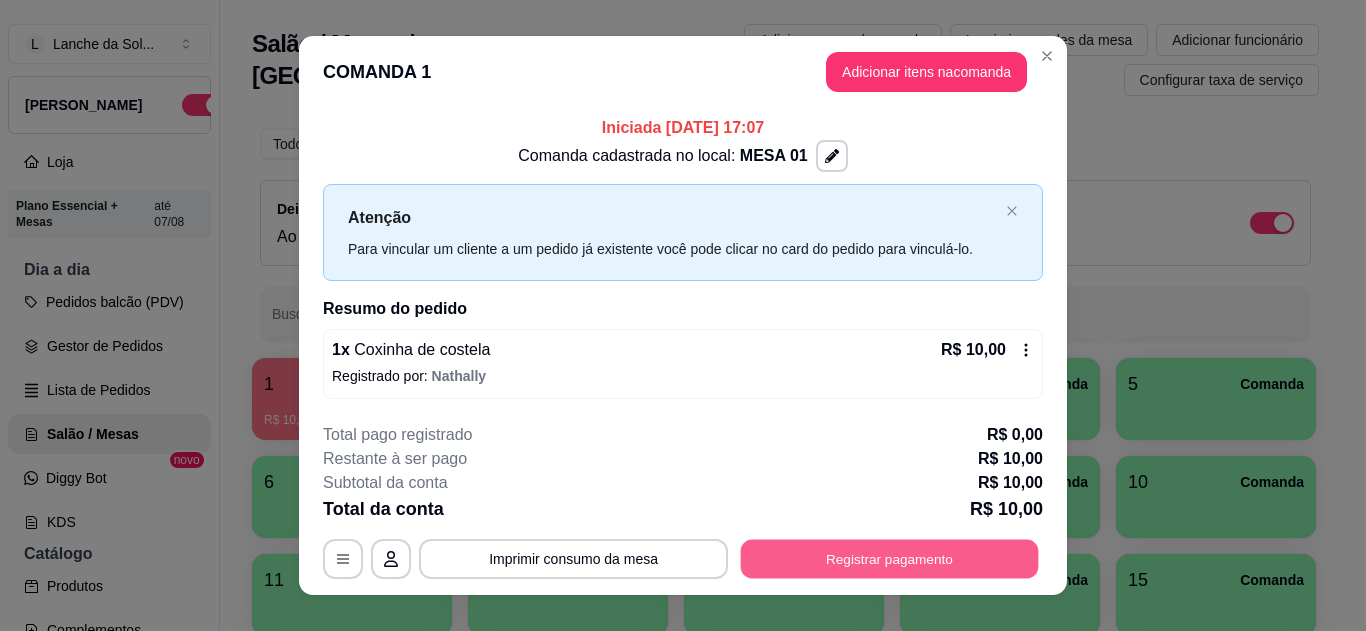 click on "Registrar pagamento" at bounding box center [890, 559] 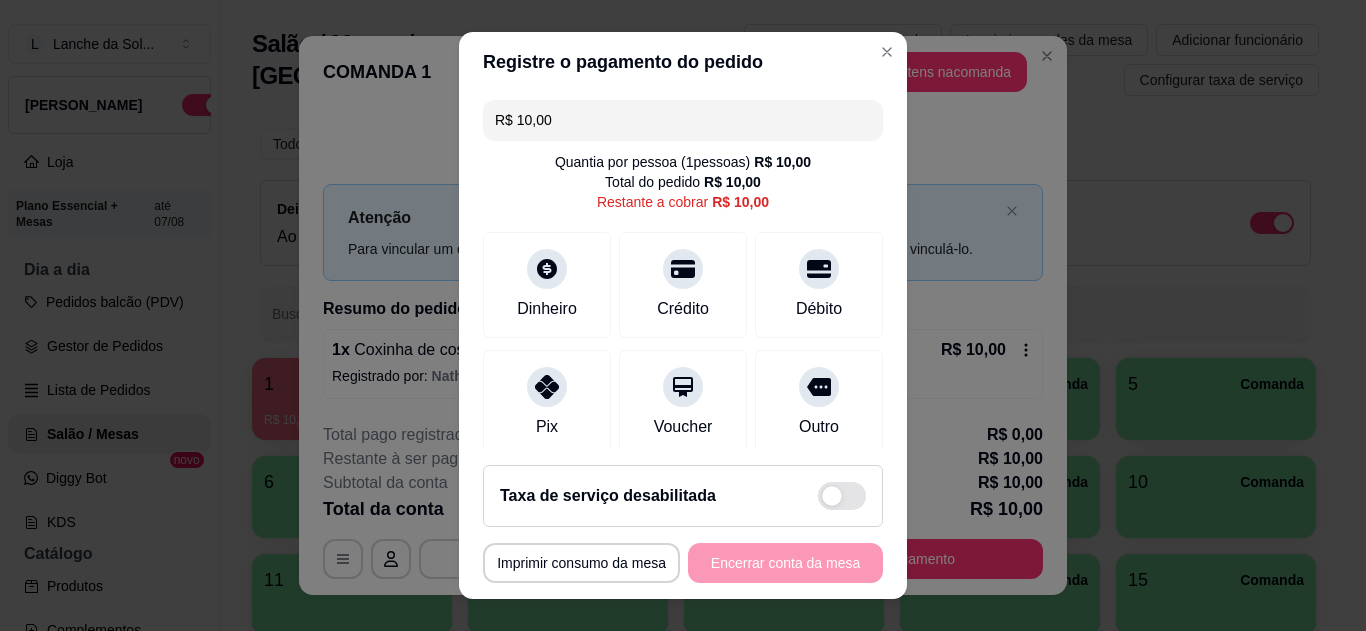 click on "Pix" at bounding box center [547, 403] 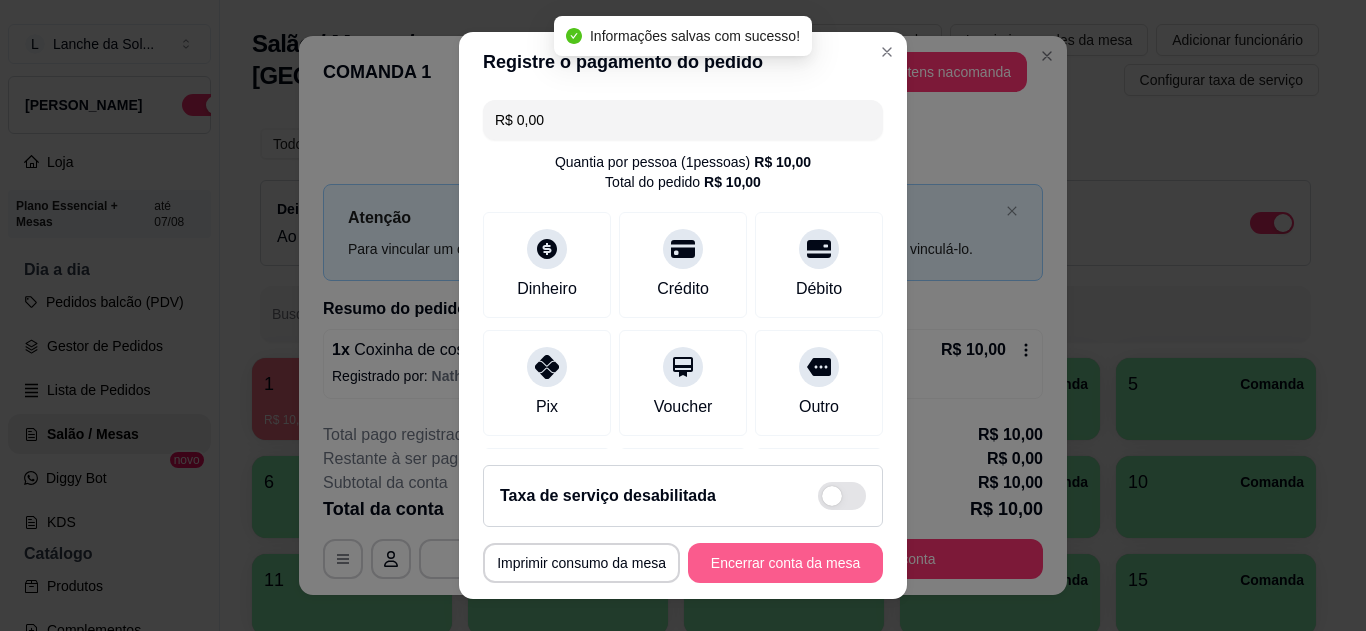 type on "R$ 0,00" 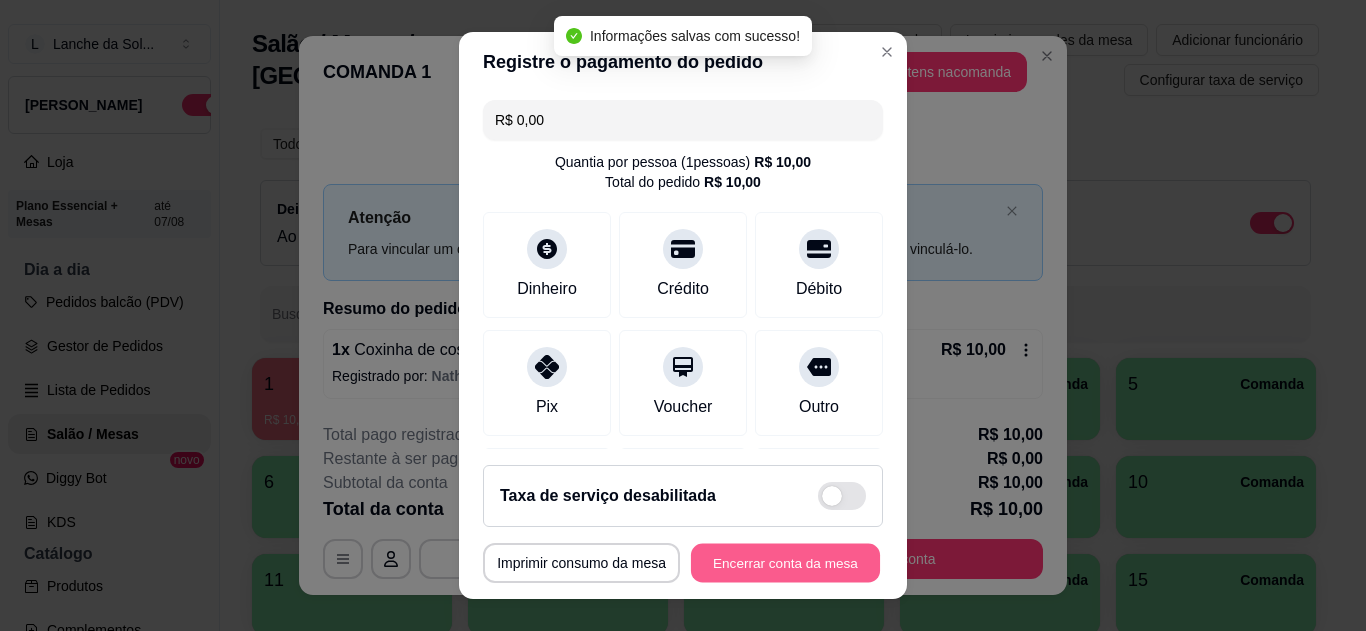 click on "Encerrar conta da mesa" at bounding box center (785, 563) 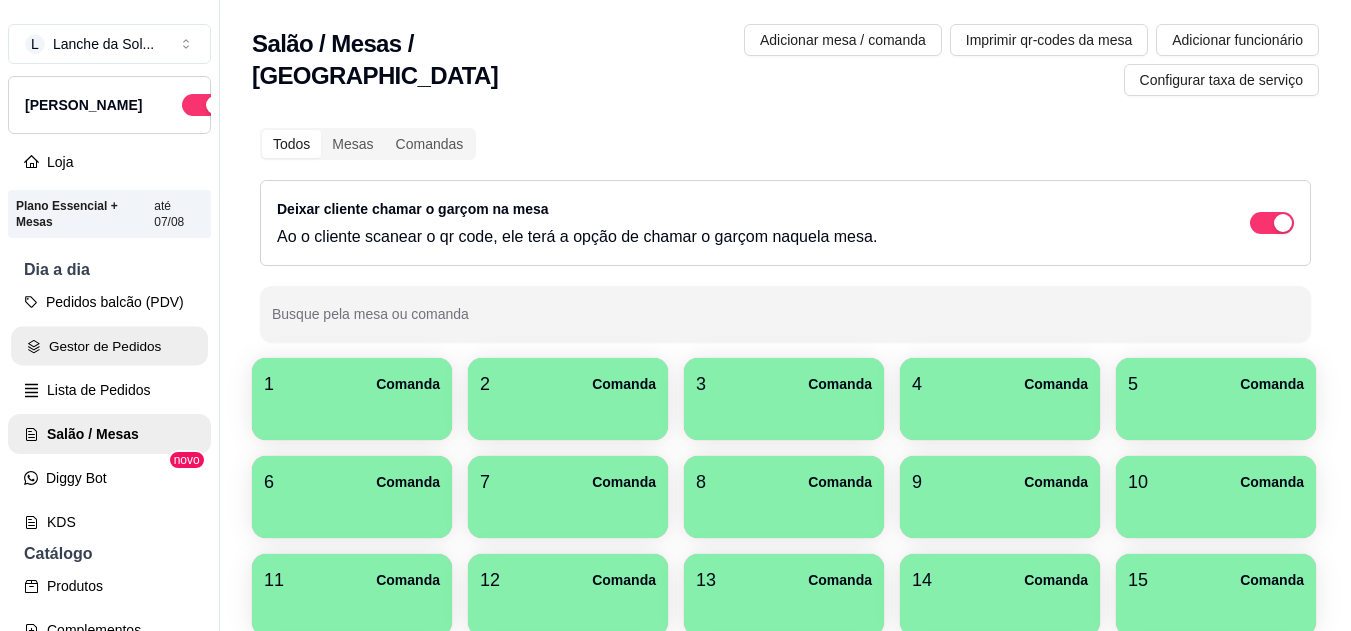 click on "Gestor de Pedidos" at bounding box center (109, 346) 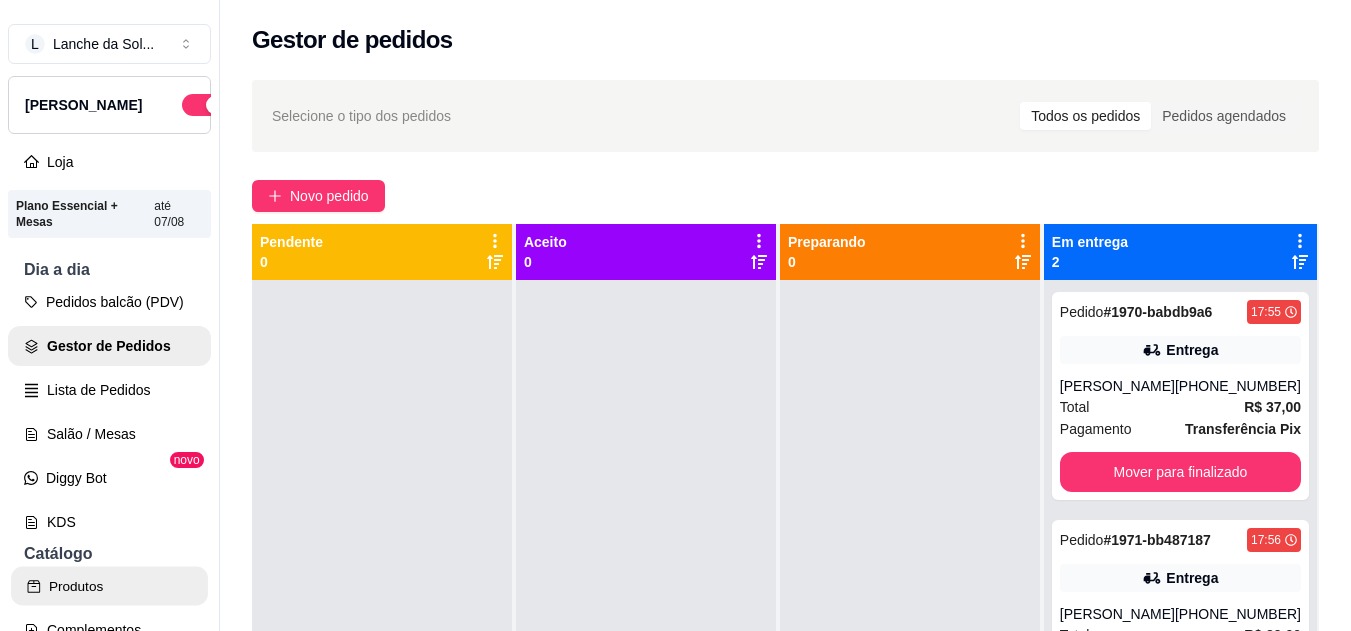 click on "Produtos" at bounding box center (109, 586) 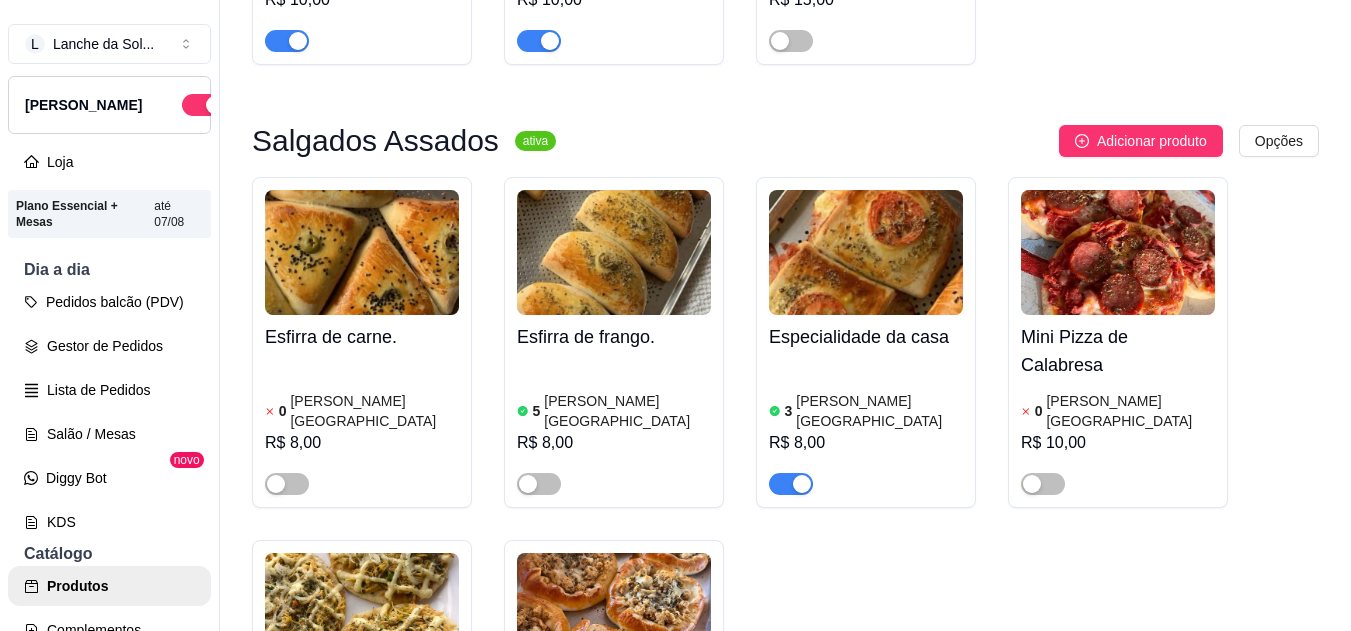 scroll, scrollTop: 933, scrollLeft: 0, axis: vertical 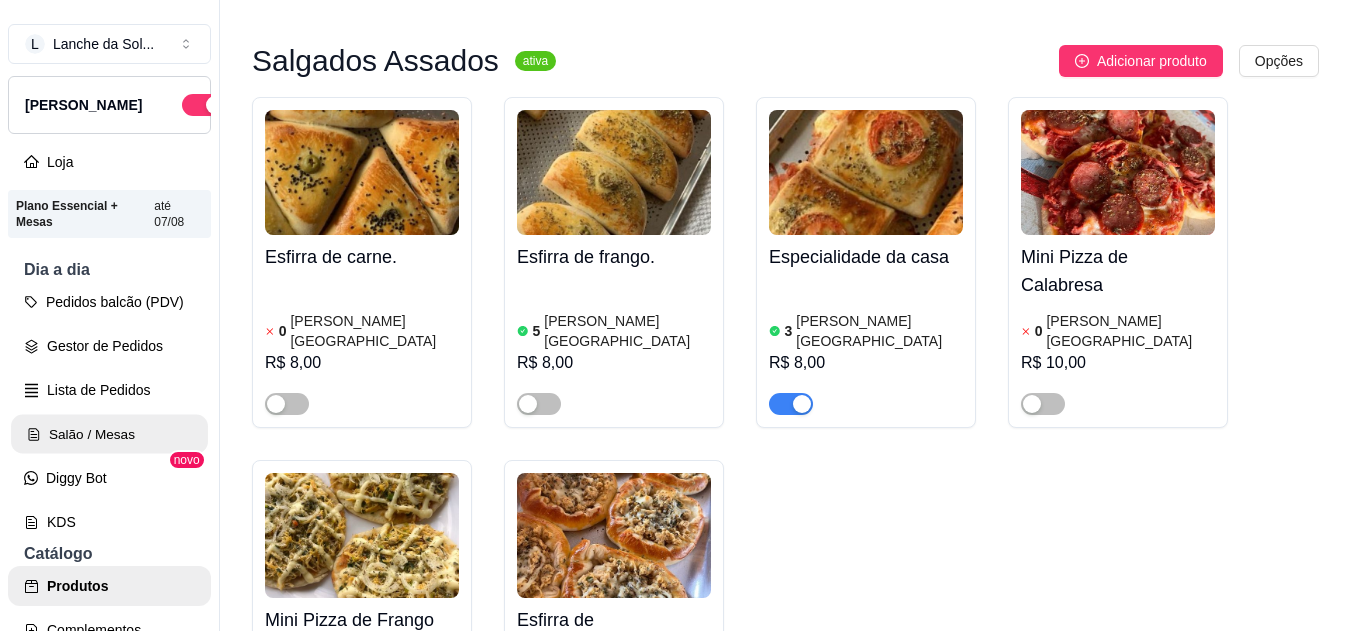 click on "Salão / Mesas" at bounding box center (109, 434) 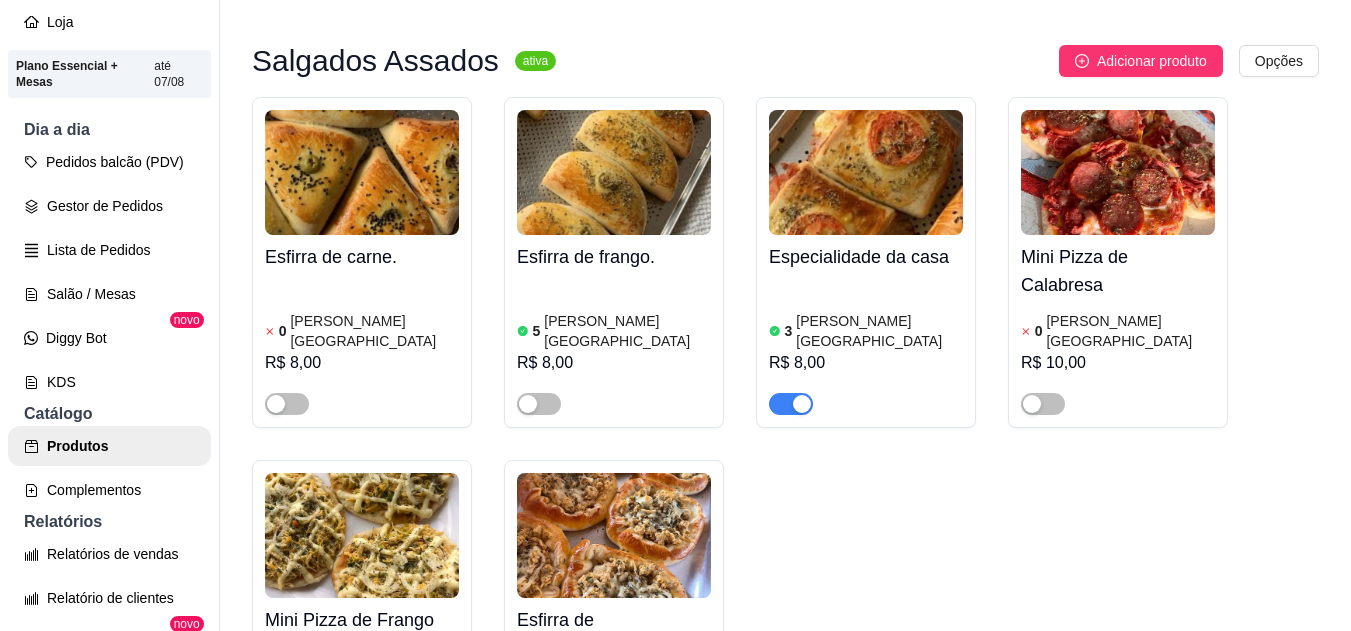 scroll, scrollTop: 142, scrollLeft: 0, axis: vertical 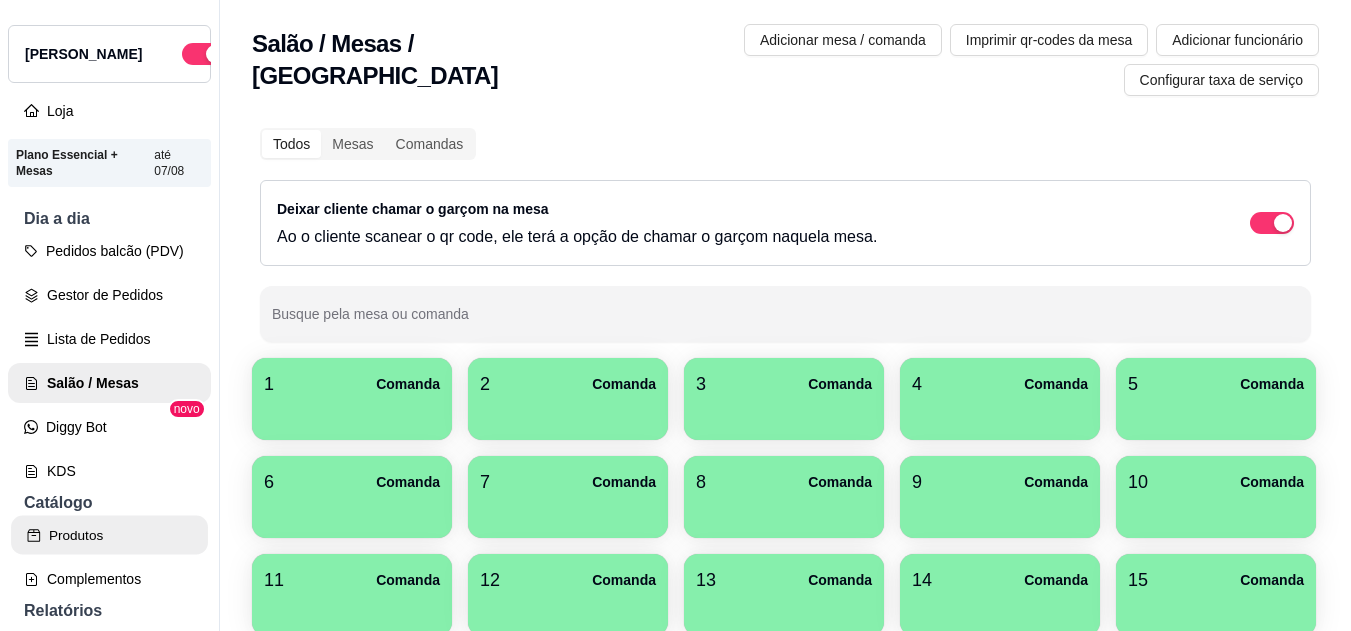 click on "Produtos" at bounding box center [109, 535] 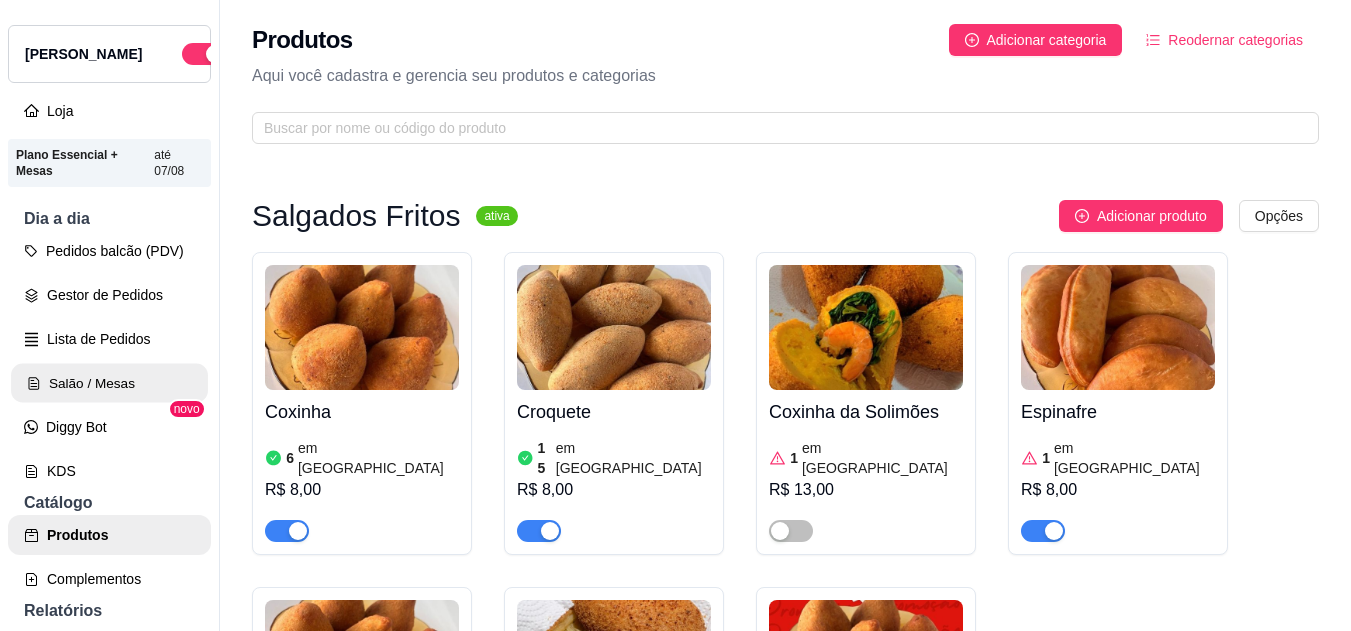 click on "Salão / Mesas" at bounding box center [109, 383] 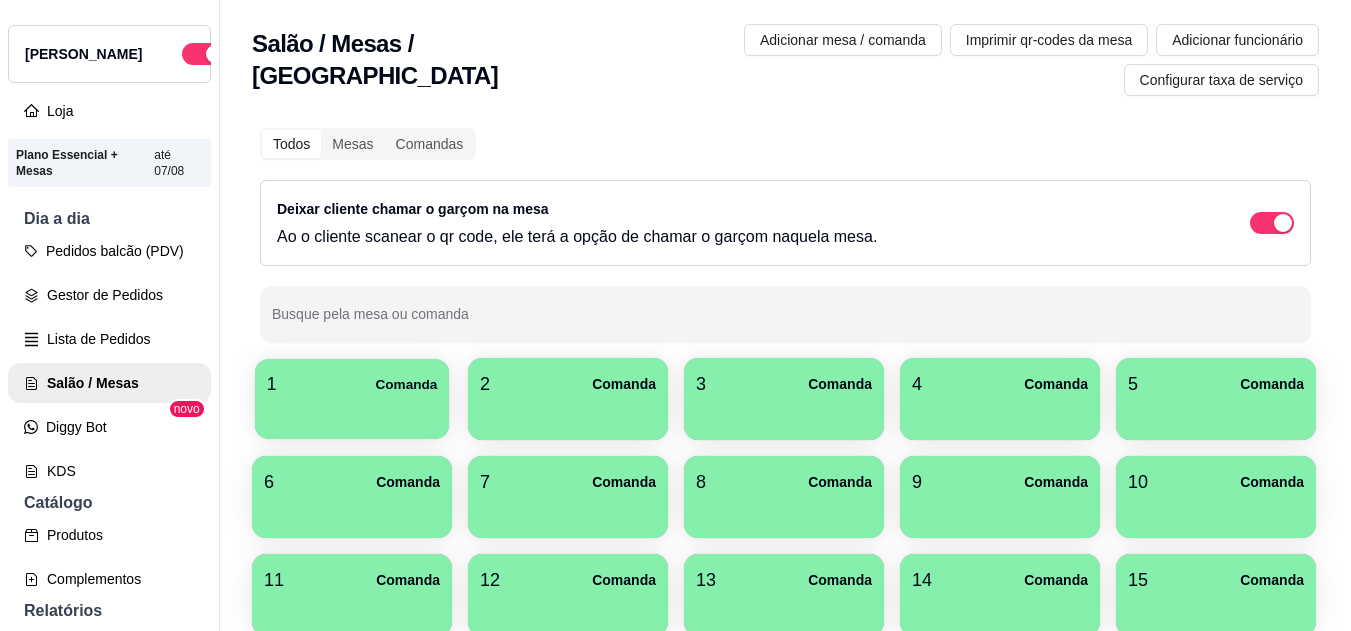 click at bounding box center (352, 412) 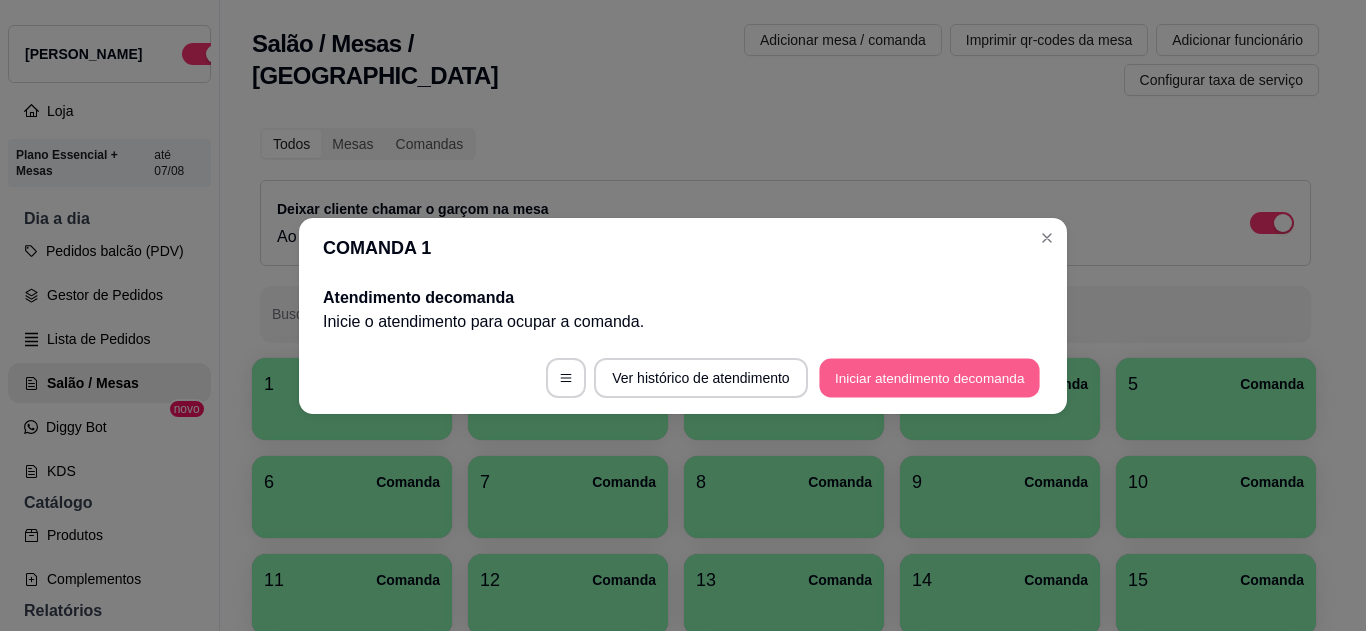 click on "Iniciar atendimento de  comanda" at bounding box center [929, 377] 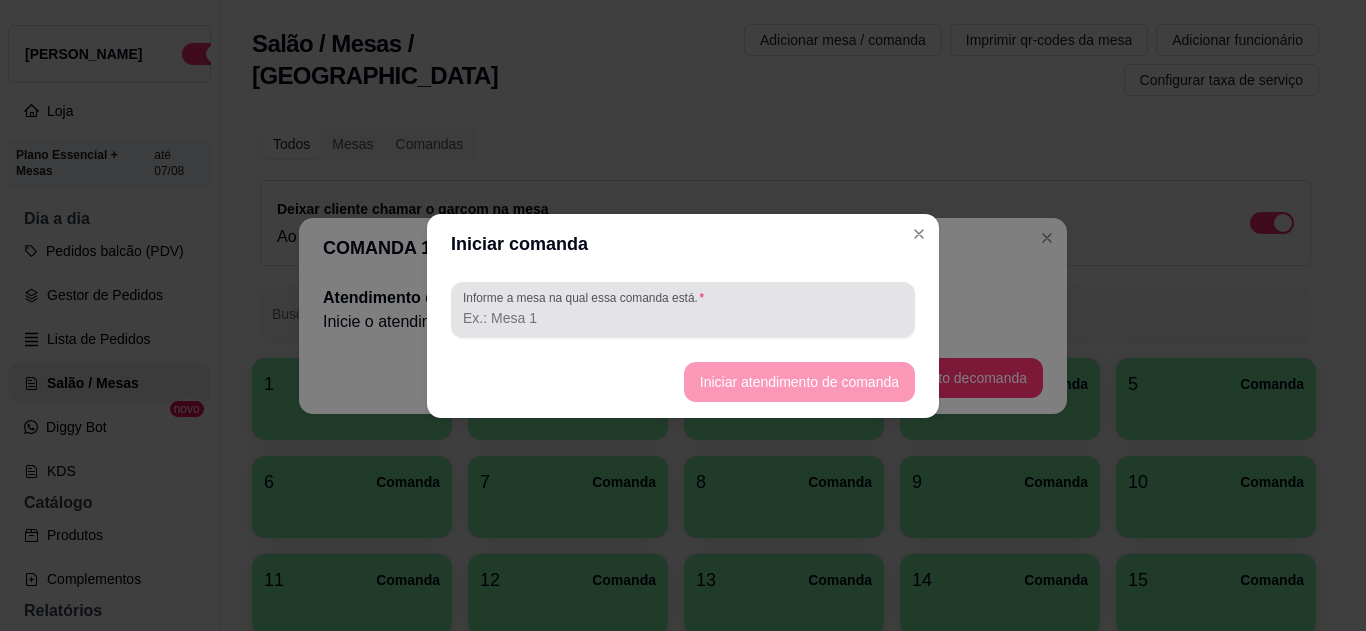 click at bounding box center (683, 310) 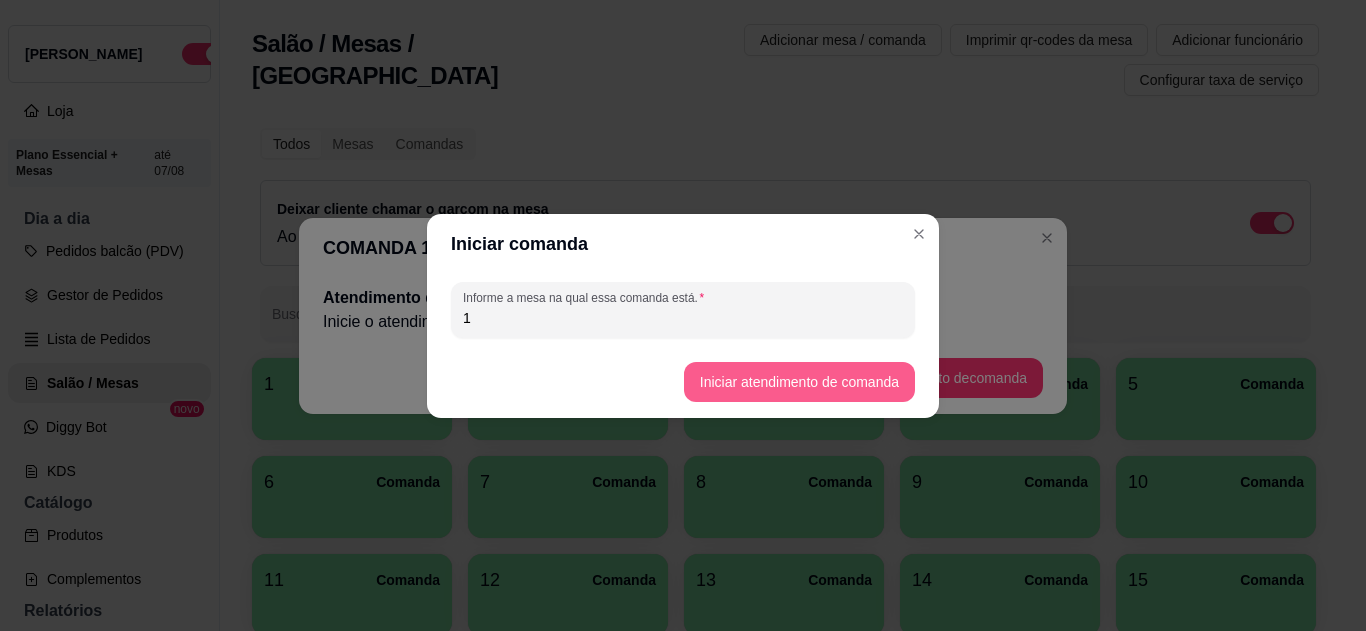 type on "1" 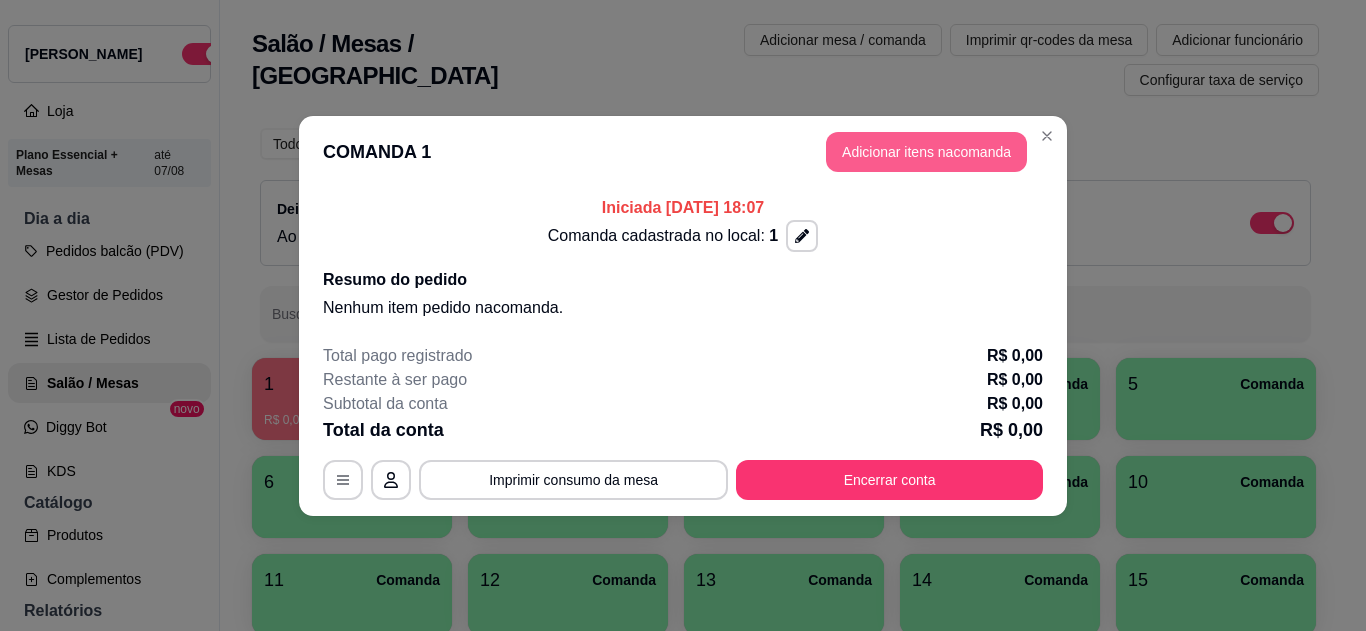 click on "Adicionar itens na  comanda" at bounding box center [926, 152] 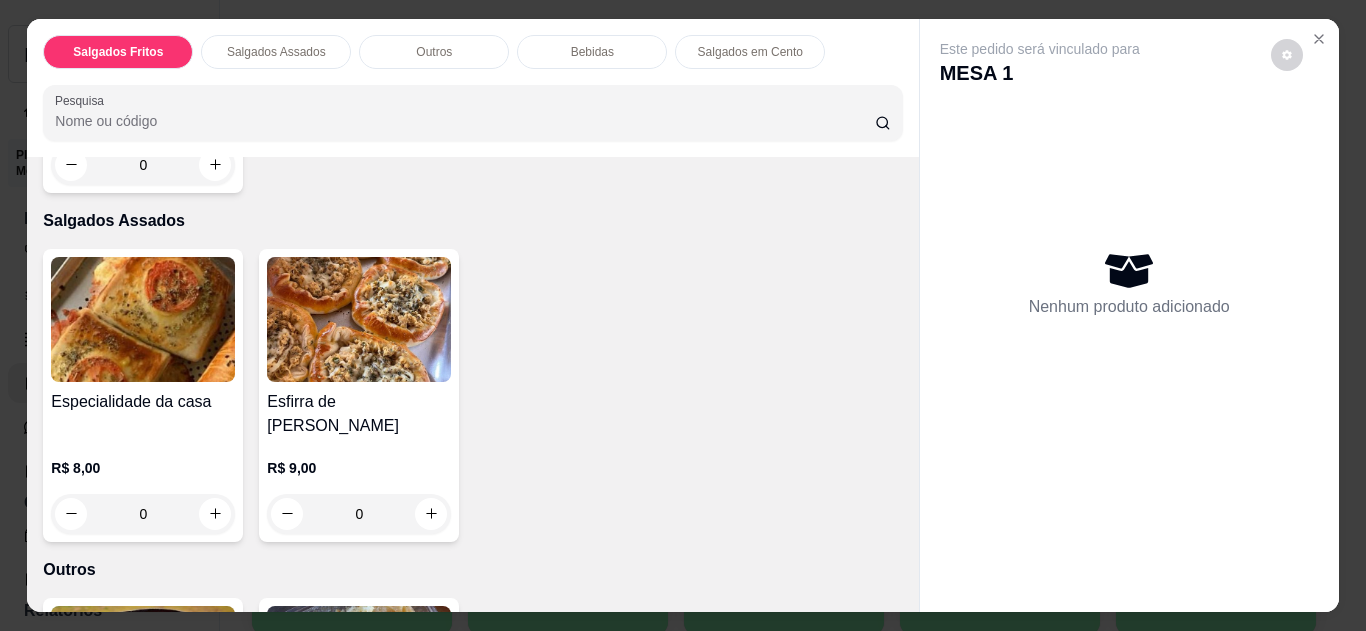 scroll, scrollTop: 692, scrollLeft: 0, axis: vertical 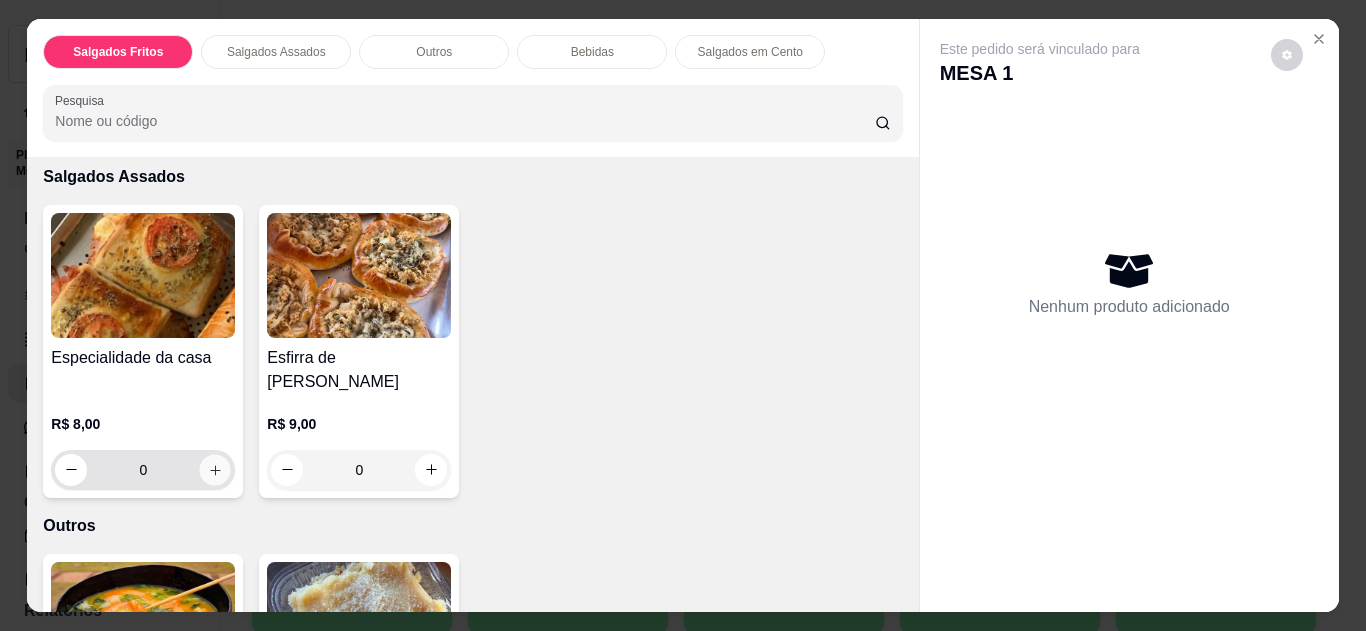 click at bounding box center [215, 469] 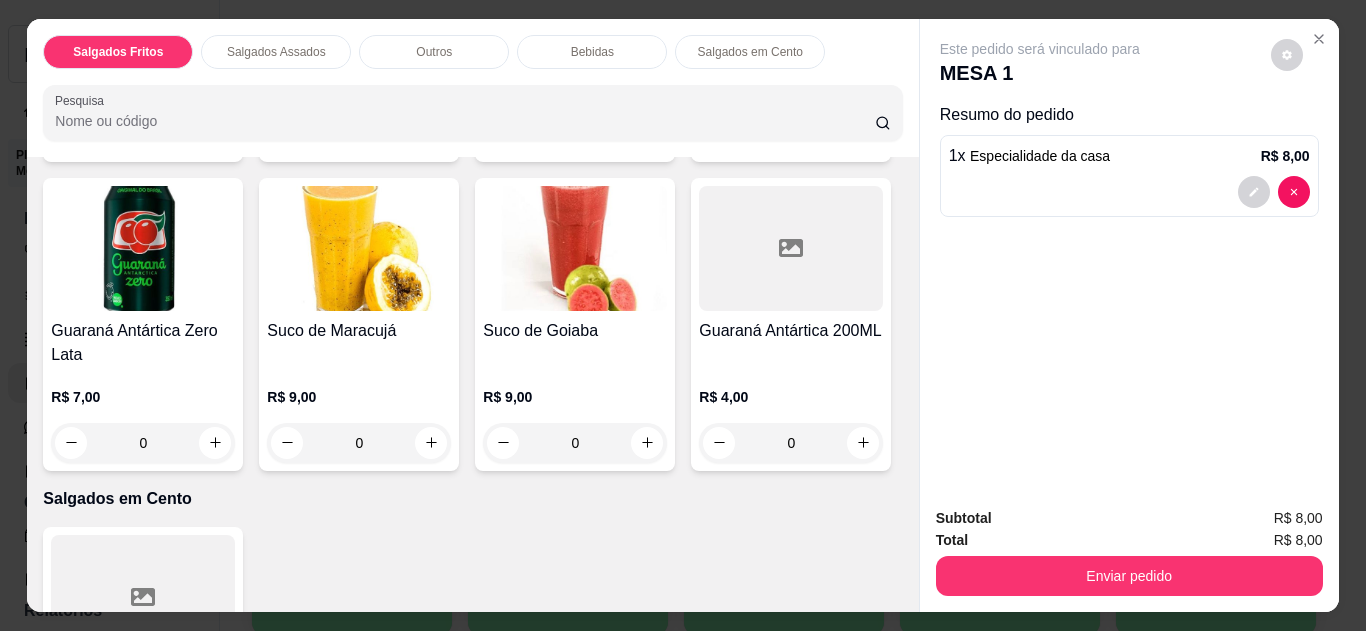 scroll, scrollTop: 1803, scrollLeft: 0, axis: vertical 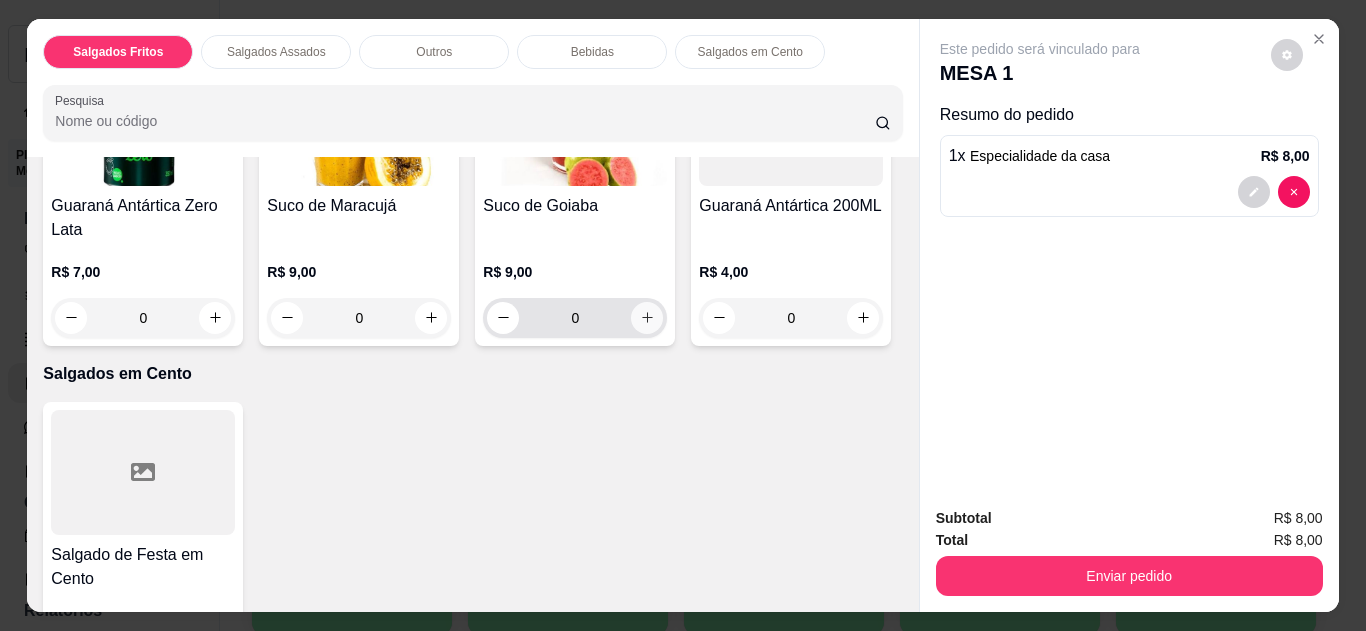 click 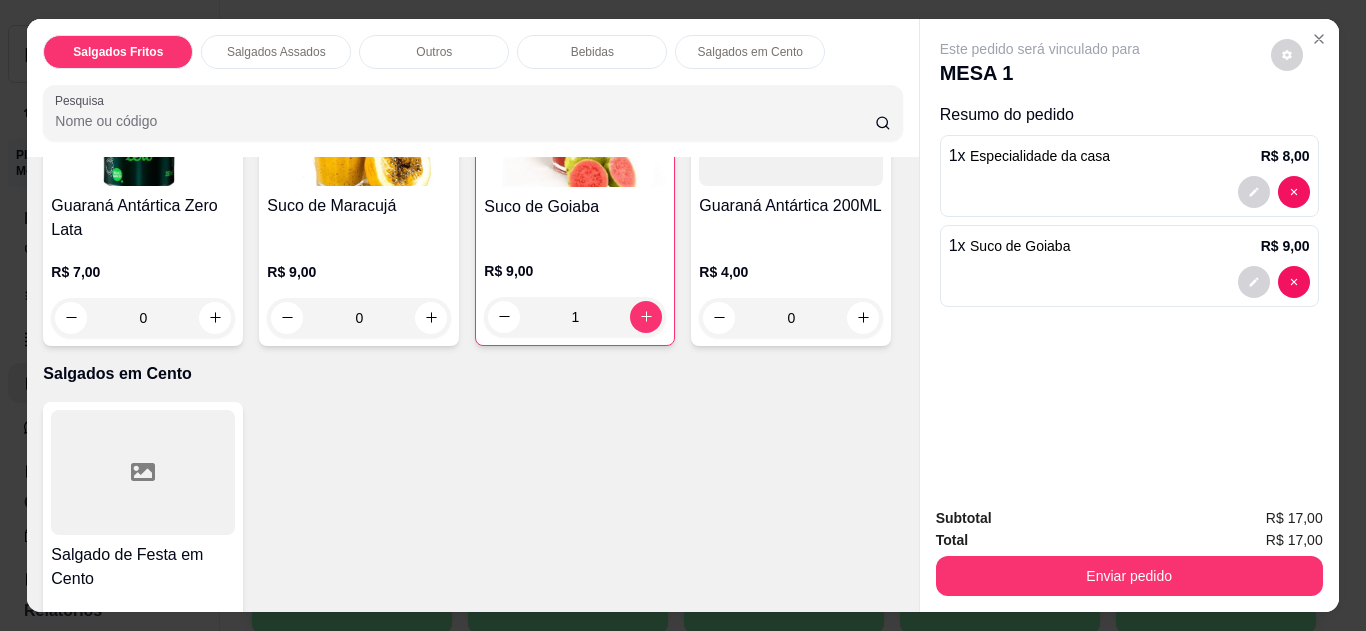 click on "Subtotal R$ 17,00 Total R$ 17,00 Enviar pedido" at bounding box center [1129, 551] 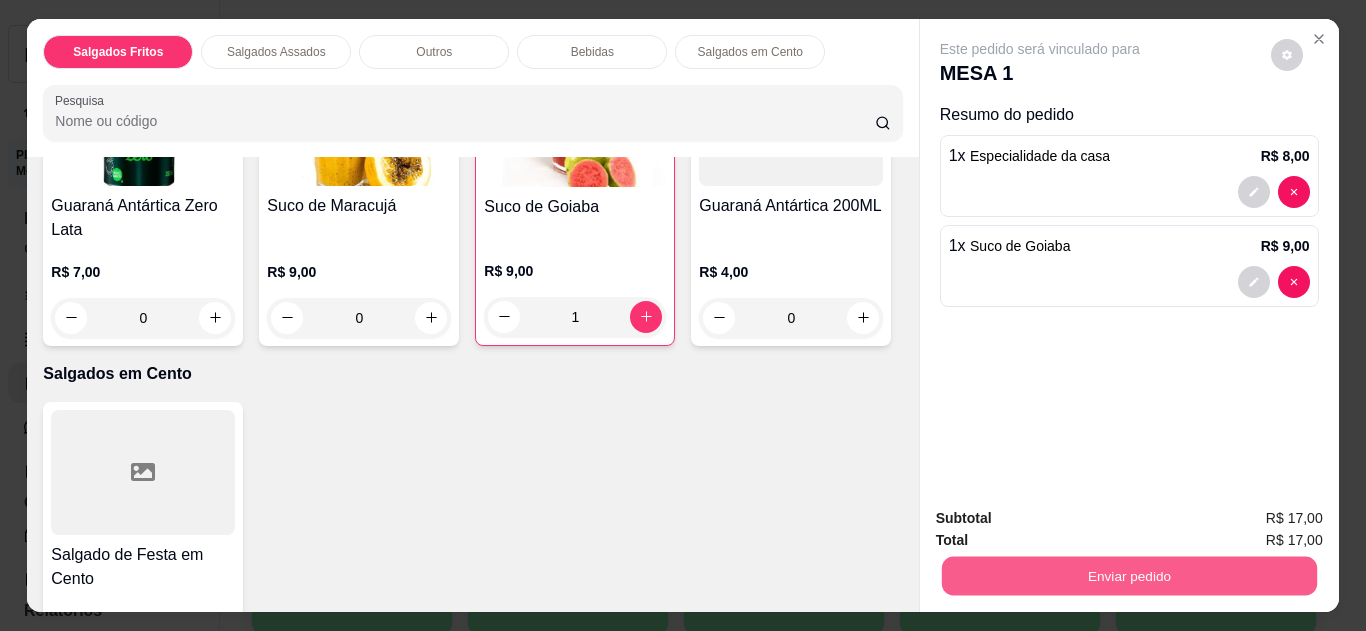 click on "Enviar pedido" at bounding box center (1128, 576) 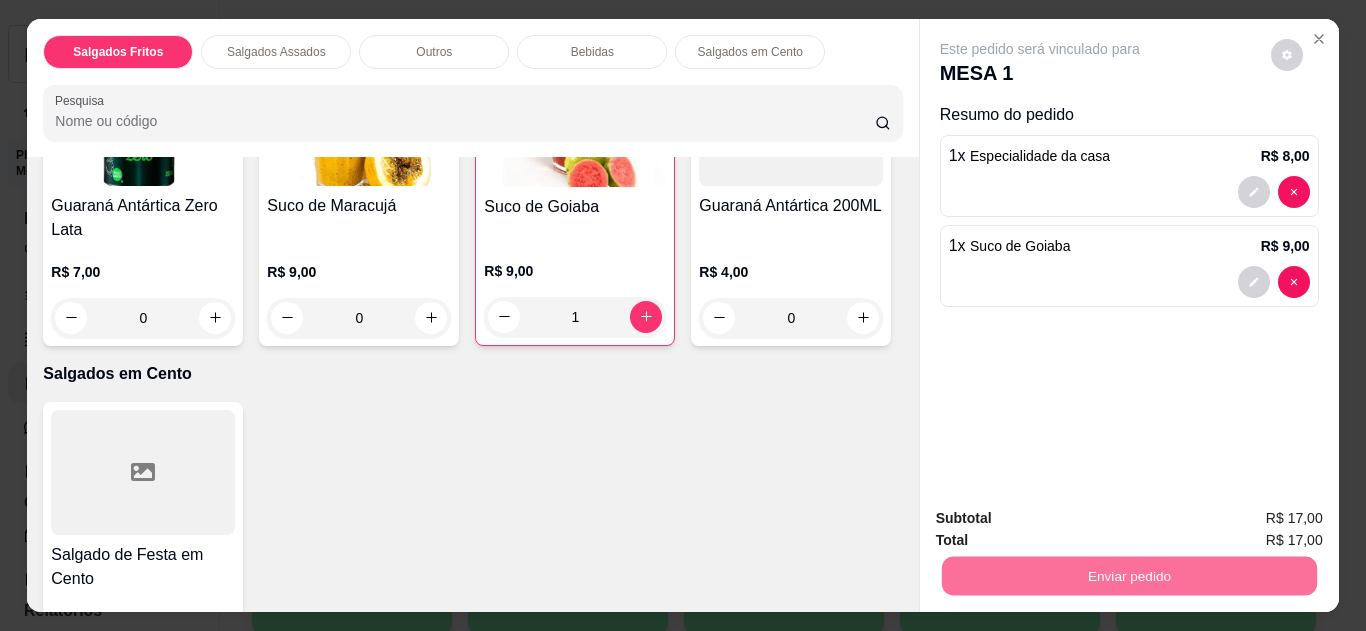 click on "Não registrar e enviar pedido" at bounding box center [1063, 519] 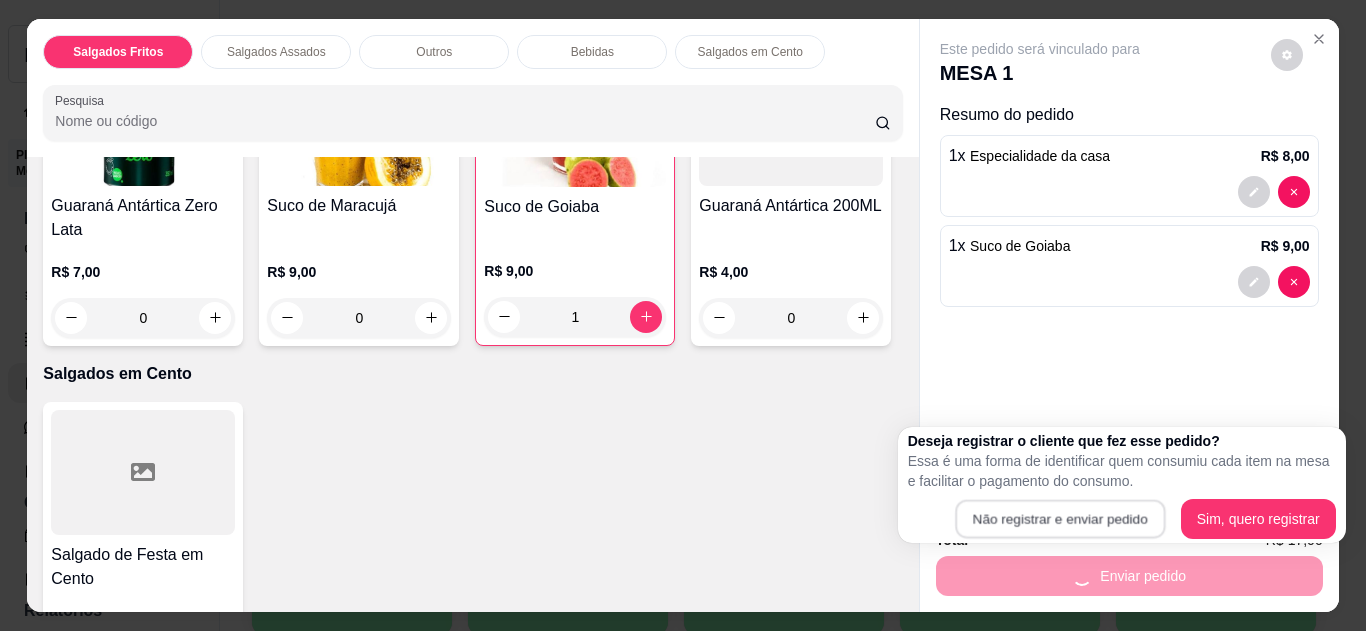 click on "Não registrar e enviar pedido" at bounding box center [1060, 519] 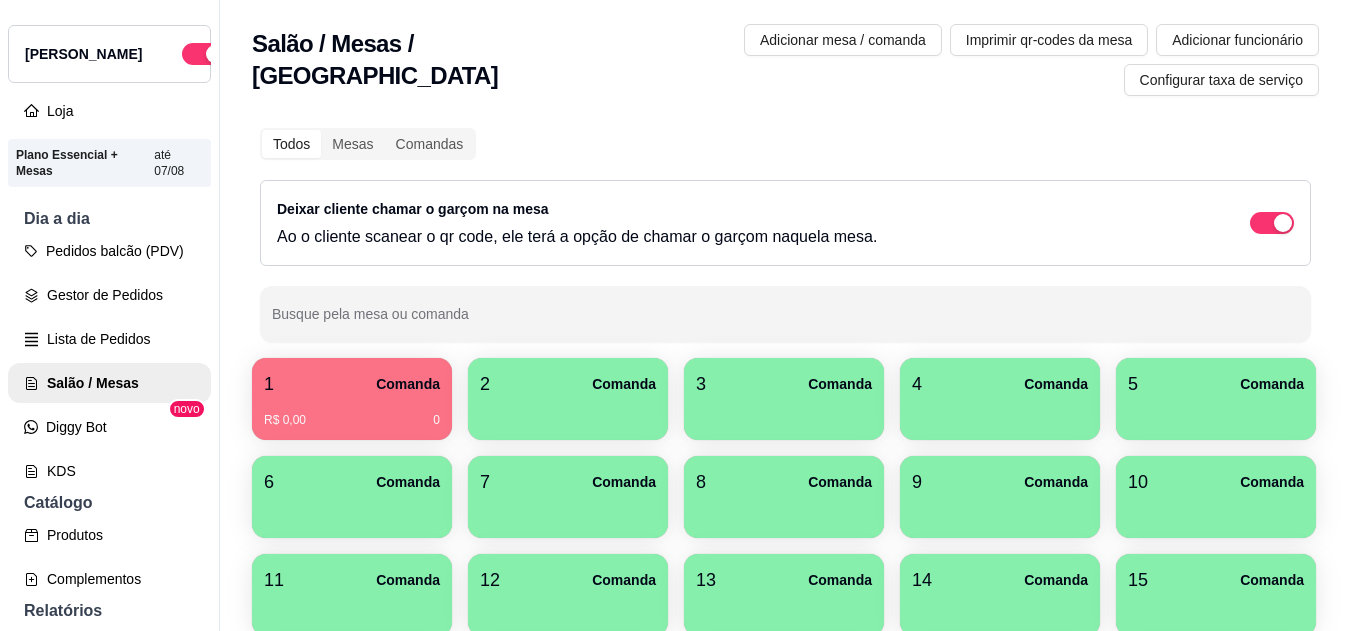click on "Salão / Mesas / Comandas Adicionar mesa / comanda Imprimir qr-codes da mesa Adicionar funcionário Configurar taxa de serviço" at bounding box center [785, 54] 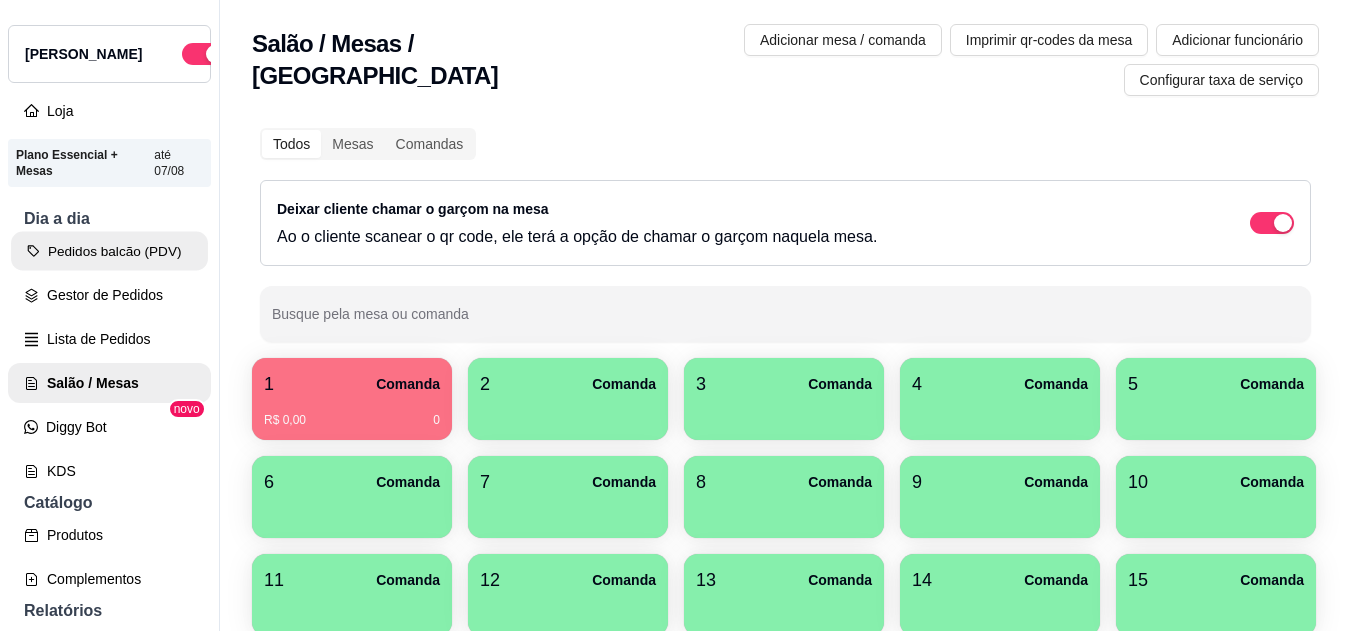 click on "Pedidos balcão (PDV)" at bounding box center (109, 251) 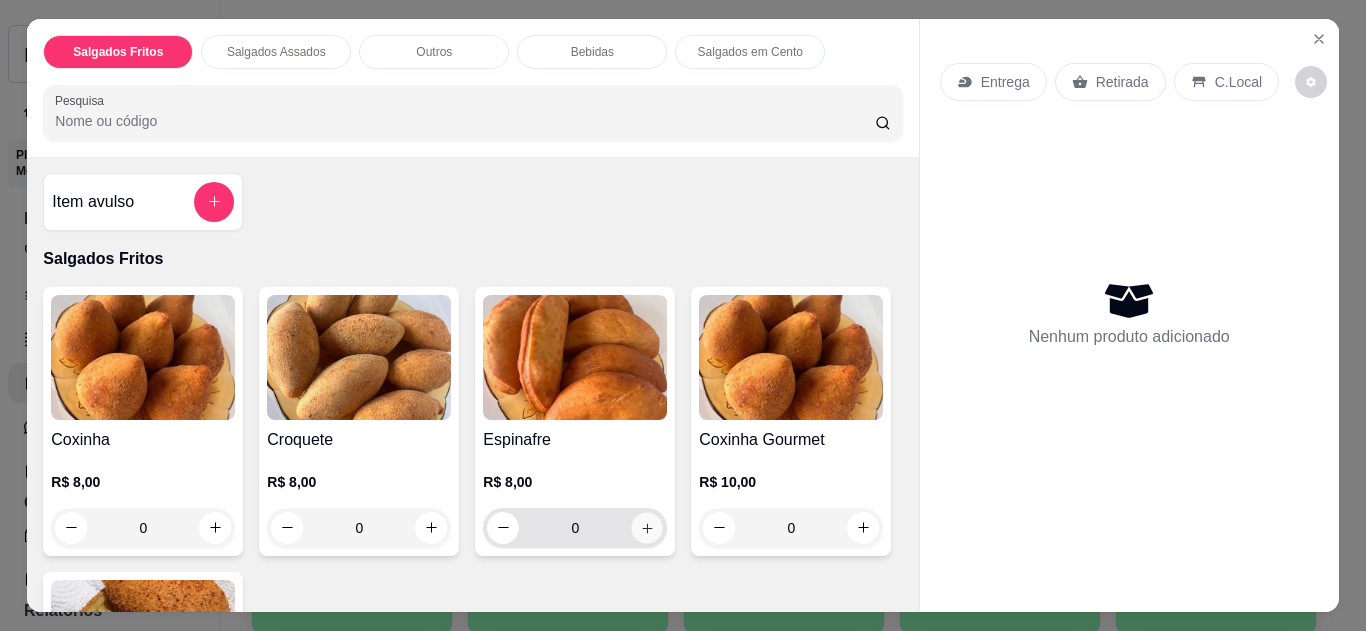 click 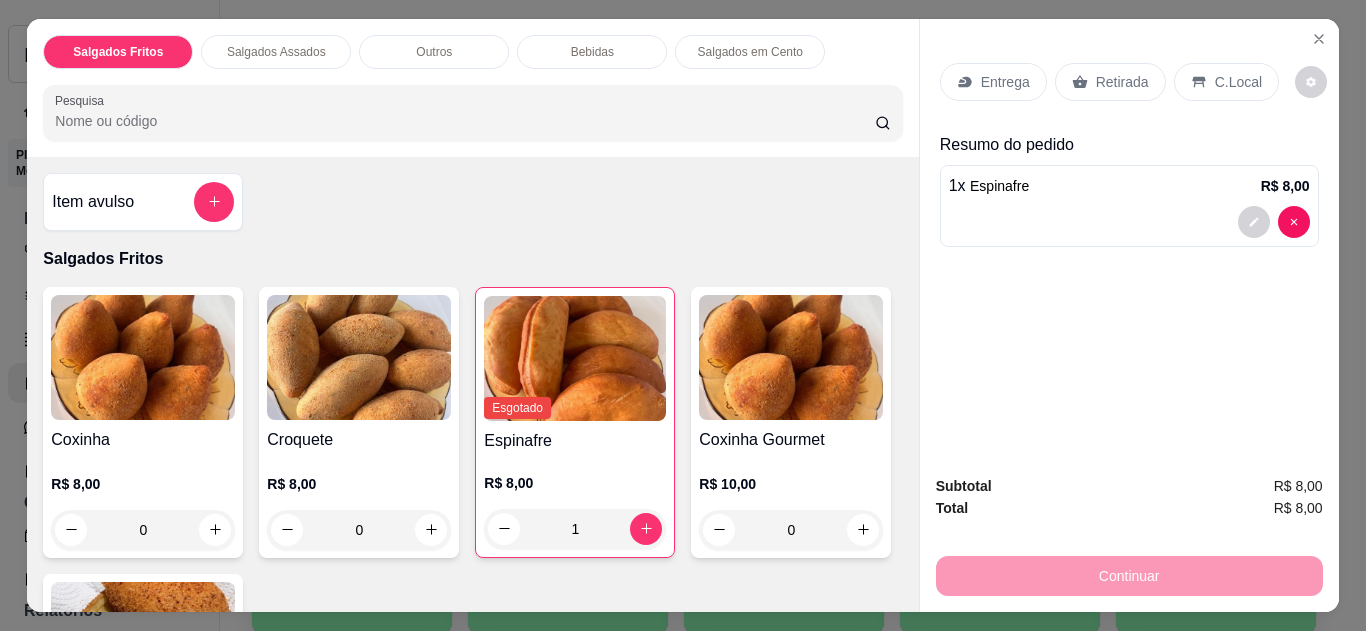 click on "C.Local" at bounding box center (1226, 82) 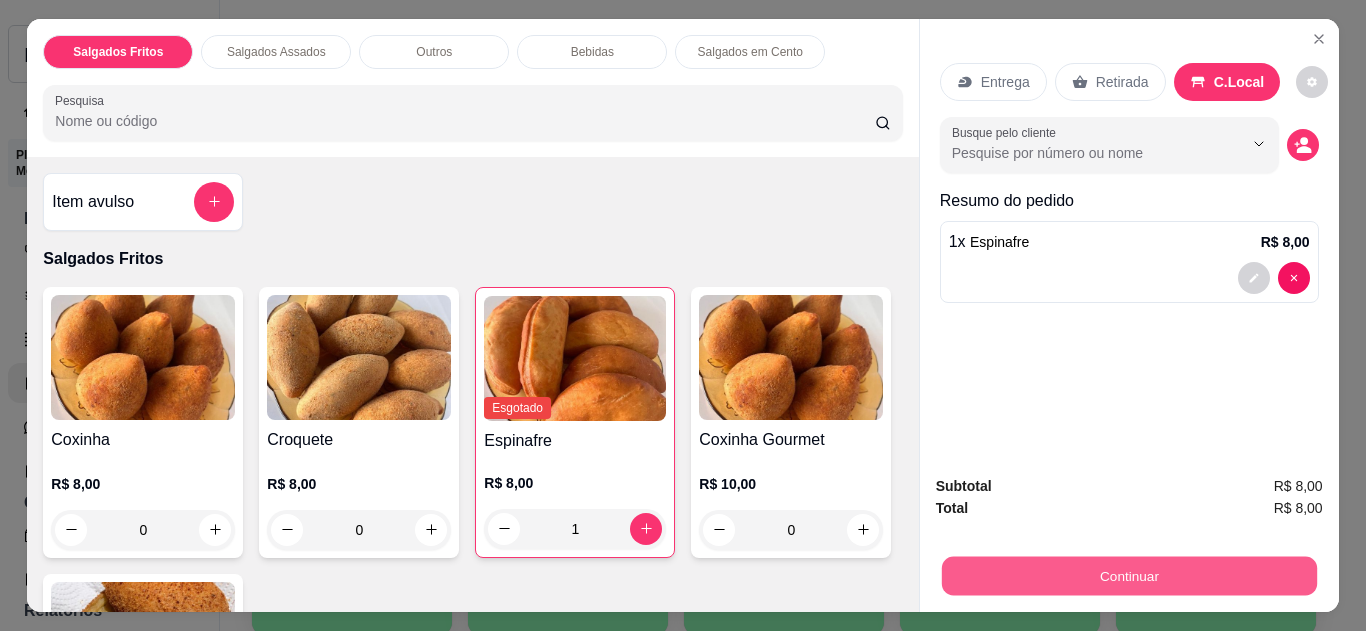 click on "Continuar" at bounding box center [1128, 576] 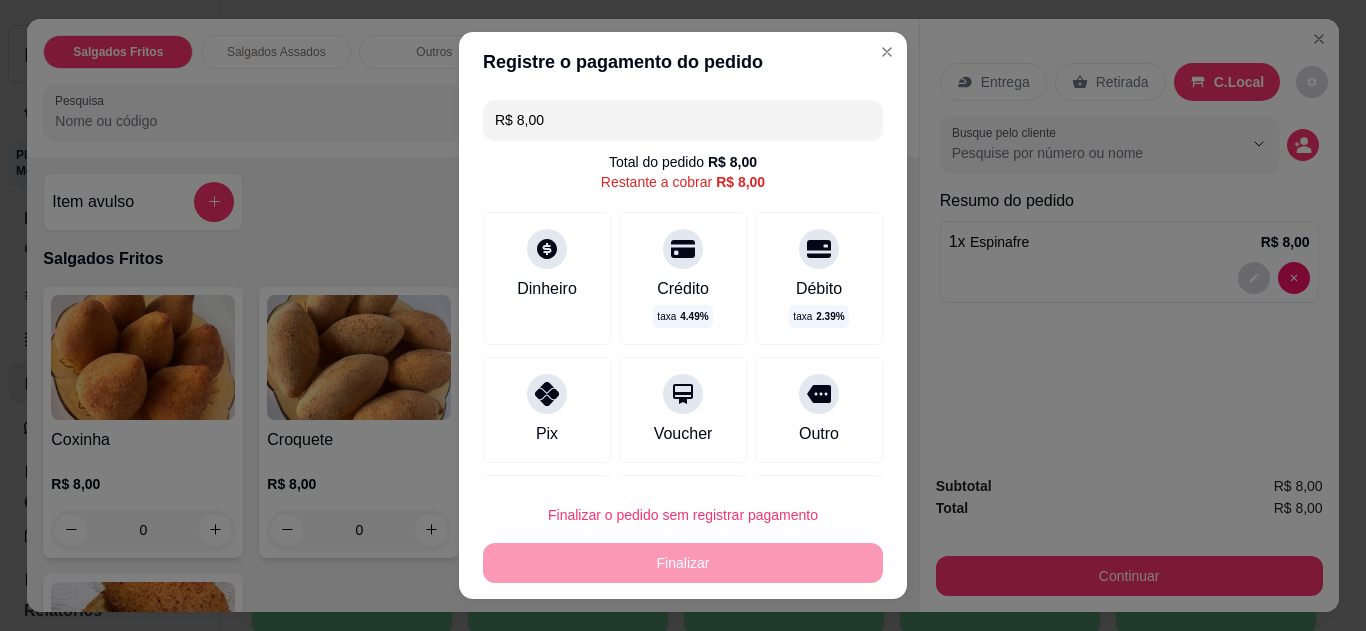 click at bounding box center [547, 394] 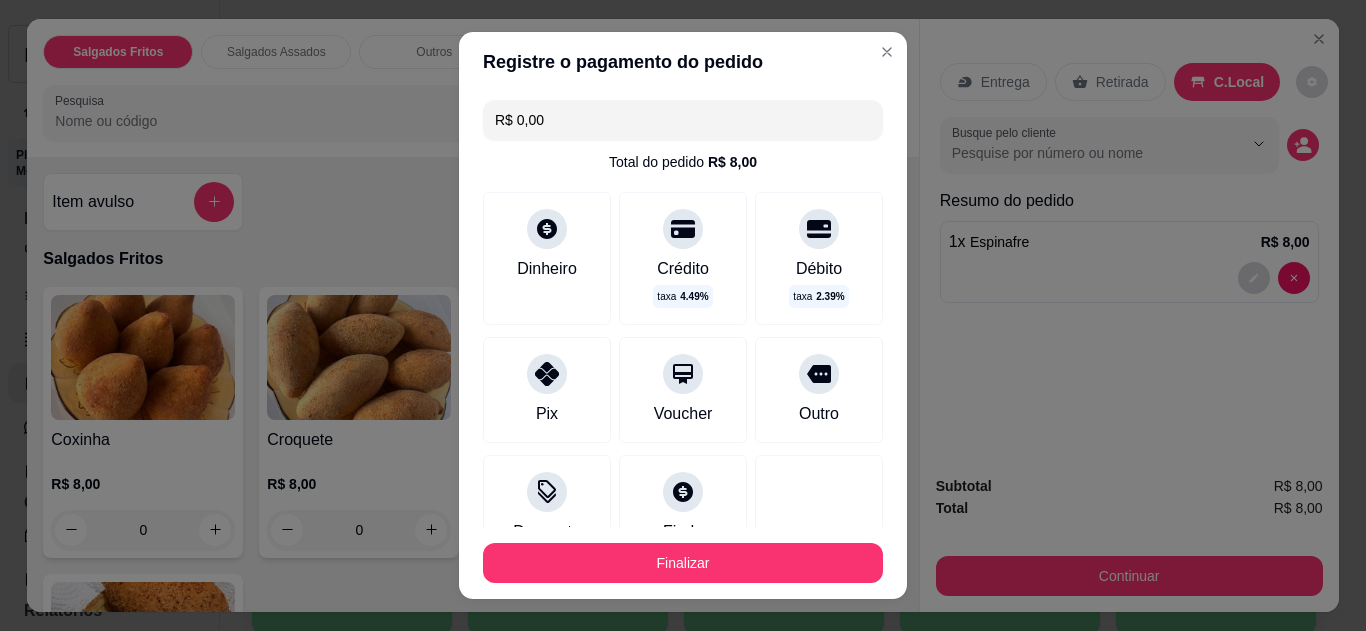 type on "R$ 0,00" 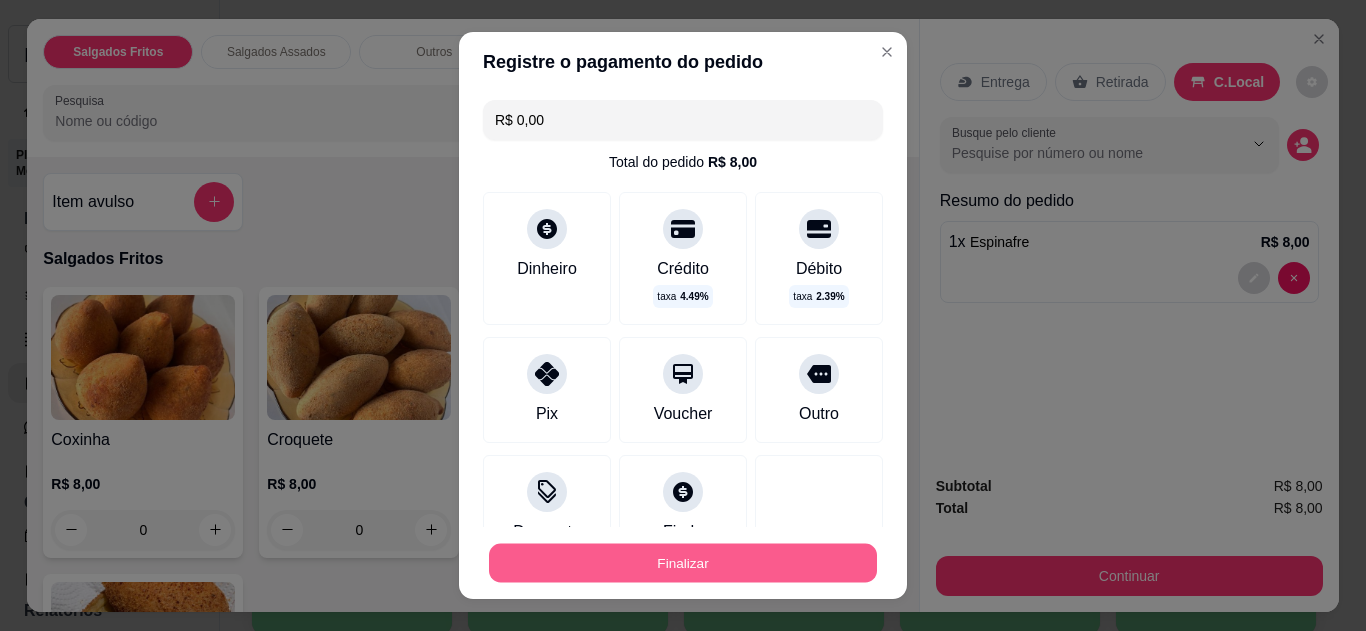 click on "Finalizar" at bounding box center [683, 563] 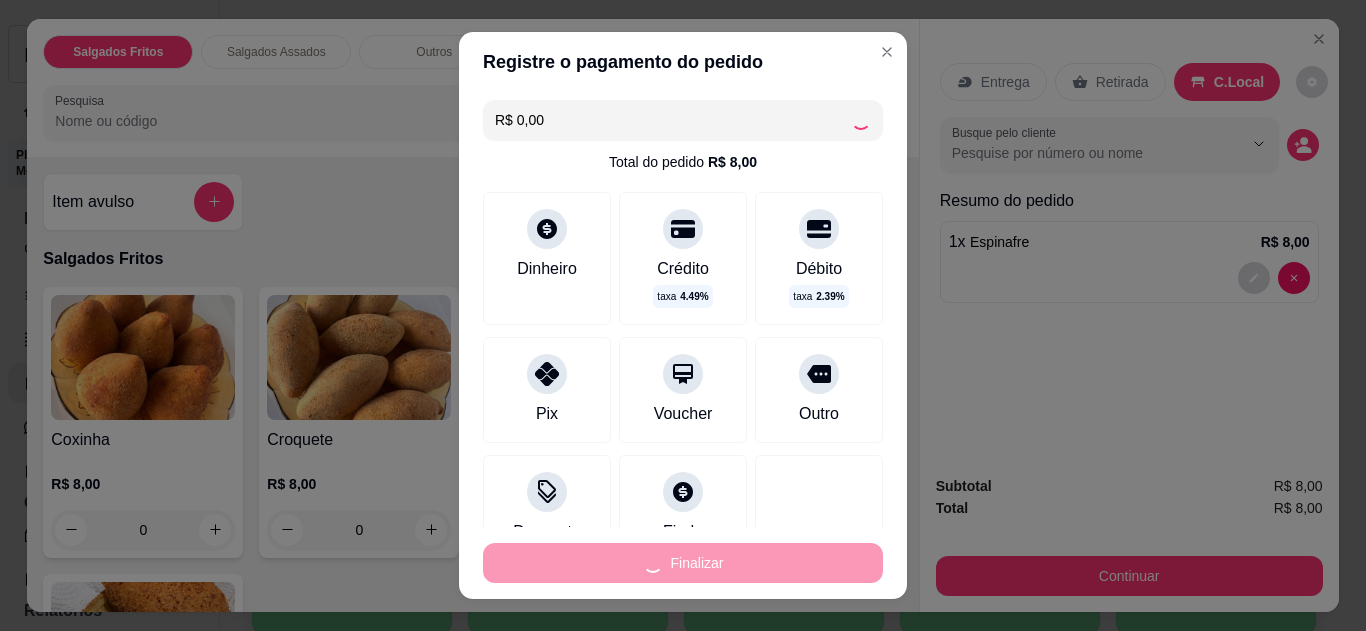 type on "0" 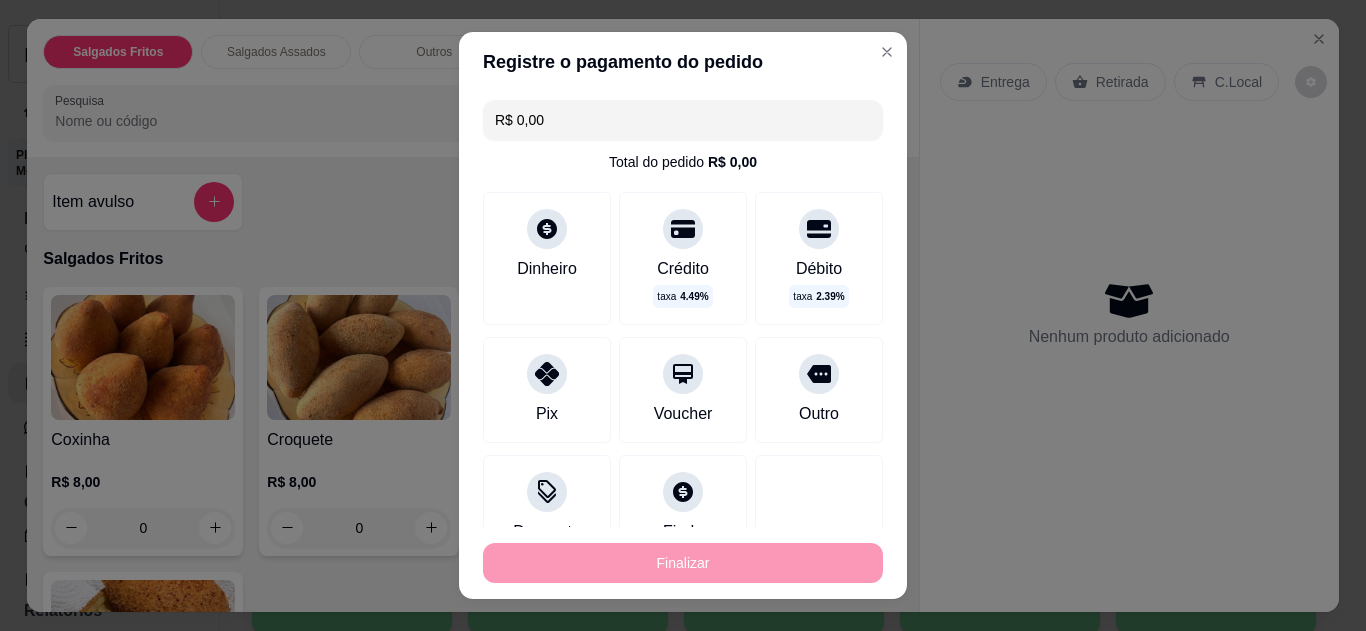 type on "-R$ 8,00" 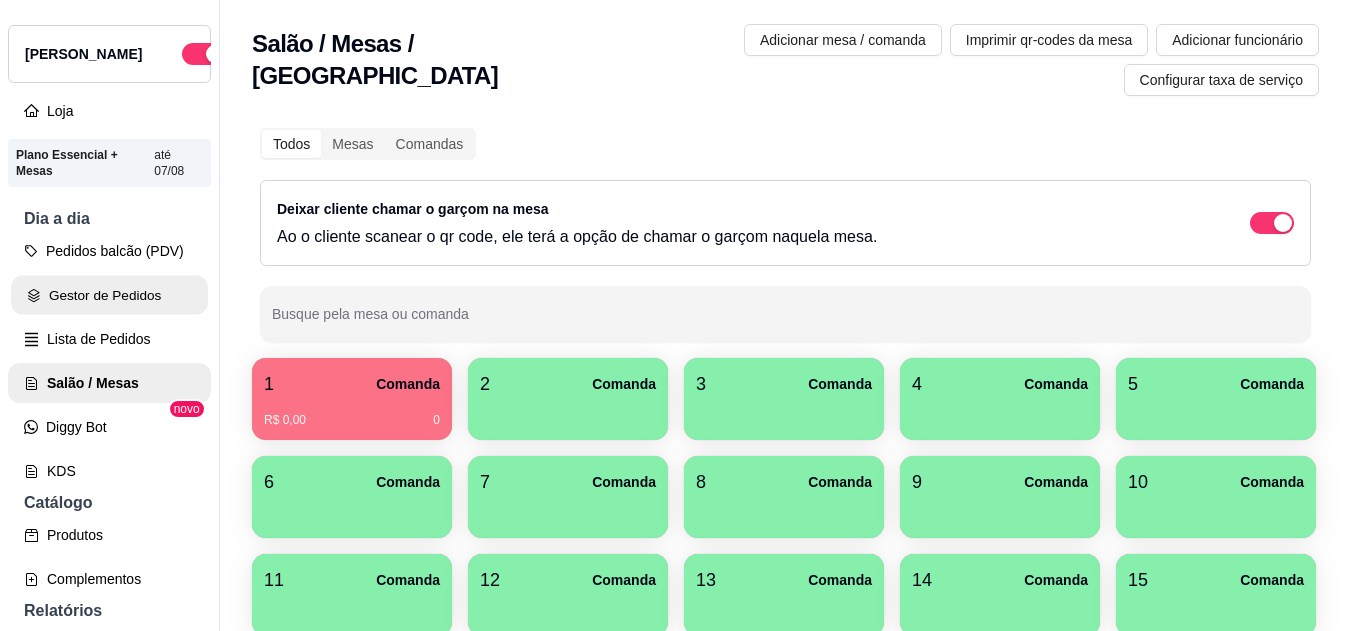 click on "Gestor de Pedidos" at bounding box center (109, 295) 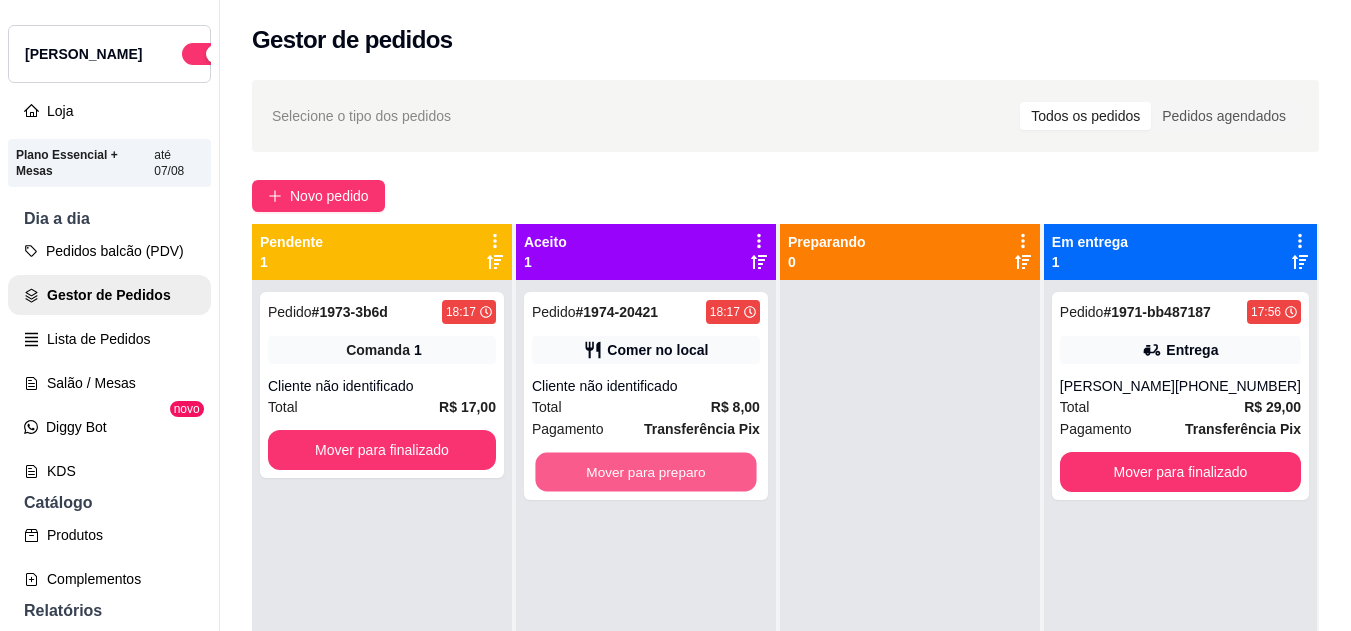 click on "Mover para preparo" at bounding box center [645, 472] 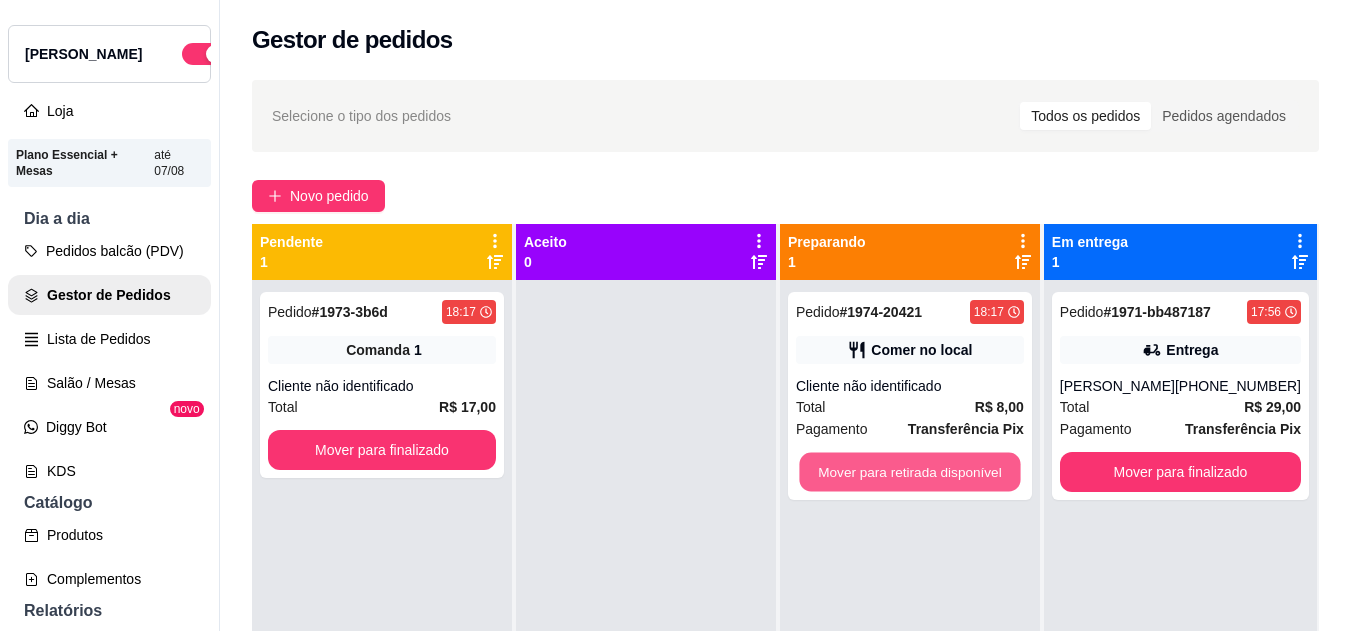click on "Mover para retirada disponível" at bounding box center [909, 472] 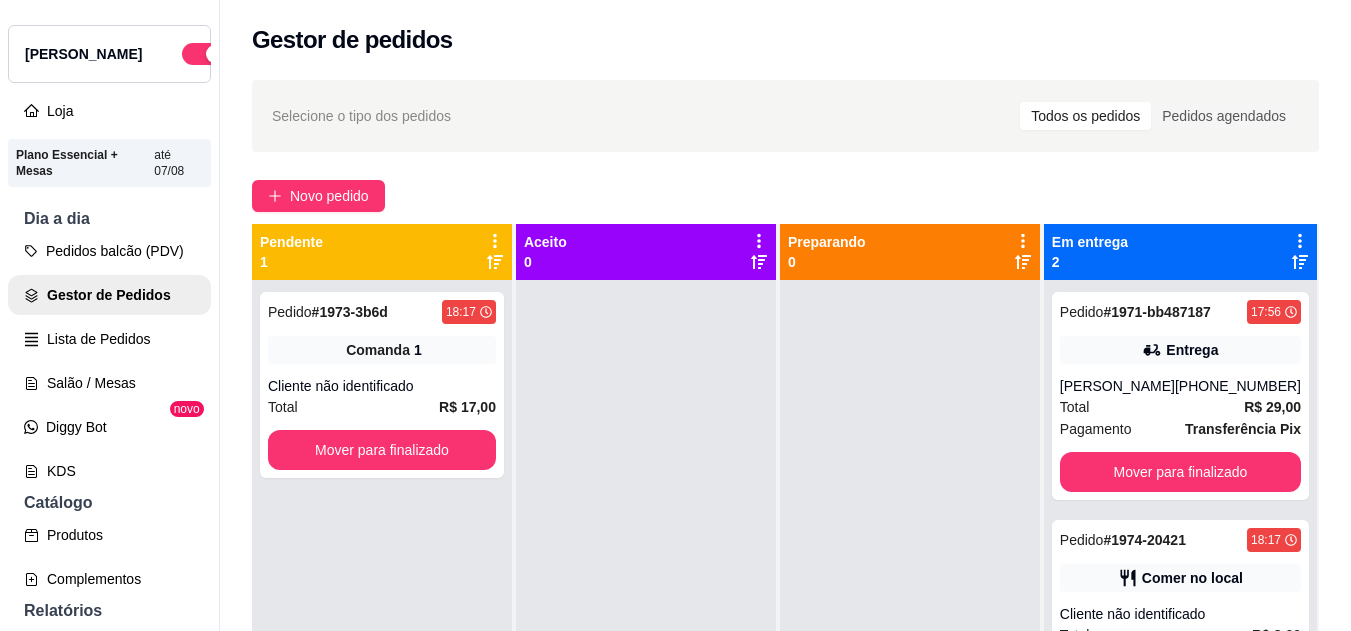 click on "Comer no local" at bounding box center (1192, 578) 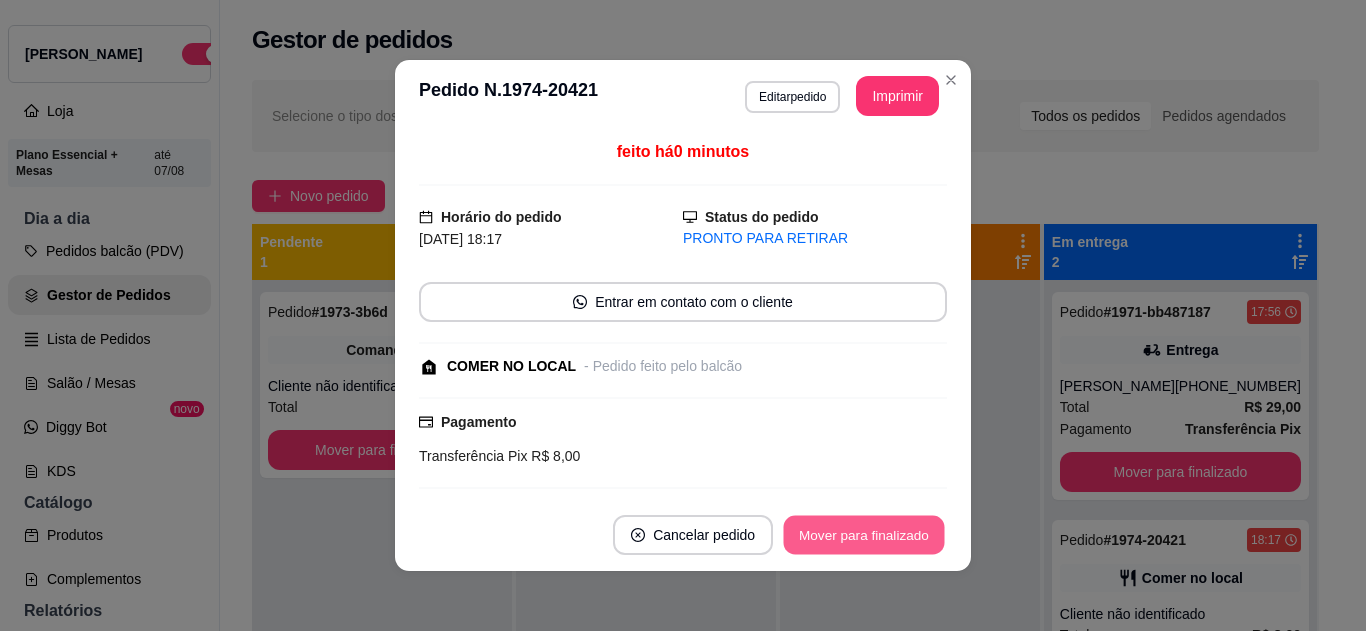 click on "Mover para finalizado" at bounding box center (864, 535) 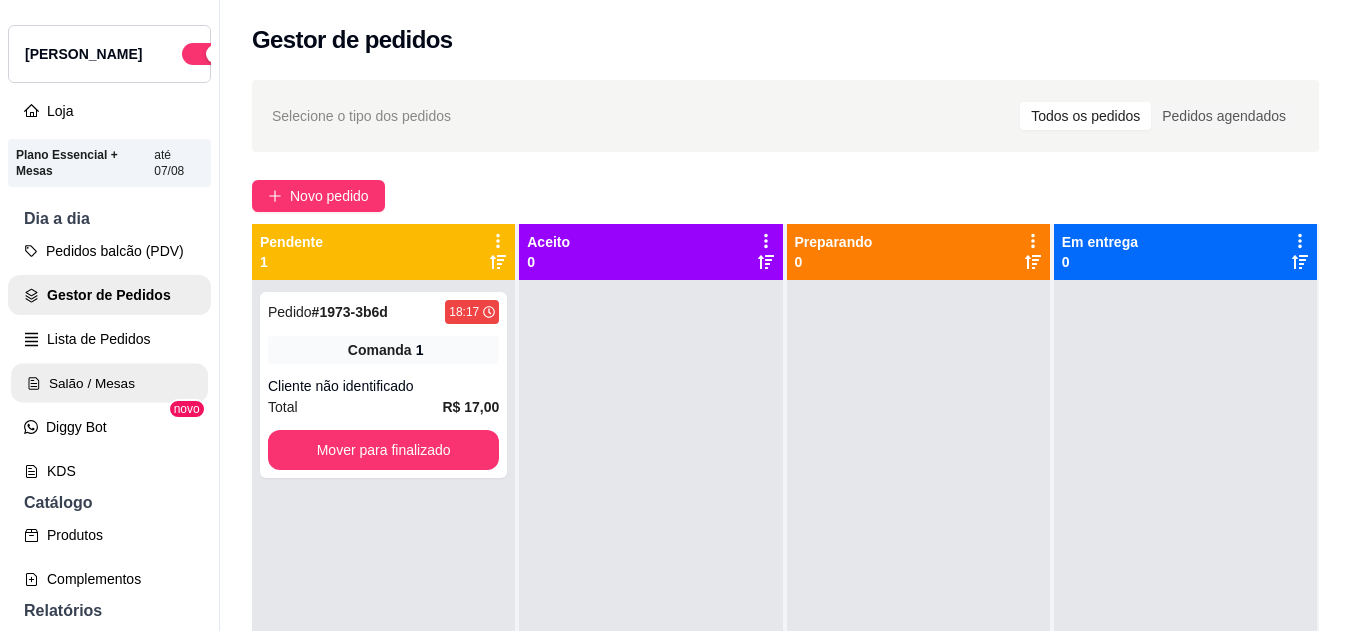click on "Salão / Mesas" at bounding box center [109, 383] 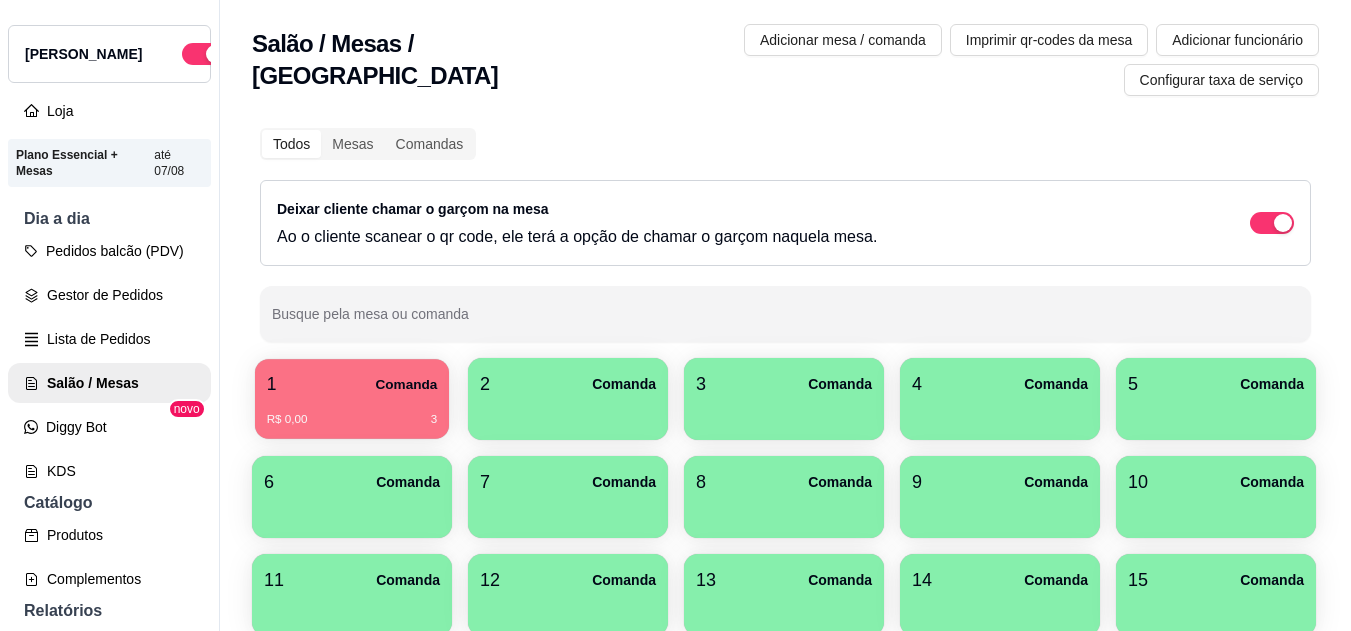 click on "R$ 0,00" at bounding box center (287, 420) 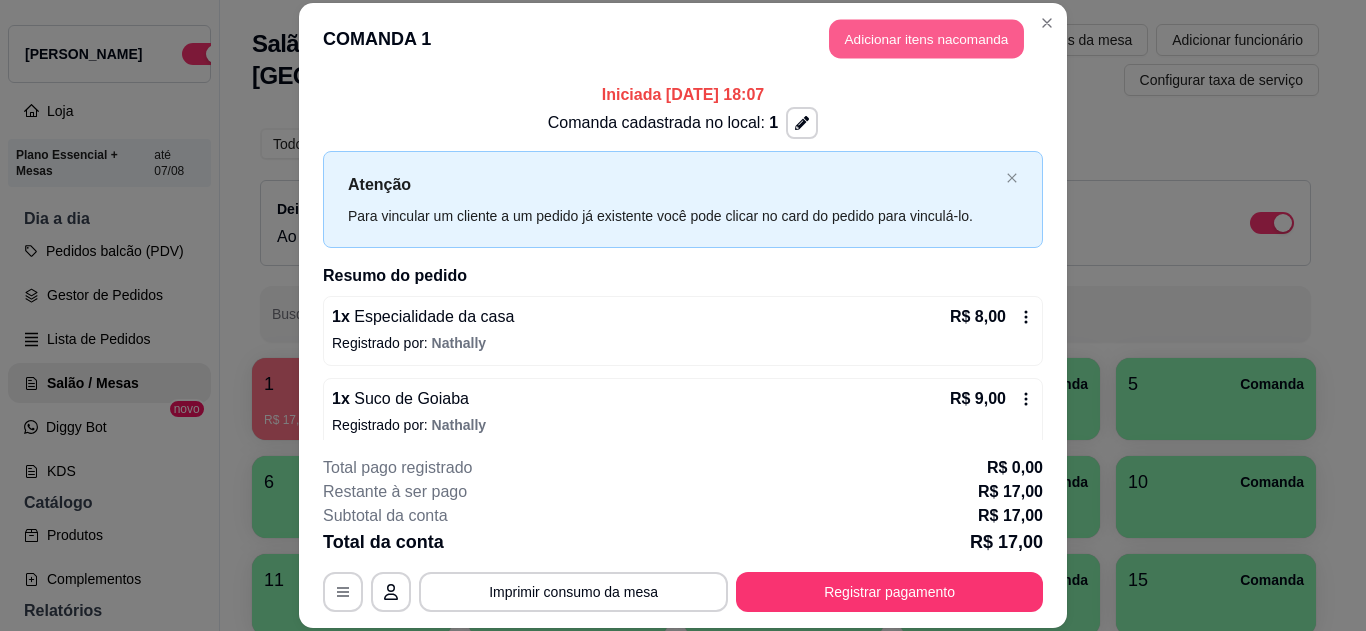 click on "Adicionar itens na  comanda" at bounding box center [926, 39] 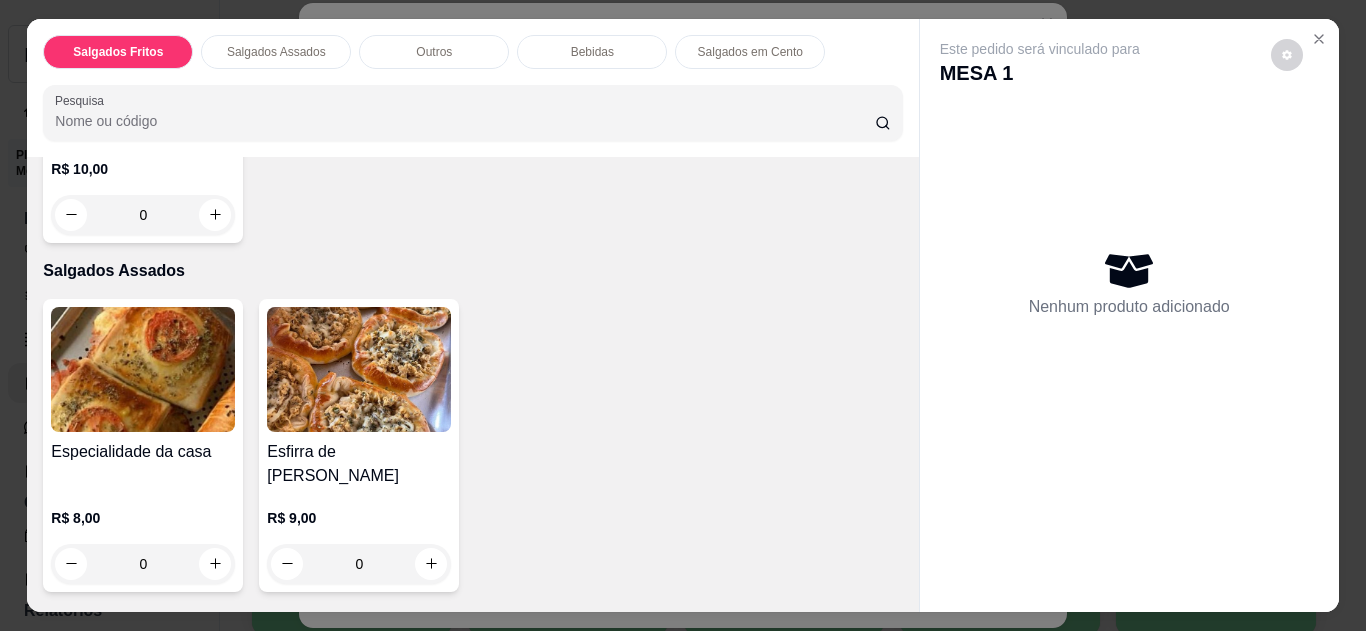 scroll, scrollTop: 600, scrollLeft: 0, axis: vertical 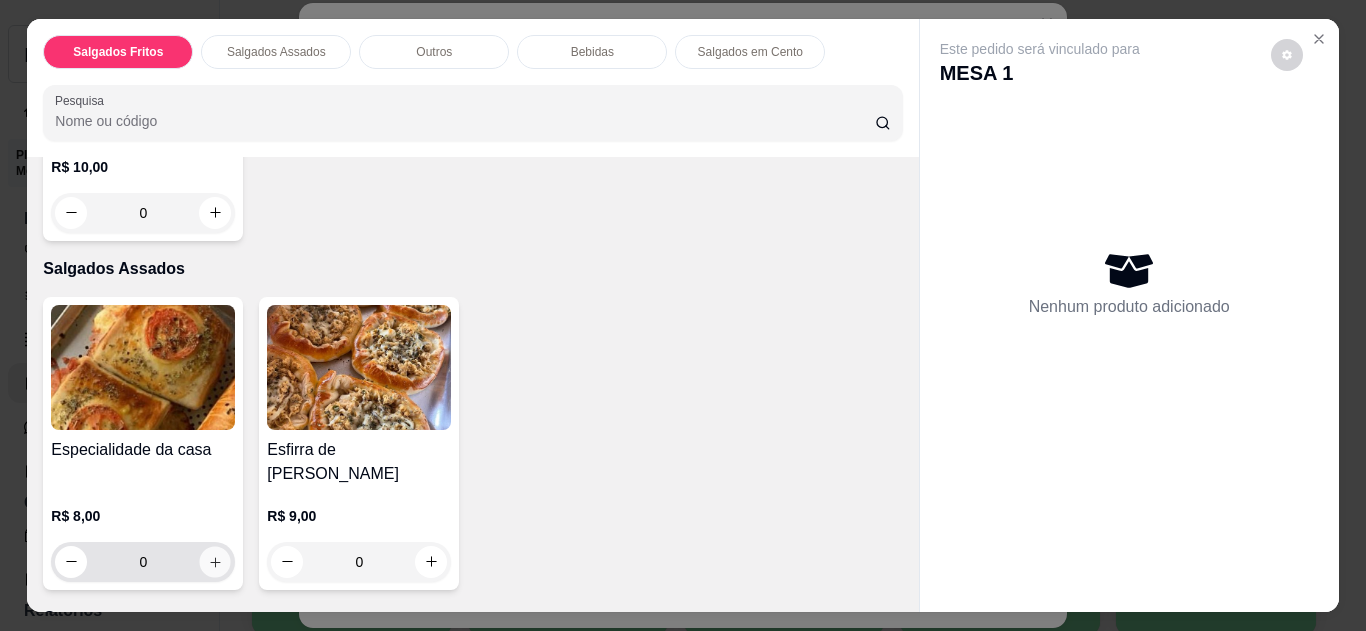 click at bounding box center [215, 561] 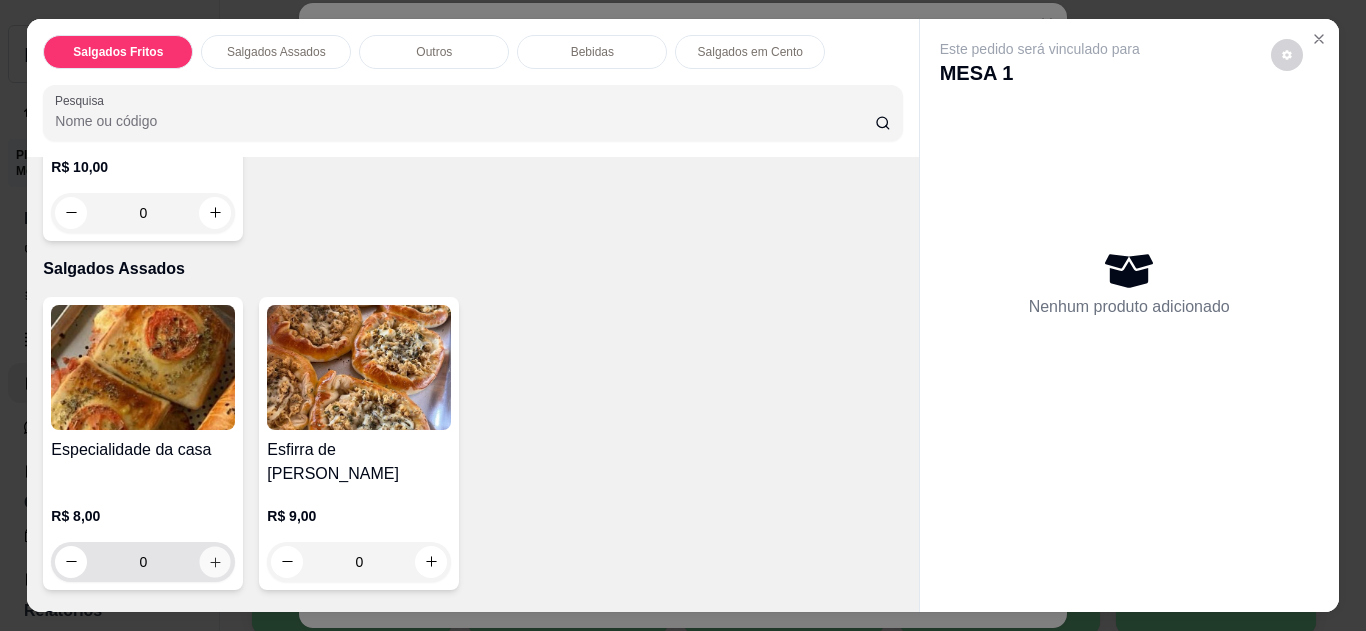 type on "1" 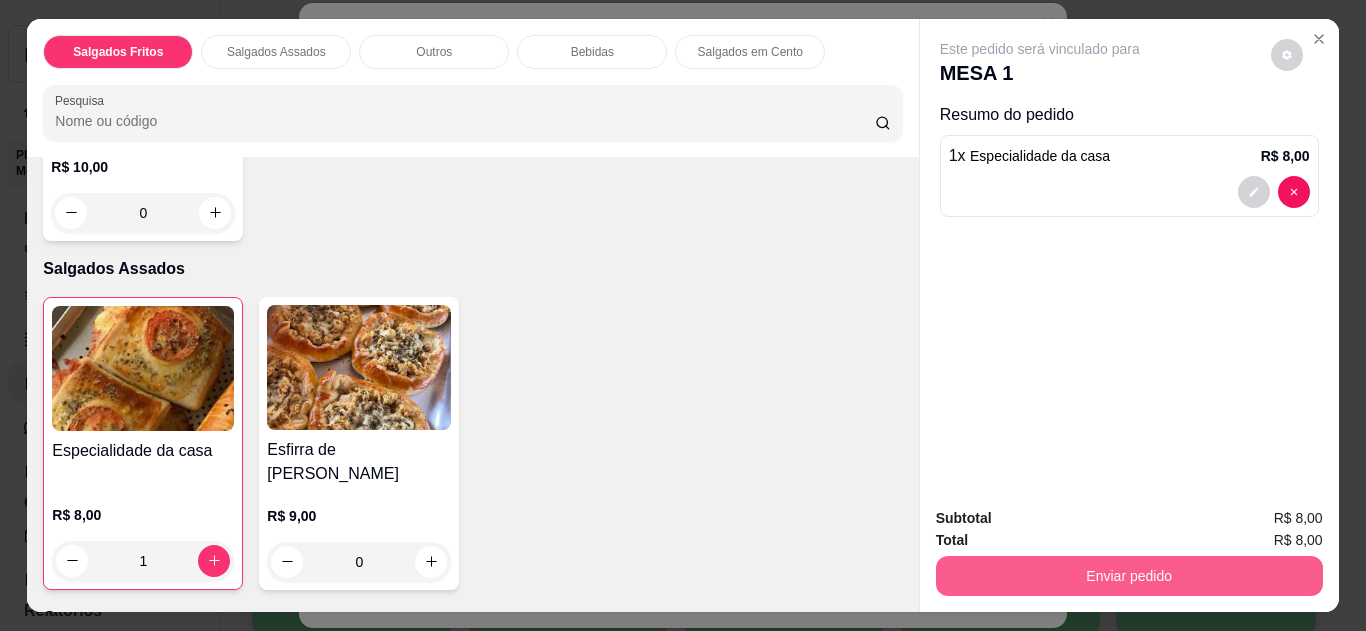 click on "Enviar pedido" at bounding box center (1129, 576) 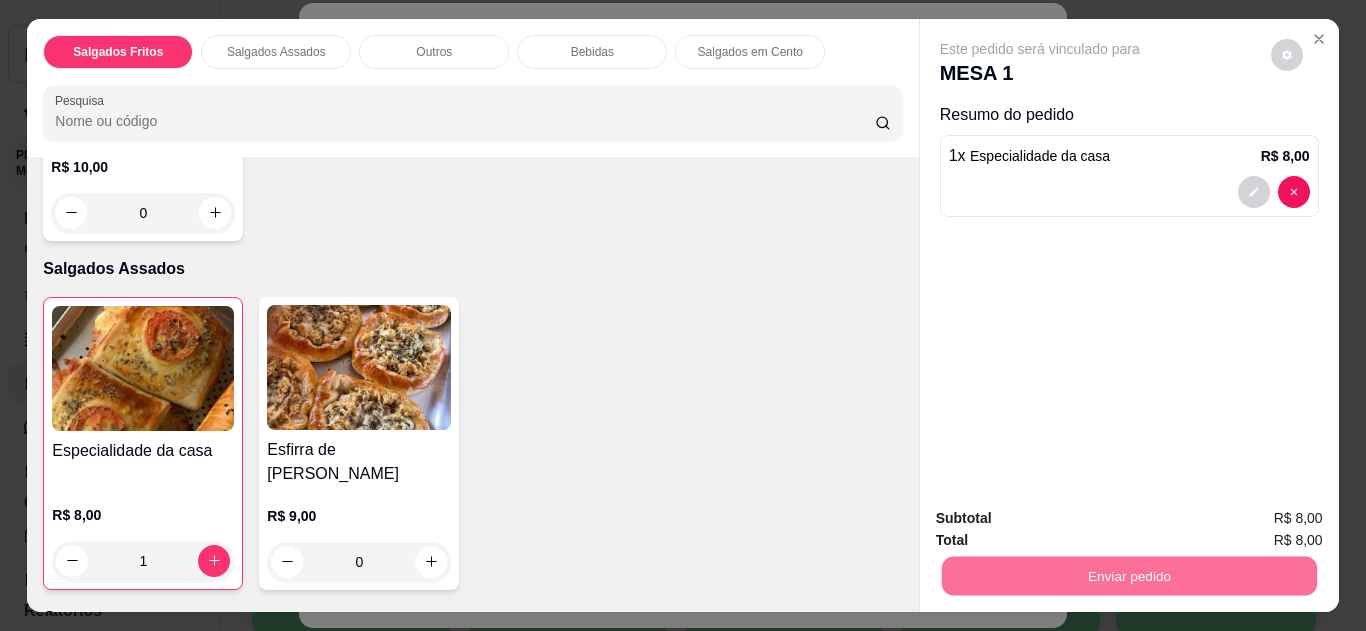 click on "Não registrar e enviar pedido" at bounding box center (1063, 519) 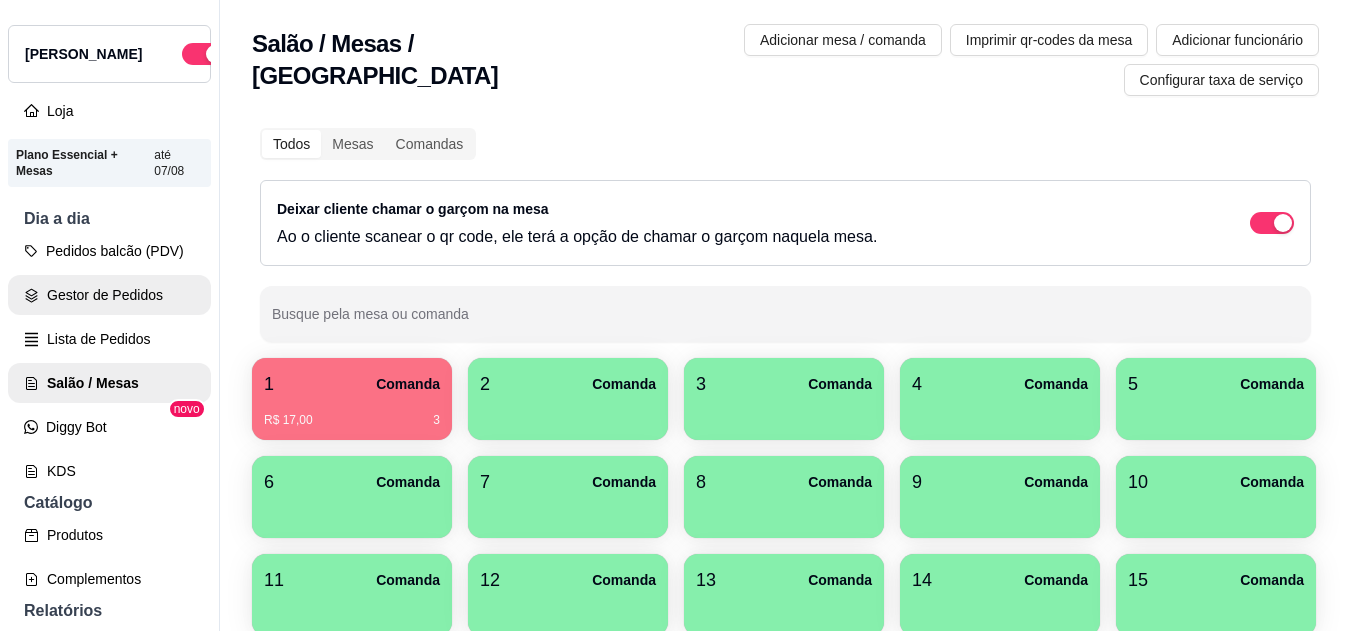 click on "Gestor de Pedidos" at bounding box center [109, 295] 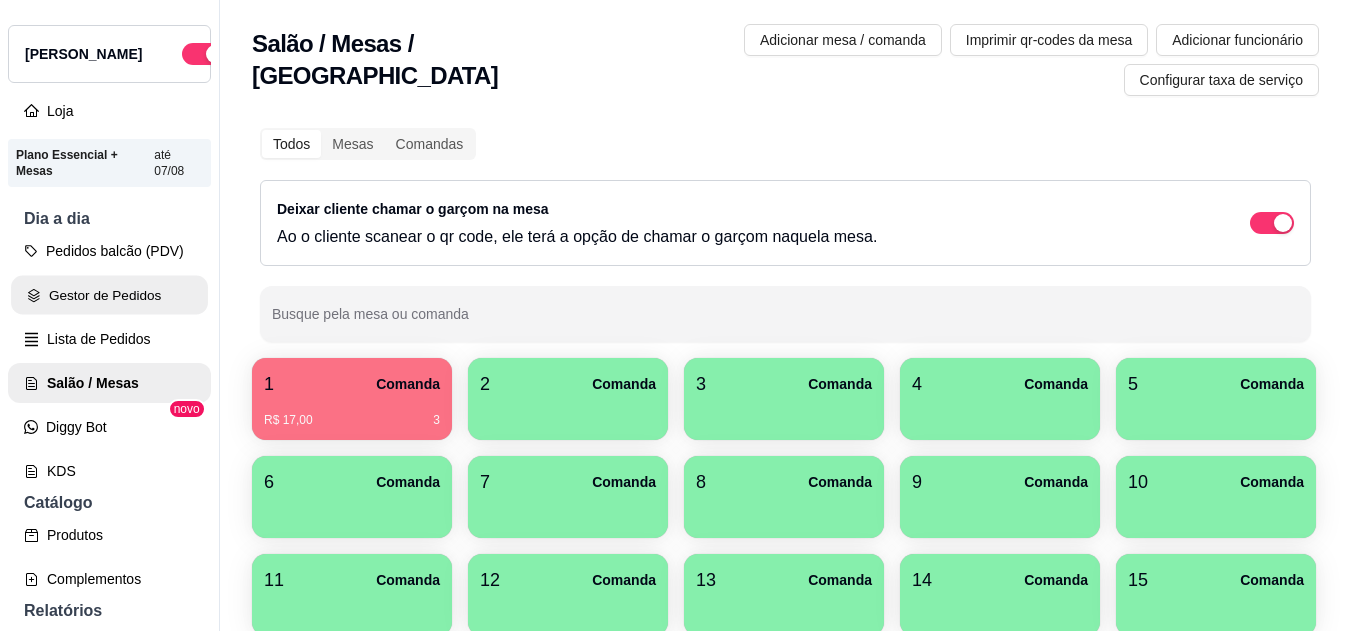 click on "Gestor de Pedidos" at bounding box center [109, 295] 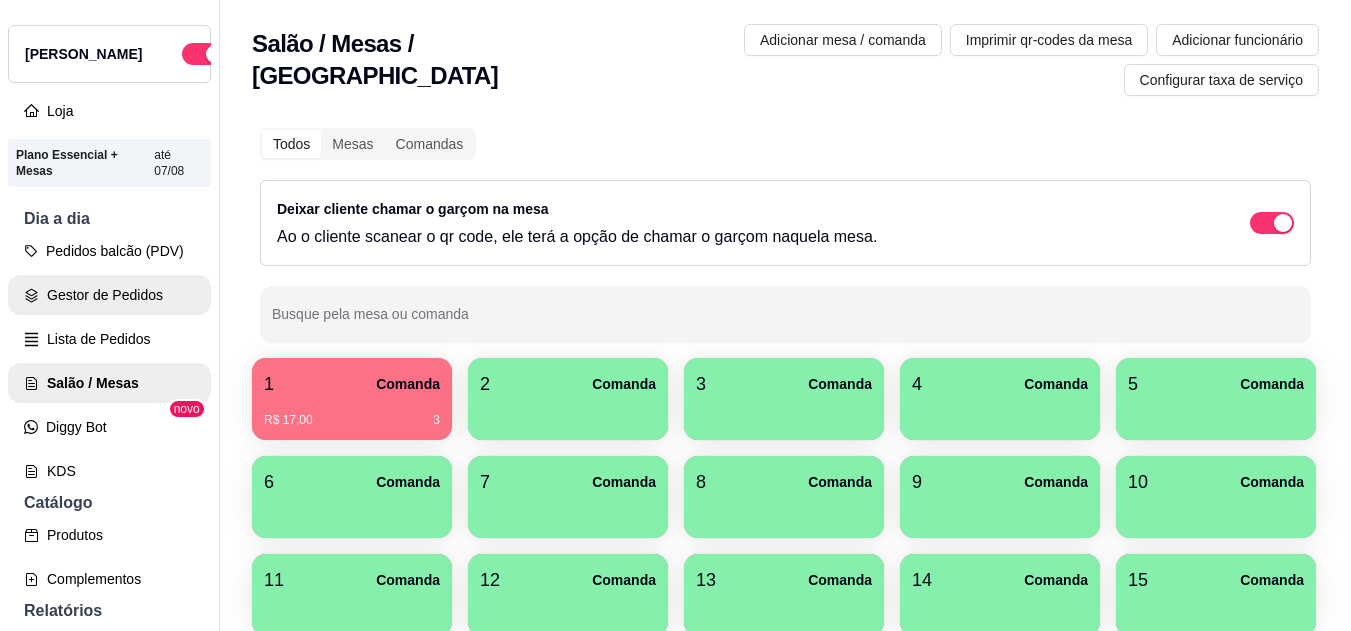click on "Gestor de Pedidos" at bounding box center [109, 295] 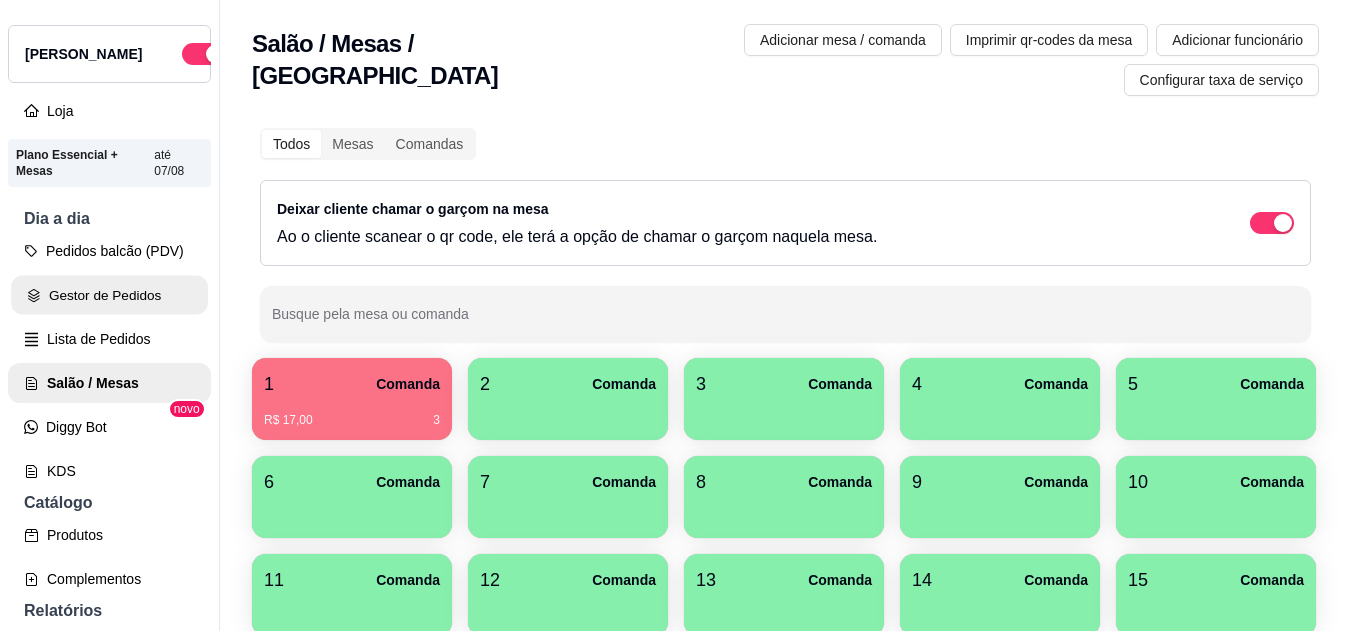 click on "Gestor de Pedidos" at bounding box center (109, 295) 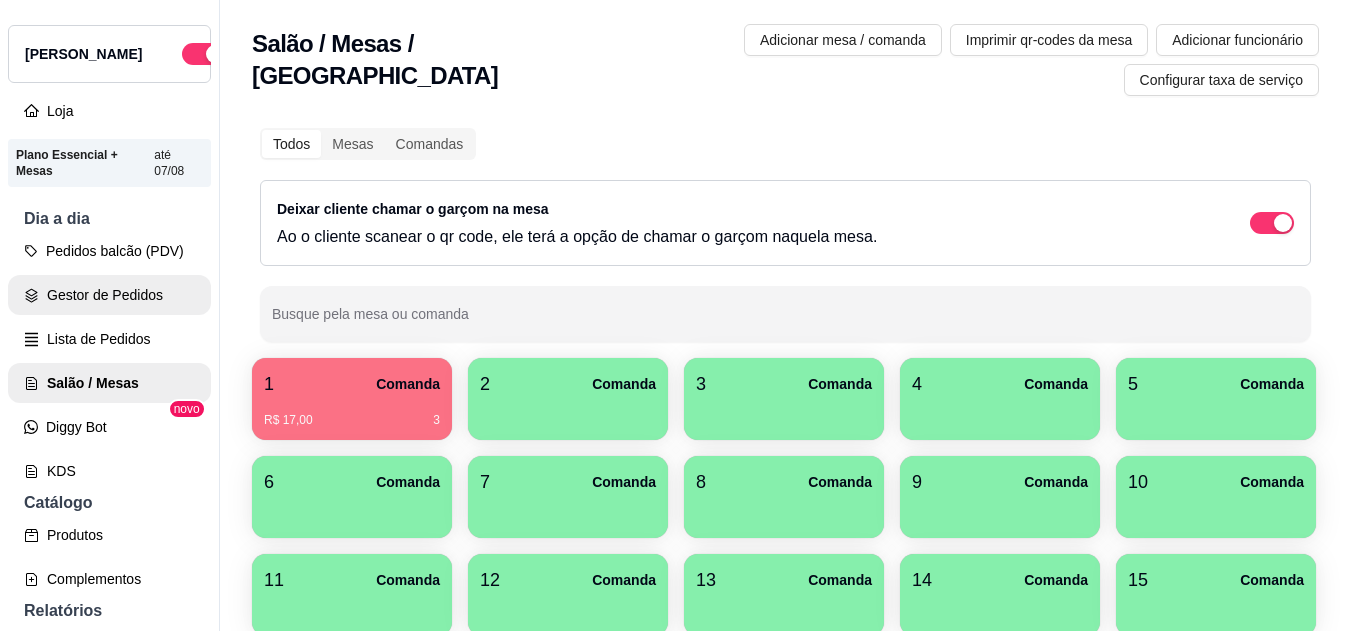 click on "Gestor de Pedidos" at bounding box center (109, 295) 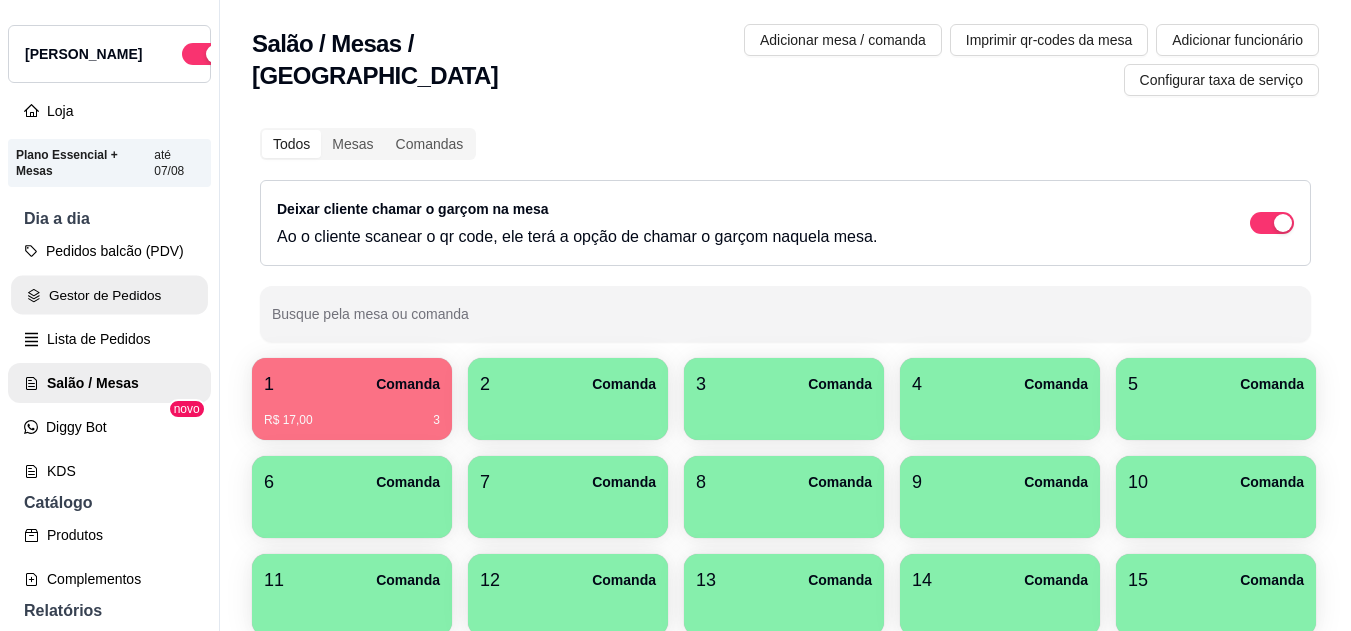 click on "Gestor de Pedidos" at bounding box center [109, 295] 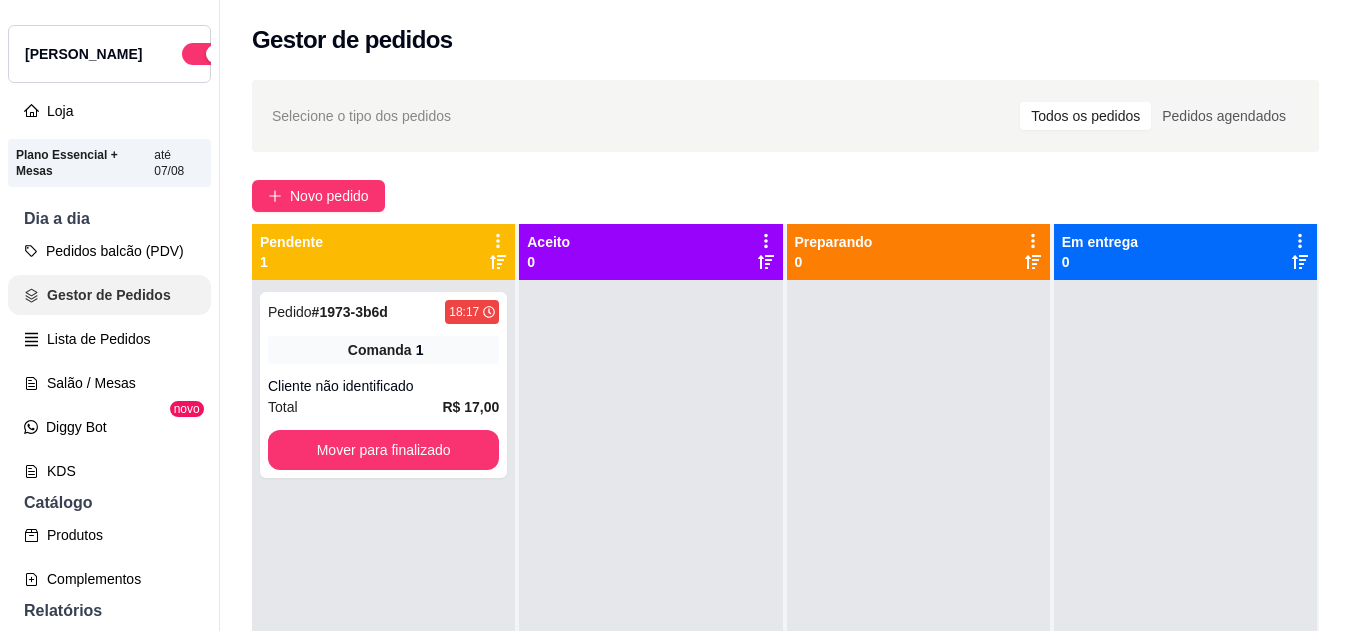 click on "Gestor de Pedidos" at bounding box center (109, 295) 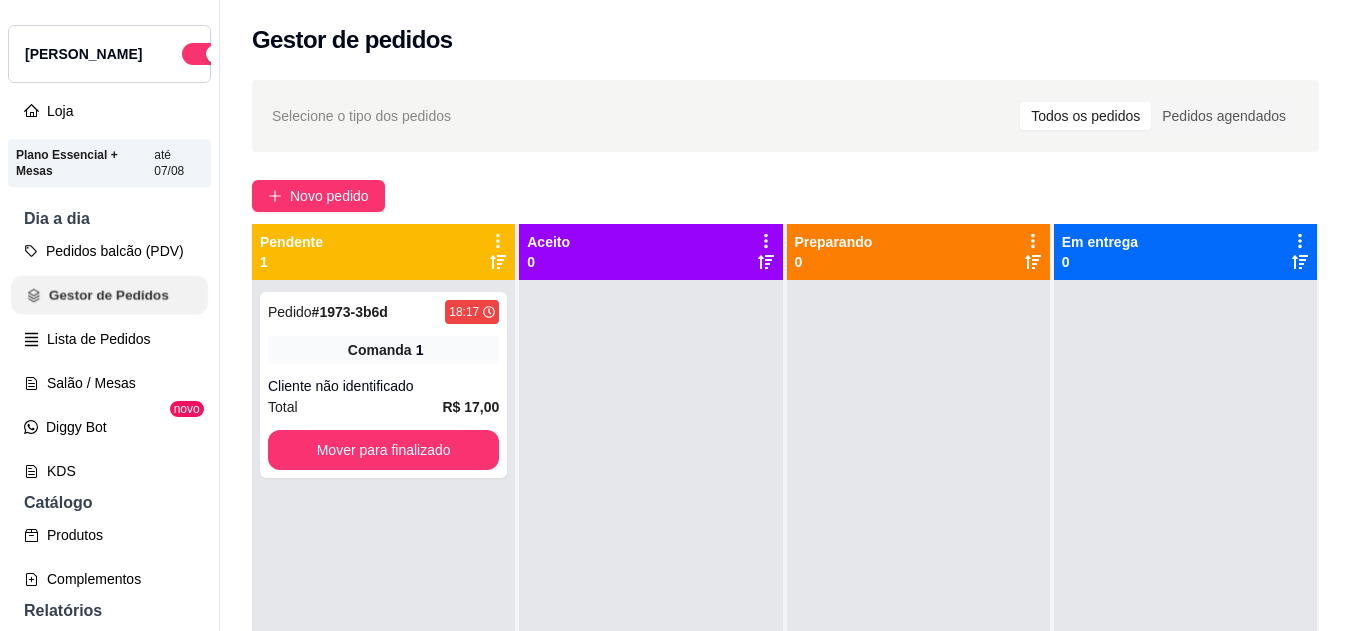 click on "Gestor de Pedidos" at bounding box center [109, 295] 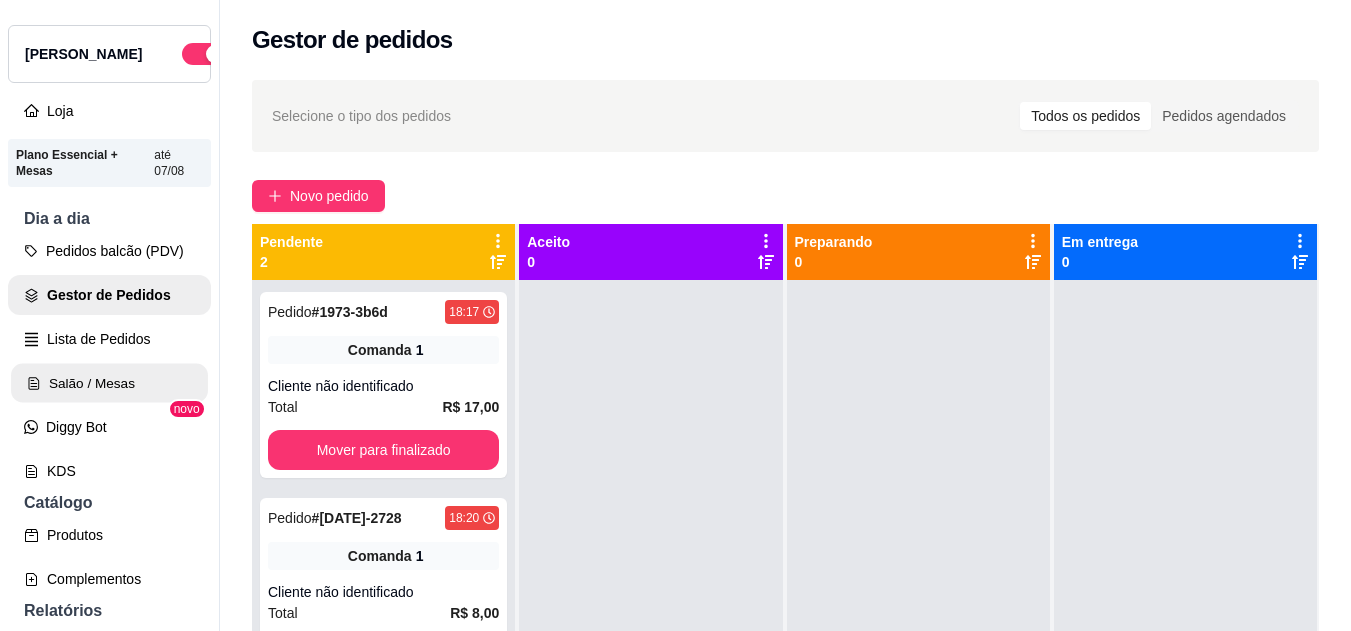 click on "Salão / Mesas" at bounding box center [109, 383] 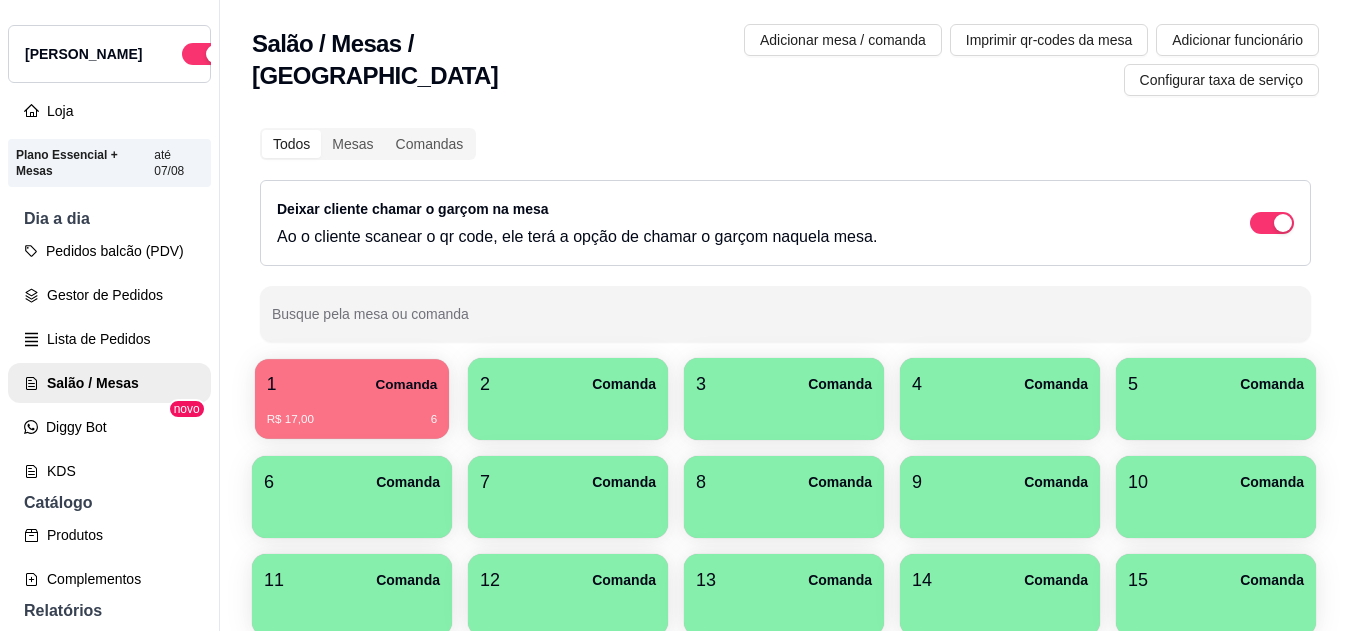 click on "1 Comanda" at bounding box center [352, 384] 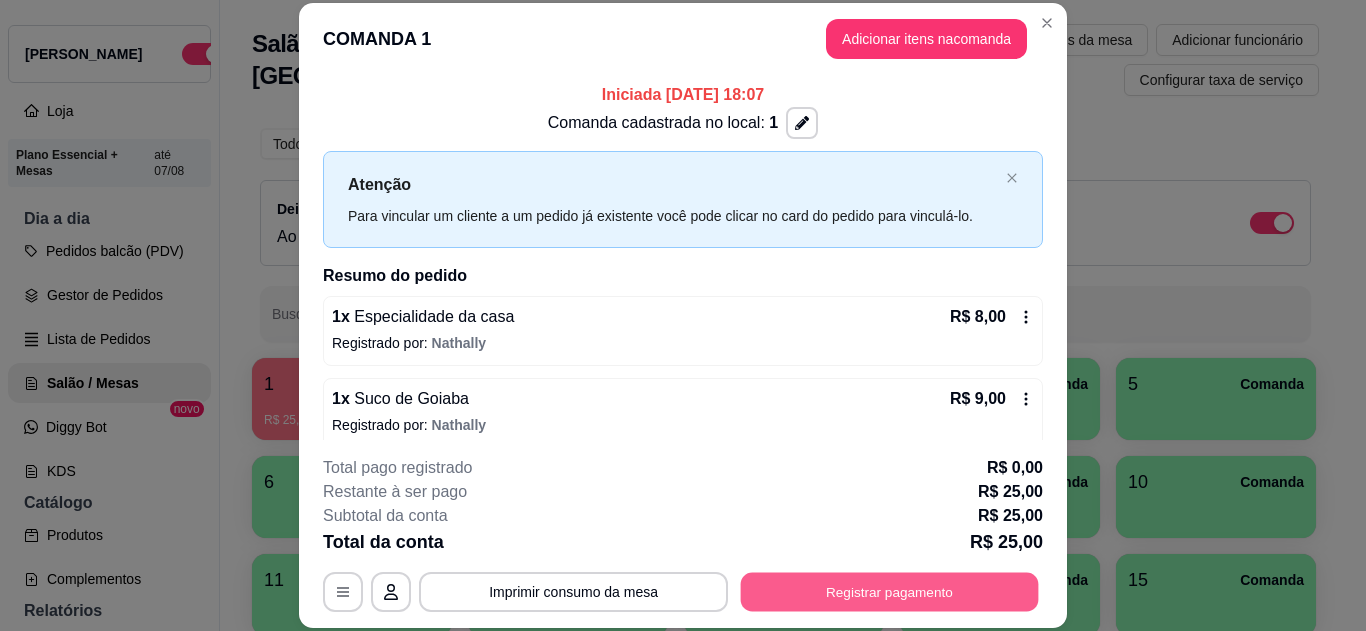 click on "Registrar pagamento" at bounding box center [890, 591] 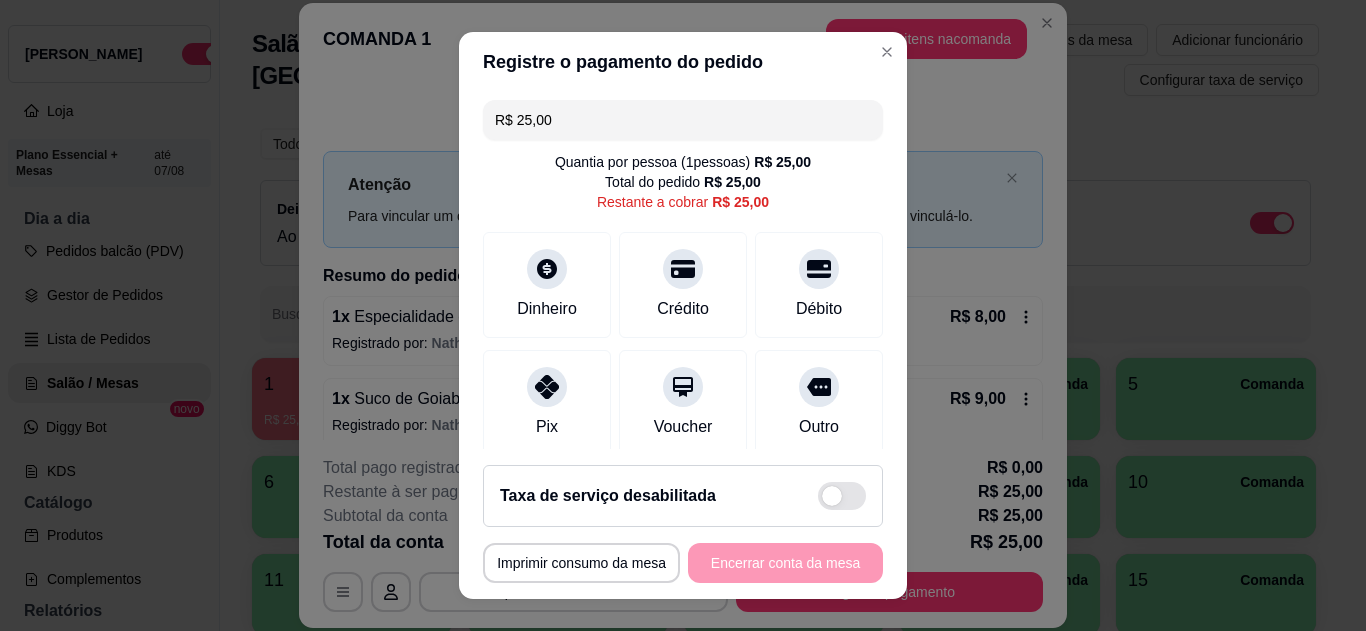 click on "Pix" at bounding box center (547, 403) 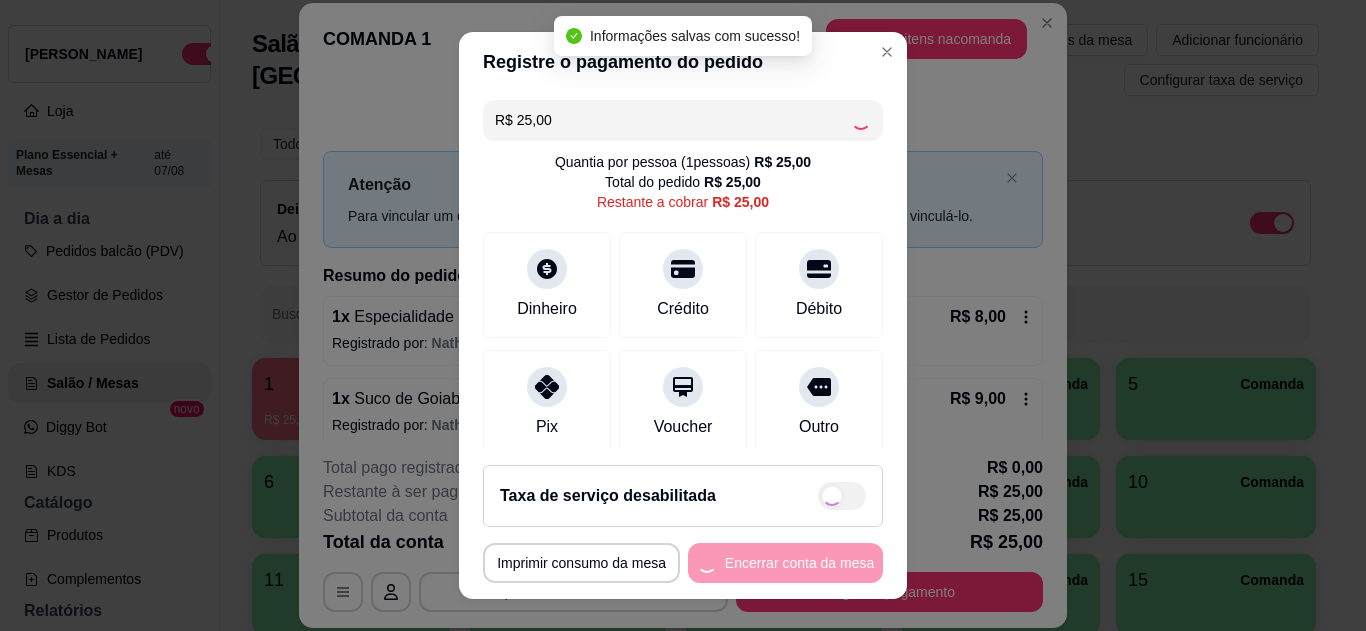 type on "R$ 0,00" 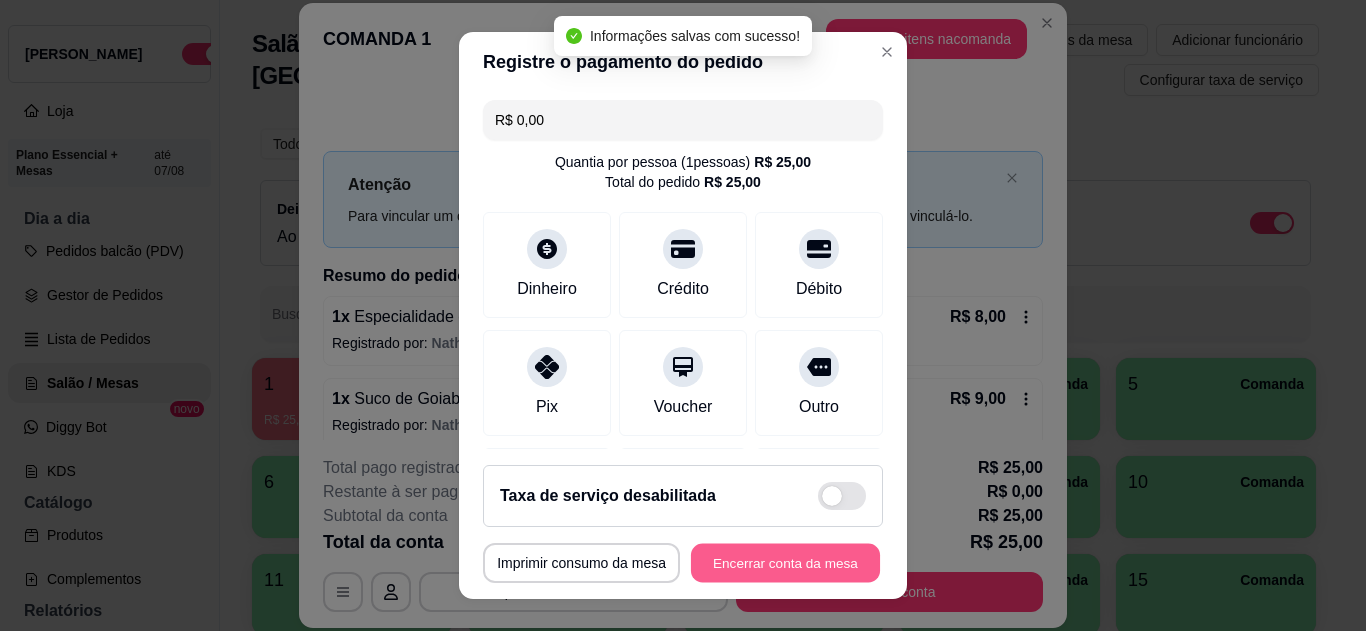 click on "Encerrar conta da mesa" at bounding box center [785, 563] 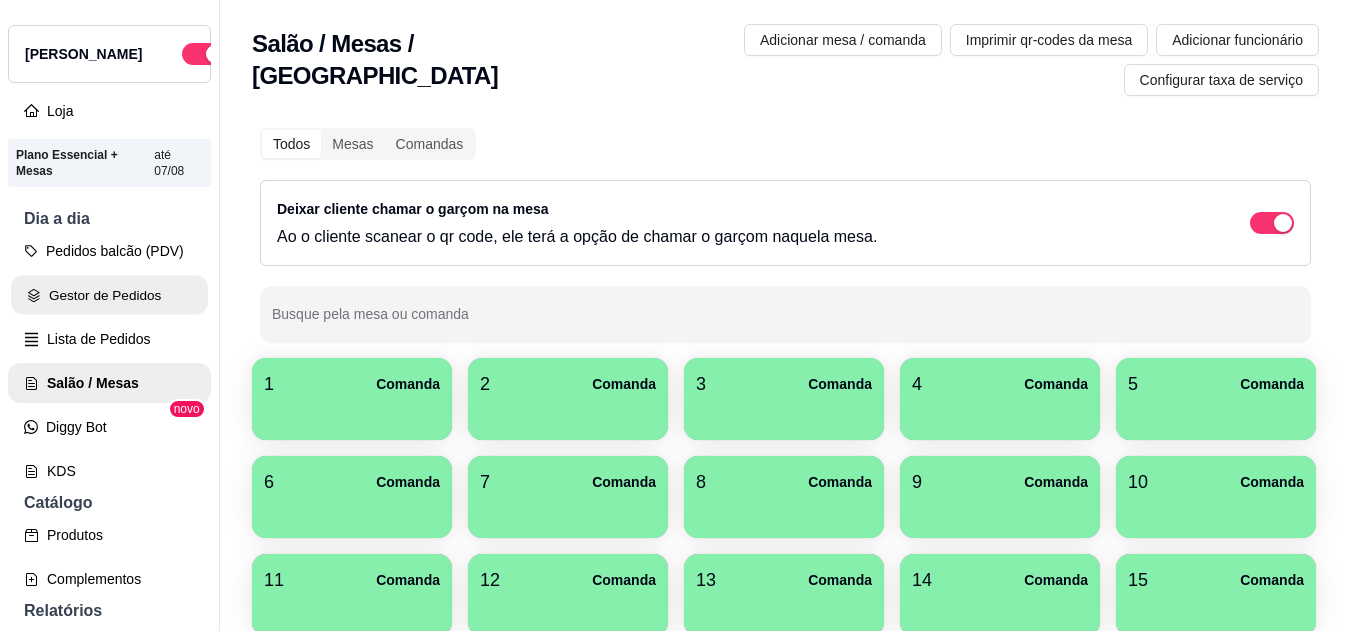 click on "Gestor de Pedidos" at bounding box center (109, 295) 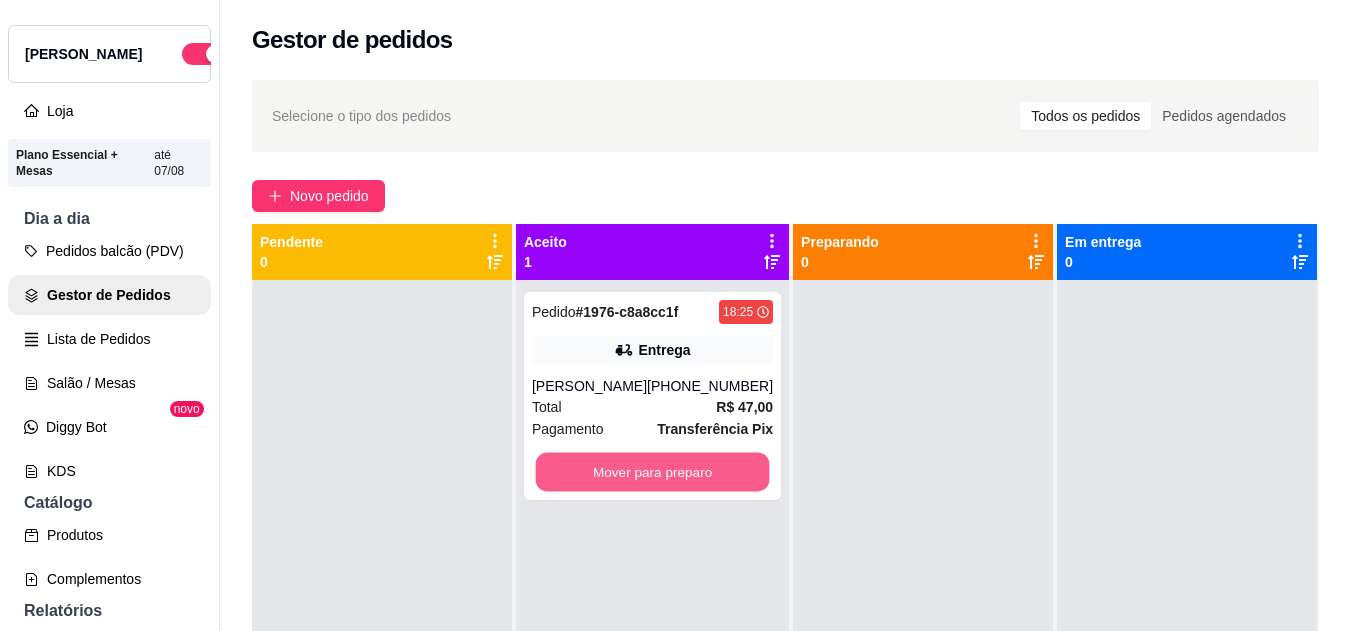 click on "Mover para preparo" at bounding box center (653, 472) 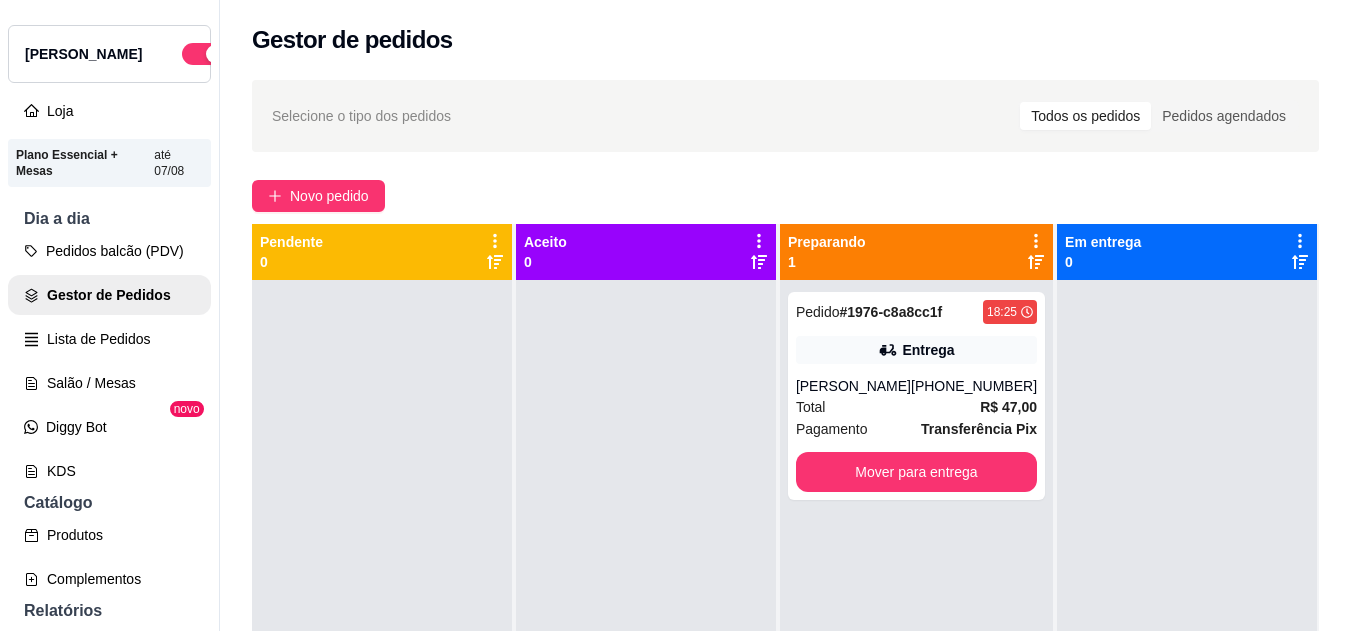 click on "Total R$ 47,00" at bounding box center [916, 407] 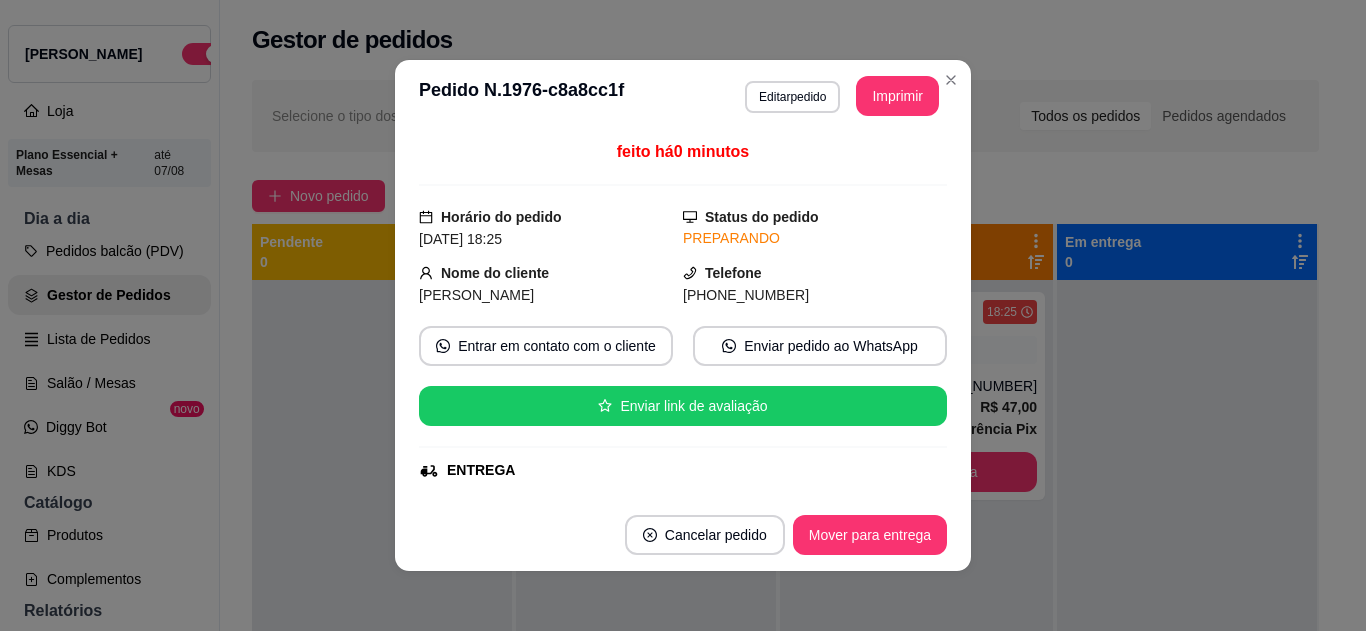 click on "feito há  0   minutos Horário do pedido [DATE] 18:25 Status do pedido PREPARANDO Nome do cliente [PERSON_NAME]  Telefone [PHONE_NUMBER] Entrar em contato com o cliente Enviar pedido ao WhatsApp Enviar link de avaliação ENTREGA Endereço  Alojamento Jamari , 06  - Lado direito  Taxa de entrega  R$ 5,00 Copiar Endereço Vincular motoboy Pagamento Transferência Pix   R$ 47,00 Resumo do pedido 2 x     Coxinha  R$ 16,00 1 x     Especialidade da casa R$ 8,00 1 x     Esfirra de Frango Aberta  R$ 9,00 1 x     Suco de Goiaba R$ 9,00 Subtotal R$ 42,00 Total R$ 47,00" at bounding box center (683, 315) 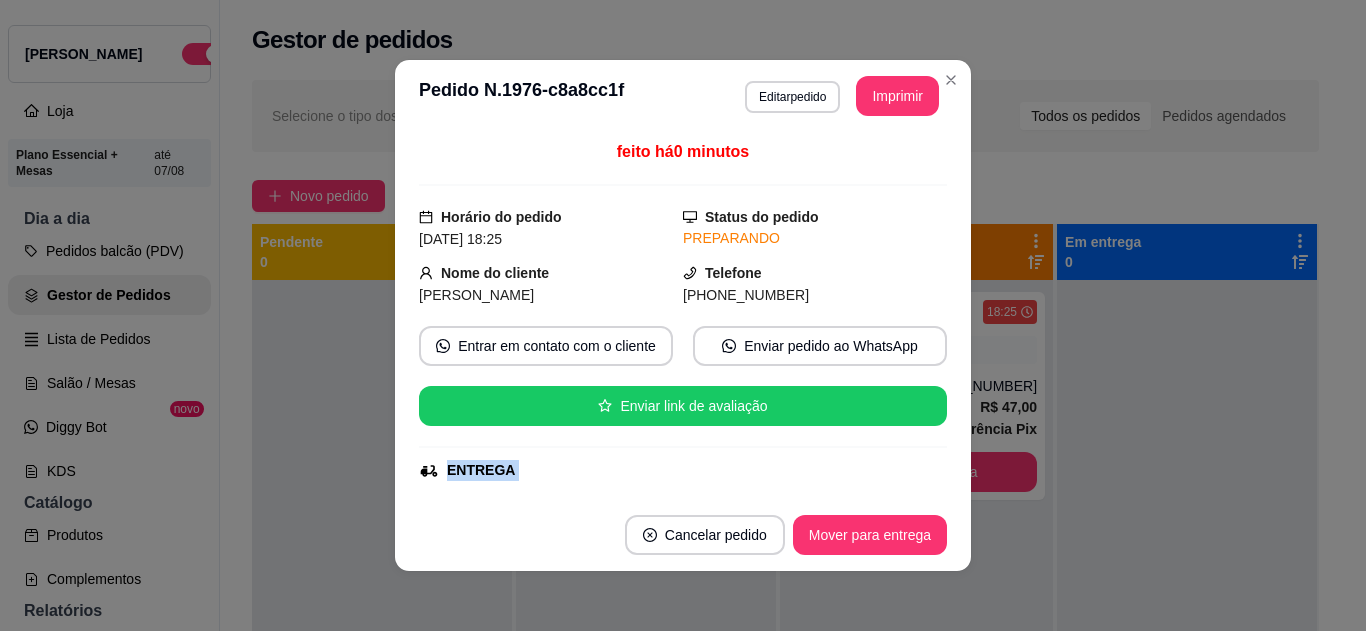 drag, startPoint x: 941, startPoint y: 481, endPoint x: 931, endPoint y: 479, distance: 10.198039 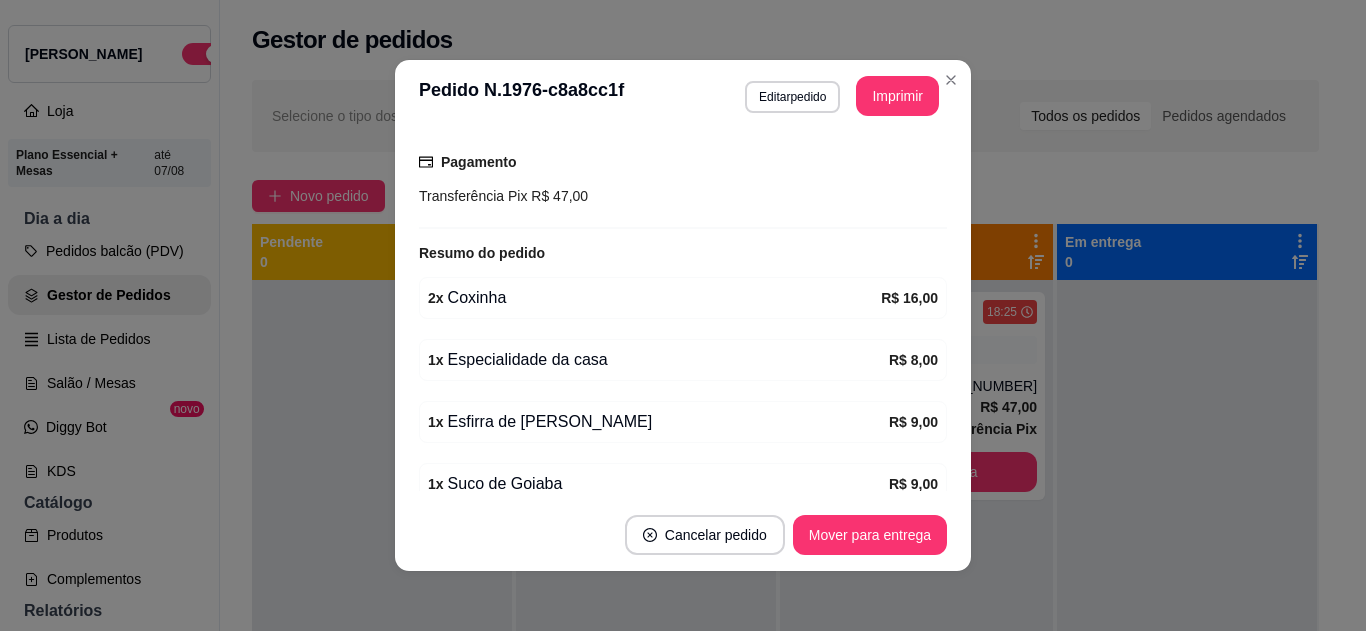 scroll, scrollTop: 560, scrollLeft: 0, axis: vertical 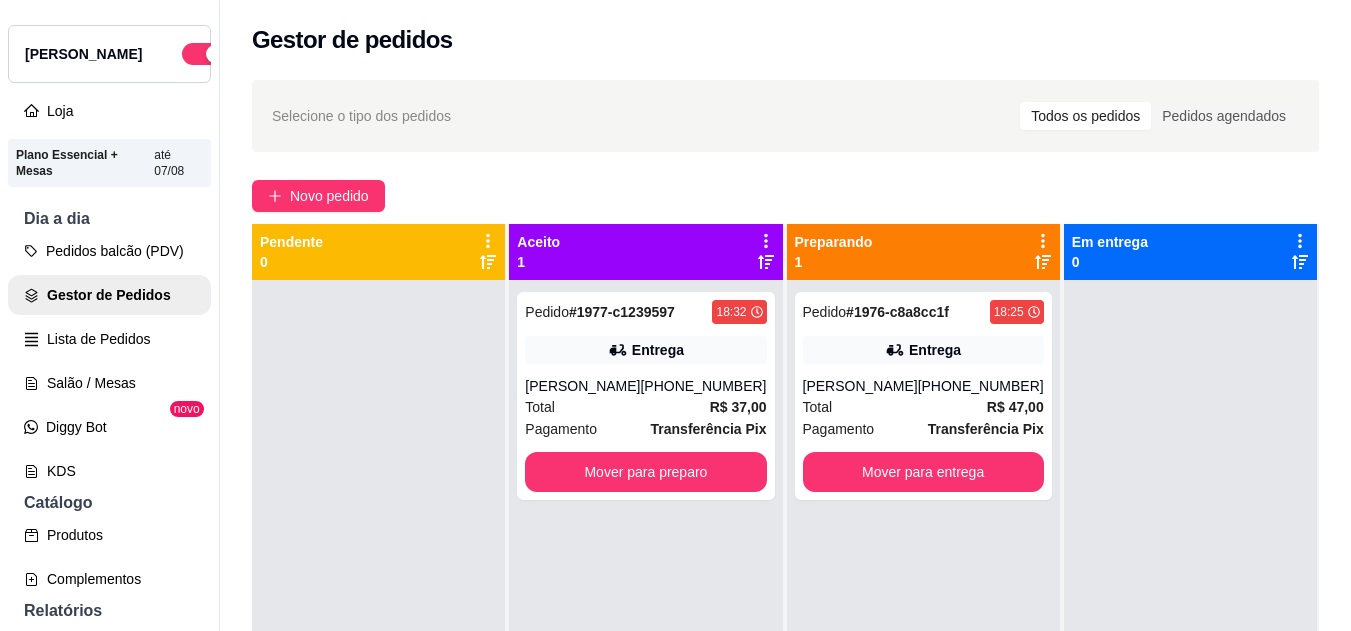click on "[PHONE_NUMBER]" at bounding box center [703, 386] 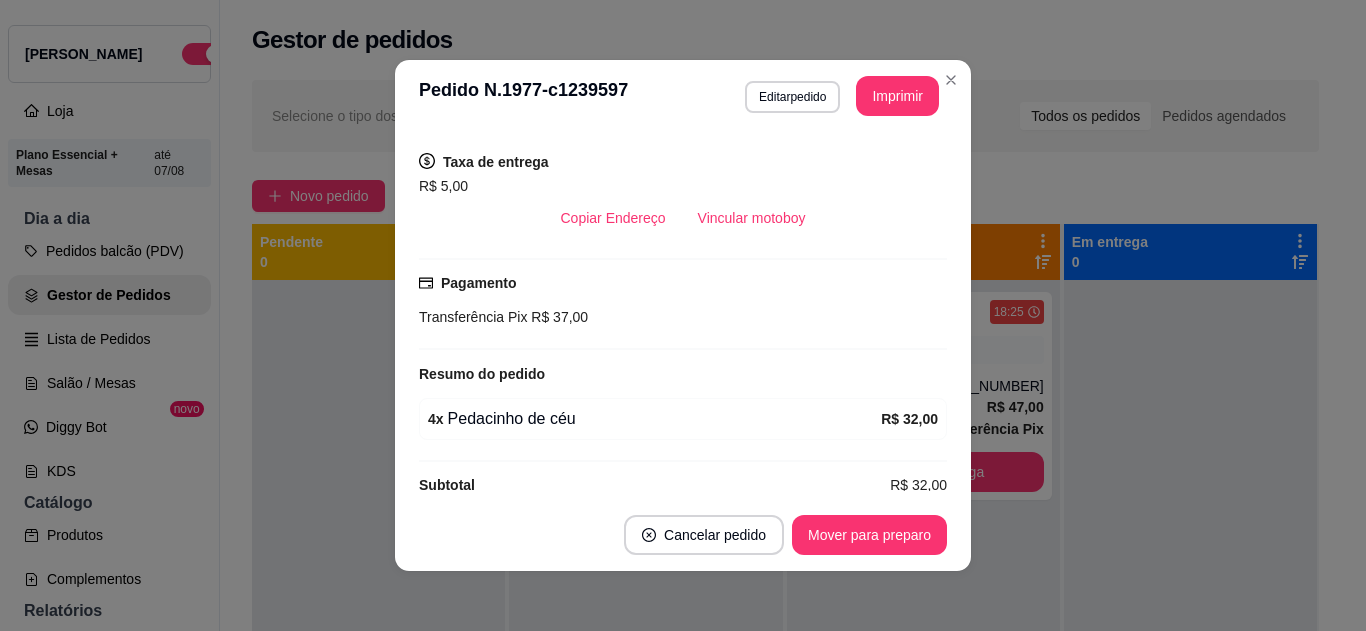 scroll, scrollTop: 426, scrollLeft: 0, axis: vertical 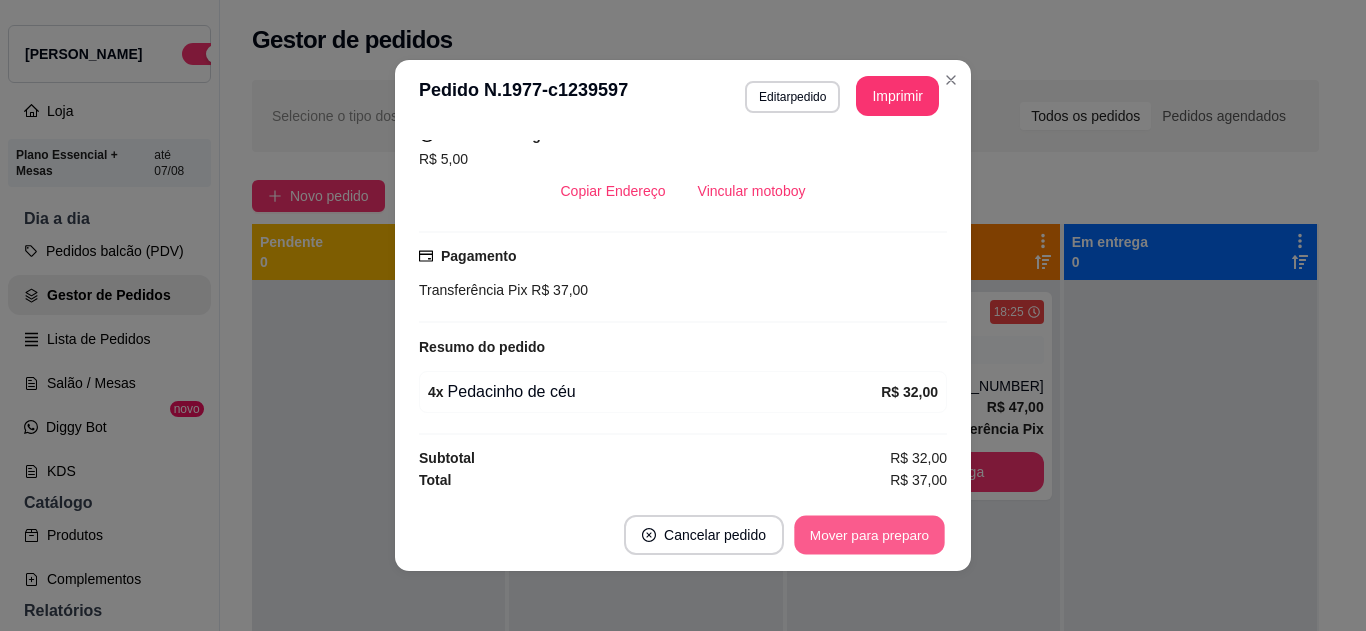 click on "Mover para preparo" at bounding box center [869, 535] 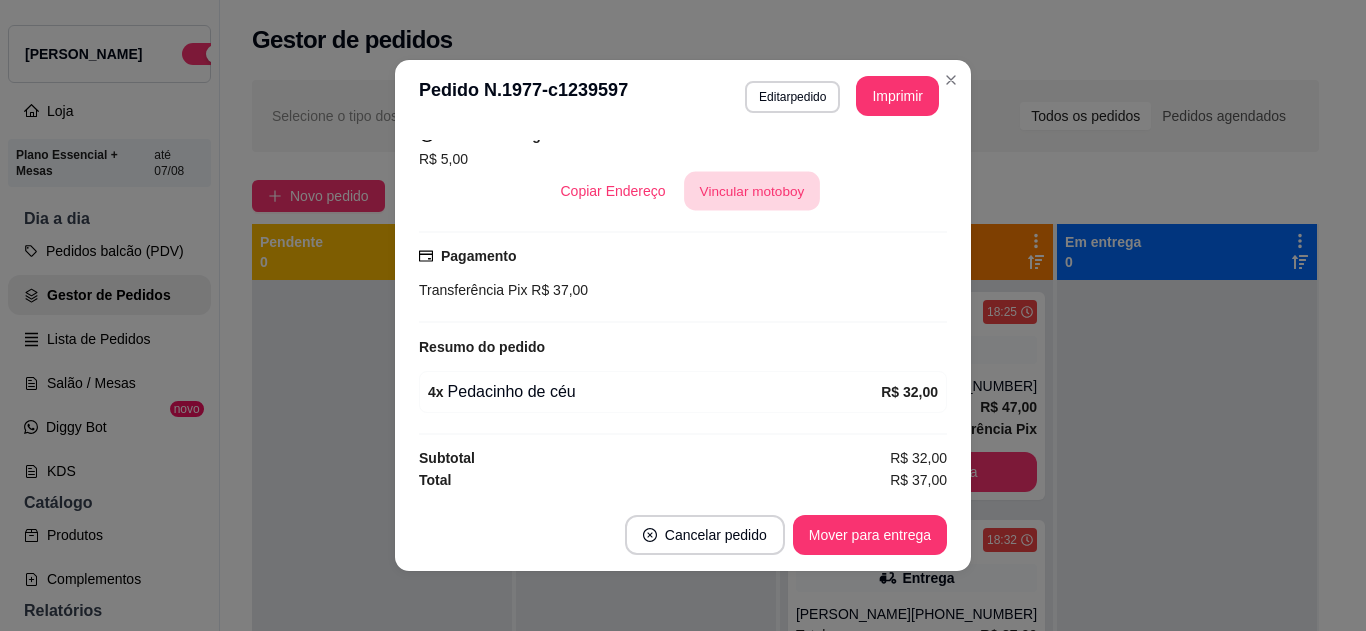 click on "Vincular motoboy" at bounding box center [752, 191] 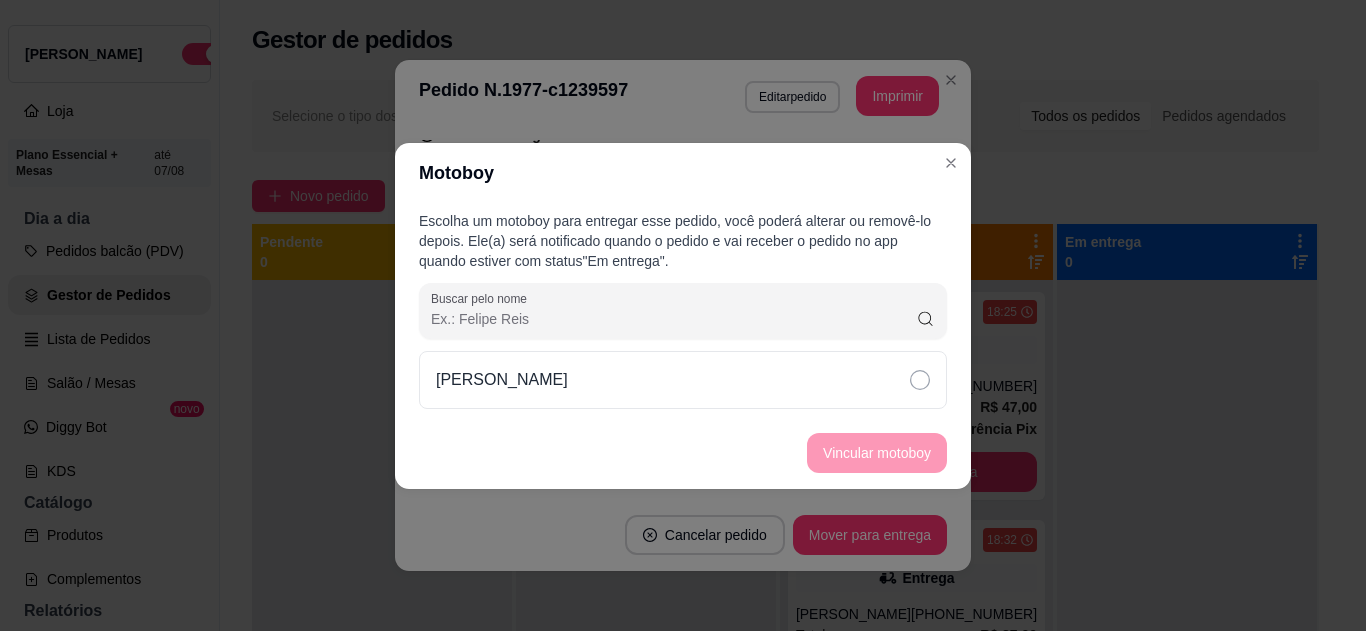 click on "[PERSON_NAME]" at bounding box center [683, 380] 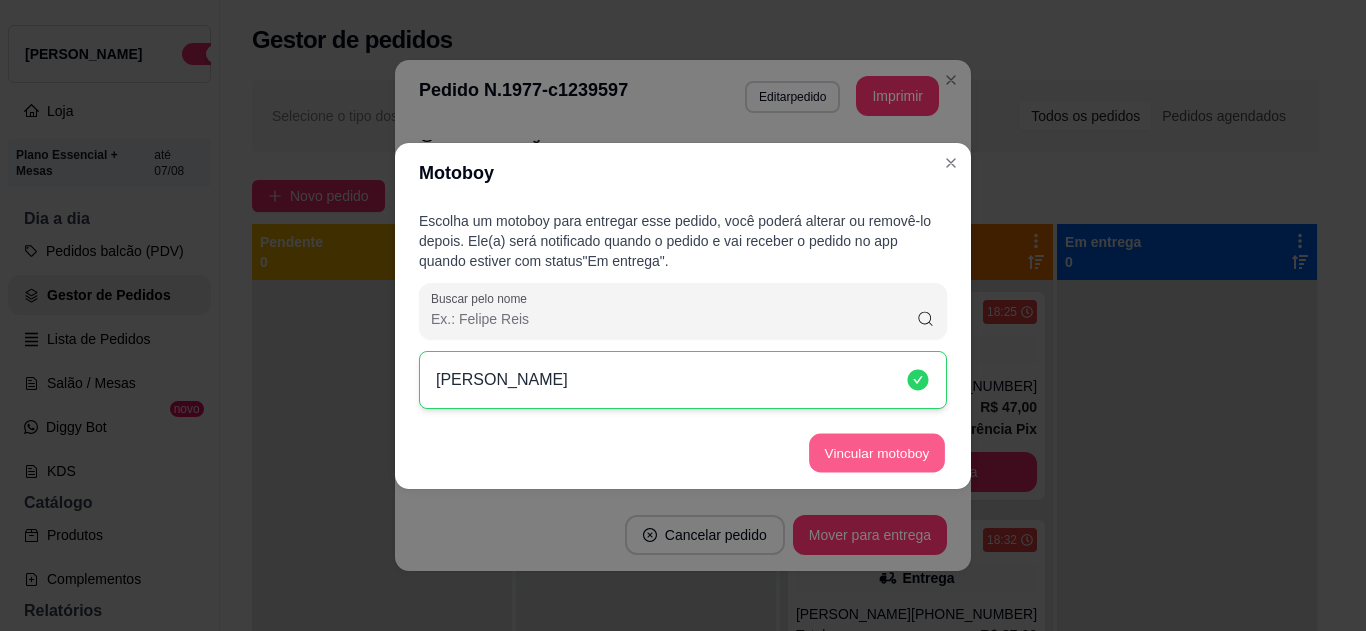 click on "Vincular motoboy" at bounding box center [877, 452] 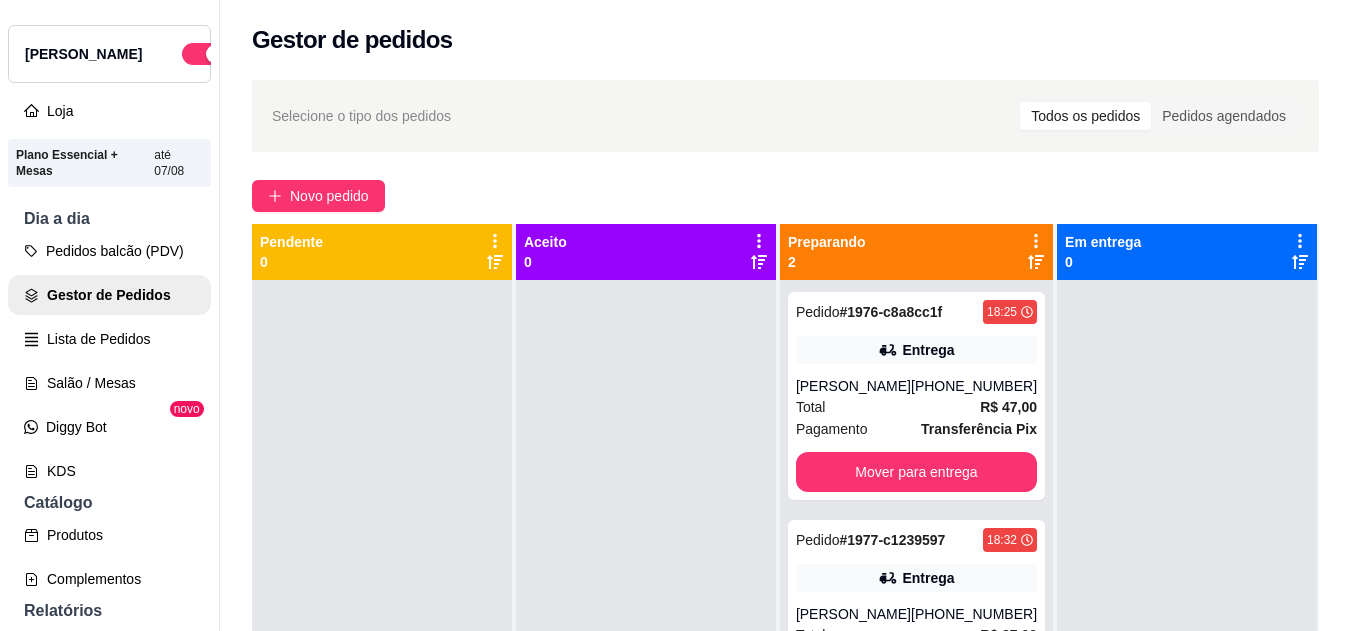 click on "Total R$ 47,00" at bounding box center (916, 407) 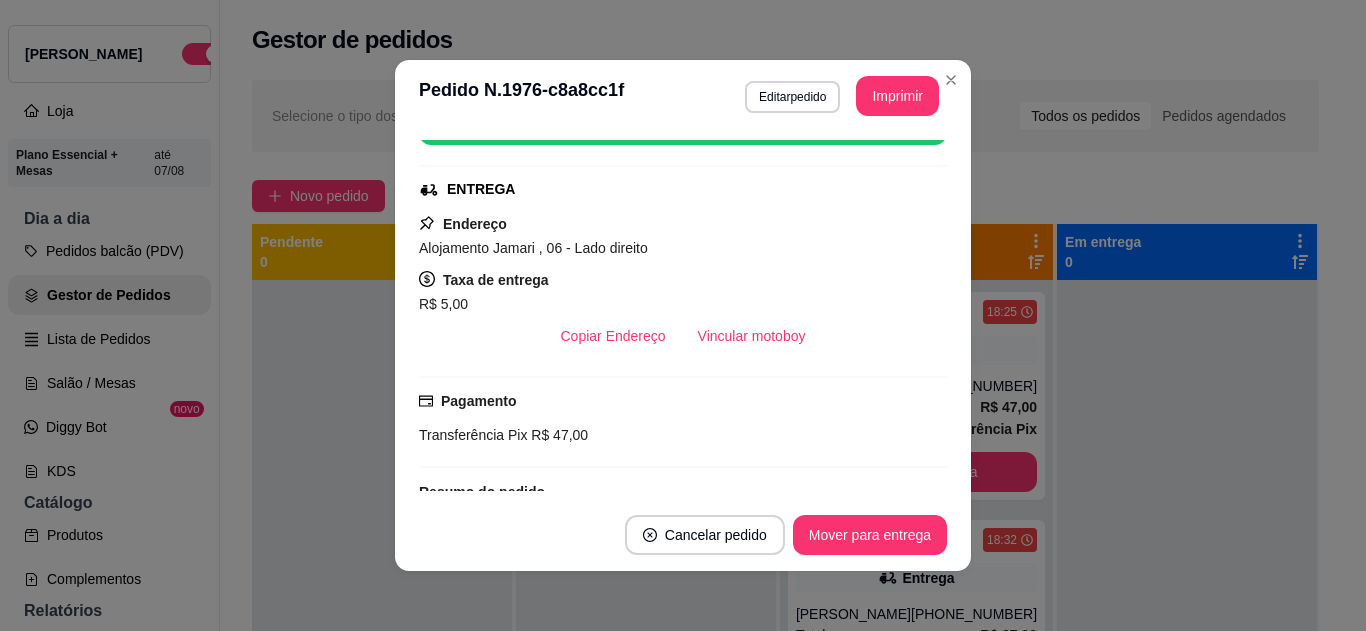 scroll, scrollTop: 280, scrollLeft: 0, axis: vertical 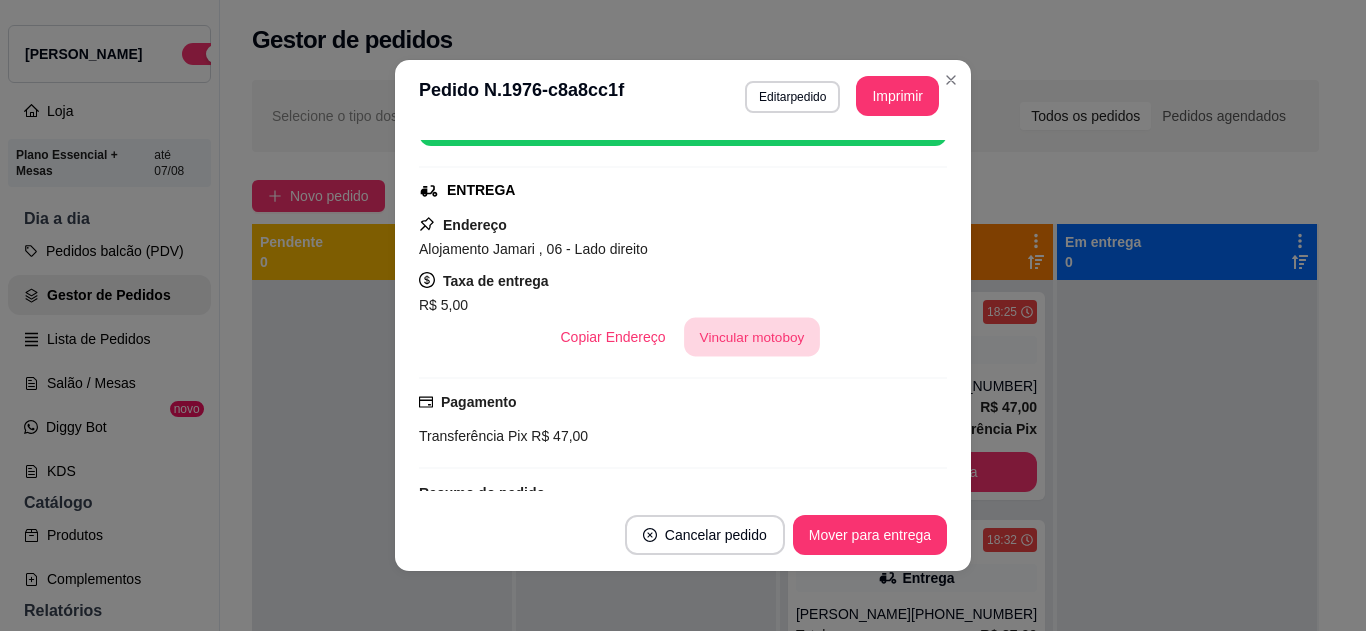 click on "Vincular motoboy" at bounding box center (752, 337) 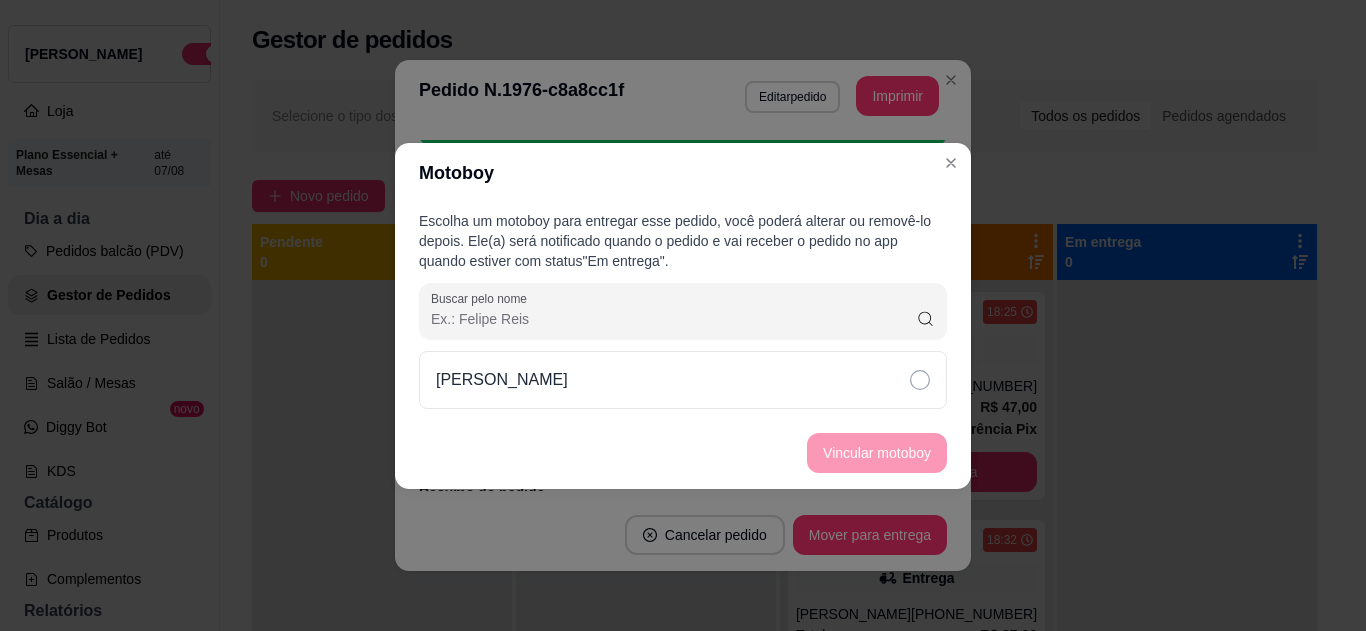 click on "[PERSON_NAME]" at bounding box center [683, 380] 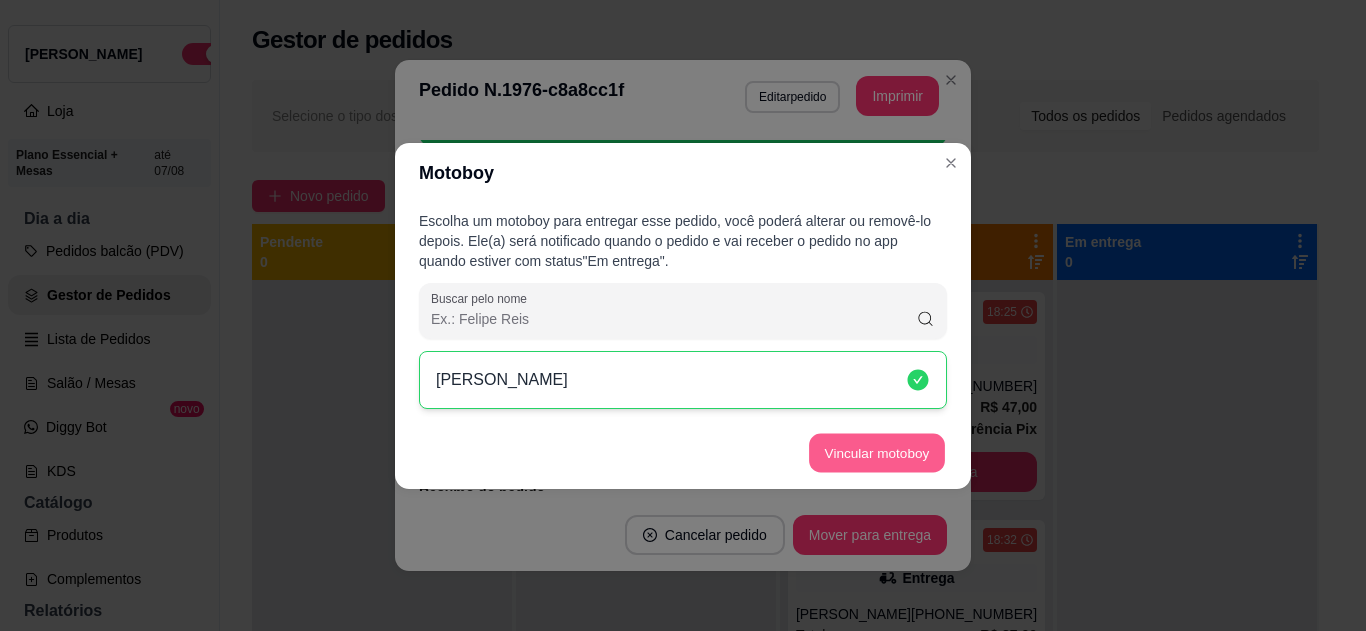 click on "Vincular motoboy" at bounding box center (877, 452) 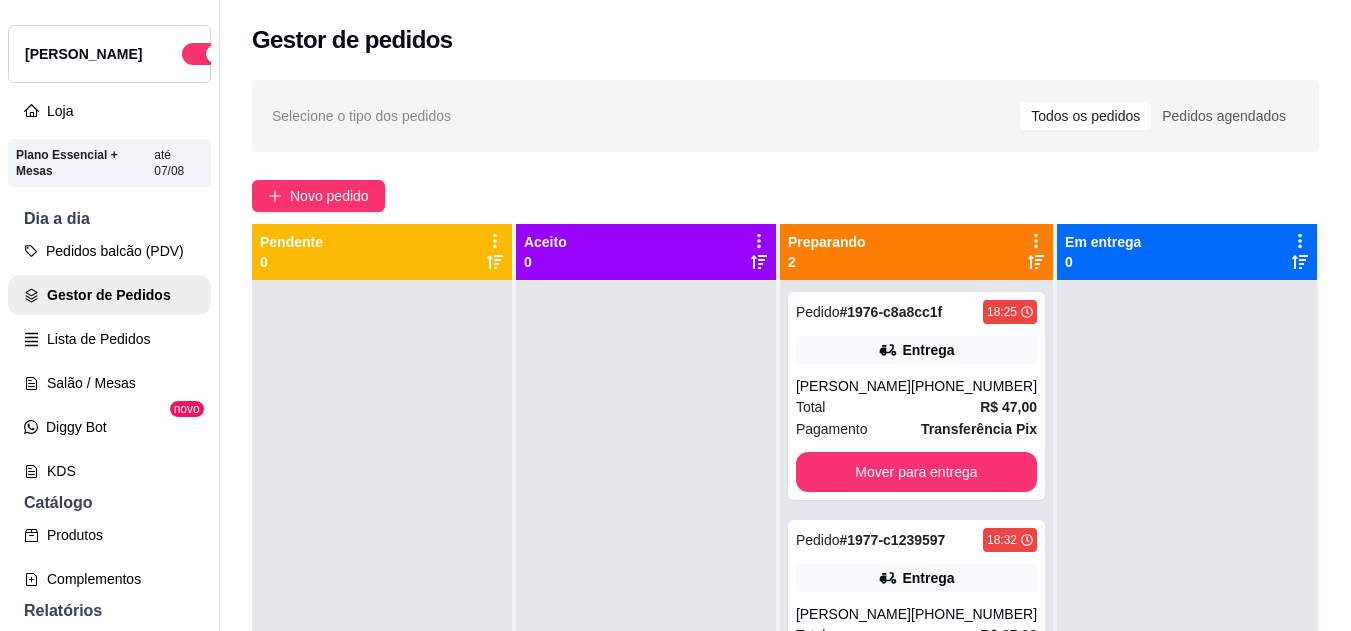 click on "Entrega" at bounding box center (916, 578) 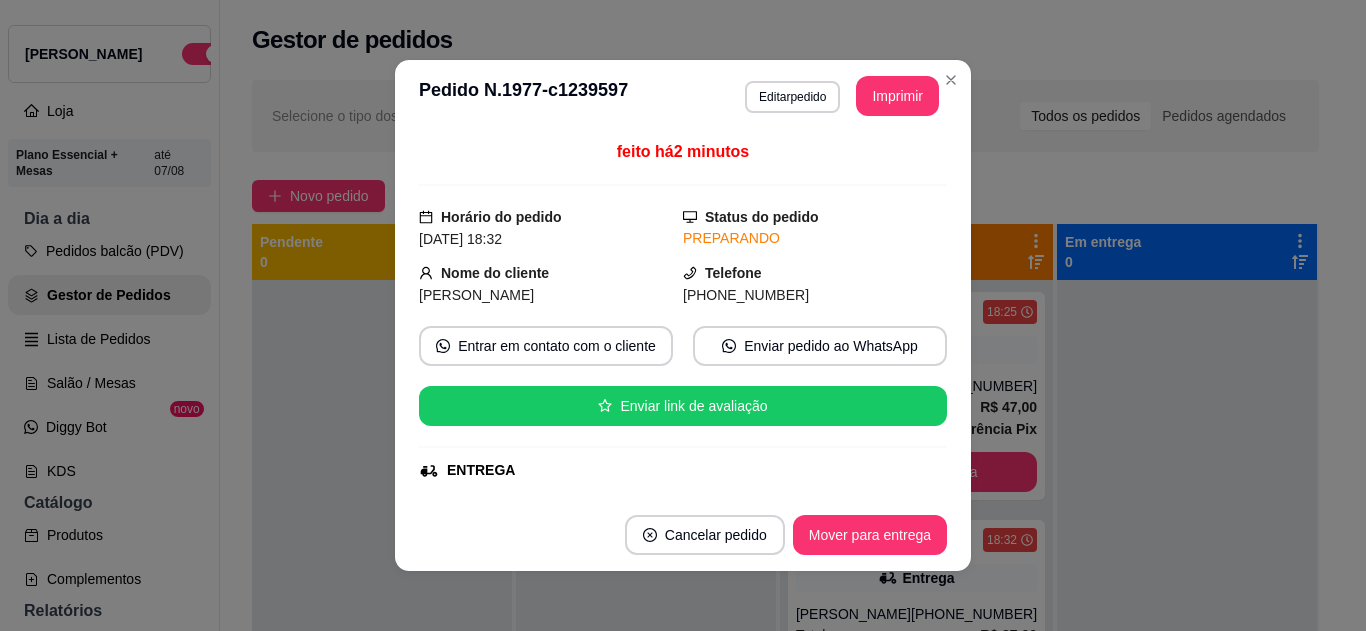 click on "feito há  2   minutos Horário do pedido [DATE] 18:32 Status do pedido PREPARANDO Nome do cliente Kaio Leme Telefone [PHONE_NUMBER] Entrar em contato com o cliente Enviar pedido ao WhatsApp Enviar link de avaliação ENTREGA Endereço  Marrecas (CH), - Bloco H  - Quarto 17 Taxa de entrega  R$ 5,00 Entregador [PERSON_NAME]  Copiar Endereço Editar motoboy Pagamento Transferência Pix   R$ 37,00 Resumo do pedido 4 x     Pedacinho de céu  R$ 32,00 Subtotal R$ 32,00 Total R$ 37,00" at bounding box center (683, 315) 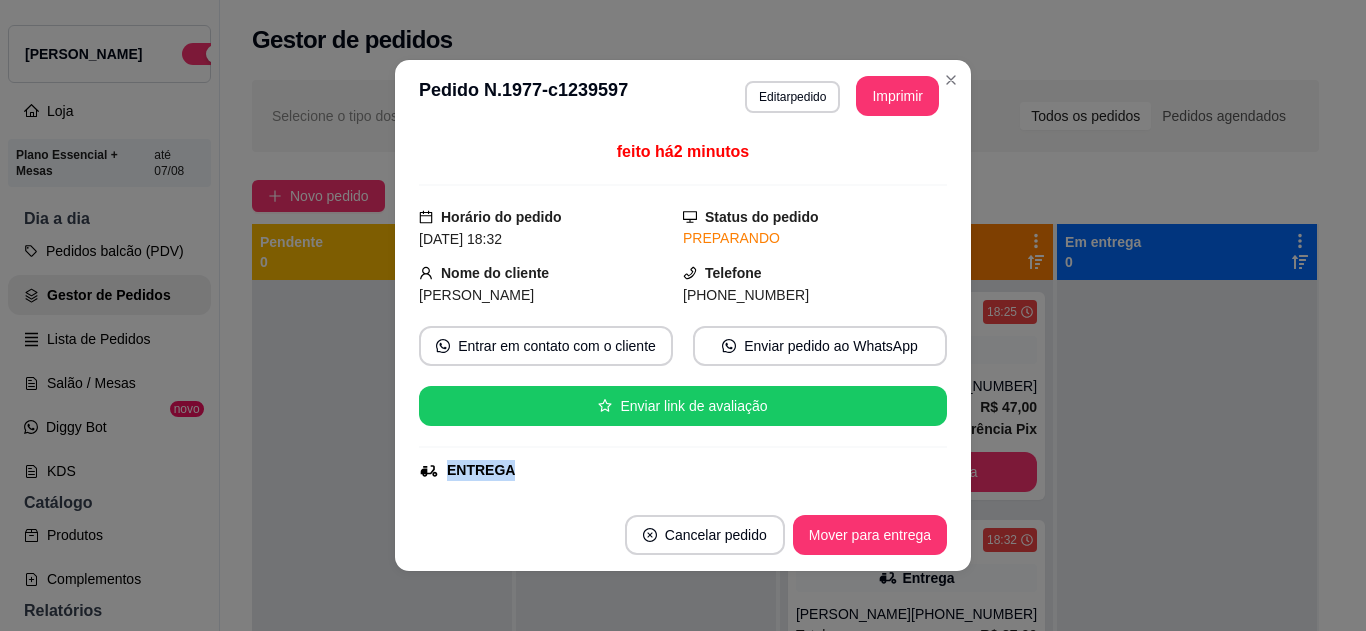 click on "feito há  2   minutos Horário do pedido [DATE] 18:32 Status do pedido PREPARANDO Nome do cliente Kaio Leme Telefone [PHONE_NUMBER] Entrar em contato com o cliente Enviar pedido ao WhatsApp Enviar link de avaliação ENTREGA Endereço  Marrecas (CH), - Bloco H  - Quarto 17 Taxa de entrega  R$ 5,00 Entregador [PERSON_NAME]  Copiar Endereço Editar motoboy Pagamento Transferência Pix   R$ 37,00 Resumo do pedido 4 x     Pedacinho de céu  R$ 32,00 Subtotal R$ 32,00 Total R$ 37,00" at bounding box center (683, 315) 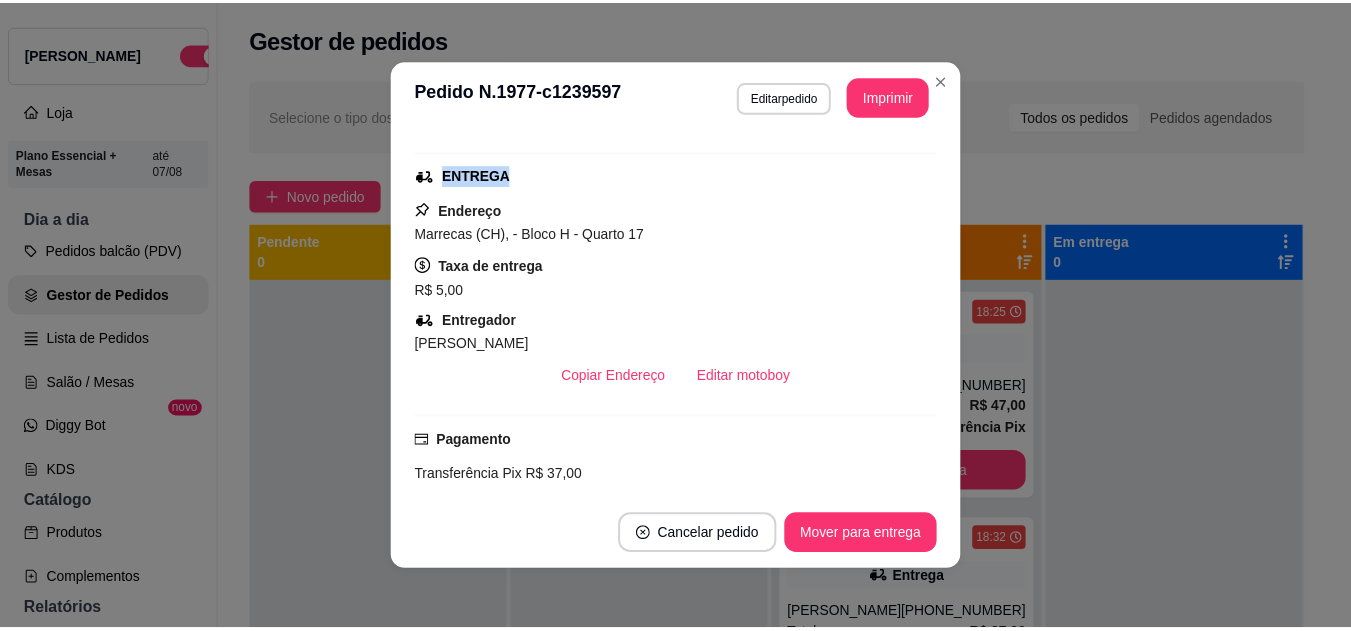 scroll, scrollTop: 320, scrollLeft: 0, axis: vertical 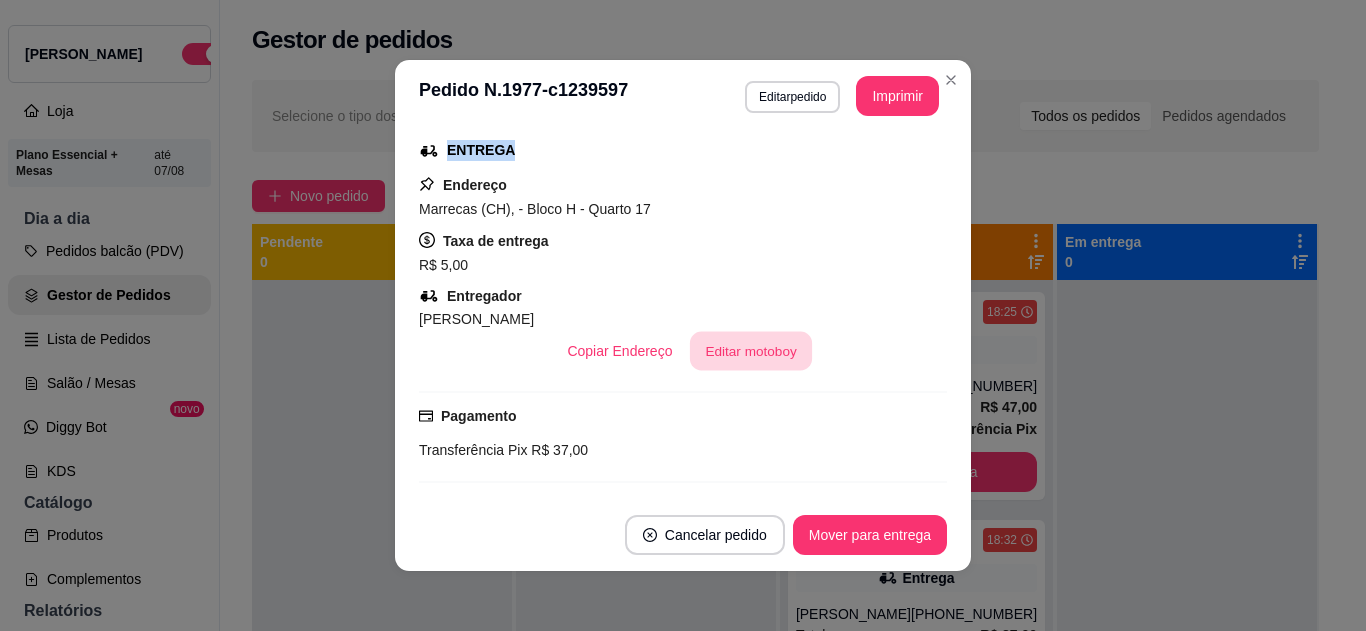 click on "Editar motoboy" at bounding box center (751, 351) 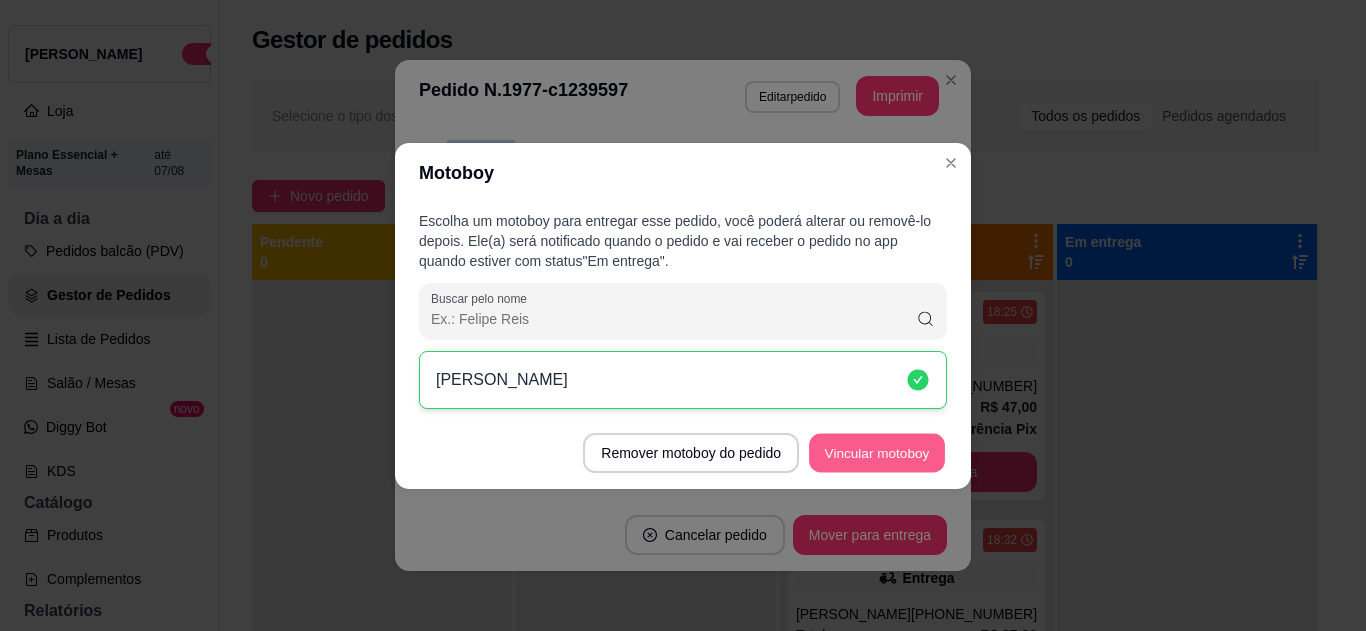 click on "Vincular motoboy" at bounding box center [877, 452] 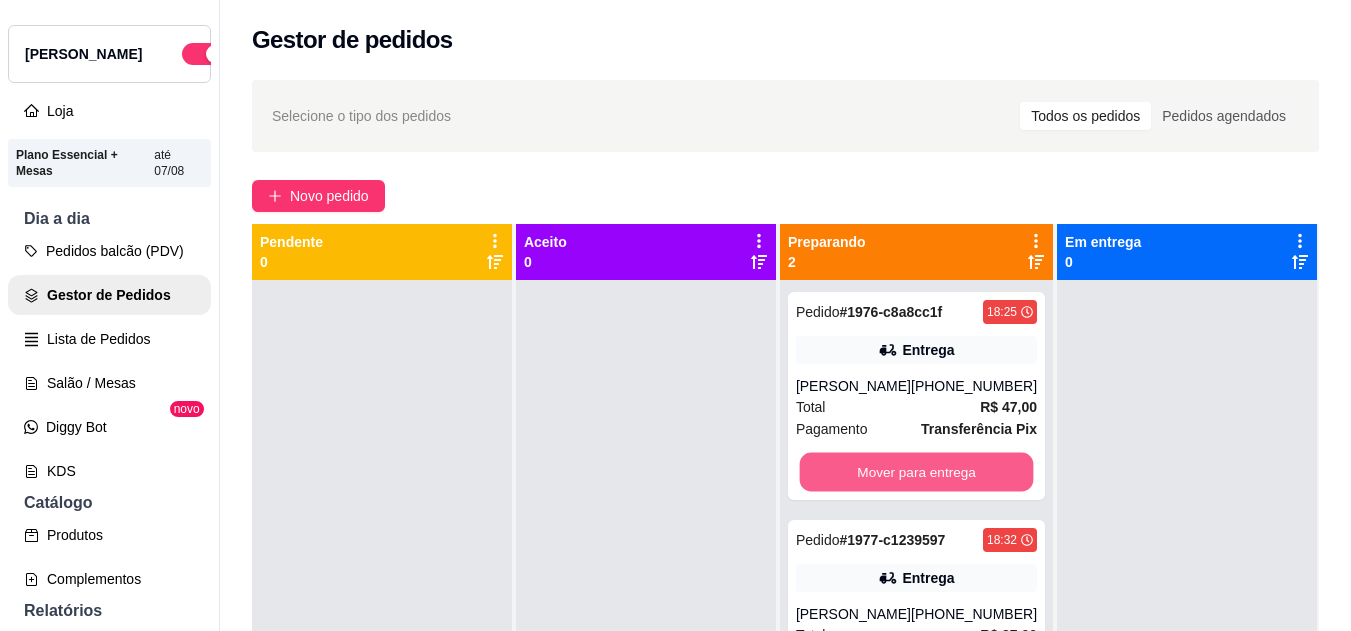 click on "Mover para entrega" at bounding box center (916, 472) 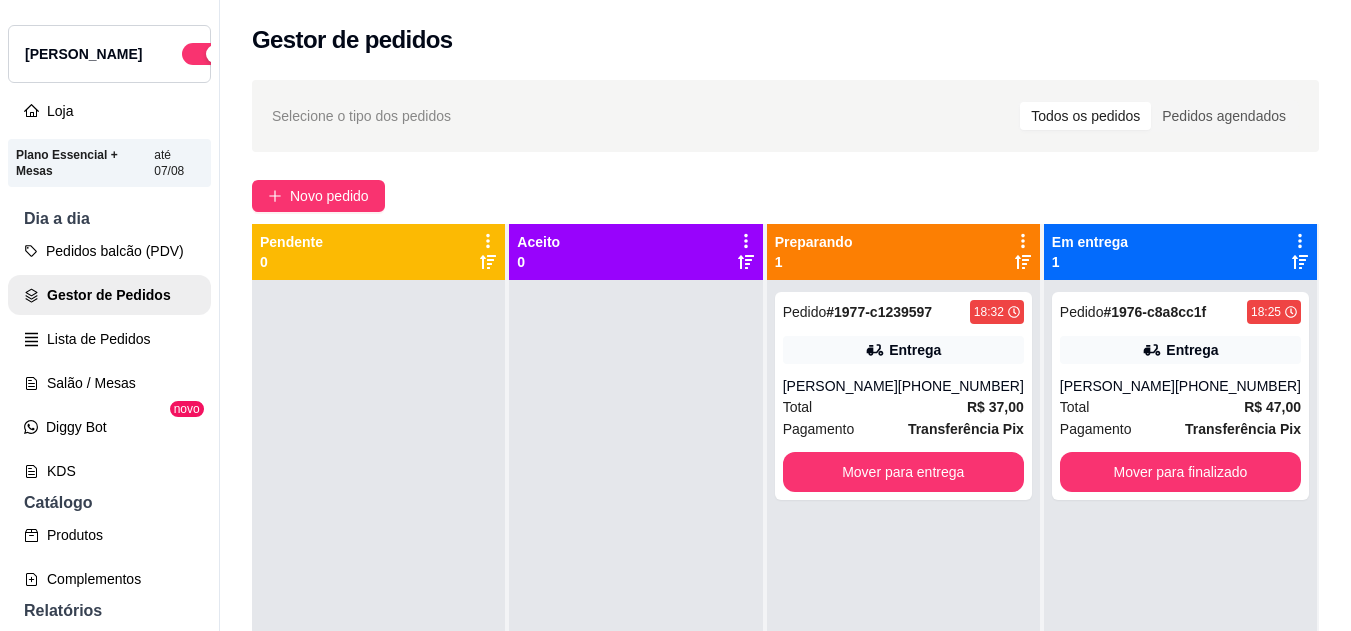 click on "Pedido  # 1977-c1239597 18:32 Entrega [PERSON_NAME] [PHONE_NUMBER] Total R$ 37,00 Pagamento Transferência Pix Mover para entrega" at bounding box center [903, 595] 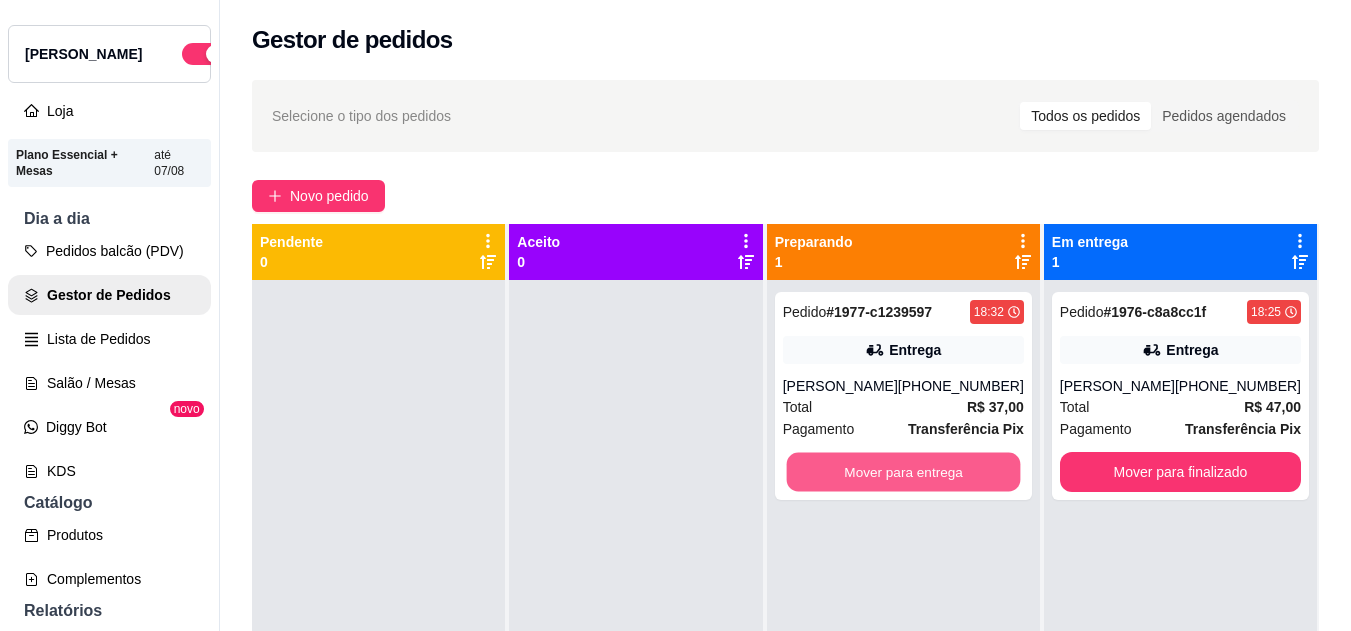 click on "Mover para entrega" at bounding box center (903, 472) 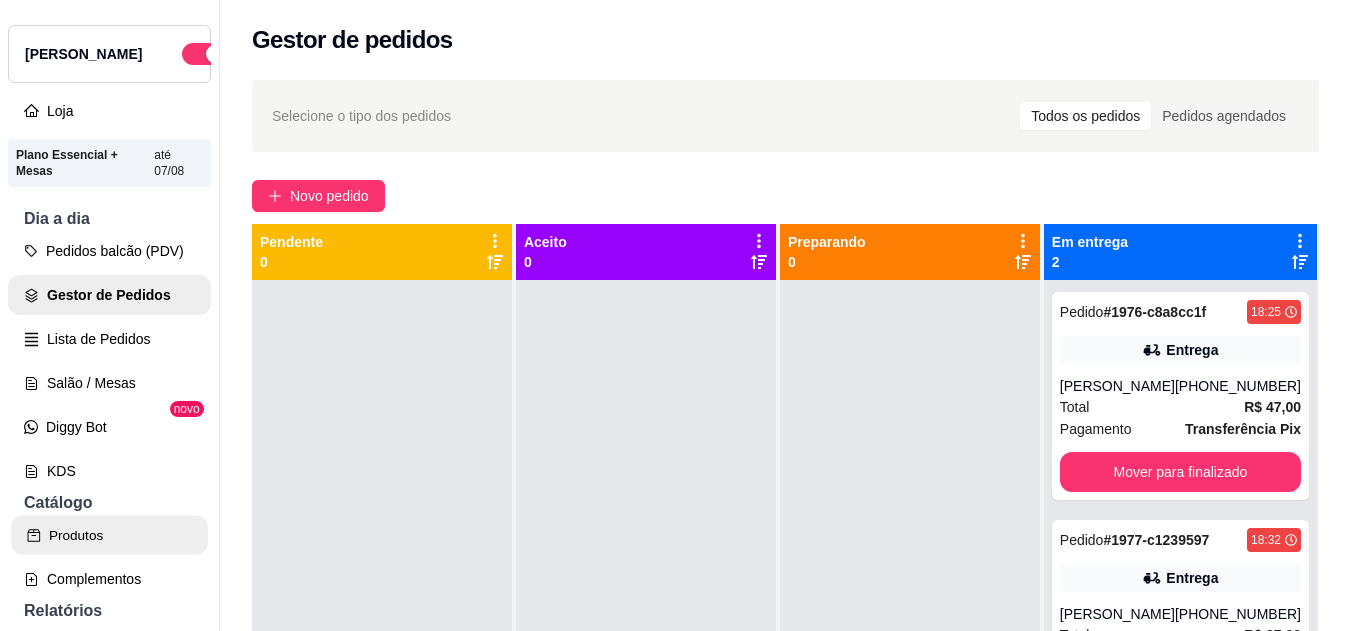 click on "Produtos" at bounding box center [109, 535] 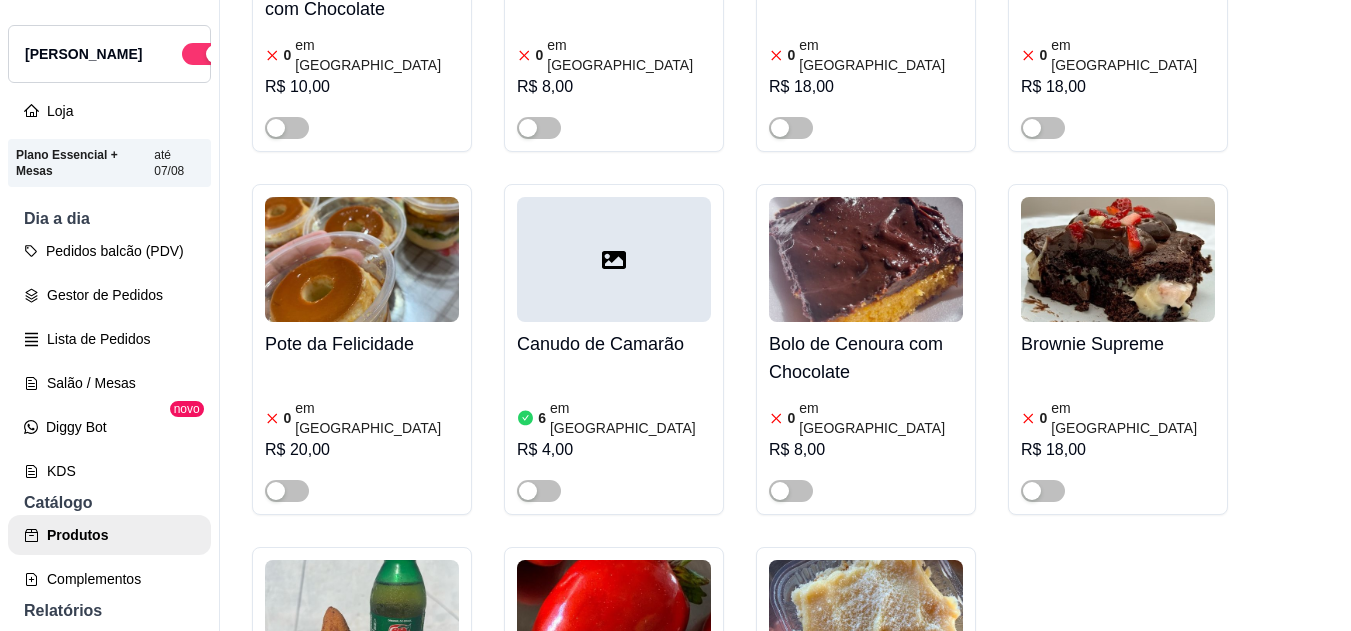 scroll, scrollTop: 3946, scrollLeft: 0, axis: vertical 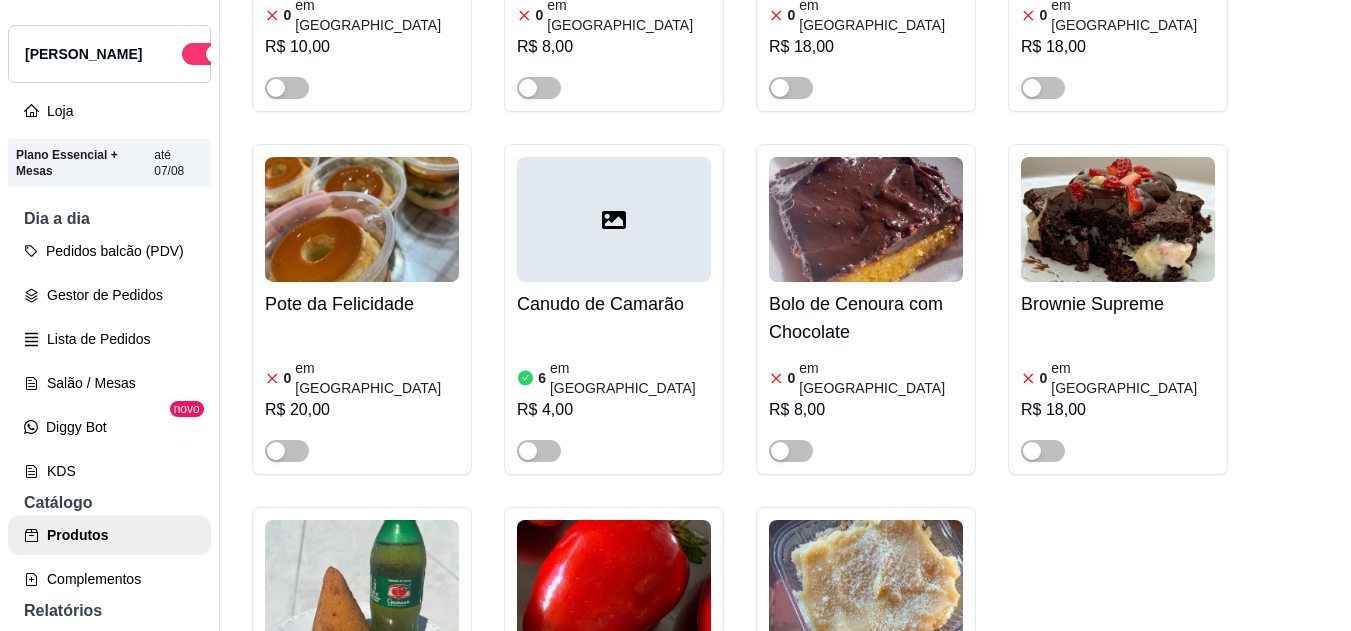 click on "6 em estoque R$ 8,00" at bounding box center (866, 757) 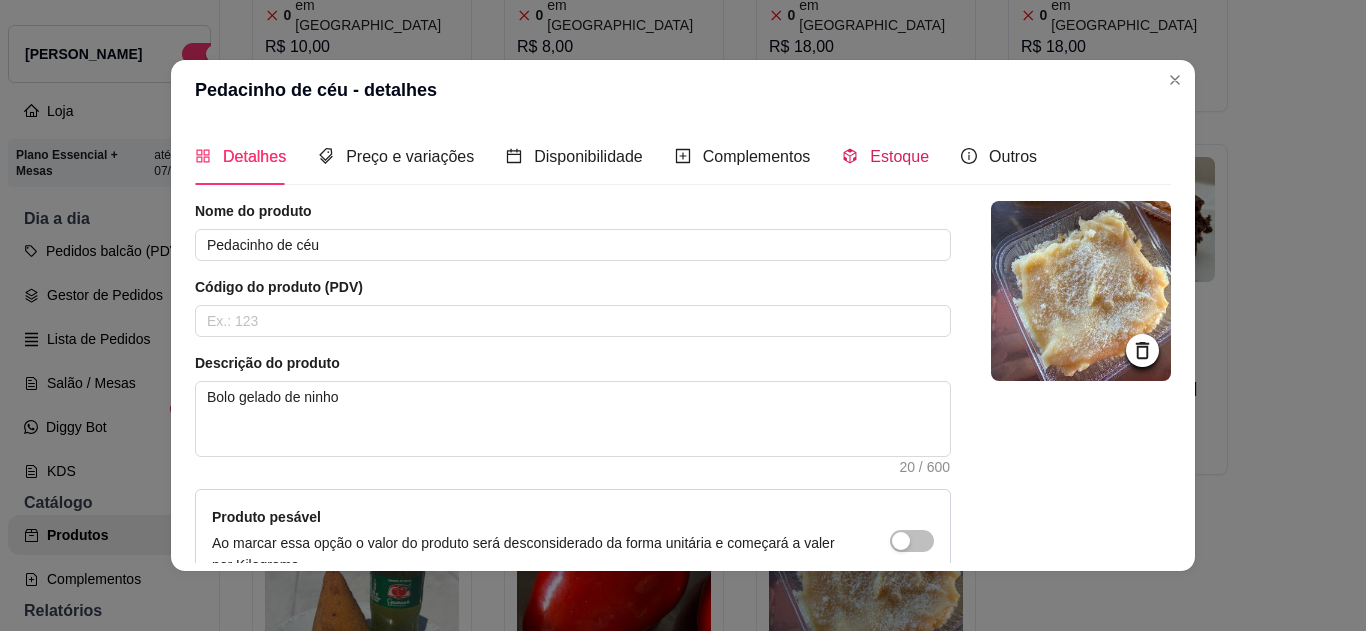 click on "Estoque" at bounding box center [899, 156] 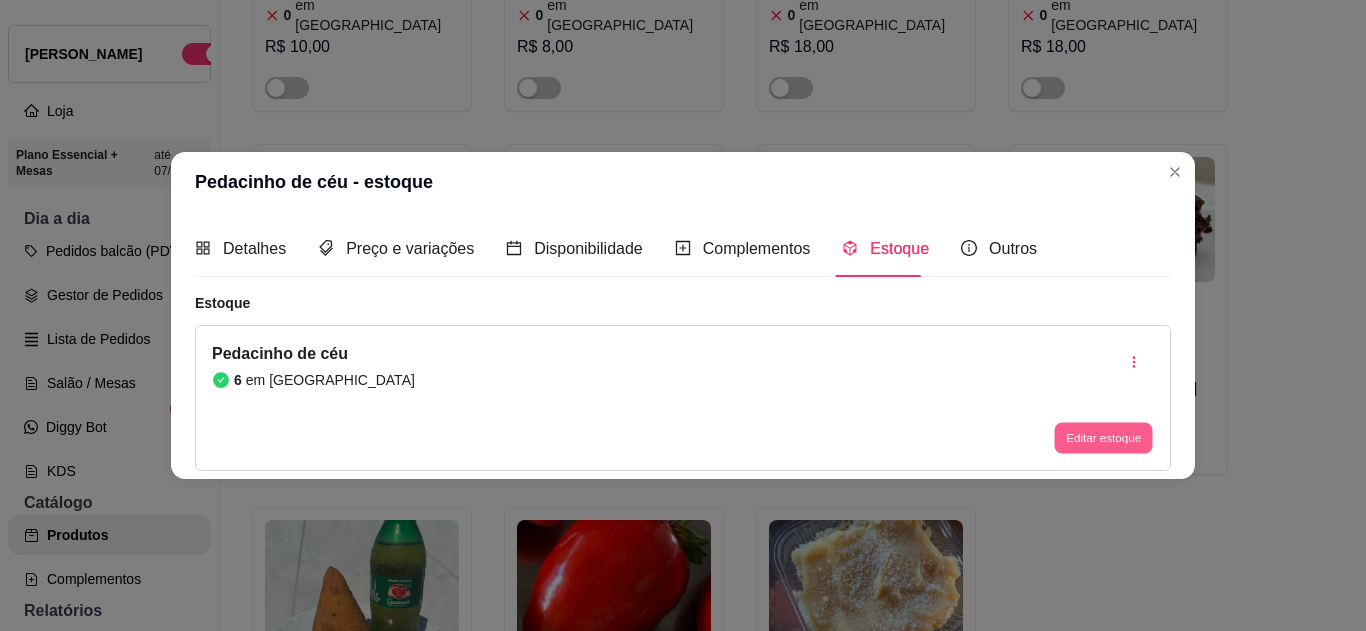 click on "Editar estoque" at bounding box center (1103, 438) 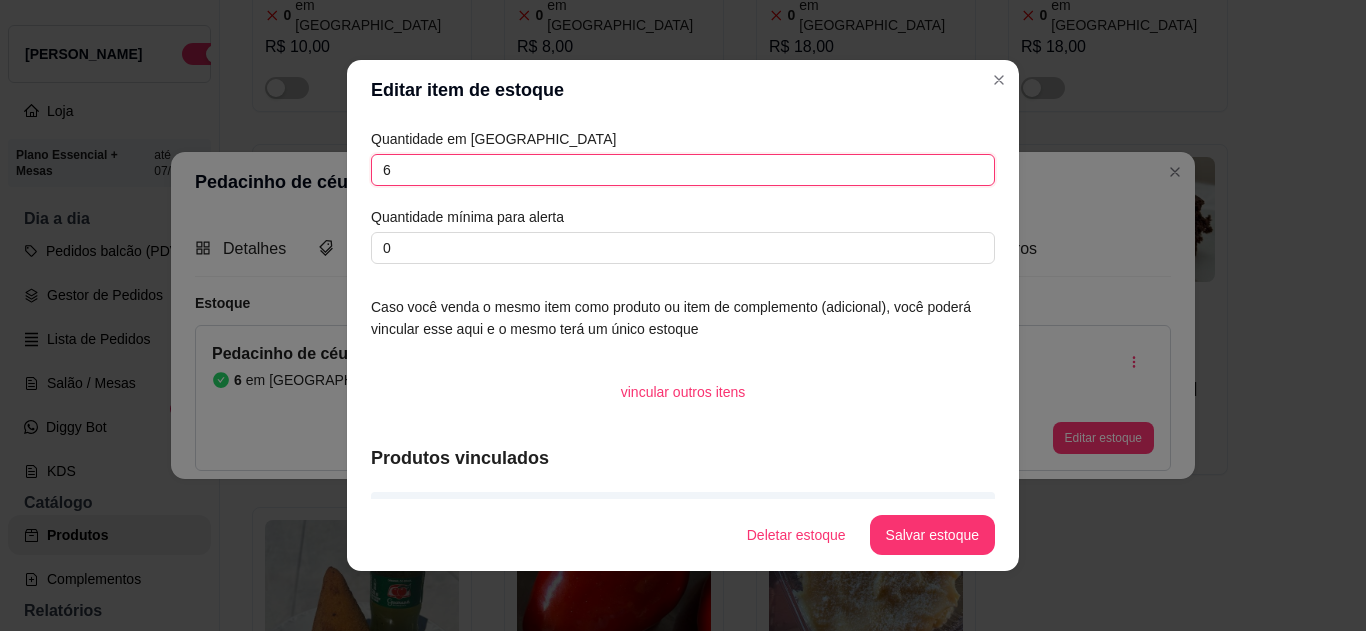 click on "6" at bounding box center [683, 170] 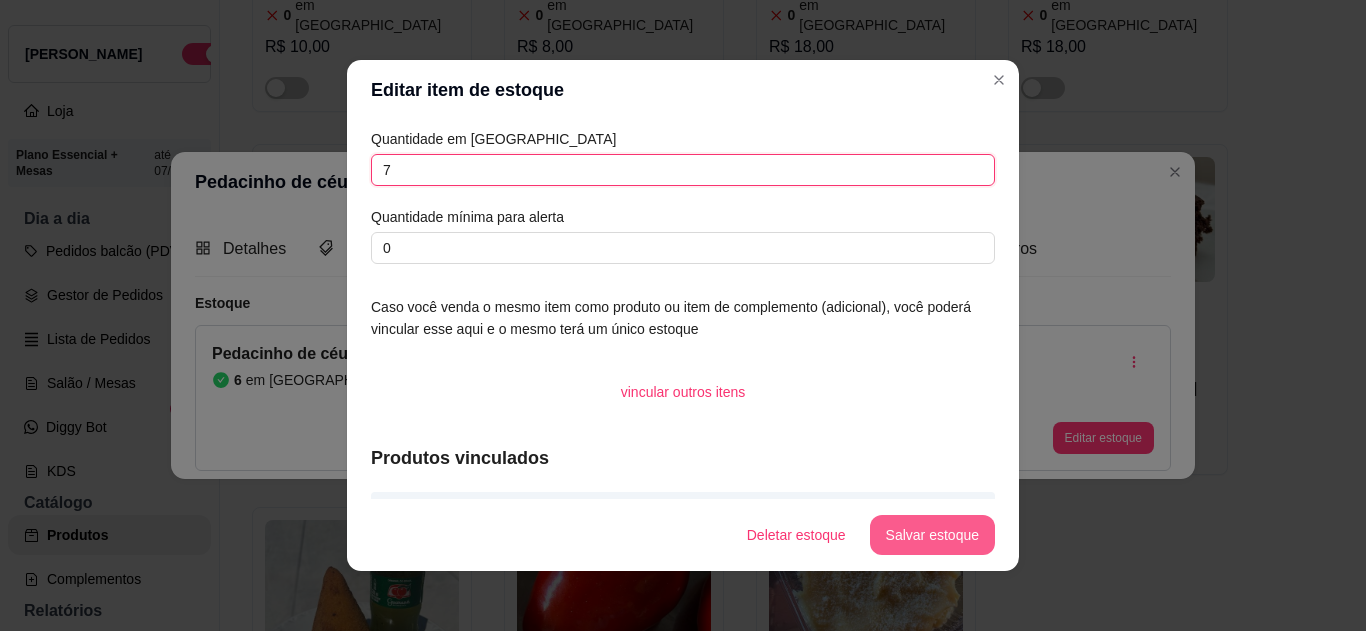 type on "7" 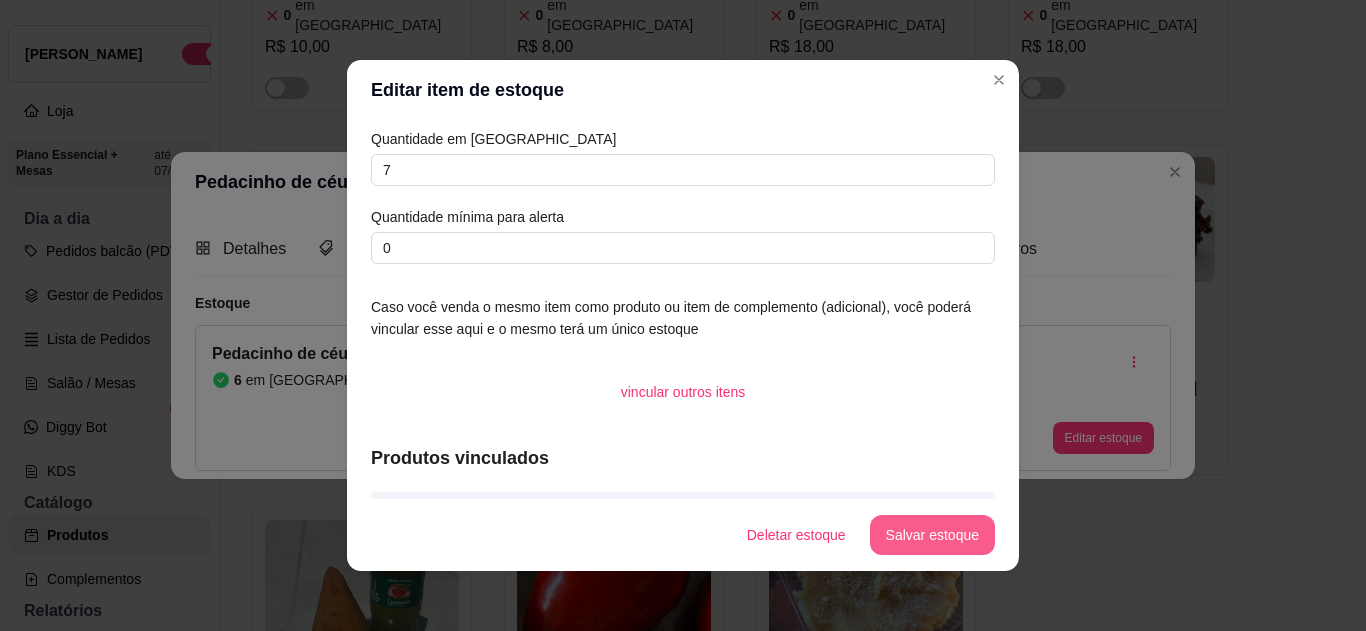 click on "Salvar estoque" at bounding box center [932, 535] 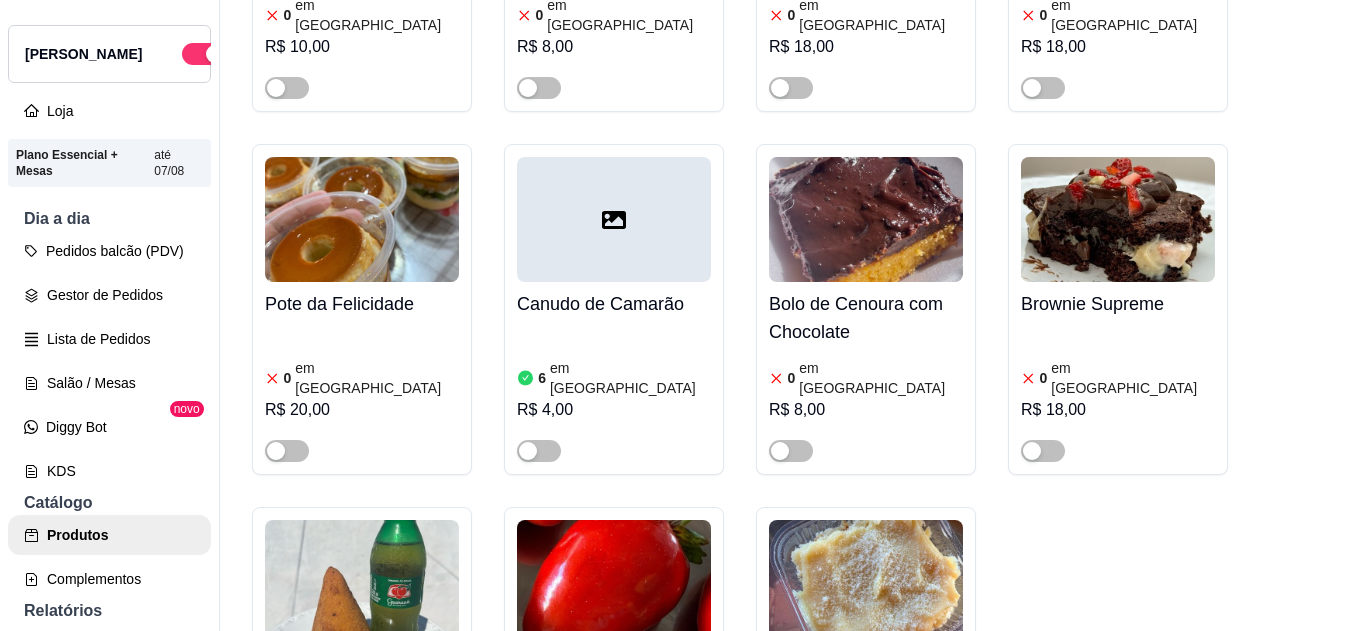 click on "Pedidos balcão (PDV) Gestor de Pedidos Lista de Pedidos Salão / Mesas Diggy Bot novo KDS" at bounding box center [109, 361] 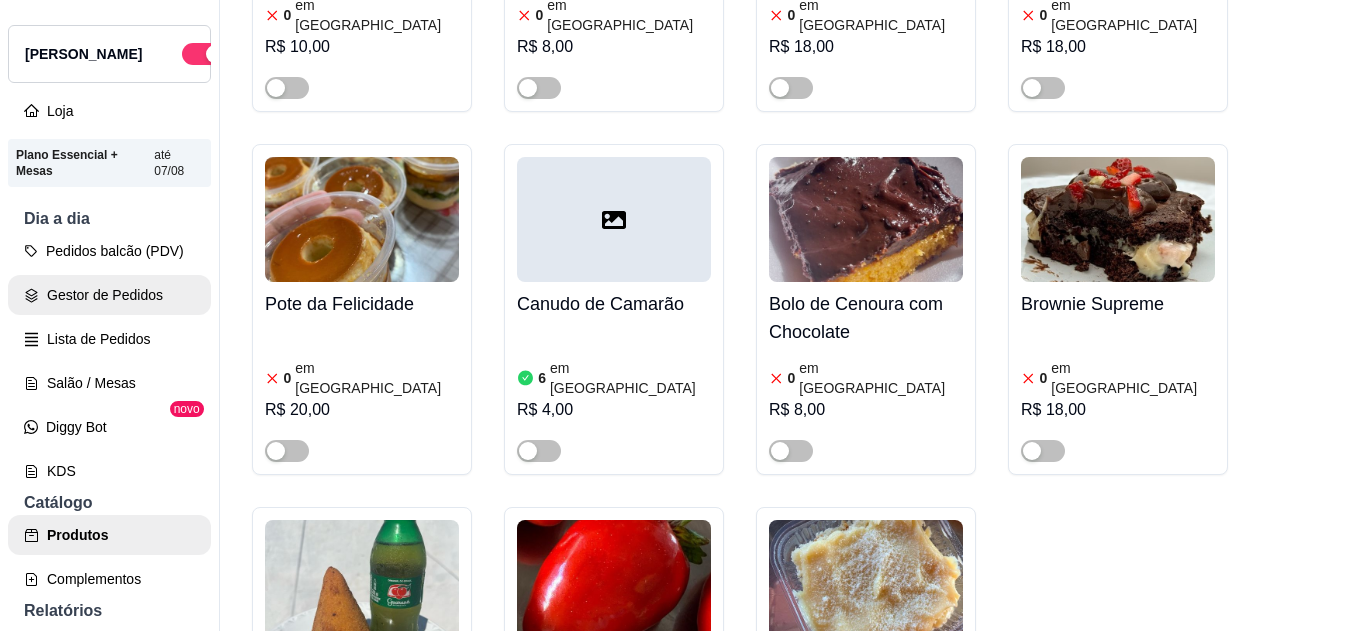 click on "Gestor de Pedidos" at bounding box center (109, 295) 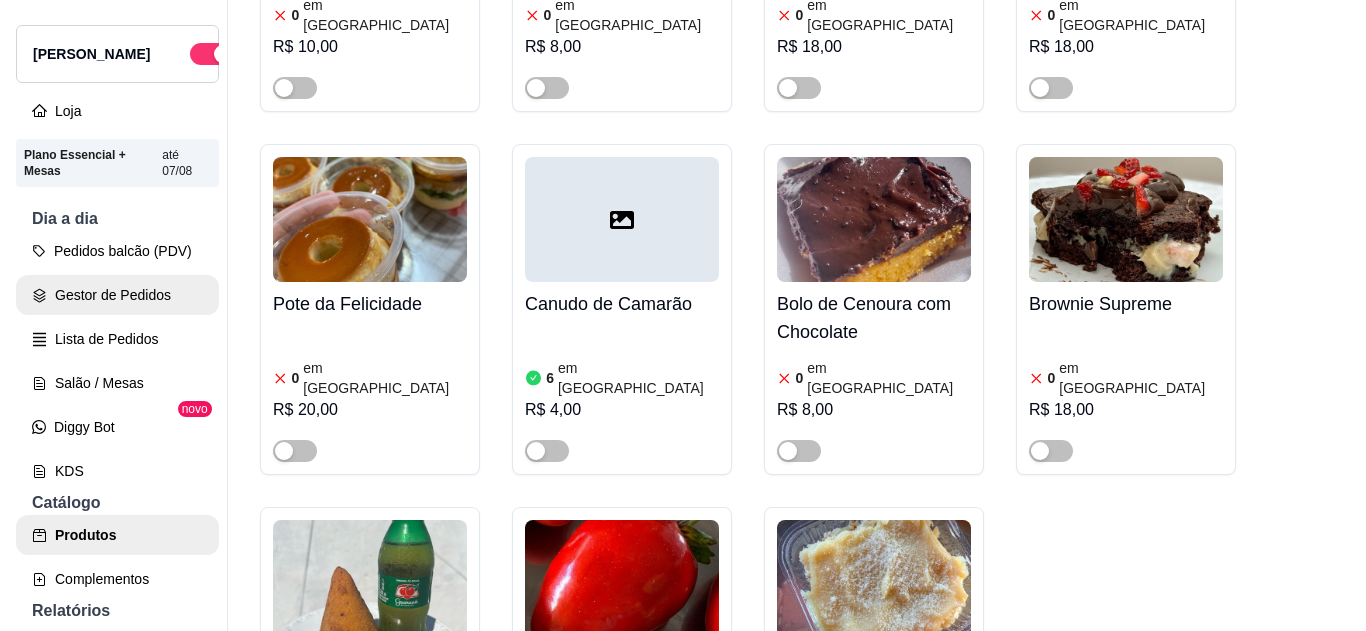 scroll, scrollTop: 0, scrollLeft: 0, axis: both 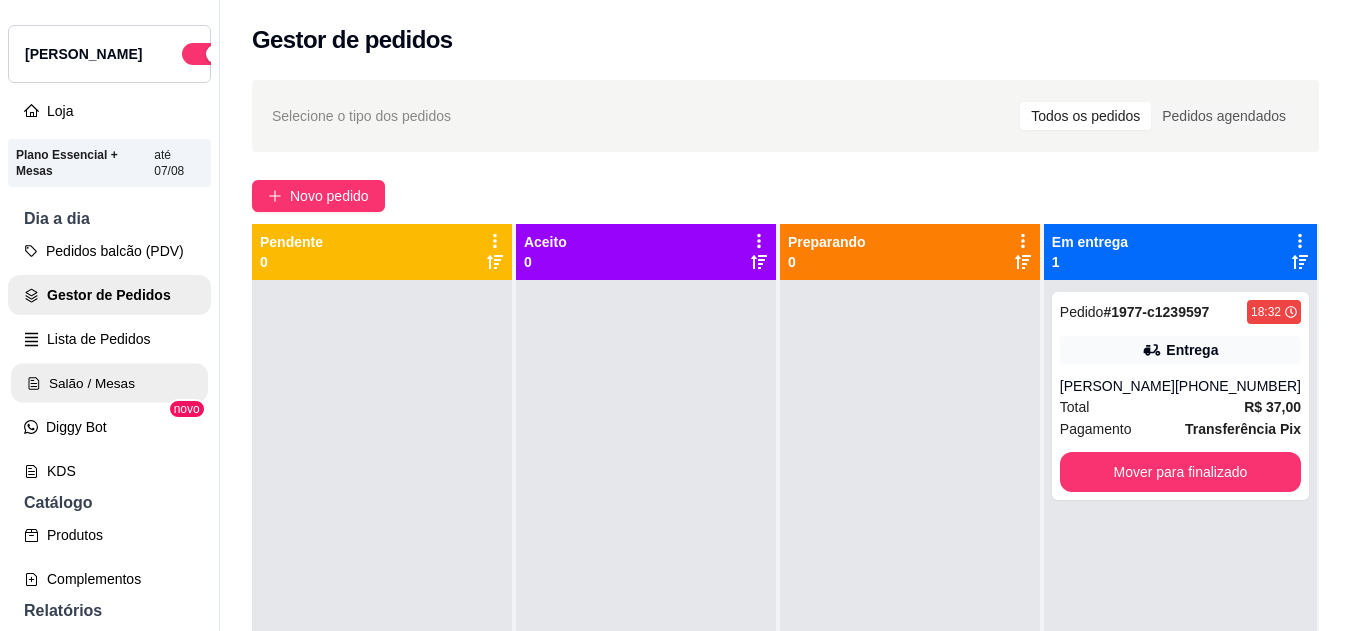 click on "Salão / Mesas" at bounding box center (109, 383) 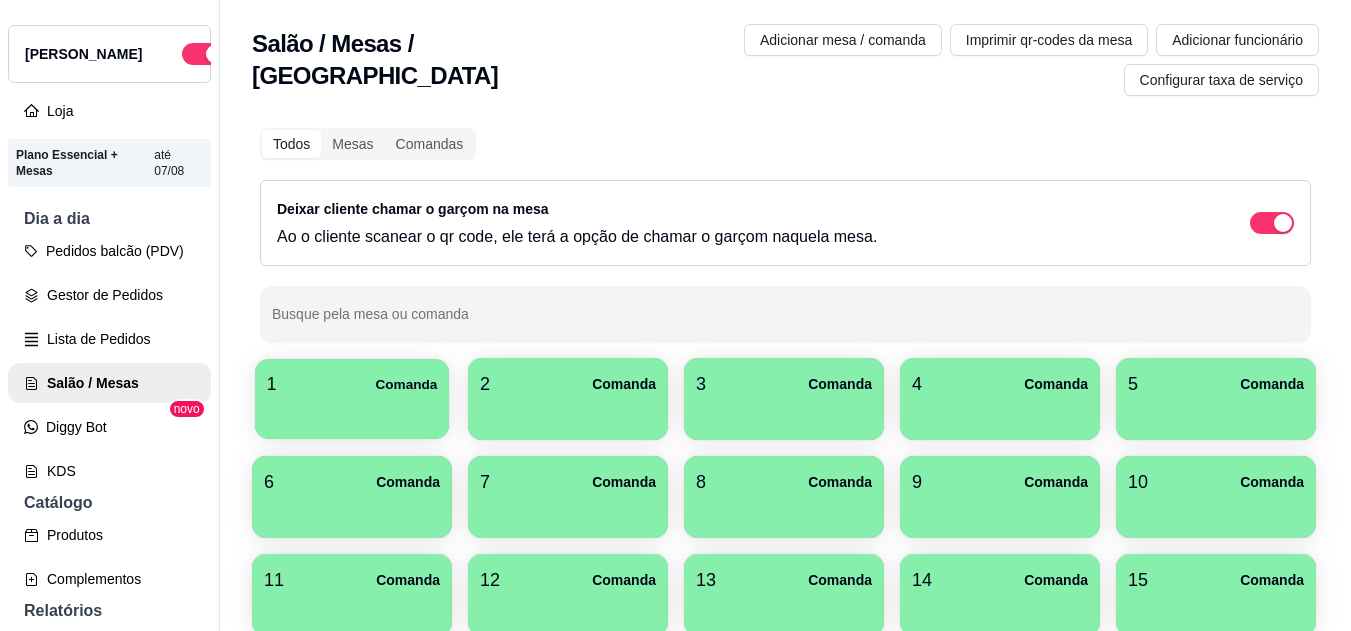 click at bounding box center (352, 412) 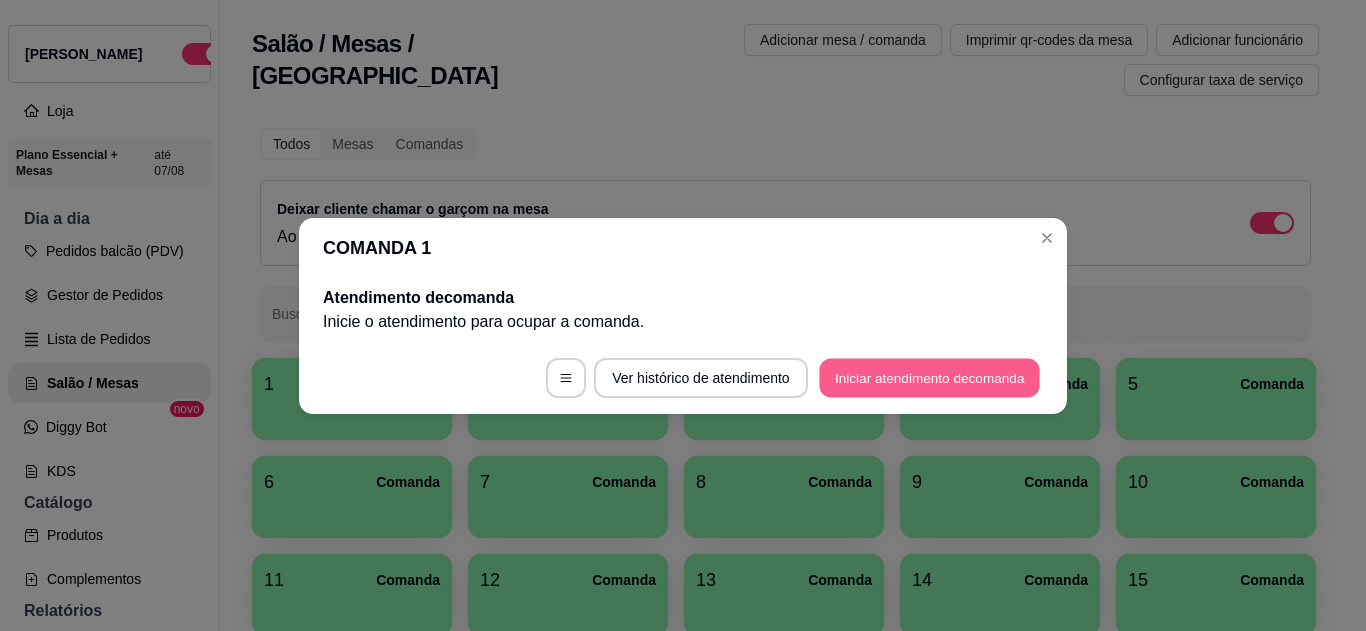 click on "Iniciar atendimento de  comanda" at bounding box center [929, 377] 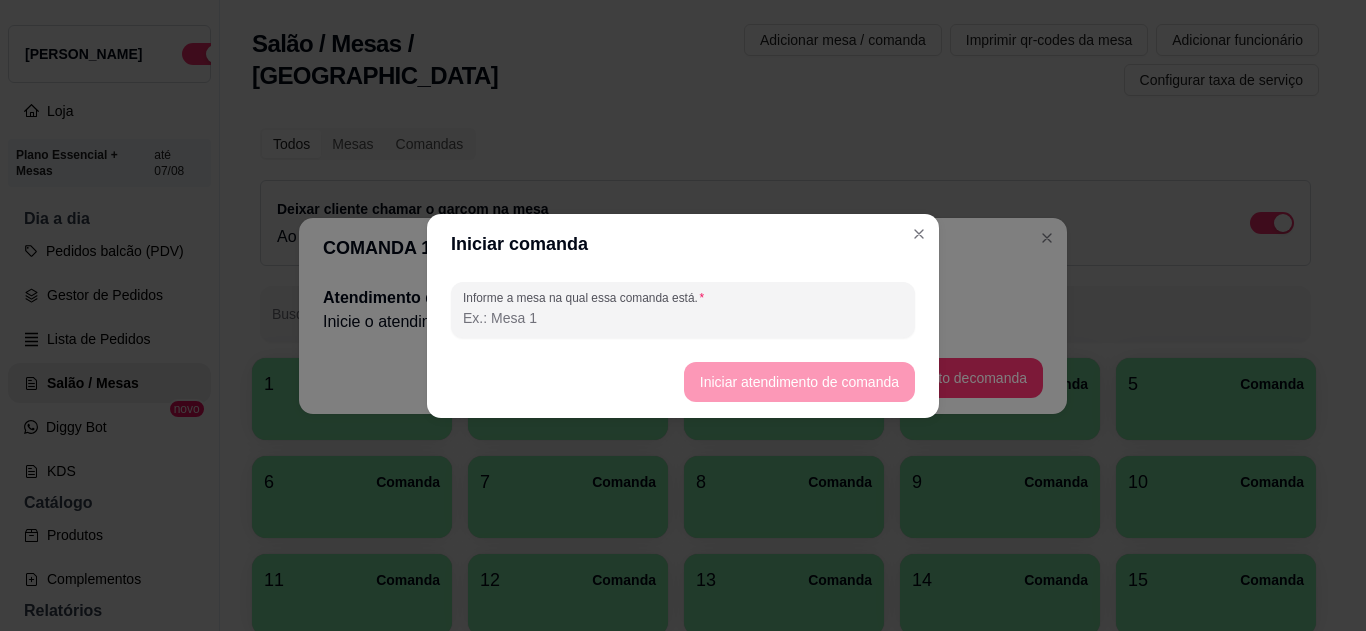 click on "Informe a mesa na qual essa comanda está." at bounding box center [683, 318] 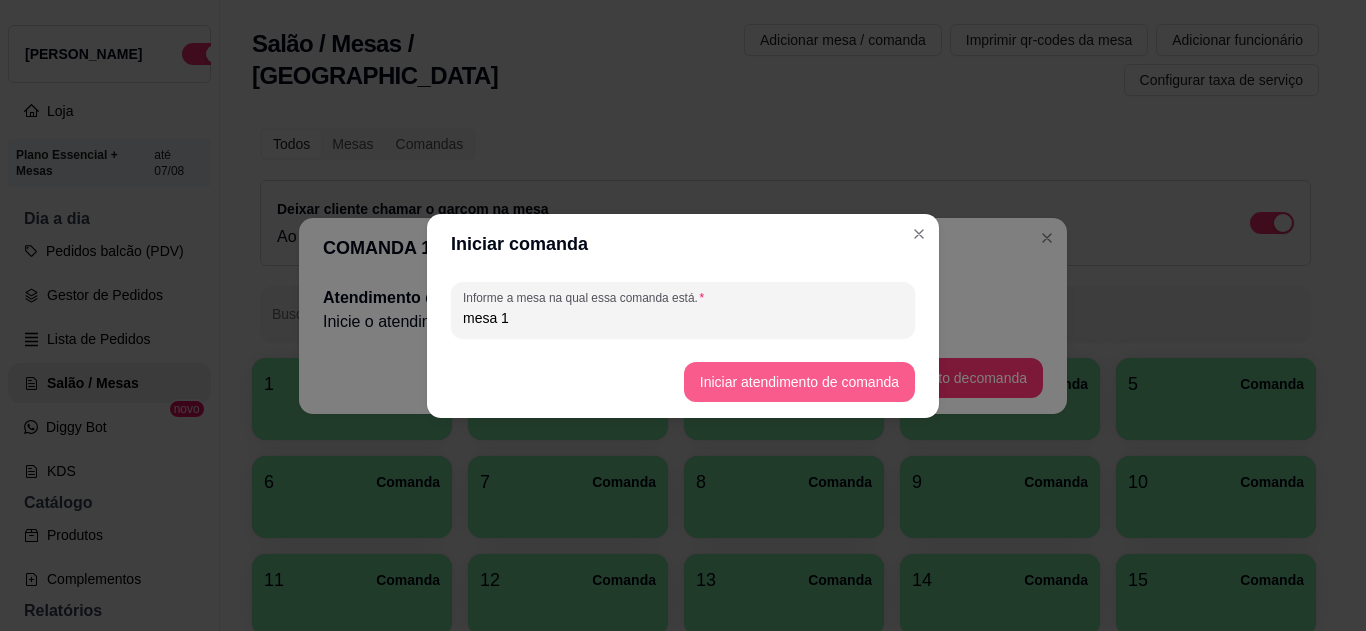 type on "mesa 1" 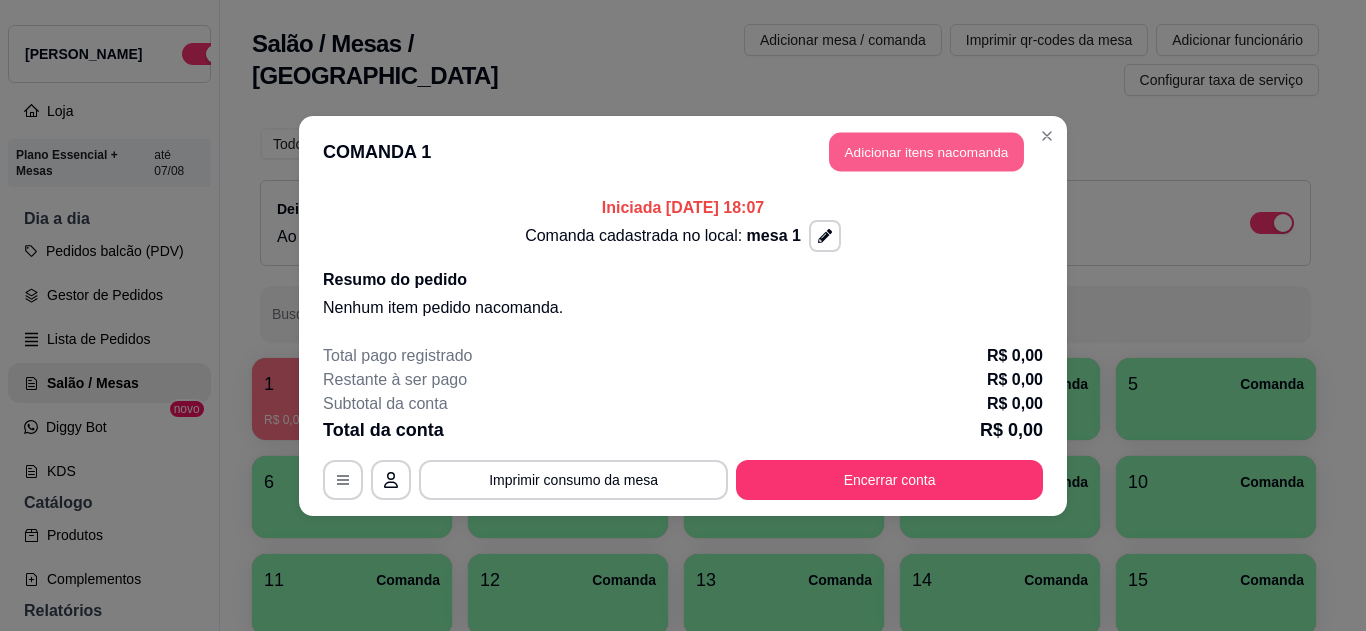 click on "Adicionar itens na  comanda" at bounding box center (926, 151) 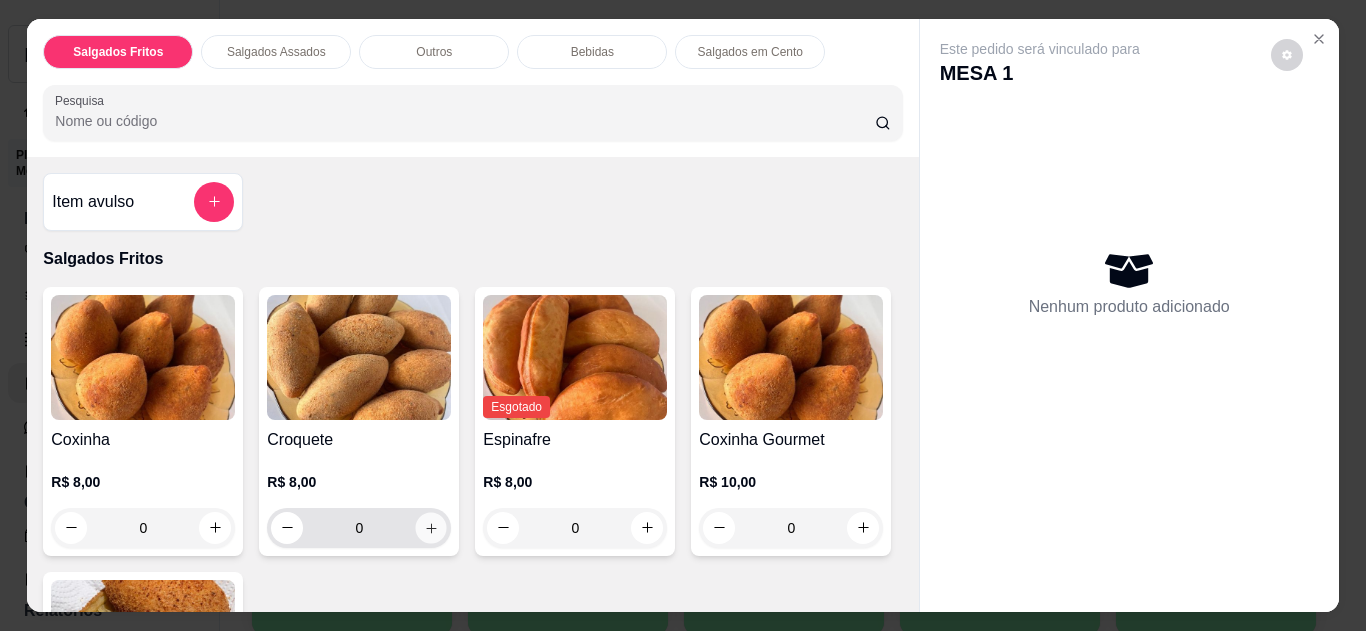 click at bounding box center [431, 527] 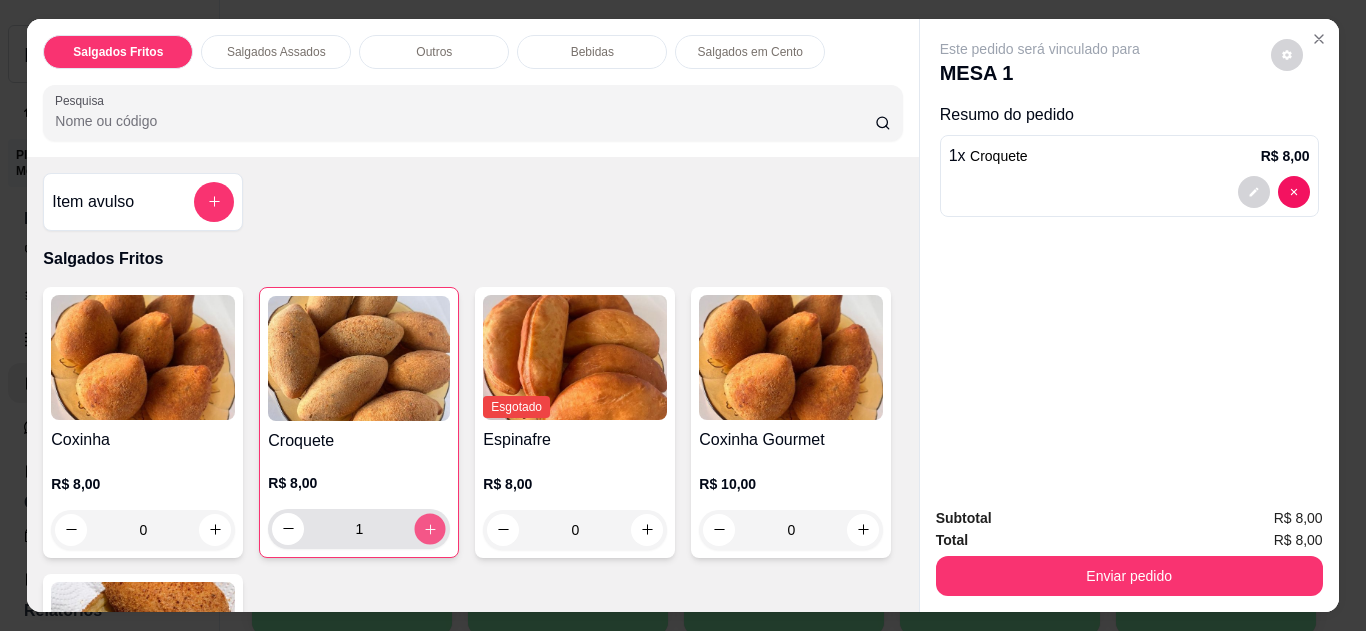 click at bounding box center [430, 528] 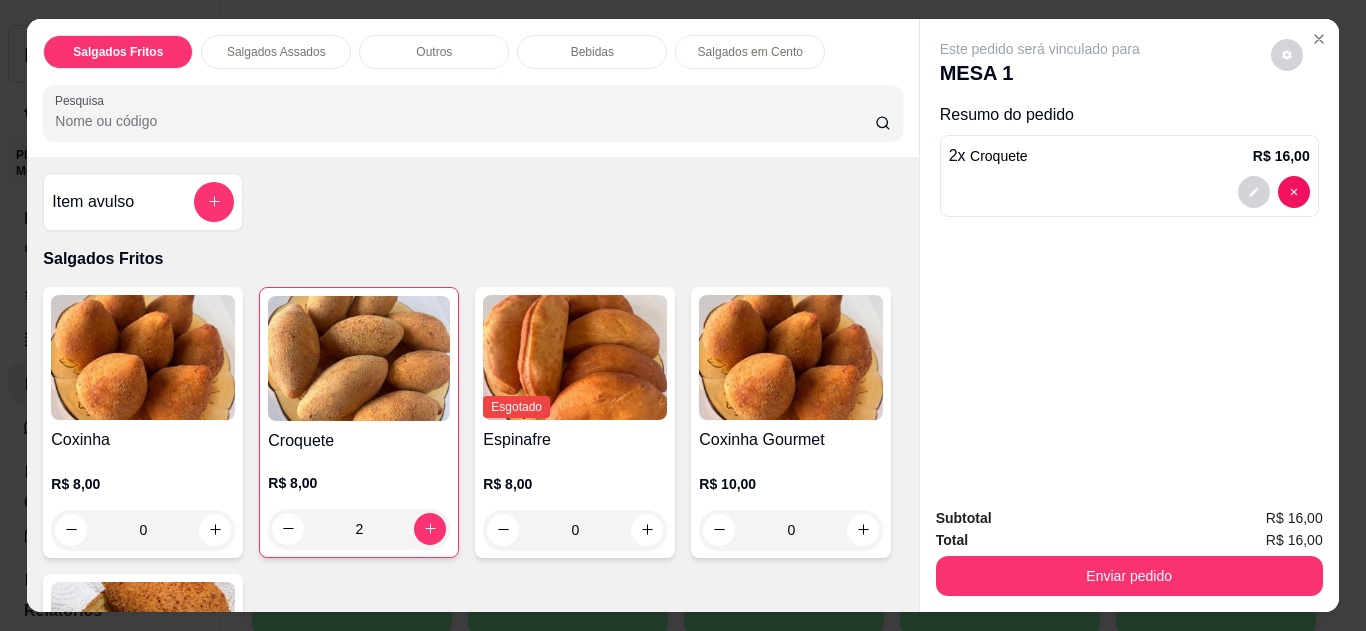click on "Subtotal R$ 16,00 Total R$ 16,00 Enviar pedido" at bounding box center (1129, 551) 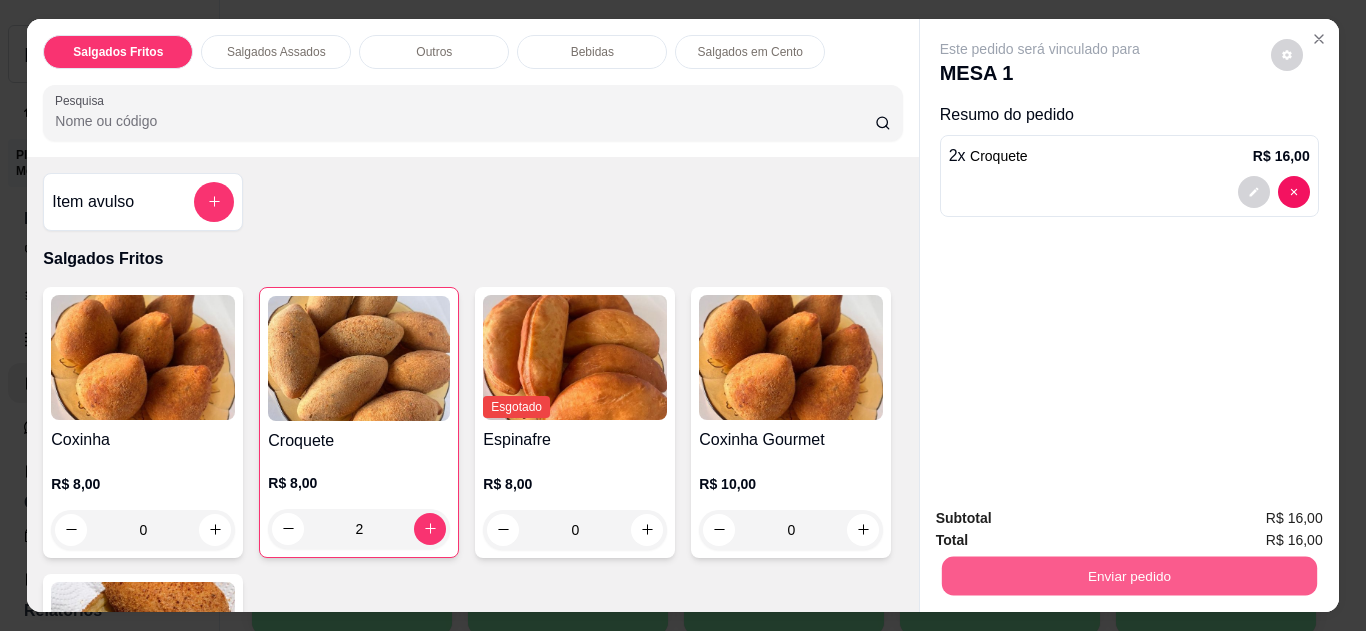 click on "Enviar pedido" at bounding box center (1128, 576) 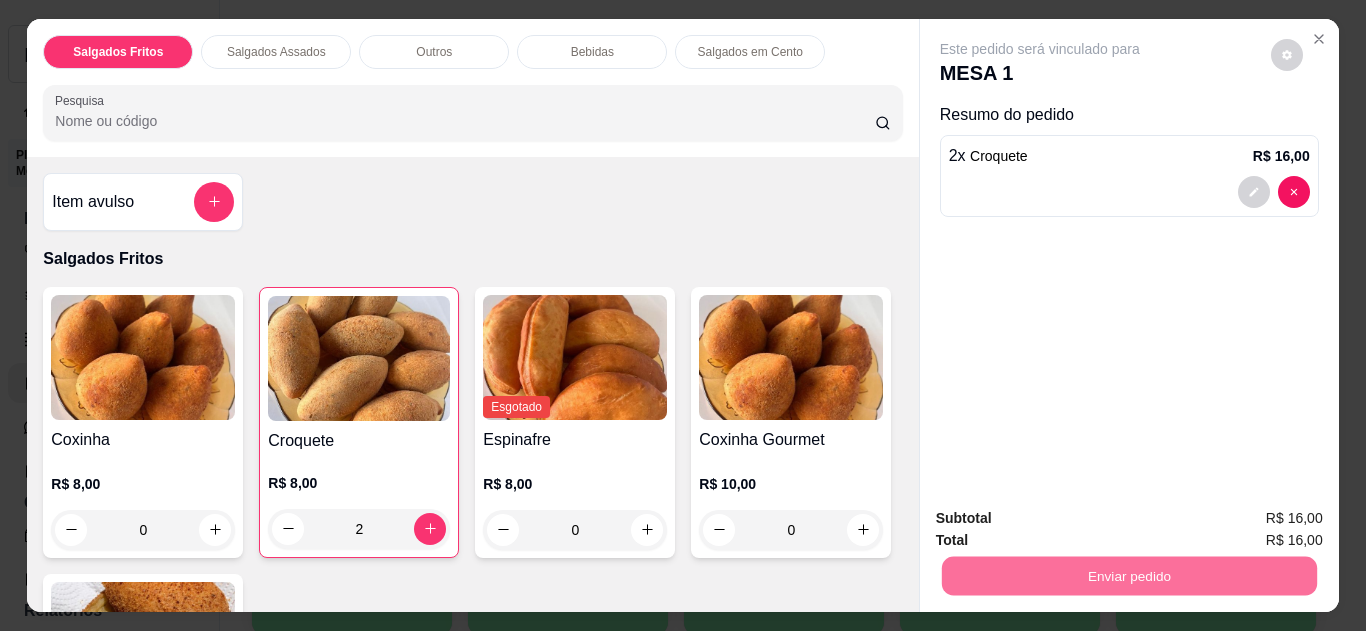click on "Não registrar e enviar pedido" at bounding box center [1063, 519] 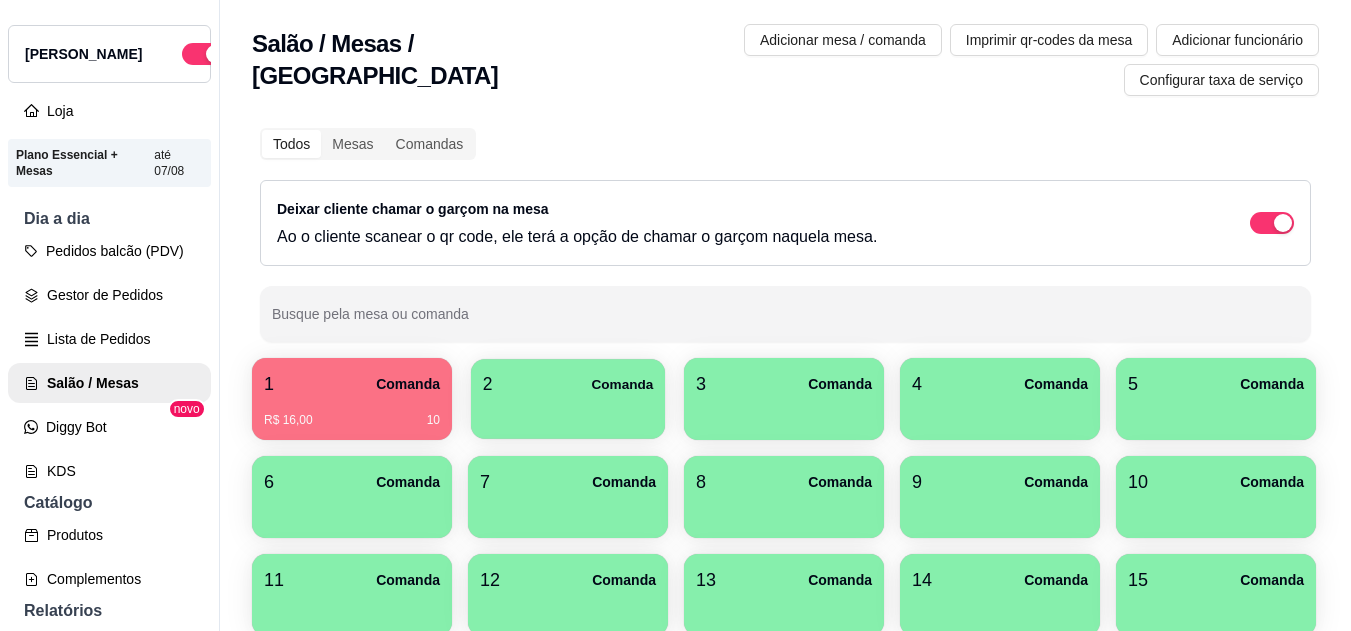 click on "2 Comanda" at bounding box center (568, 384) 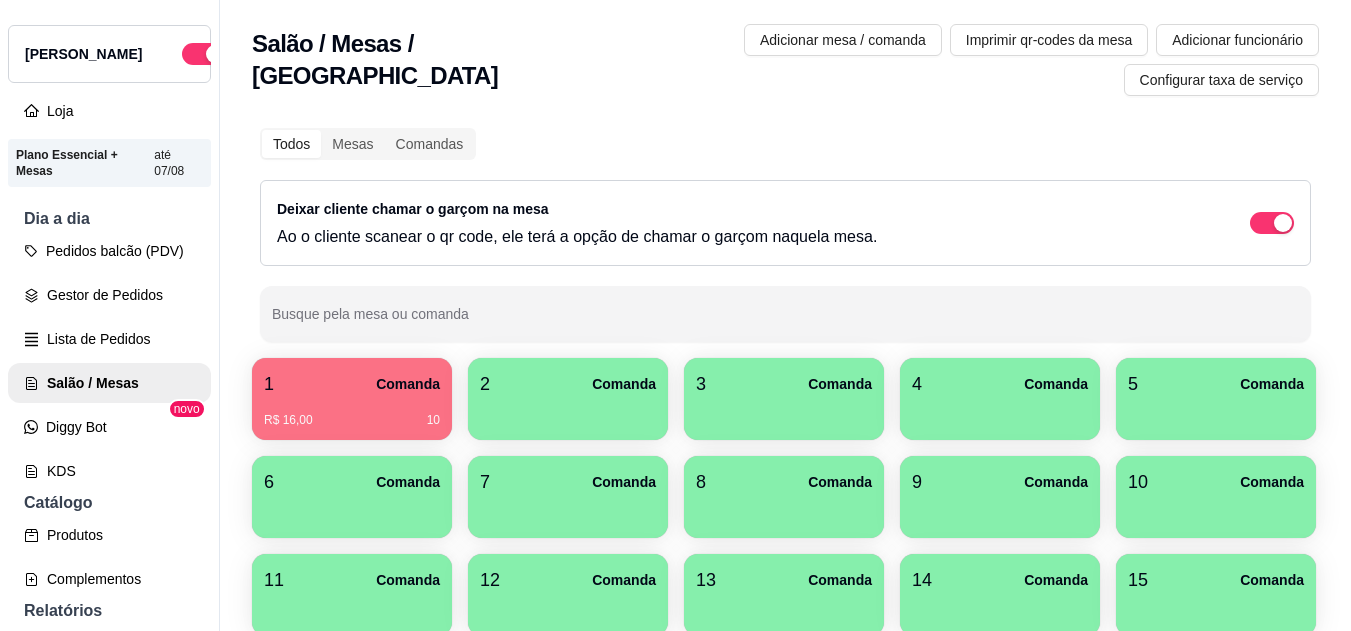 drag, startPoint x: 136, startPoint y: 342, endPoint x: 129, endPoint y: 322, distance: 21.189621 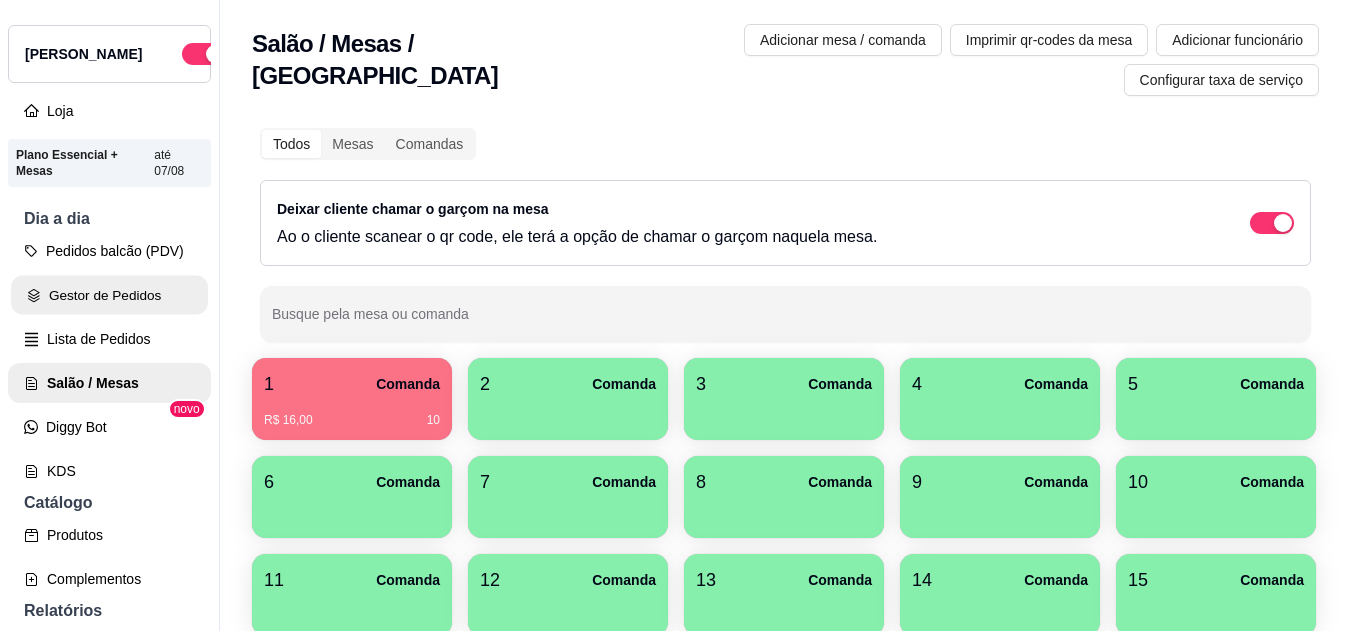 click on "Gestor de Pedidos" at bounding box center (109, 295) 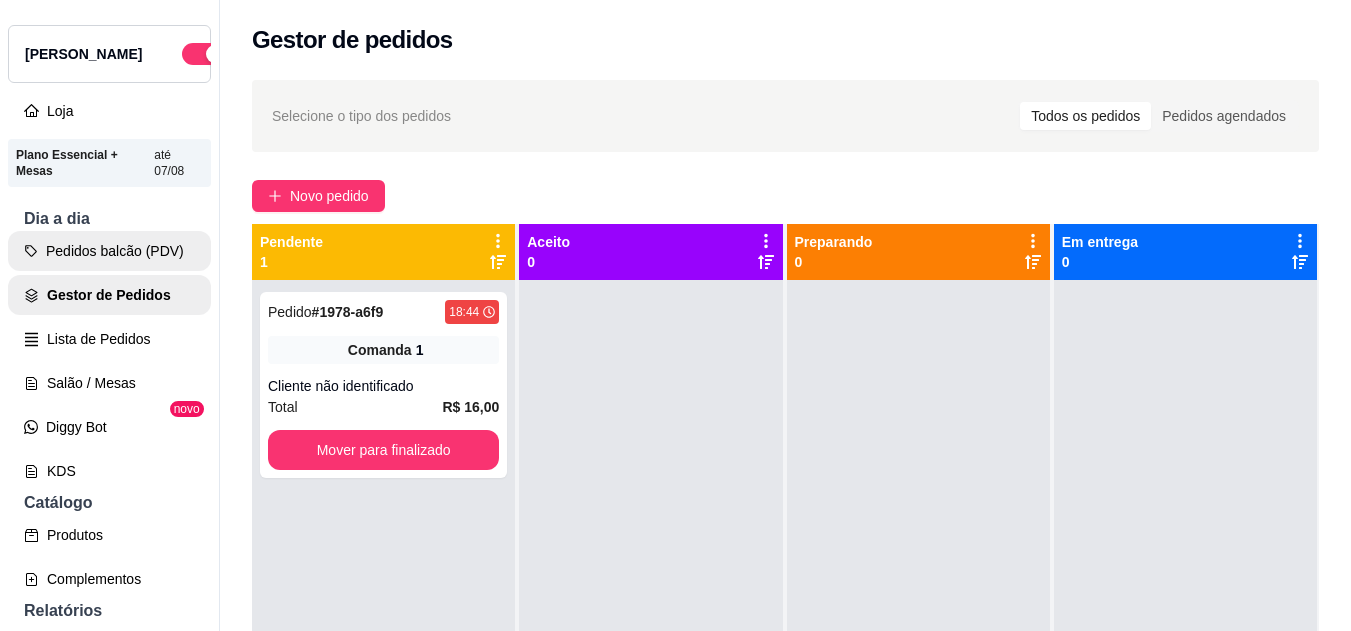 click on "Pedidos balcão (PDV)" at bounding box center [109, 251] 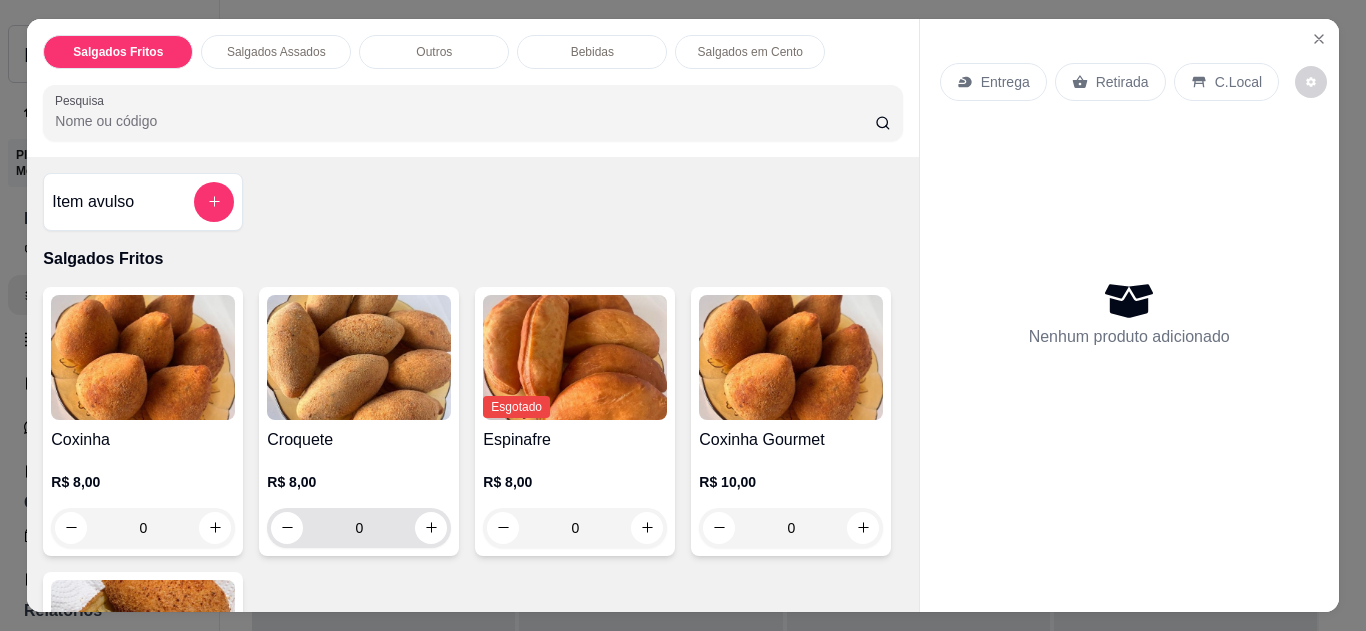 click on "0" at bounding box center [359, 528] 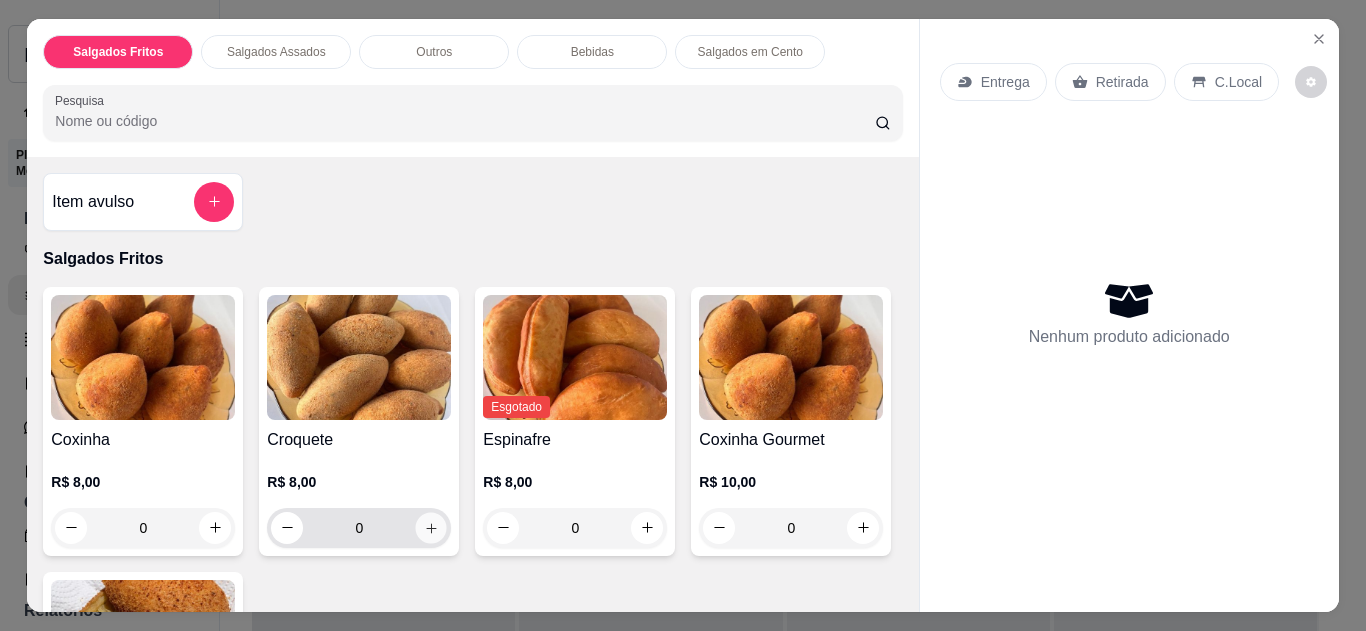 click 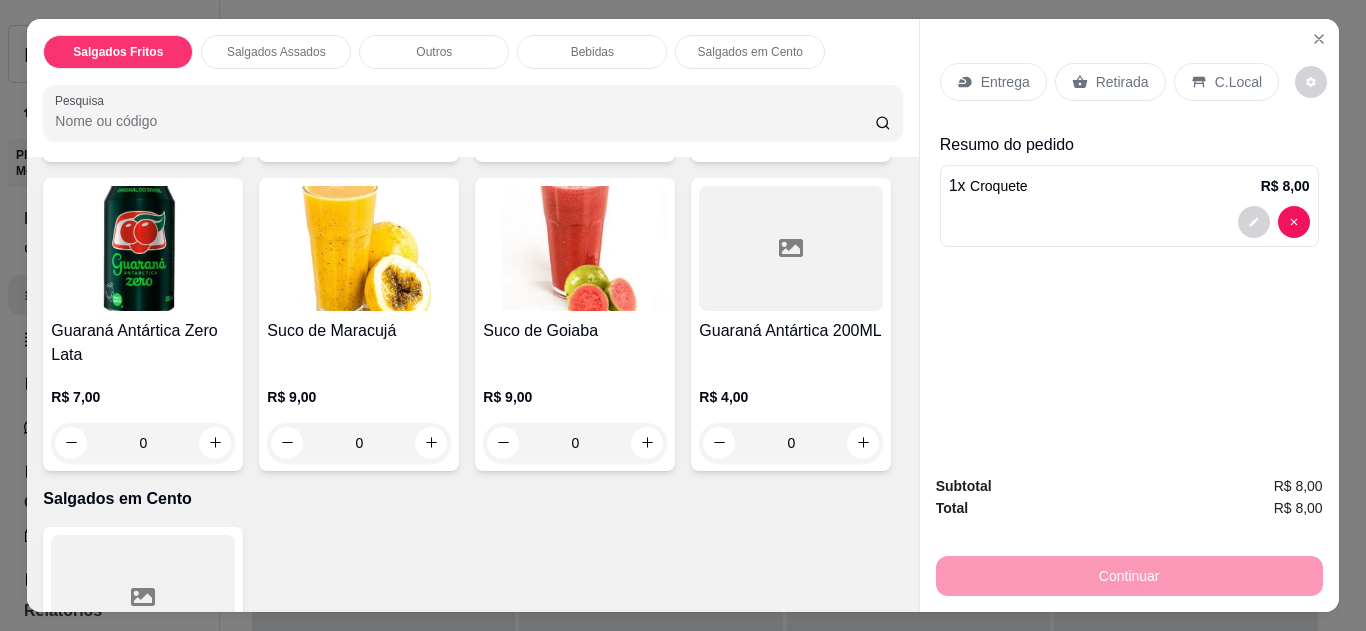 scroll, scrollTop: 1720, scrollLeft: 0, axis: vertical 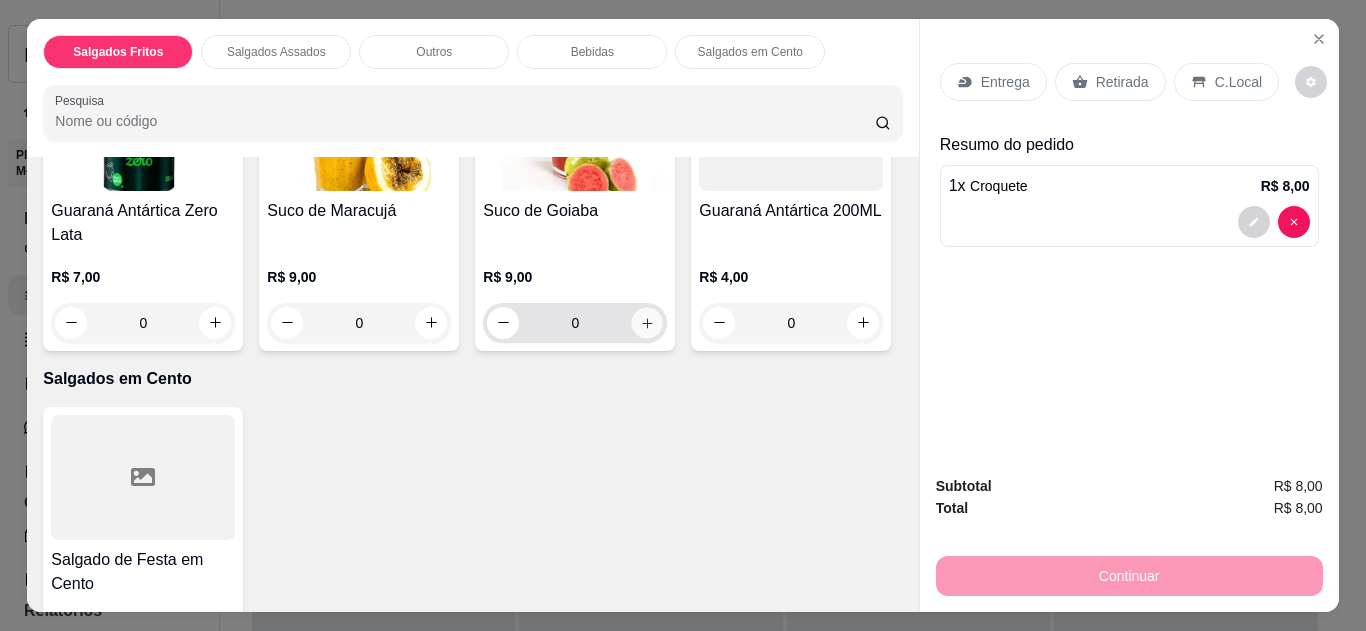 click 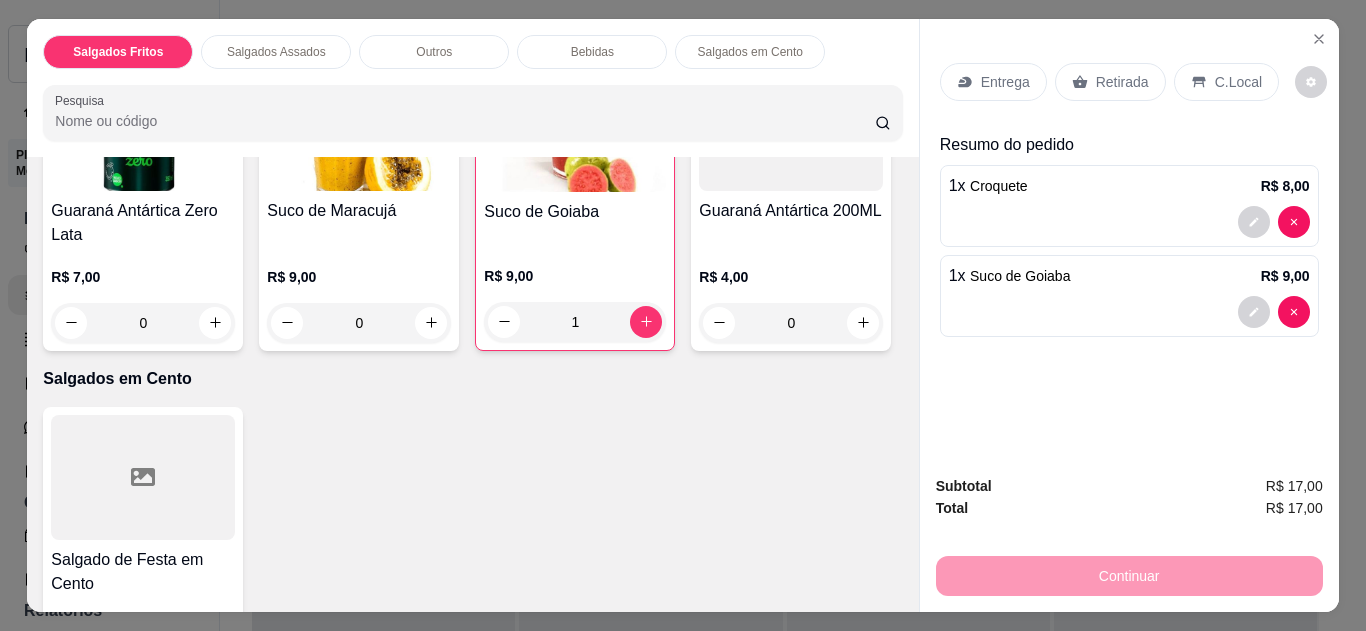 click on "C.Local" at bounding box center (1226, 82) 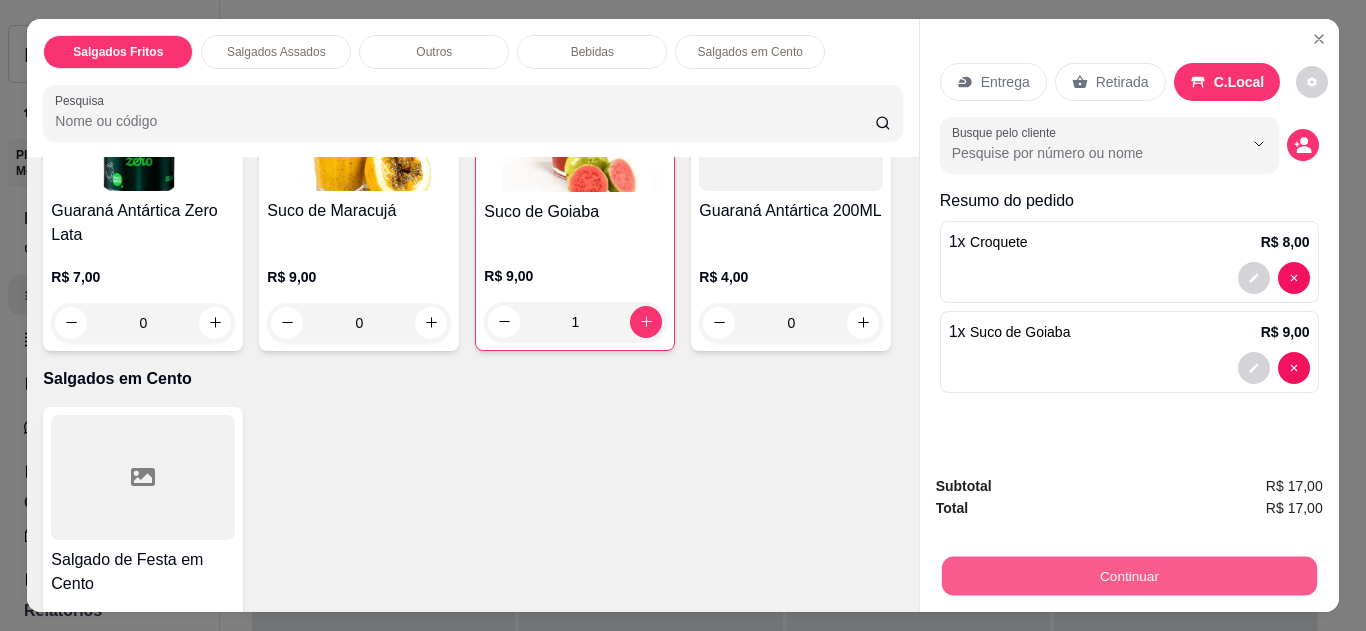 click on "Continuar" at bounding box center (1128, 576) 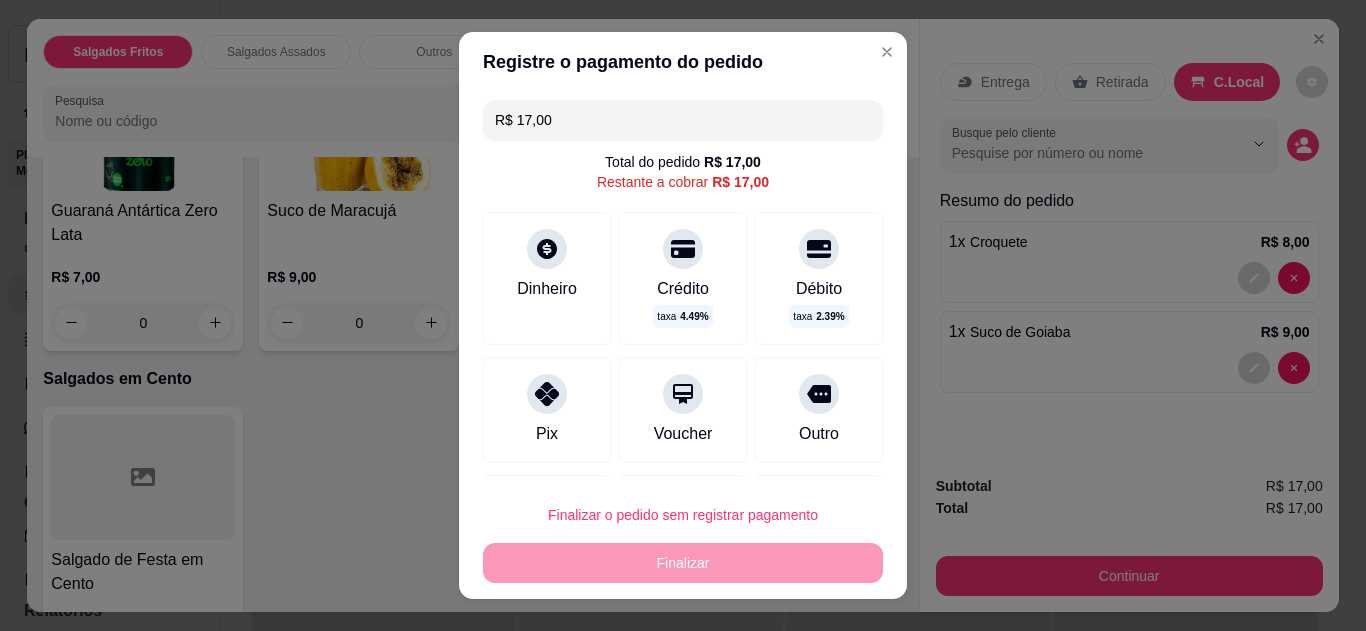 click on "Pix" at bounding box center [547, 410] 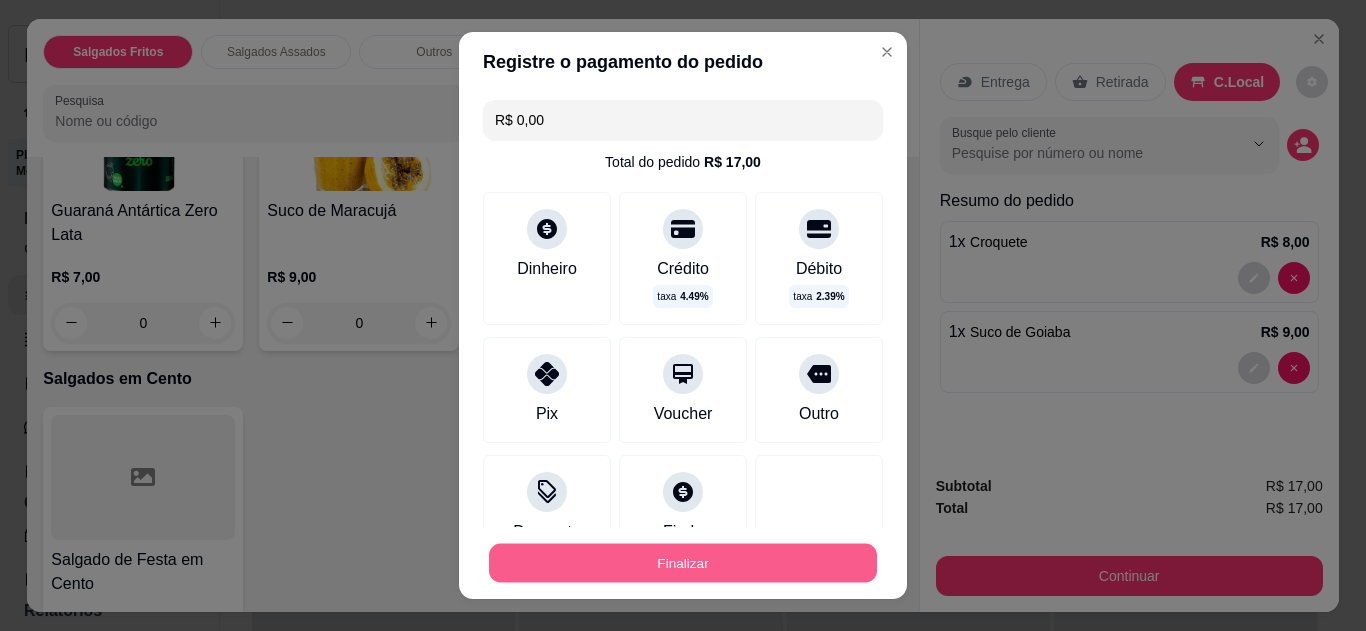 click on "Finalizar" at bounding box center (683, 563) 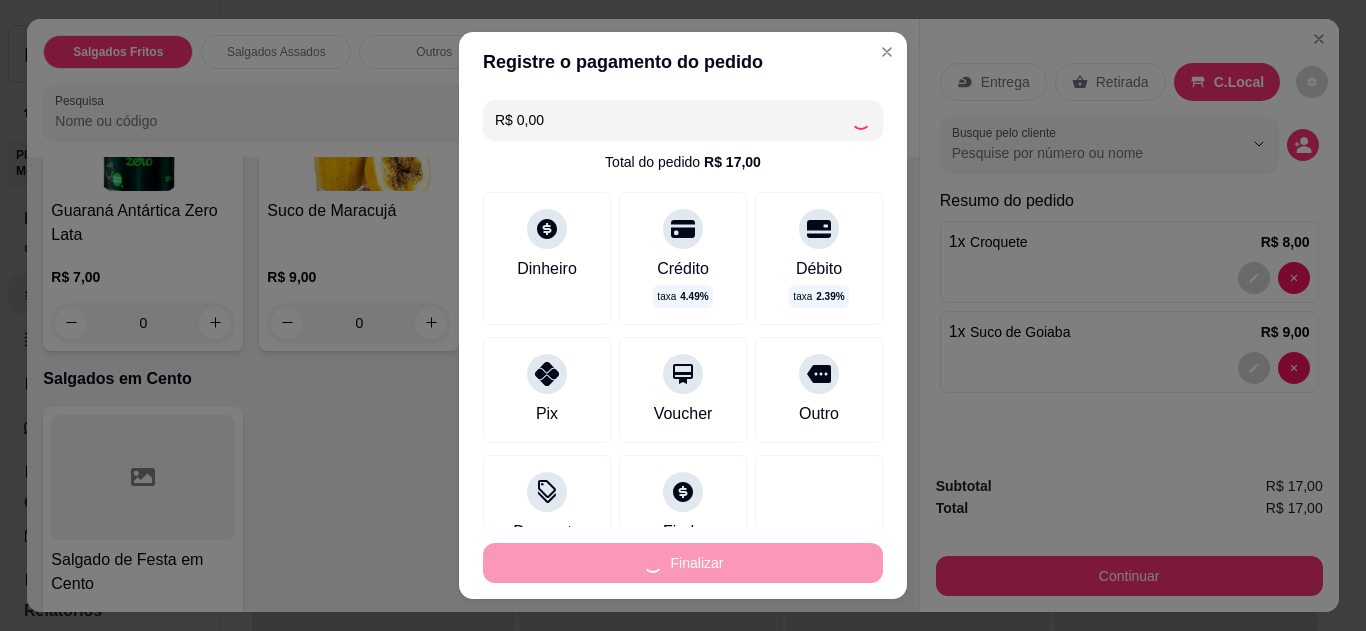 type on "0" 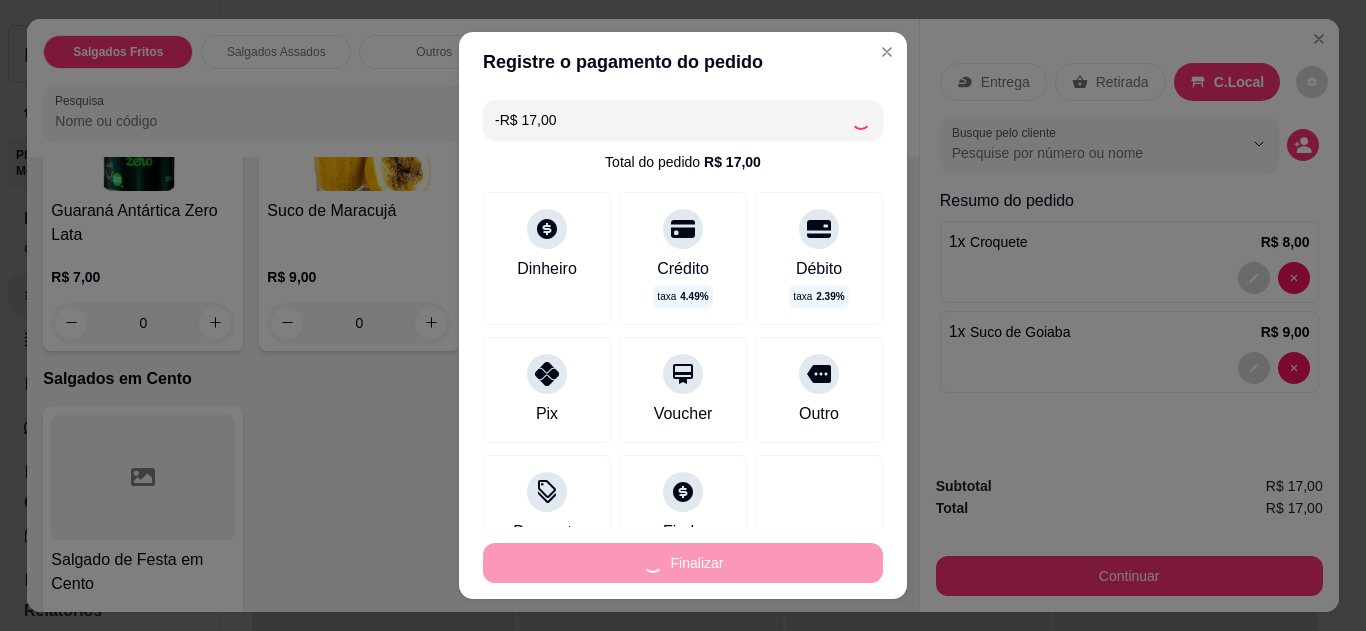 scroll, scrollTop: 1798, scrollLeft: 0, axis: vertical 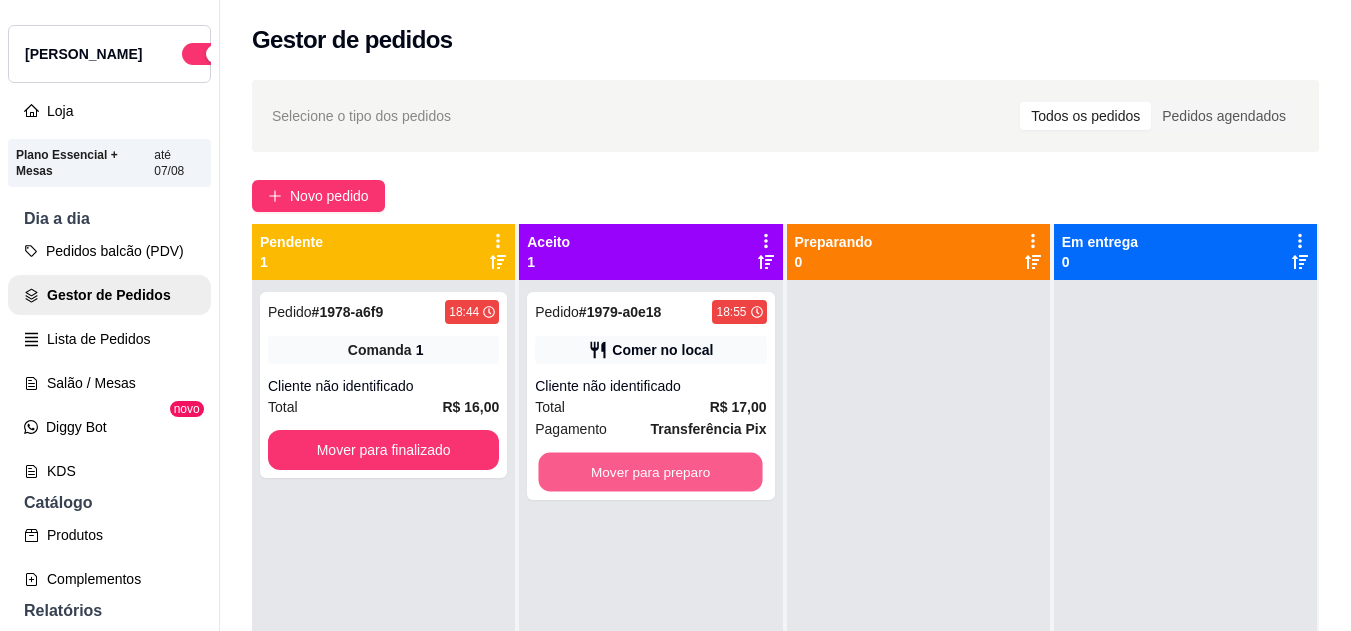 click on "Mover para preparo" at bounding box center (651, 472) 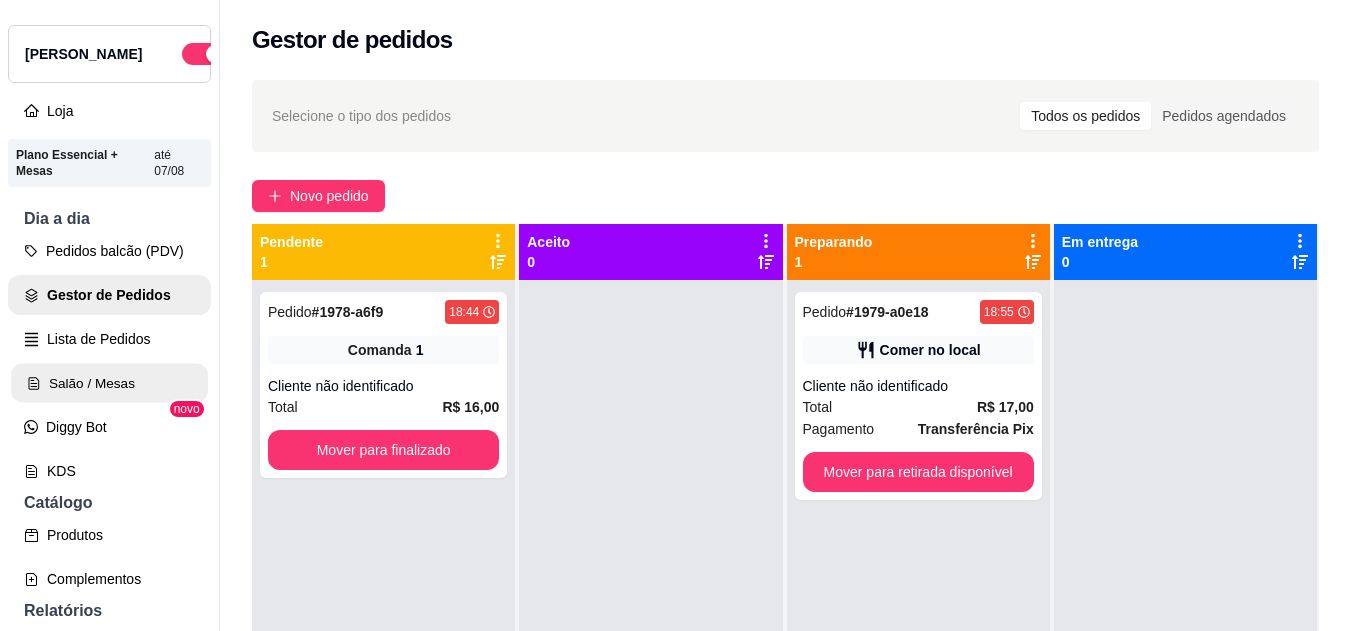 click on "Salão / Mesas" at bounding box center [109, 383] 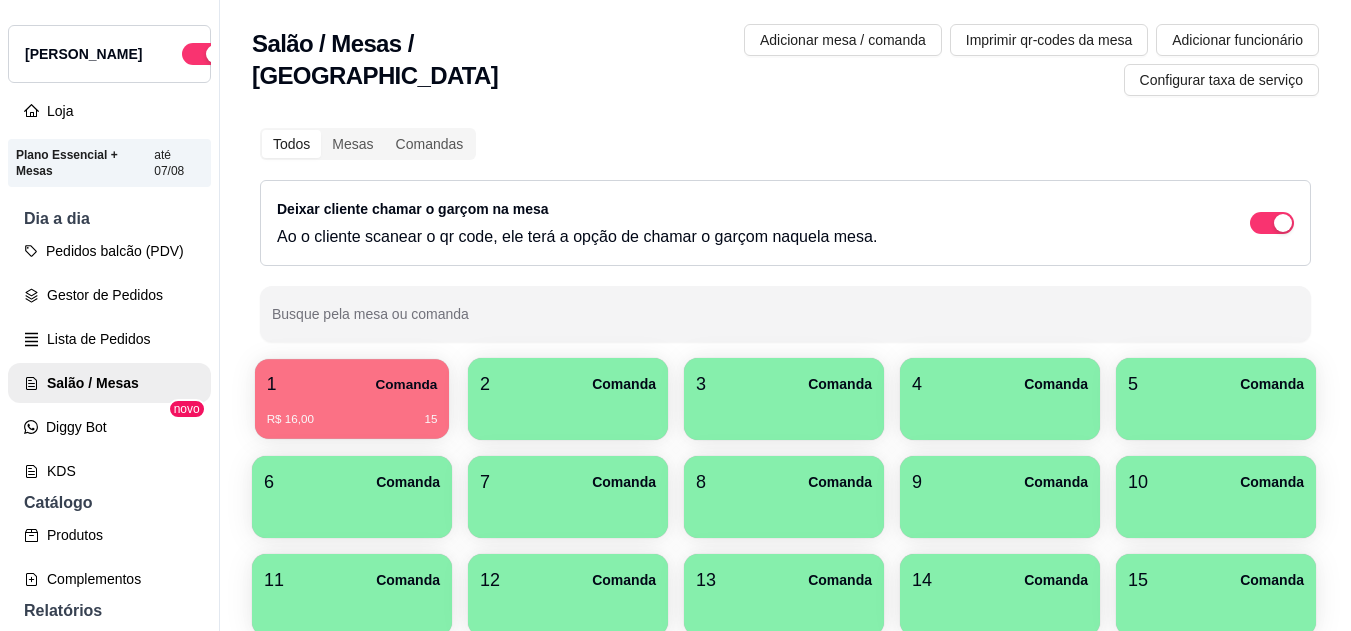 click on "Comanda" at bounding box center (406, 384) 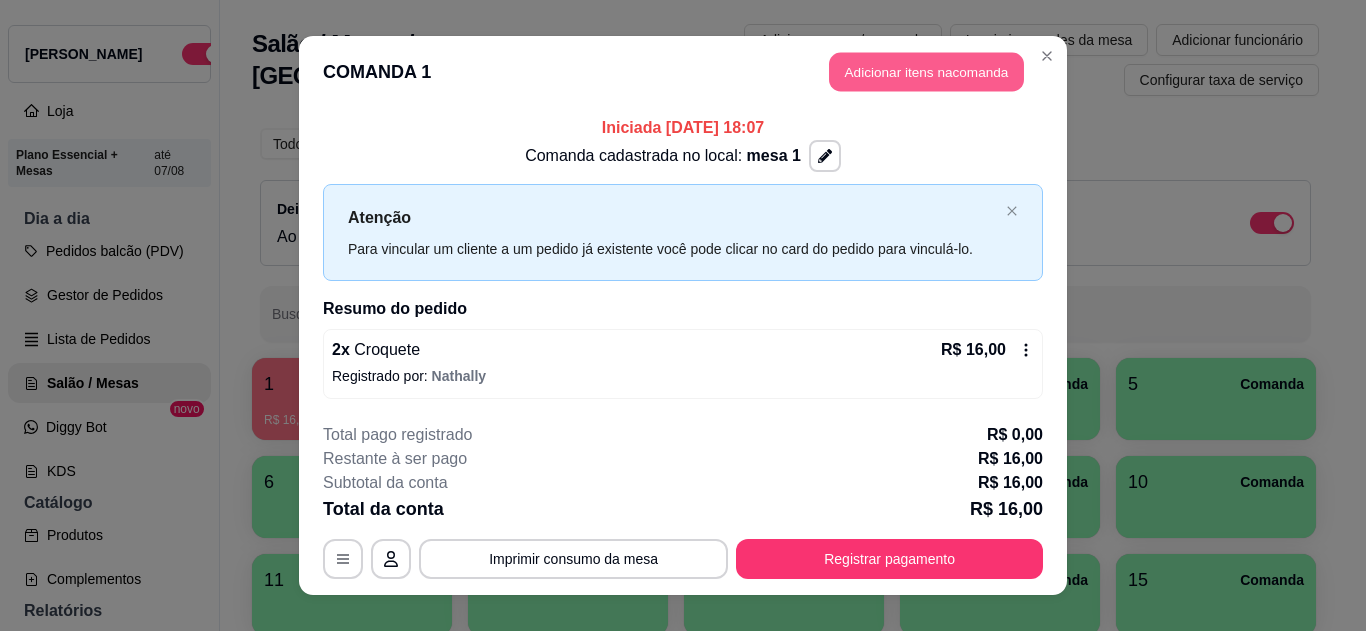 click on "Adicionar itens na  comanda" at bounding box center (926, 72) 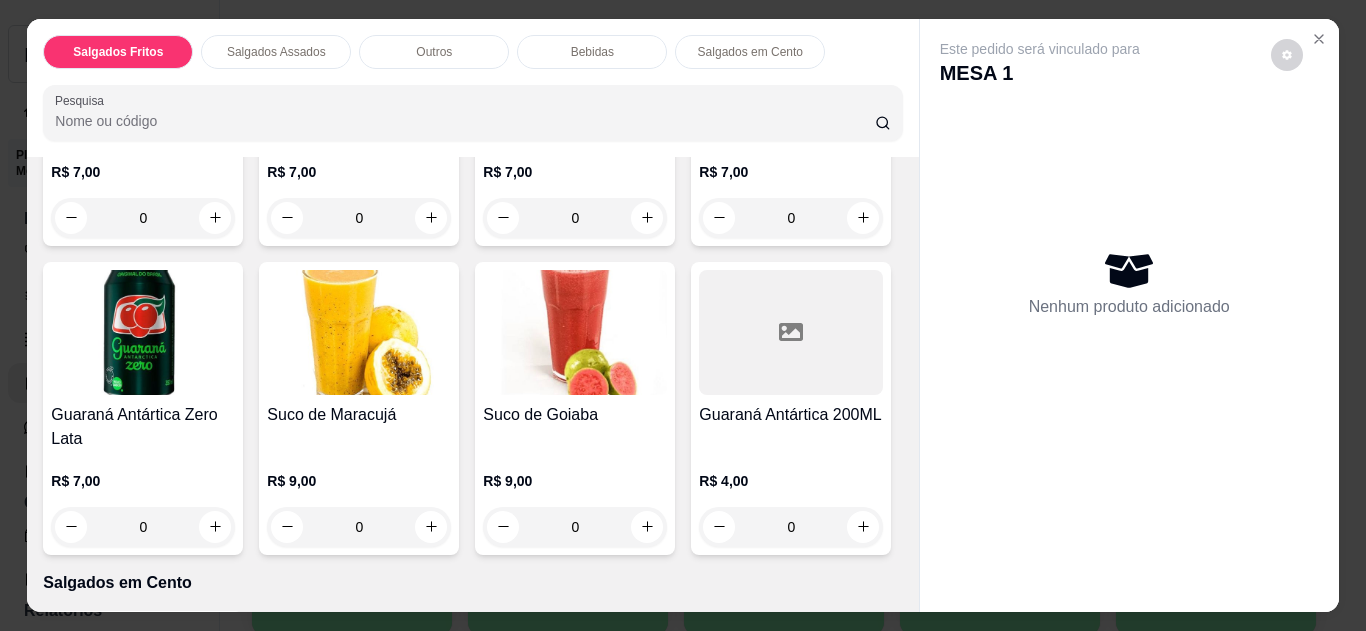 scroll, scrollTop: 1596, scrollLeft: 0, axis: vertical 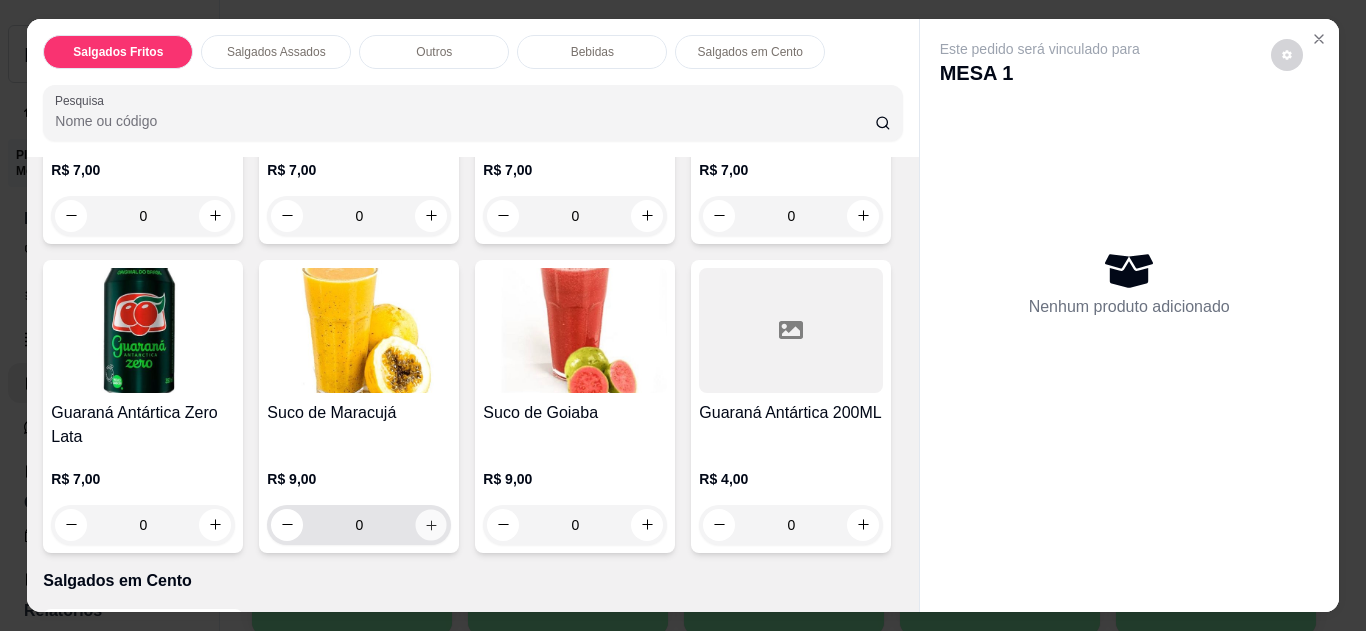 click at bounding box center (431, 524) 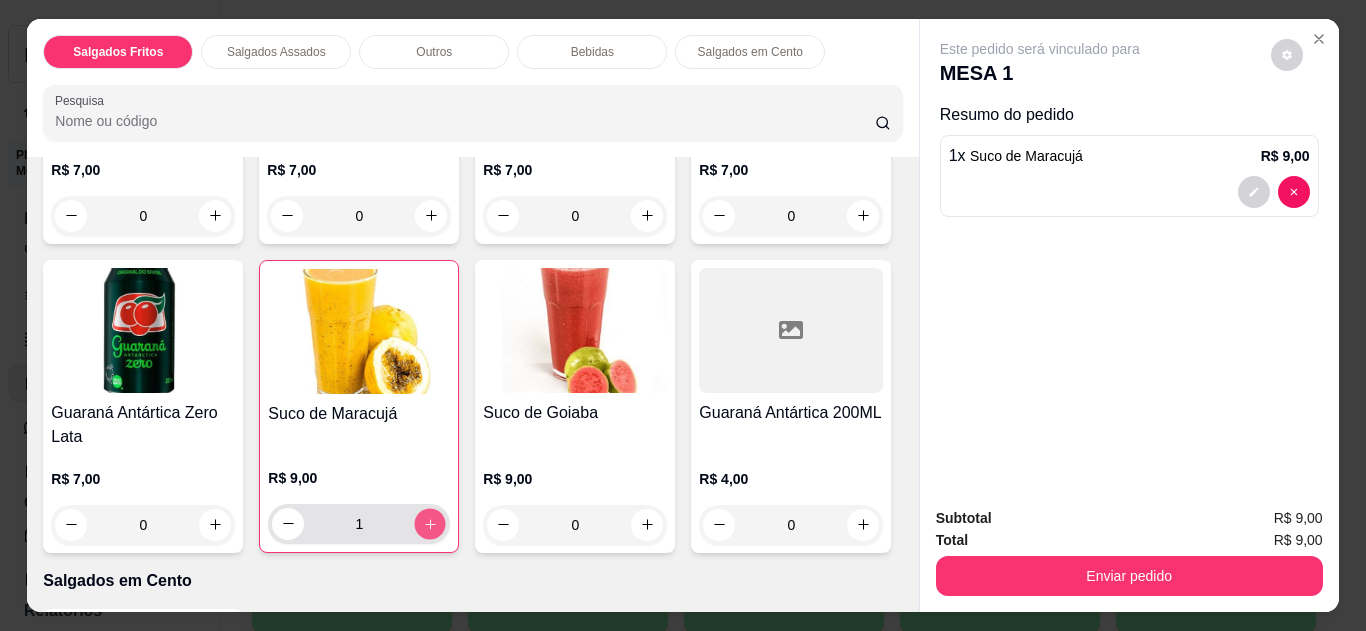 click at bounding box center [430, 523] 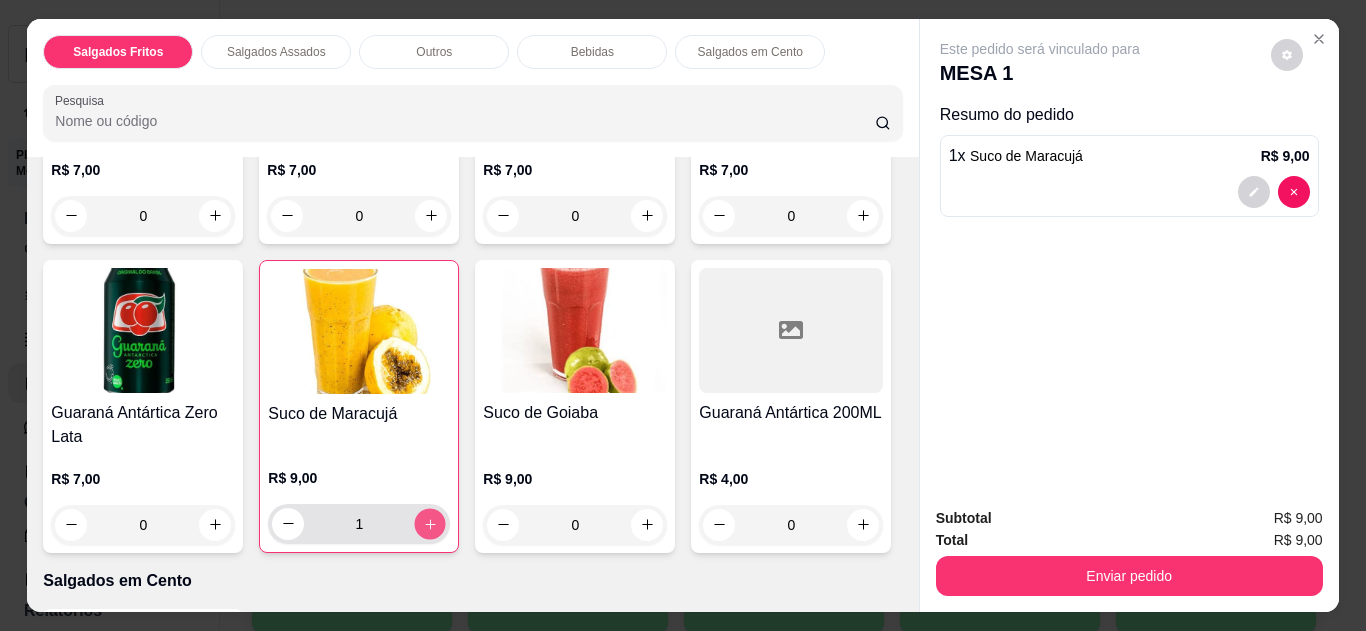 type on "2" 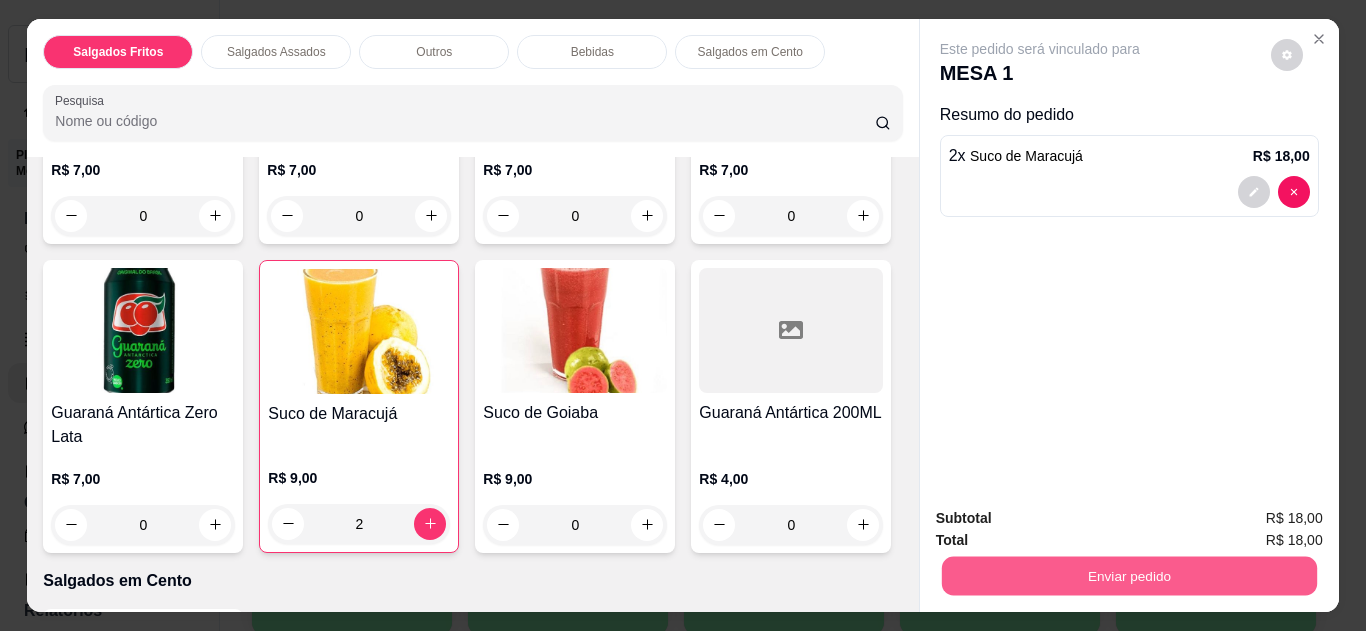 click on "Enviar pedido" at bounding box center [1128, 576] 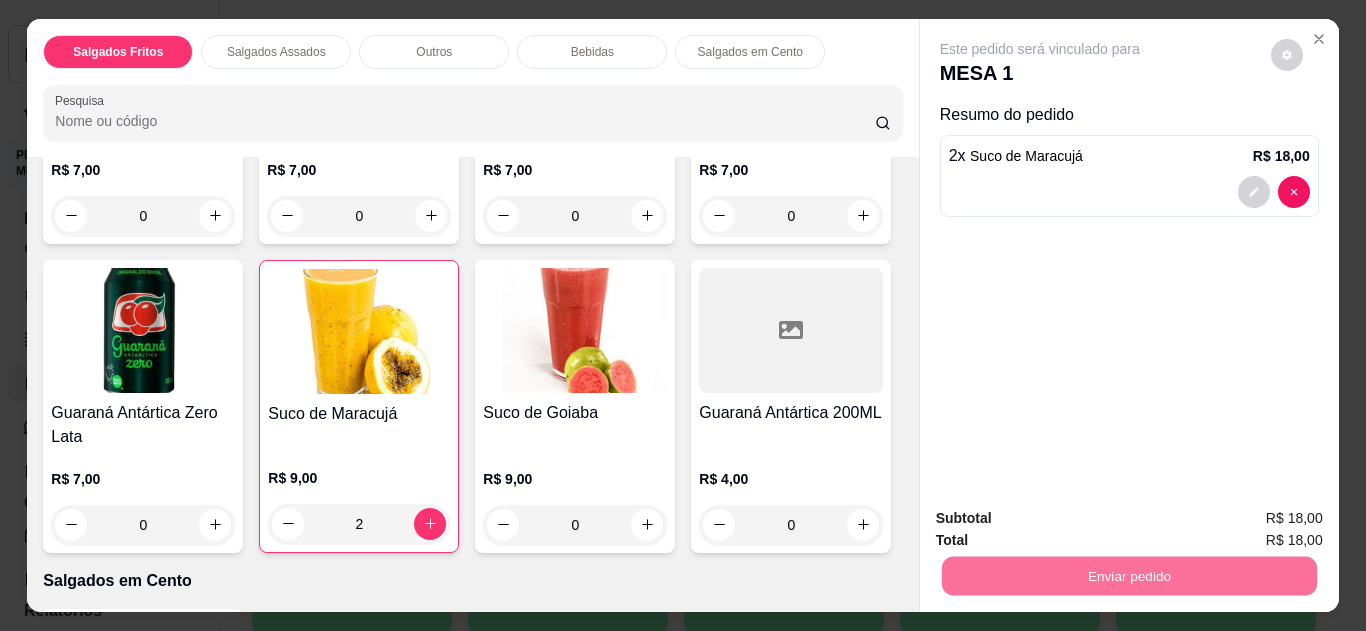 click on "Não registrar e enviar pedido" at bounding box center [1063, 519] 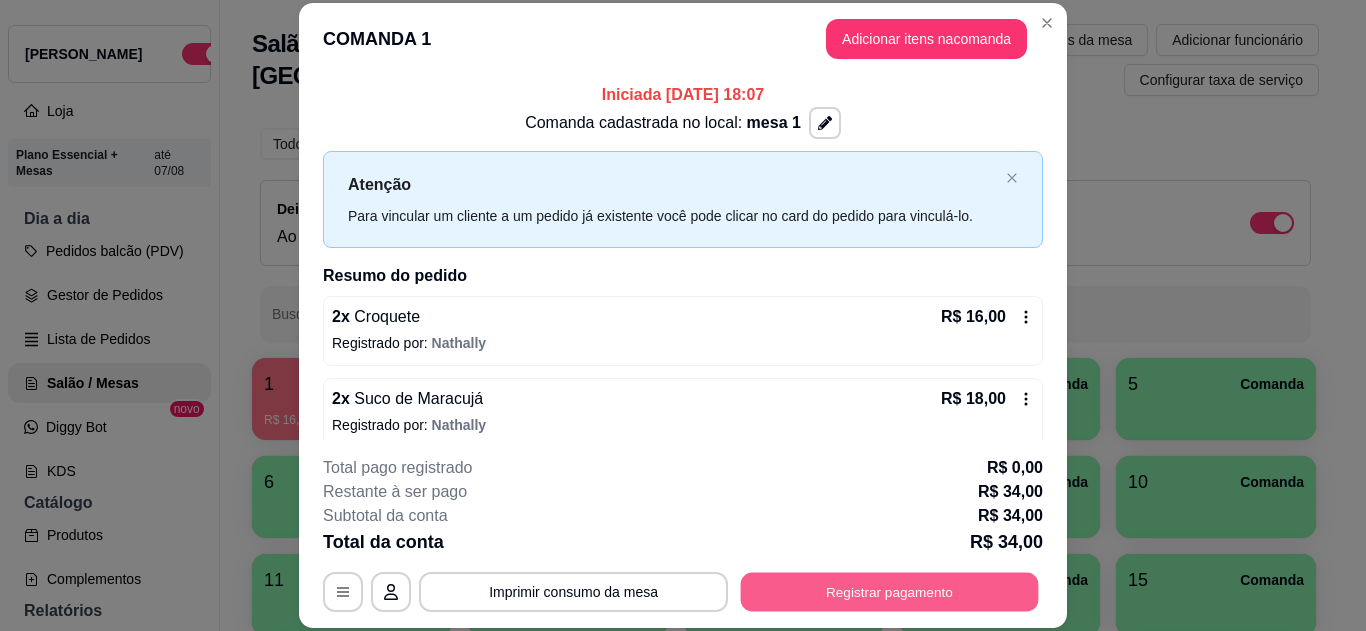 click on "Registrar pagamento" at bounding box center (890, 591) 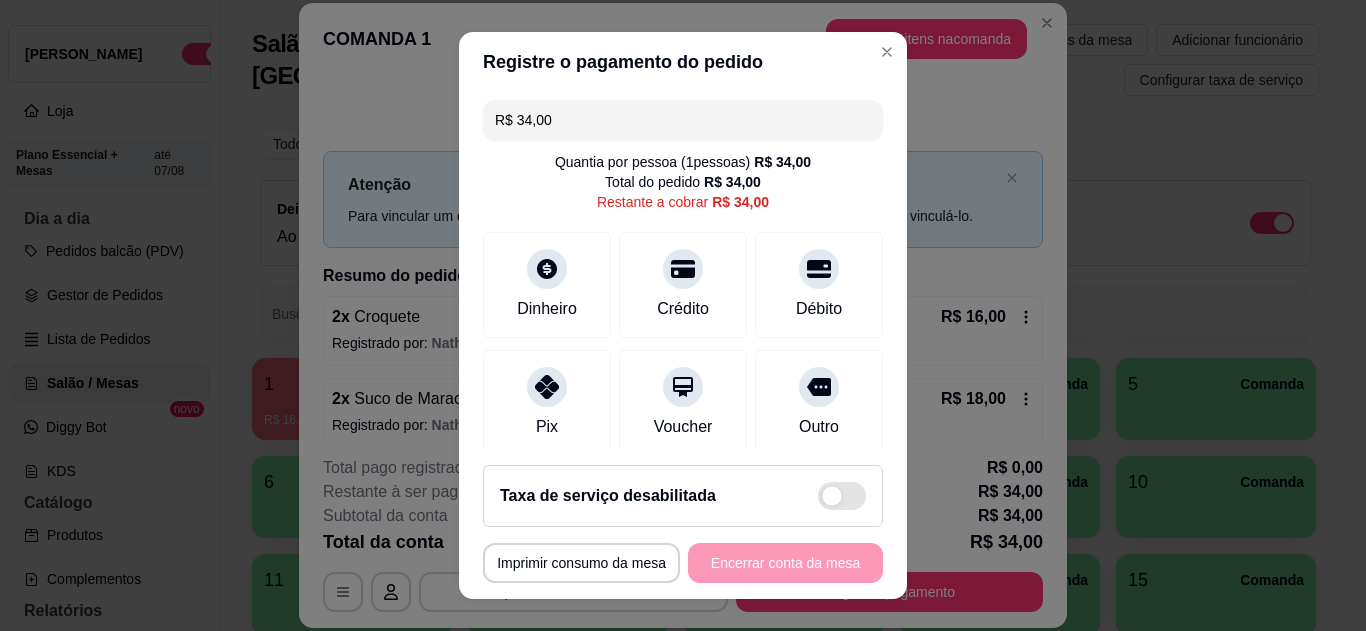 click on "Pix" at bounding box center (547, 403) 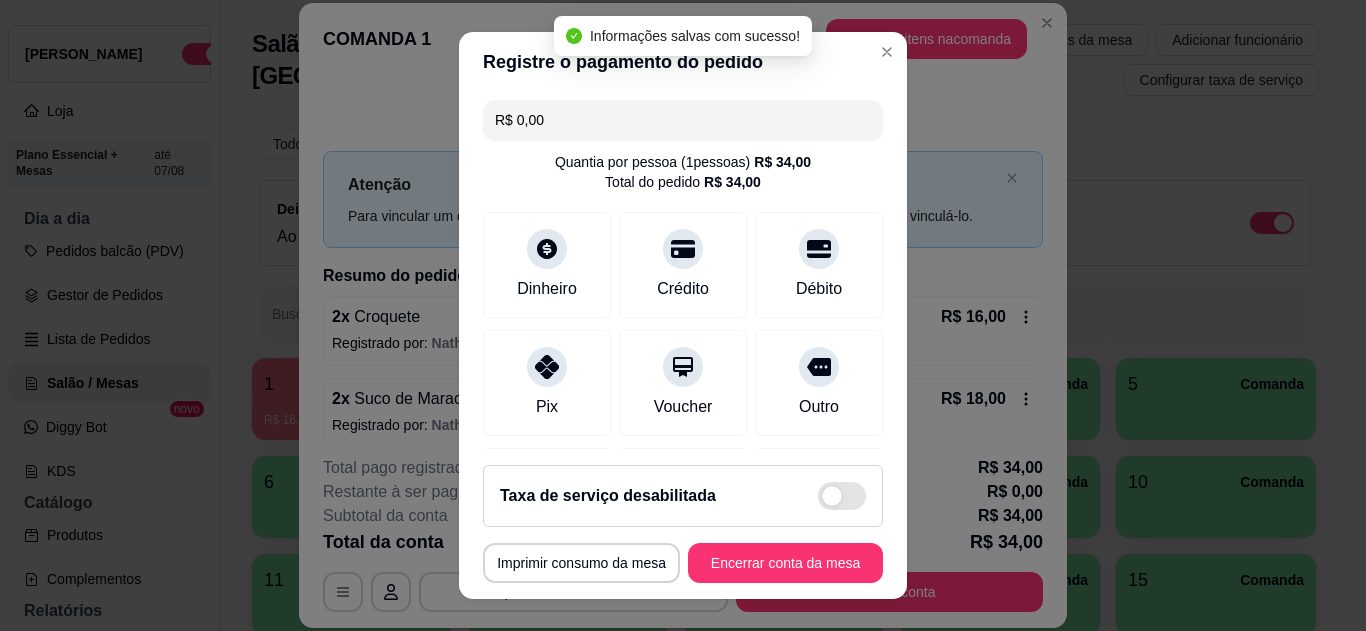 type on "R$ 0,00" 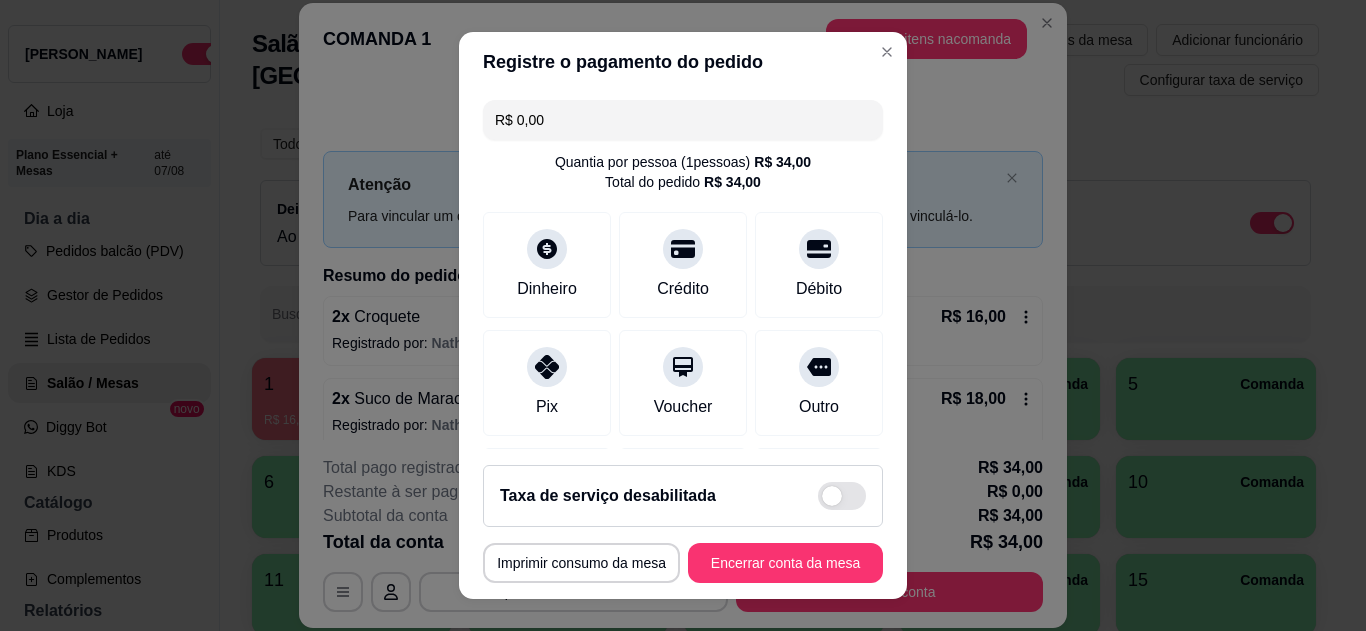 click on "Pix" at bounding box center (547, 407) 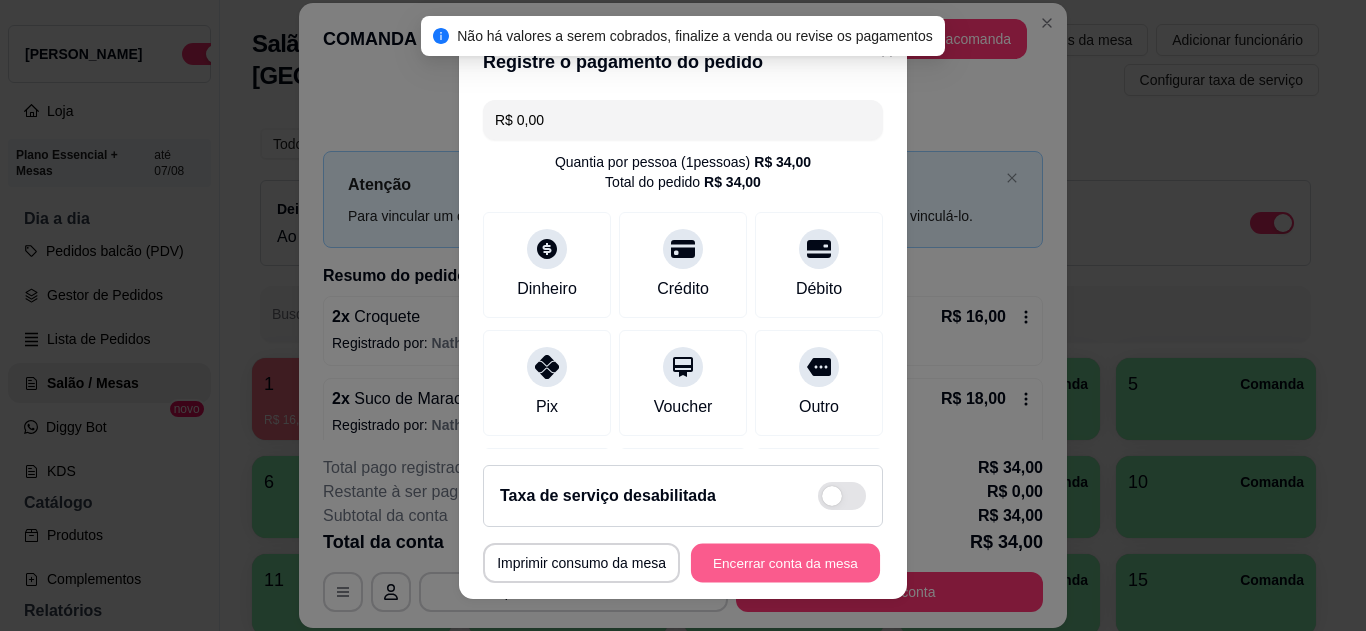 click on "Encerrar conta da mesa" at bounding box center (785, 563) 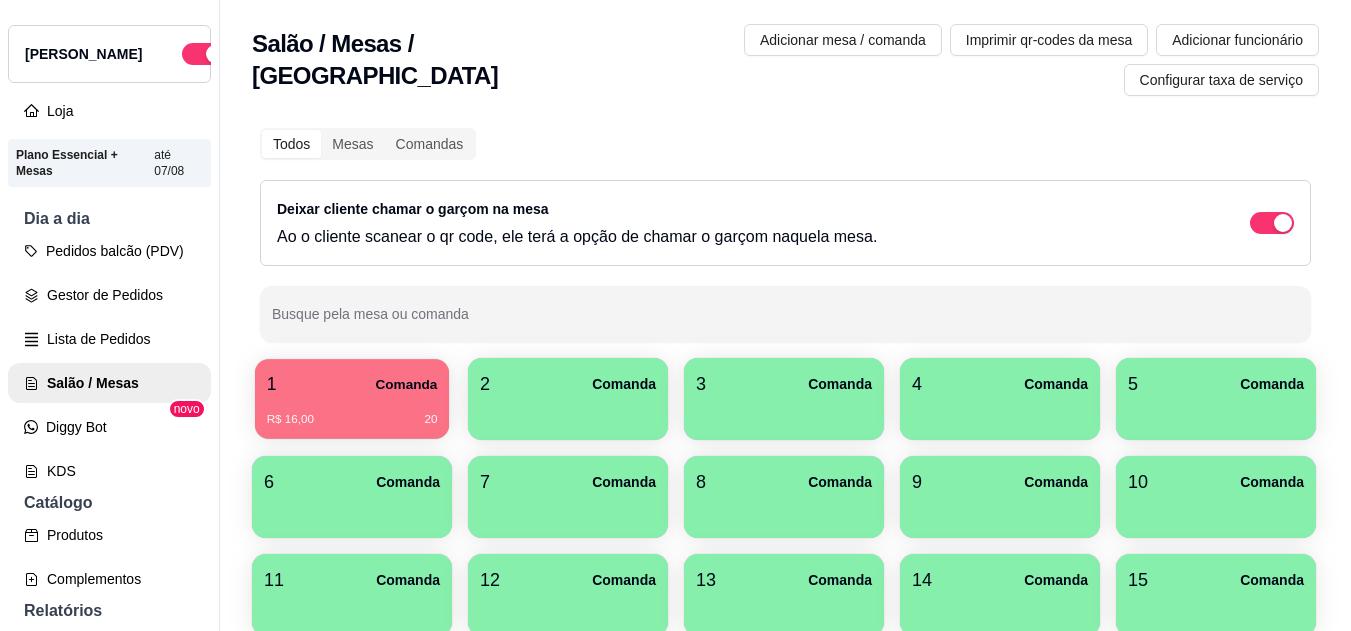 click on "R$ 16,00 20" at bounding box center (352, 412) 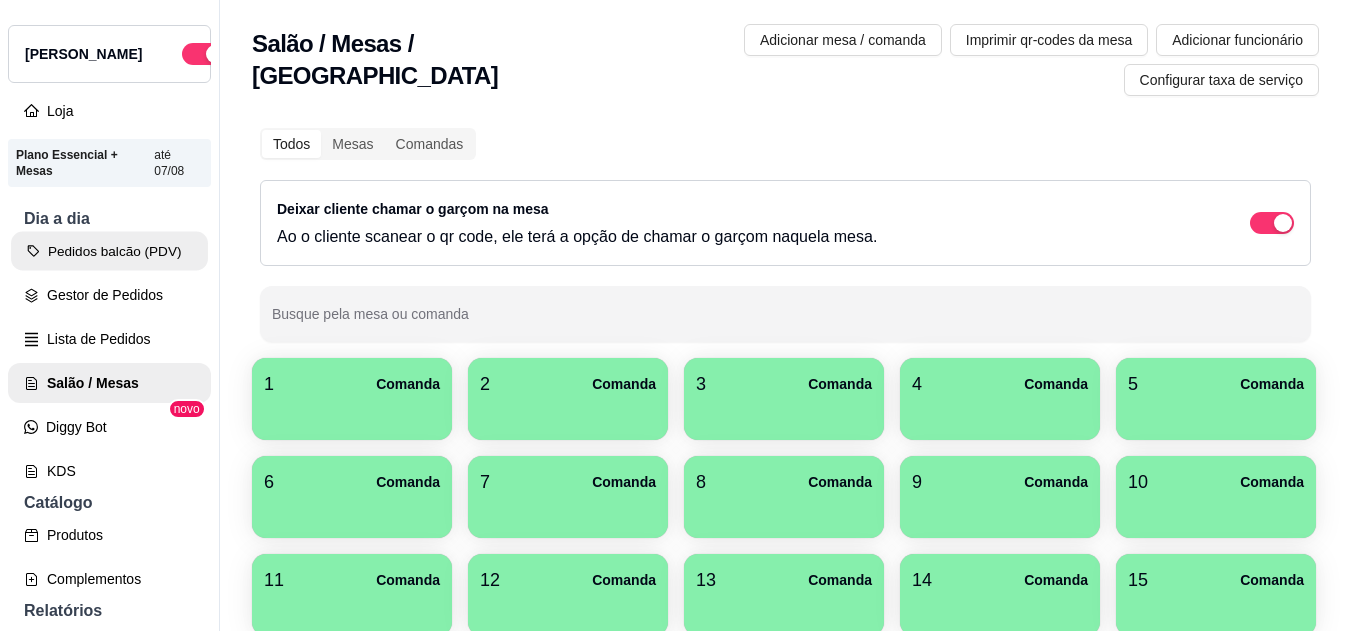 click on "Pedidos balcão (PDV)" at bounding box center (109, 251) 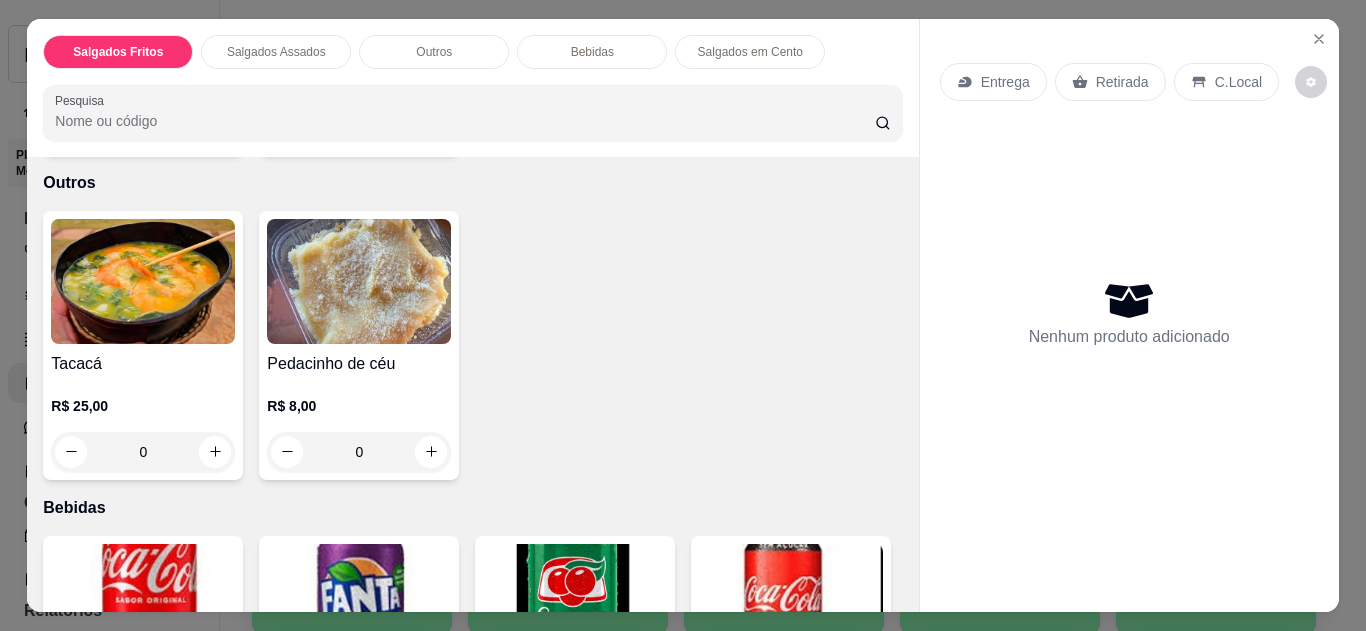 scroll, scrollTop: 1040, scrollLeft: 0, axis: vertical 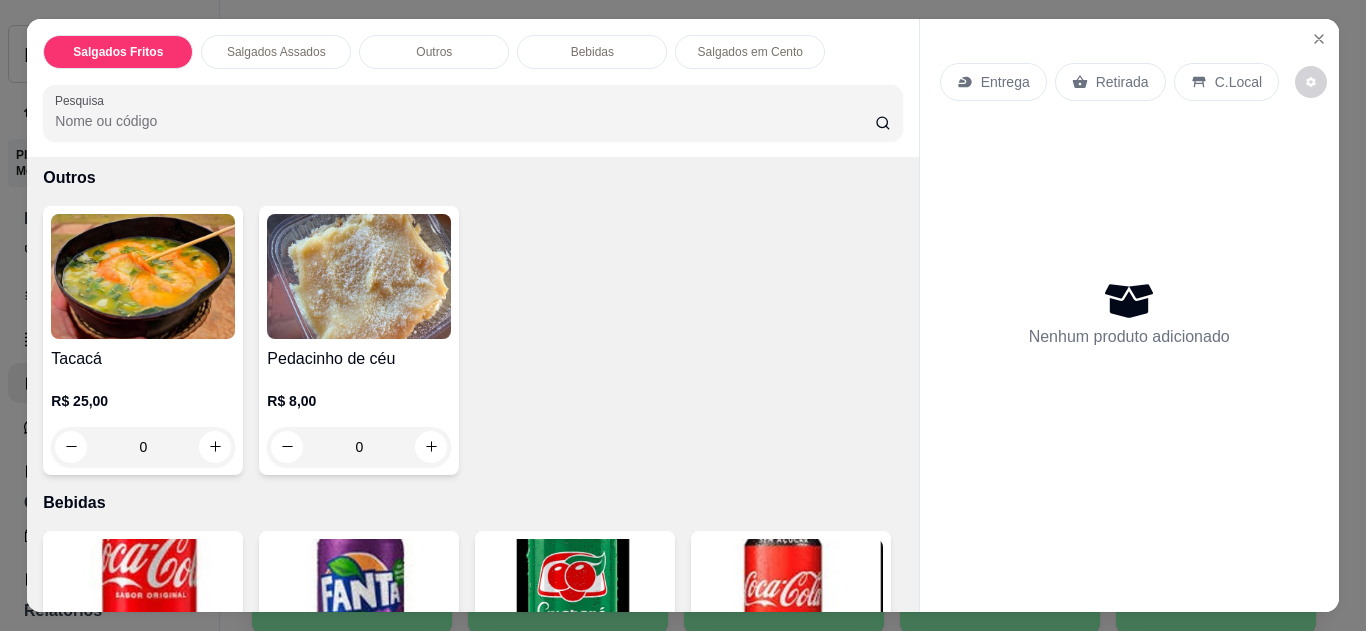 click on "0" at bounding box center [143, 447] 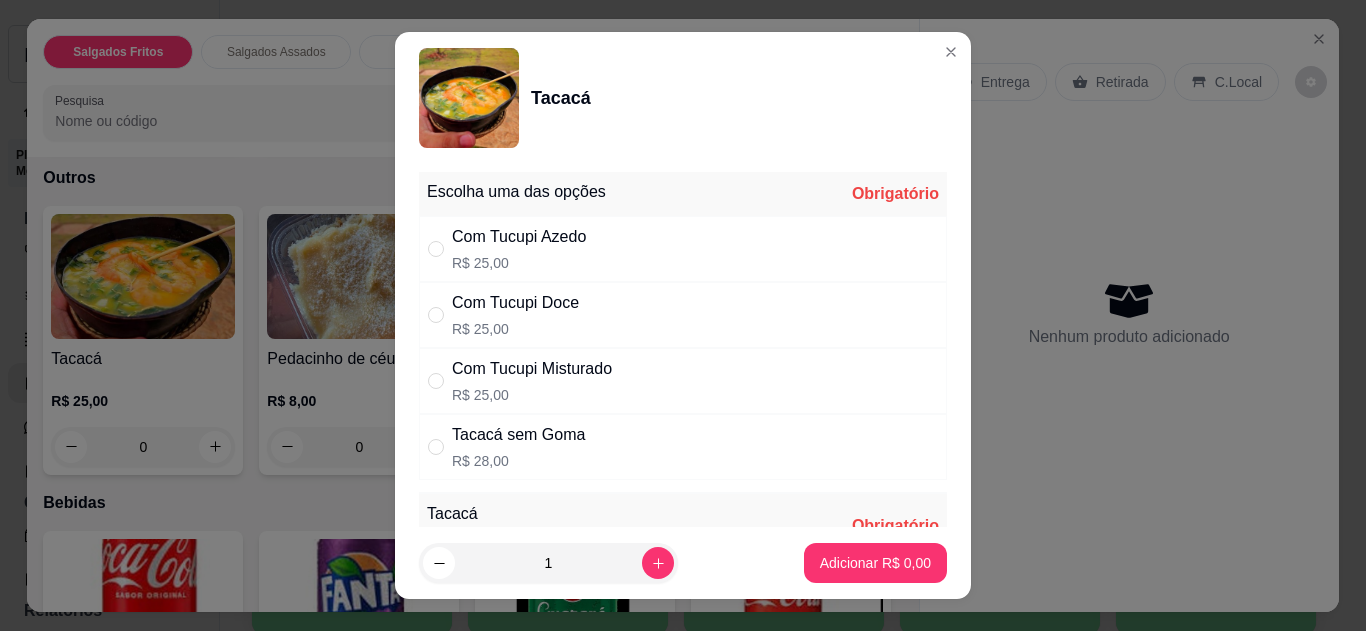 click on "Com Tucupi Misturado  R$ 25,00" at bounding box center (683, 381) 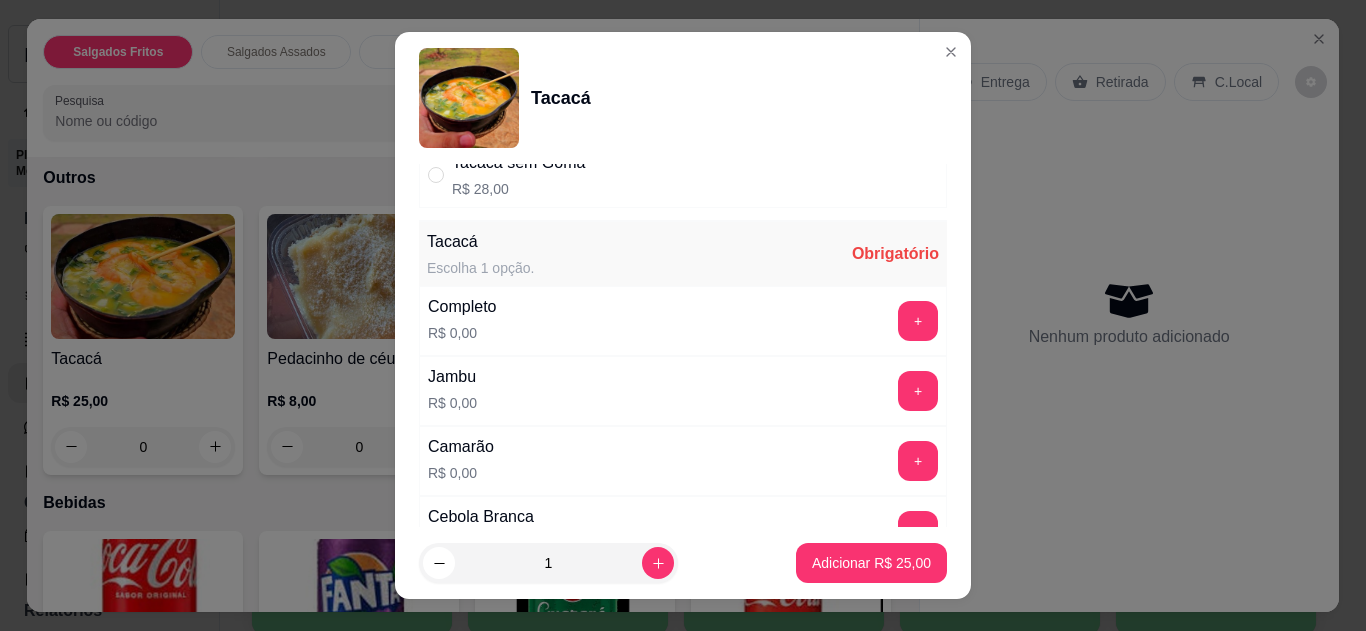 scroll, scrollTop: 280, scrollLeft: 0, axis: vertical 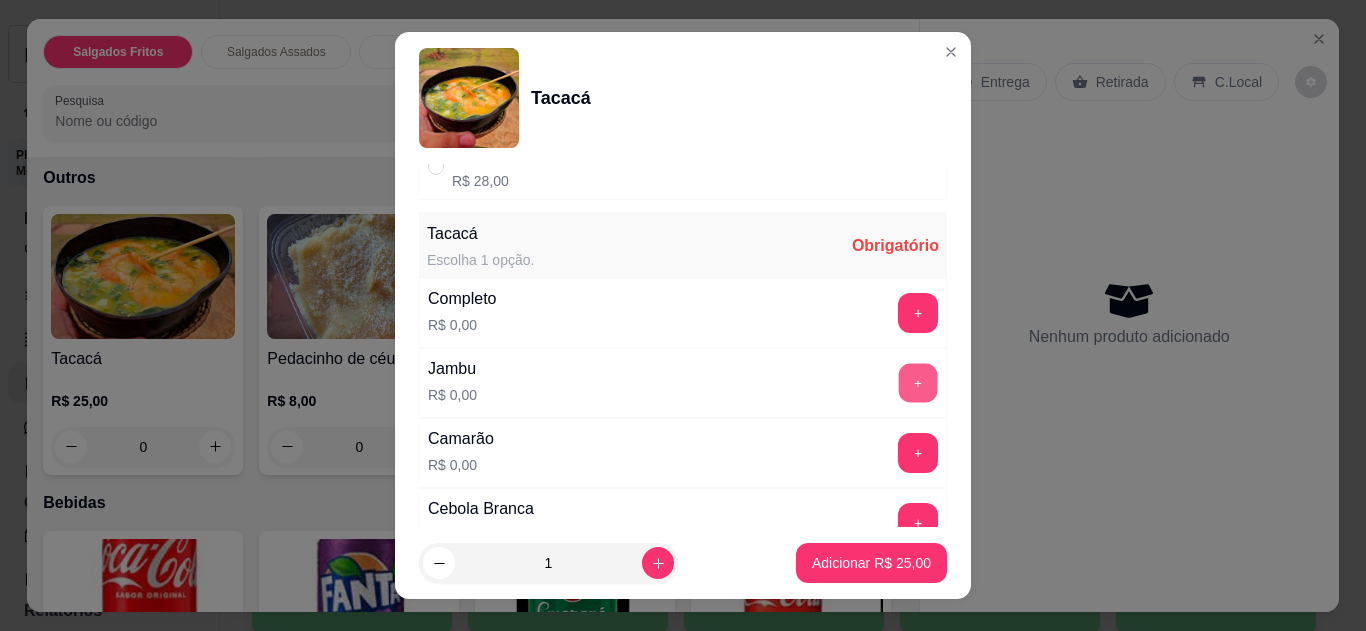 click on "+" at bounding box center [918, 382] 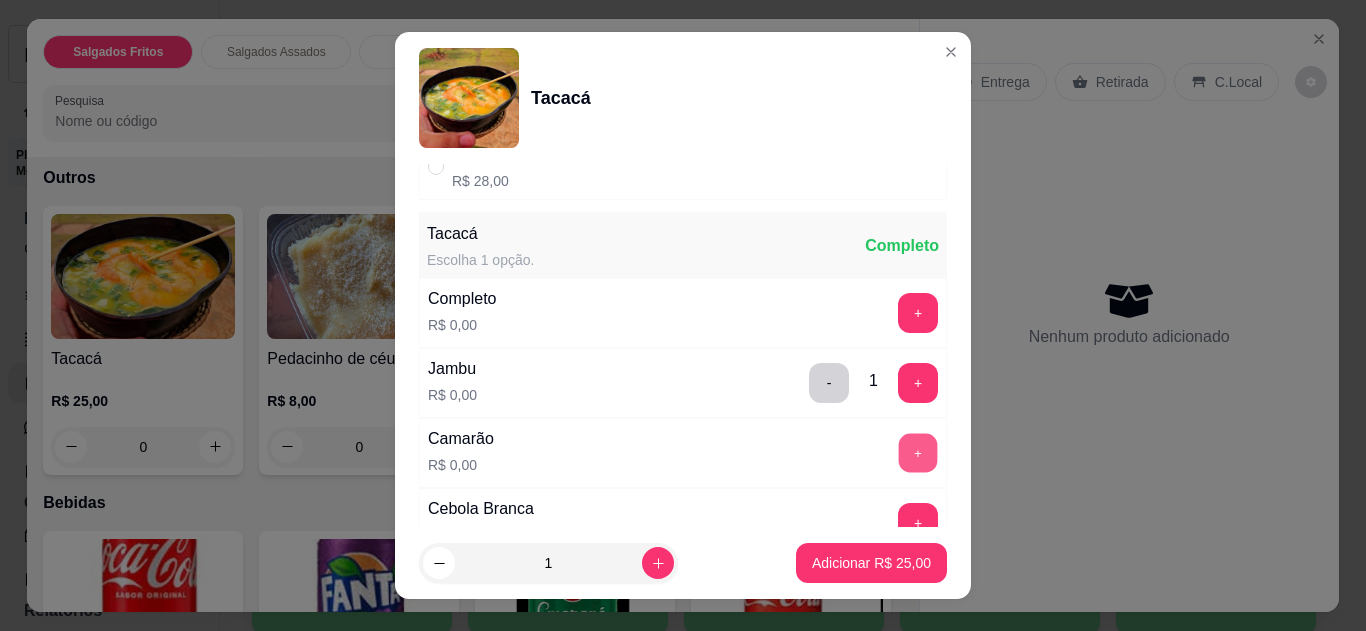 click on "+" at bounding box center (918, 452) 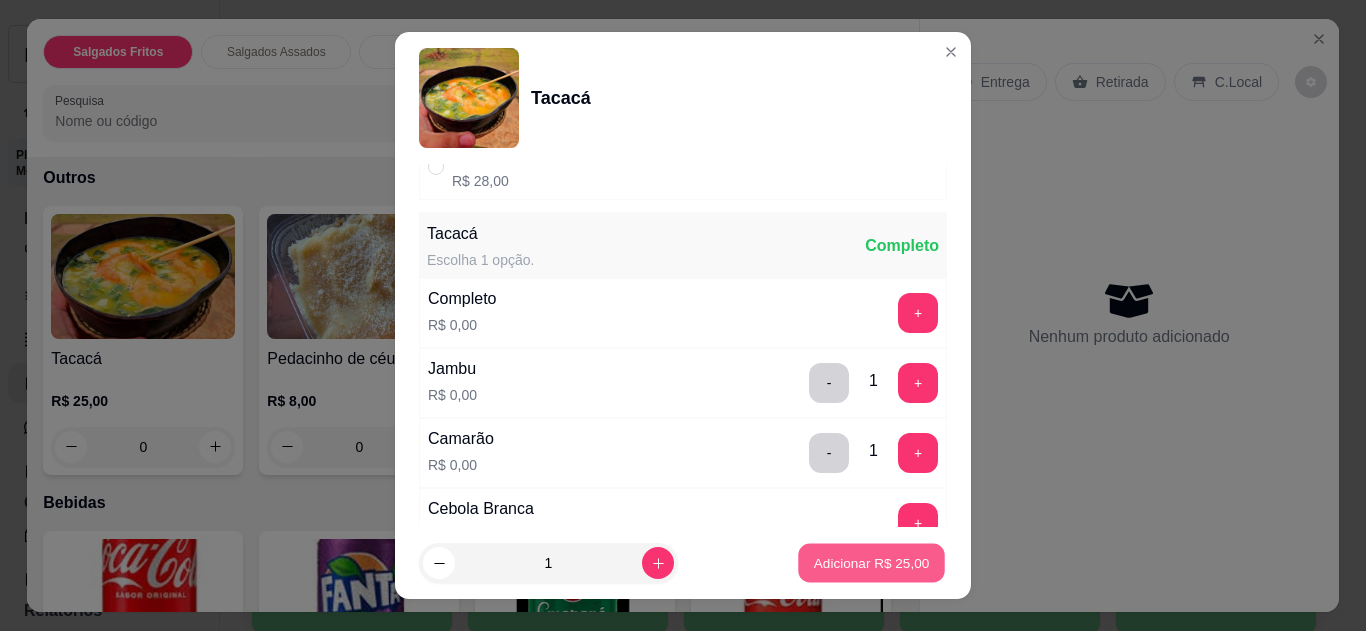 click on "Adicionar   R$ 25,00" at bounding box center [872, 563] 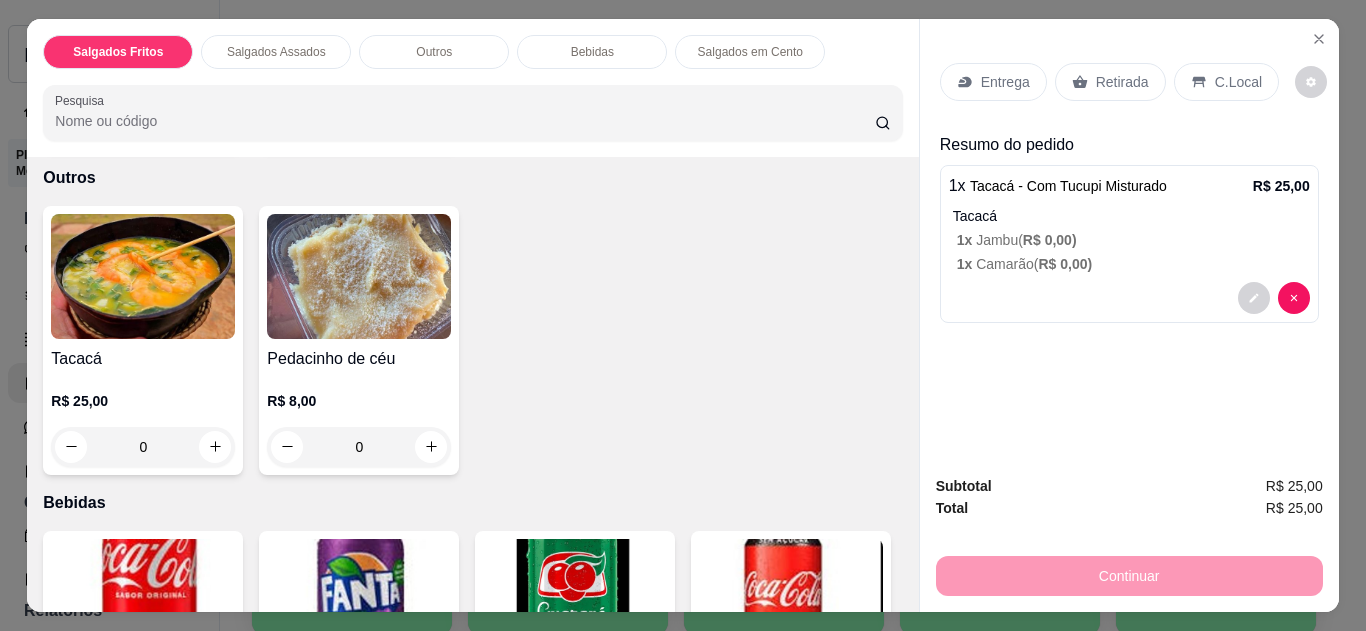 click 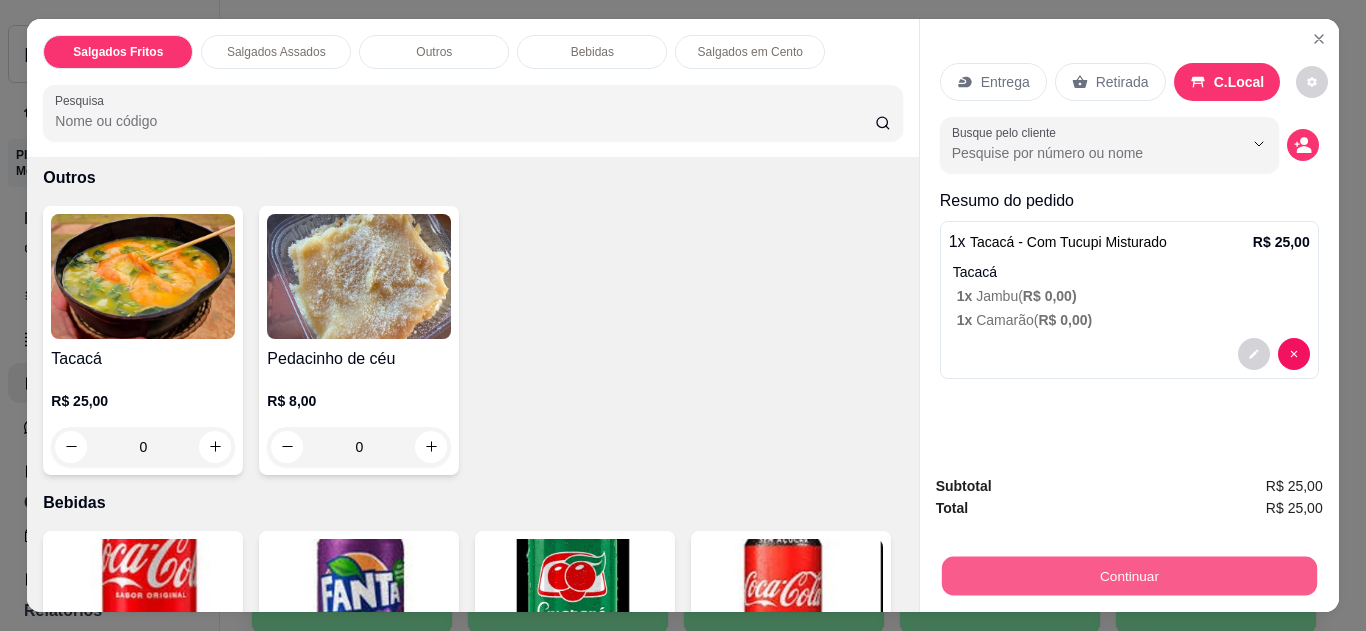 click on "Continuar" at bounding box center (1128, 576) 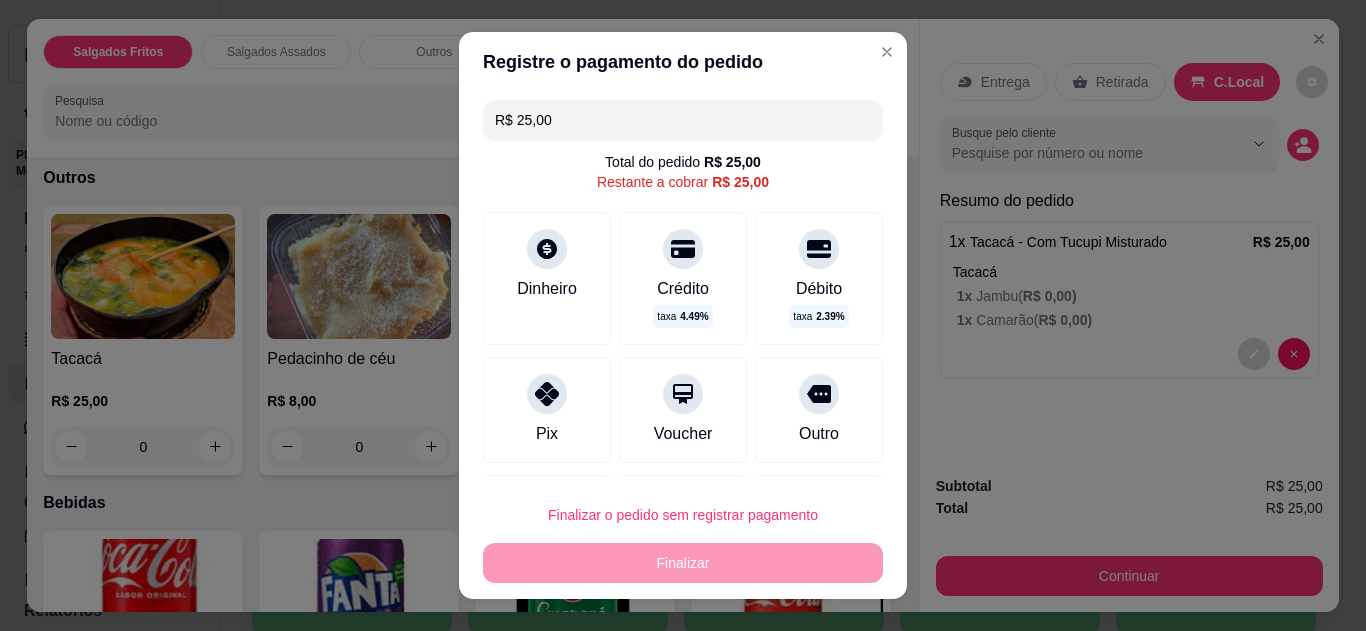 click 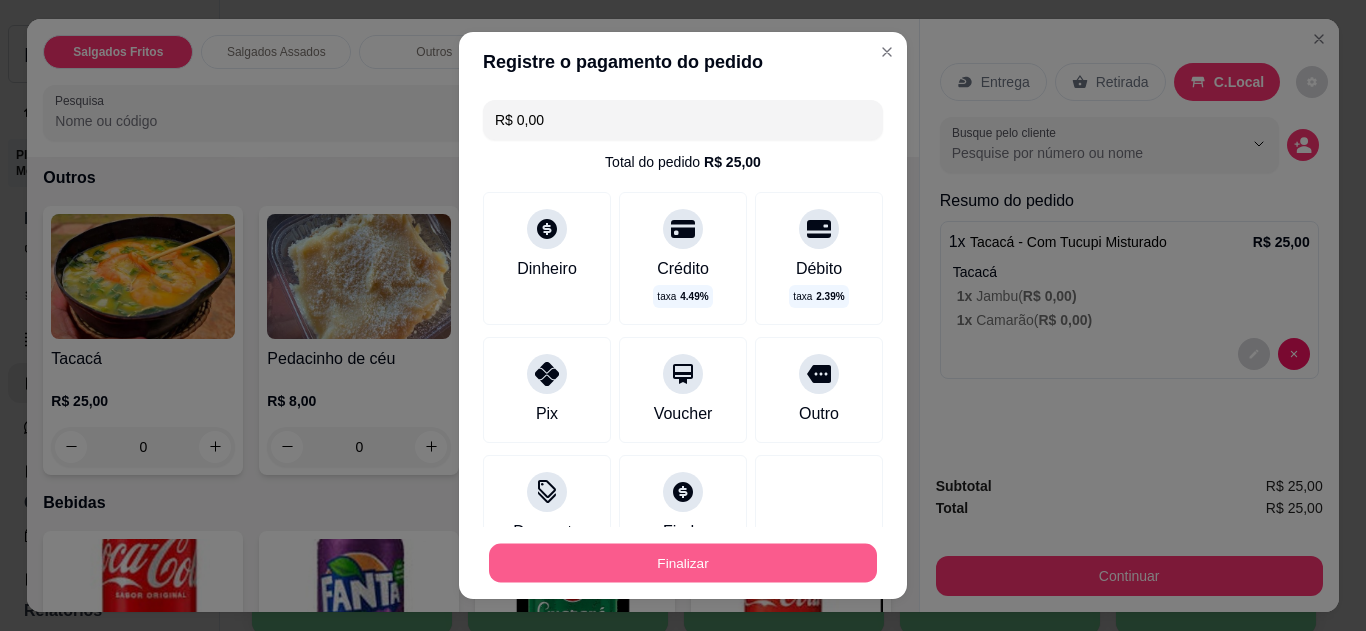click on "Finalizar" at bounding box center (683, 563) 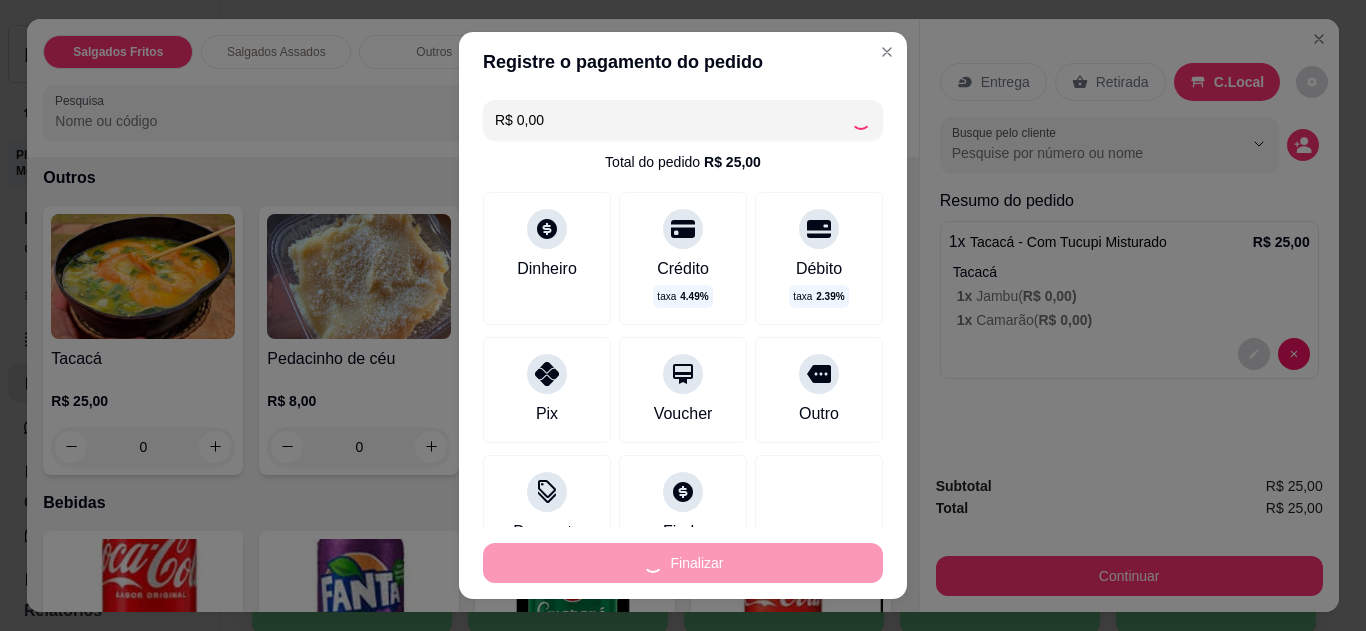 type on "-R$ 25,00" 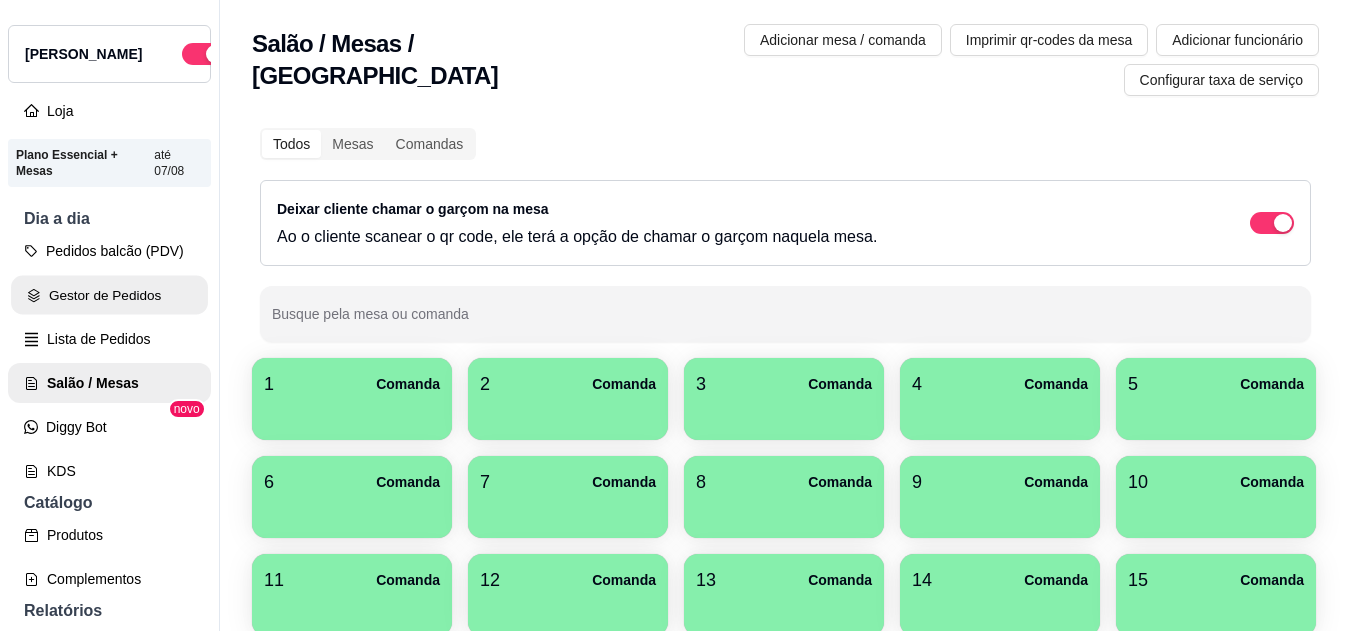 click on "Gestor de Pedidos" at bounding box center (109, 295) 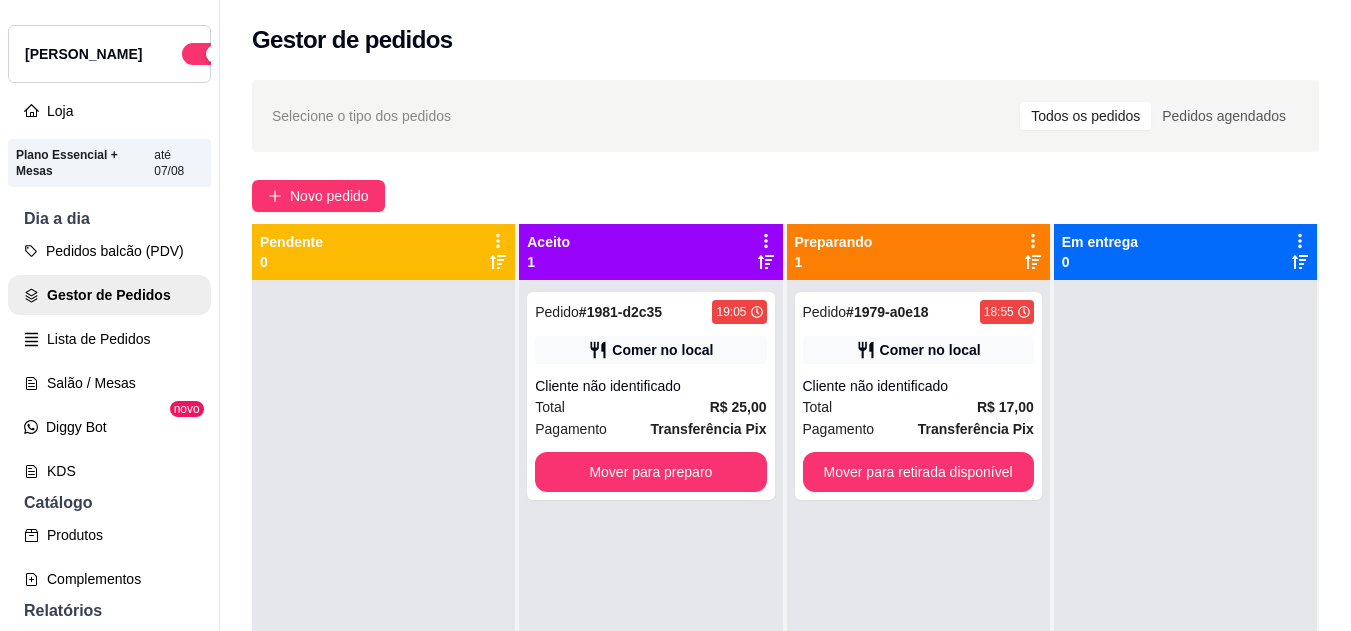 click on "Total R$ 25,00" at bounding box center [650, 407] 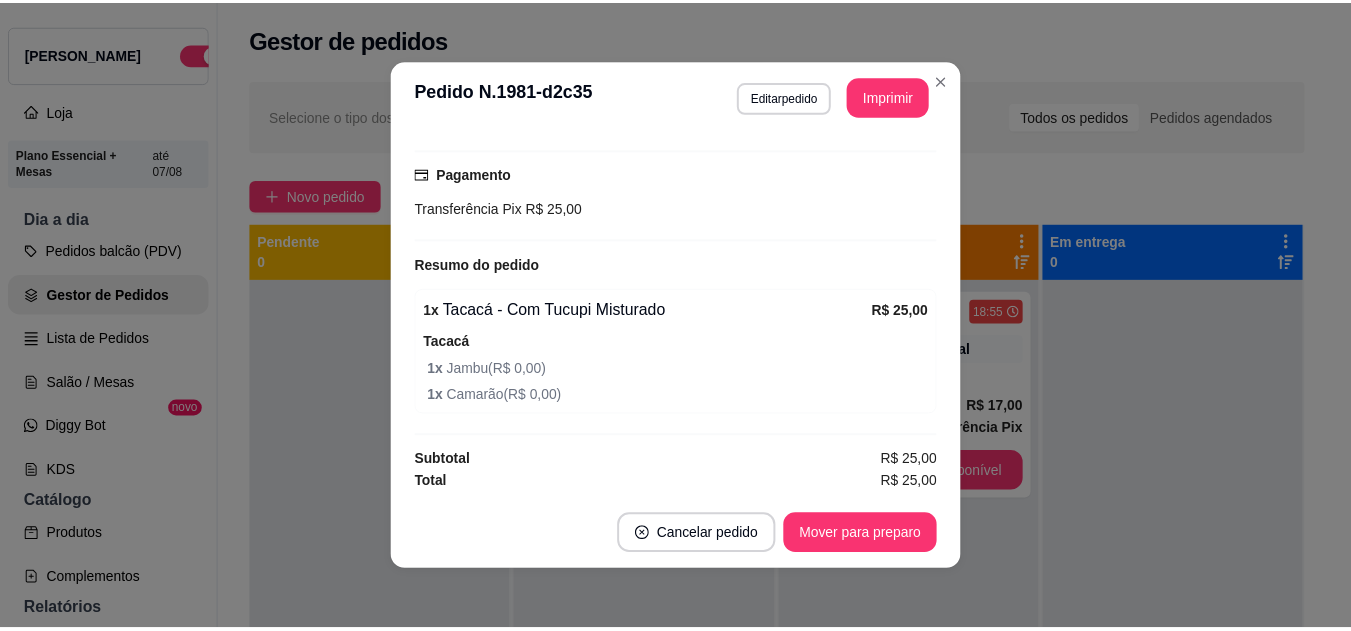 scroll, scrollTop: 250, scrollLeft: 0, axis: vertical 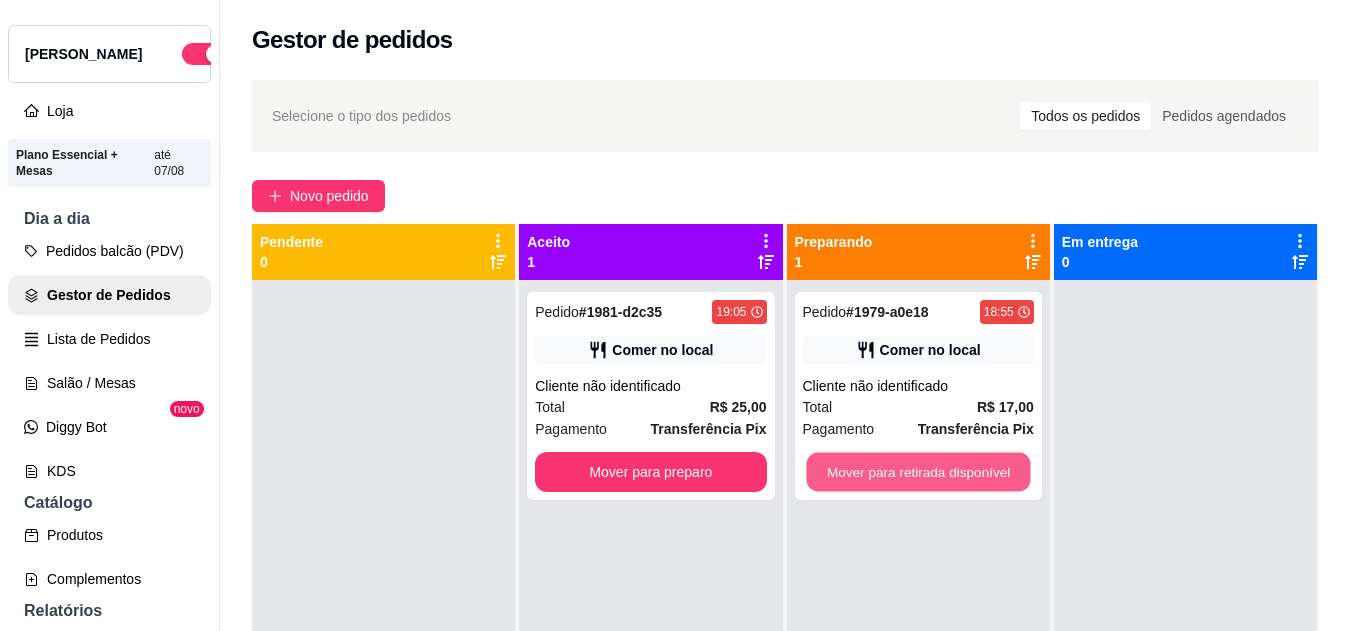 click on "Mover para retirada disponível" at bounding box center [918, 472] 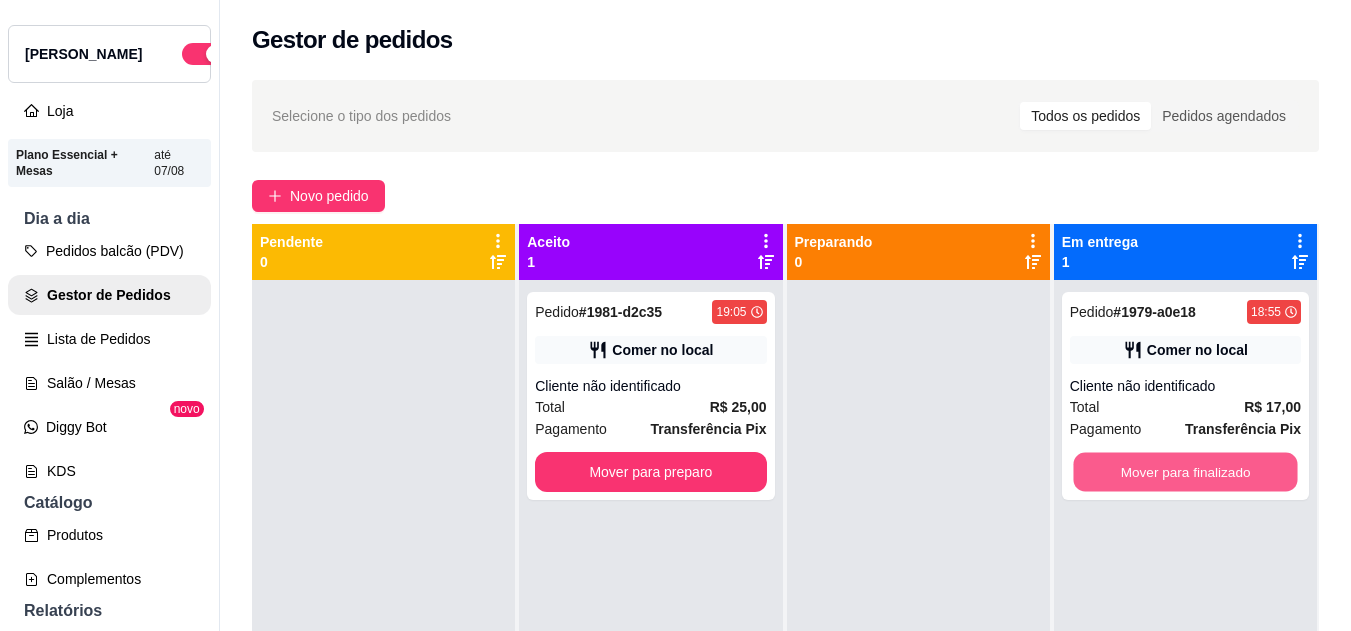 click on "Mover para finalizado" at bounding box center (1185, 472) 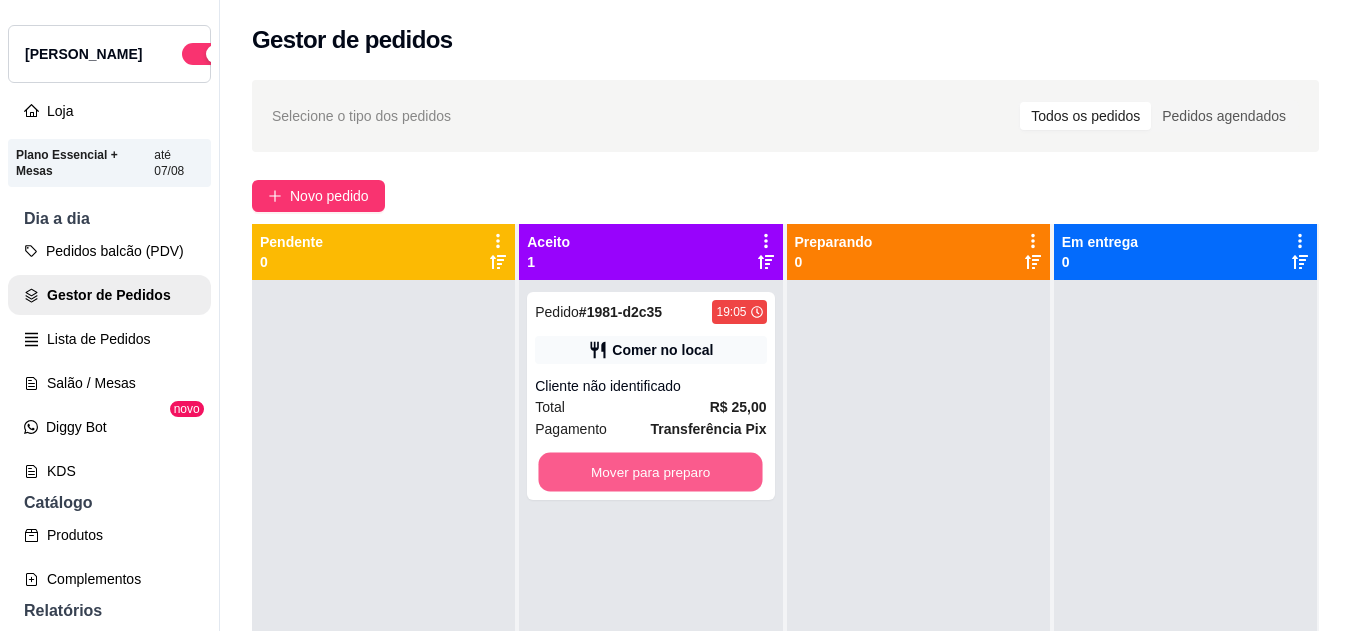 click on "Mover para preparo" at bounding box center (651, 472) 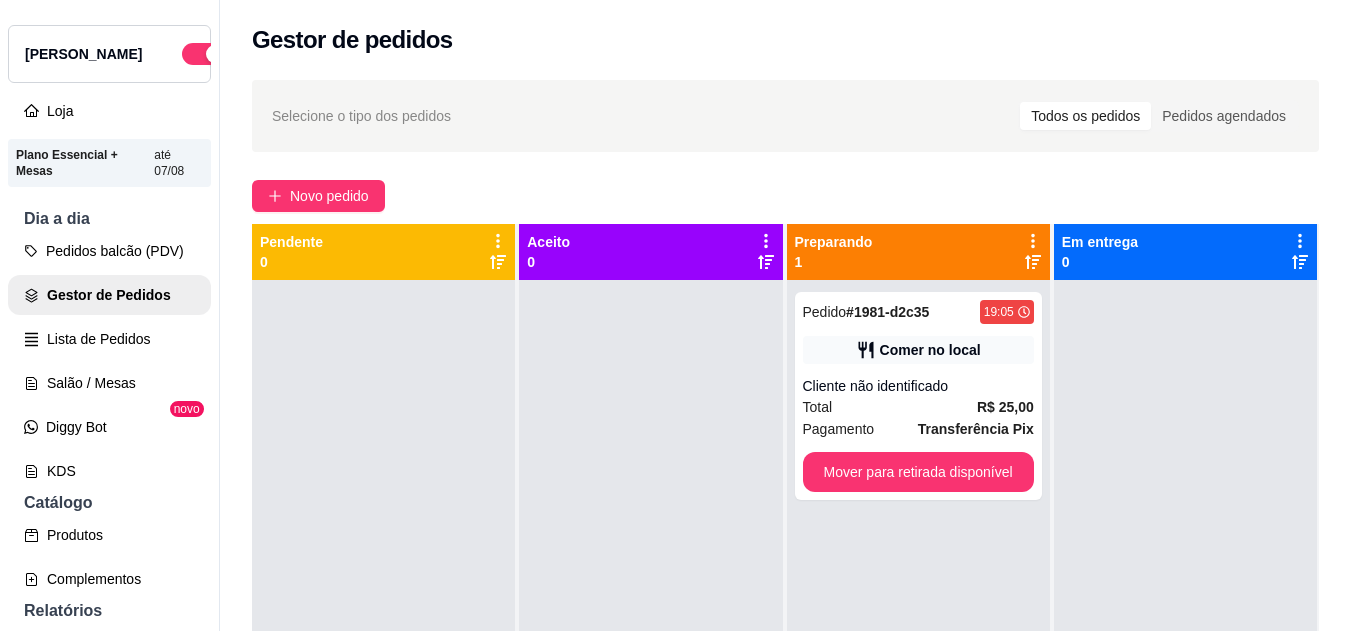 click at bounding box center [650, 595] 